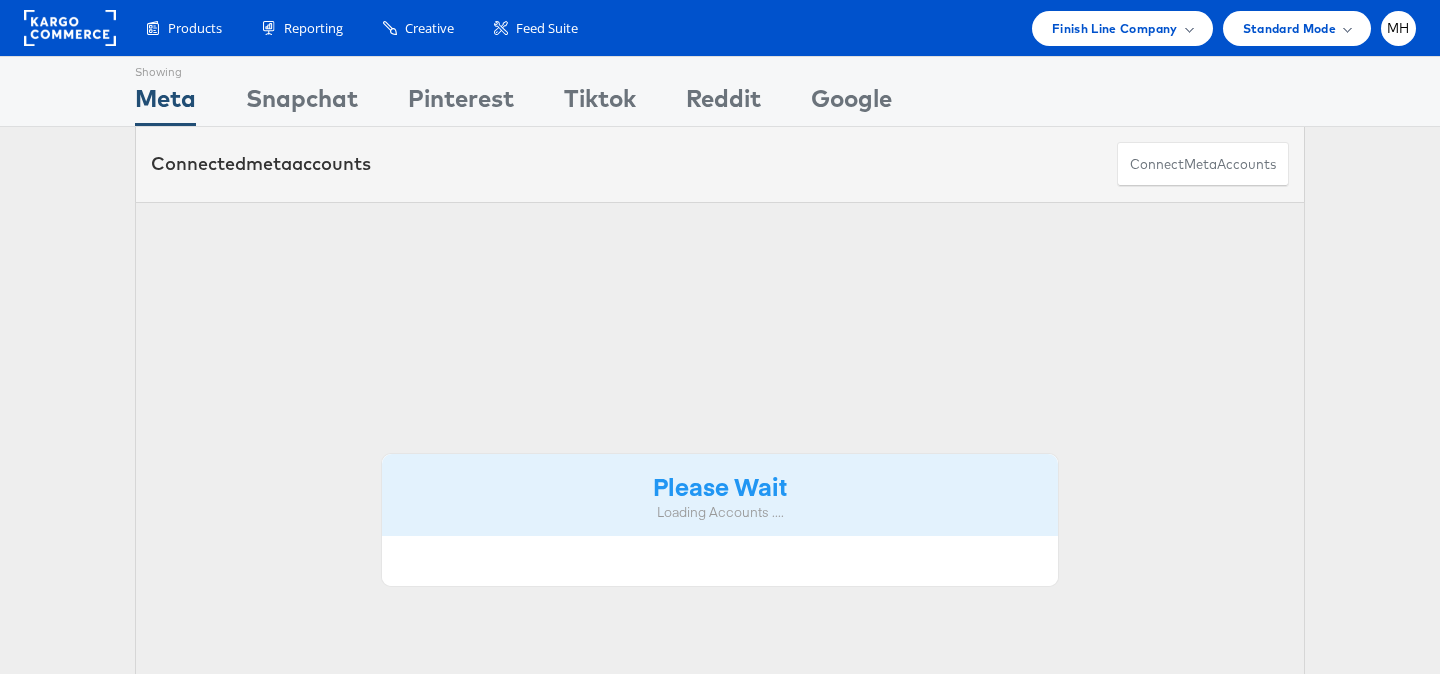 scroll, scrollTop: 0, scrollLeft: 0, axis: both 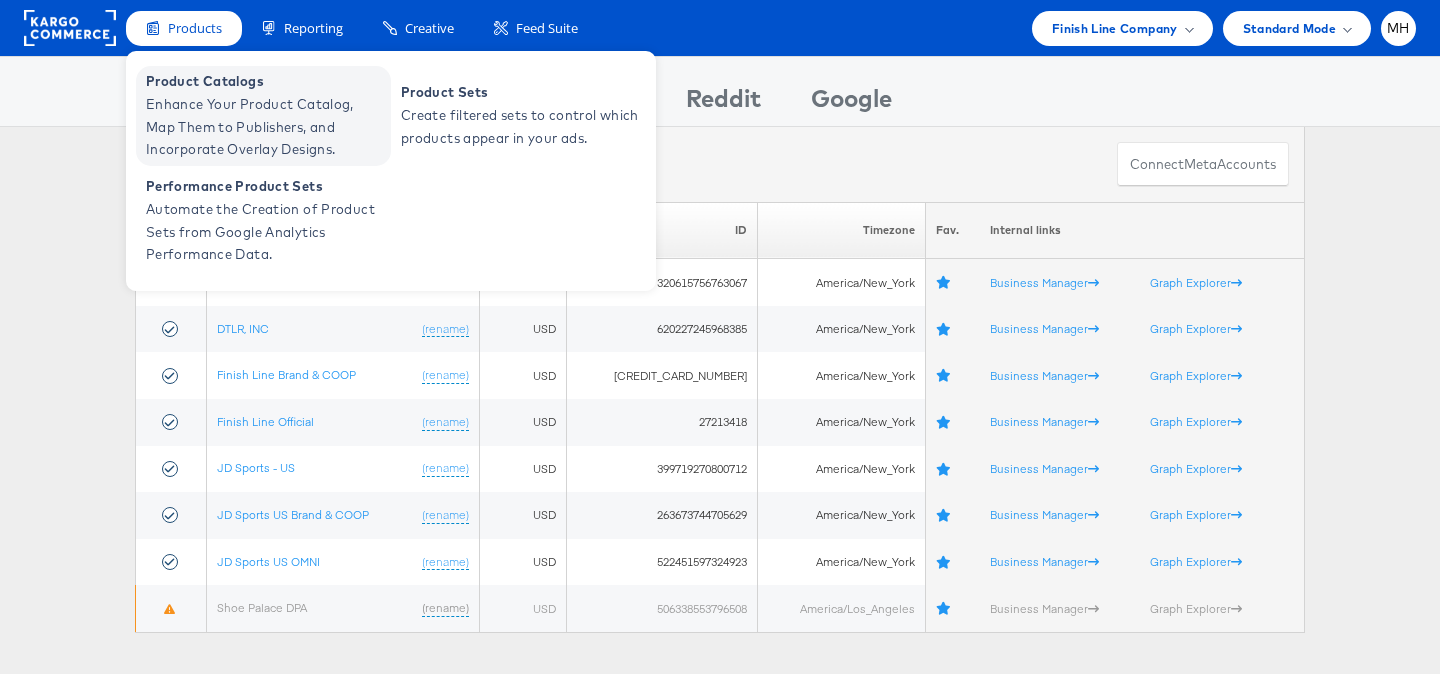 click on "Enhance Your Product Catalog, Map Them to Publishers, and Incorporate Overlay Designs." at bounding box center [266, 127] 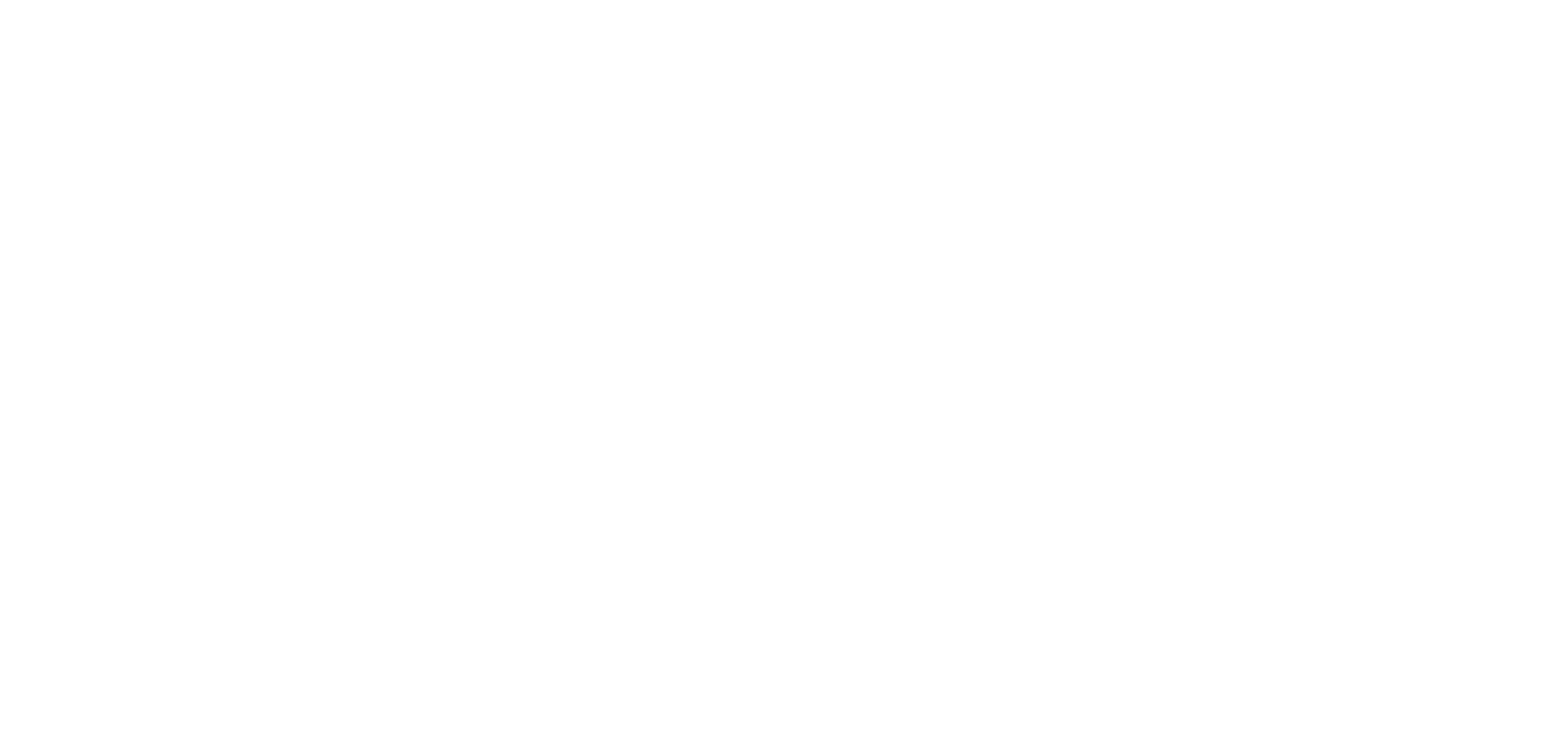 scroll, scrollTop: 0, scrollLeft: 0, axis: both 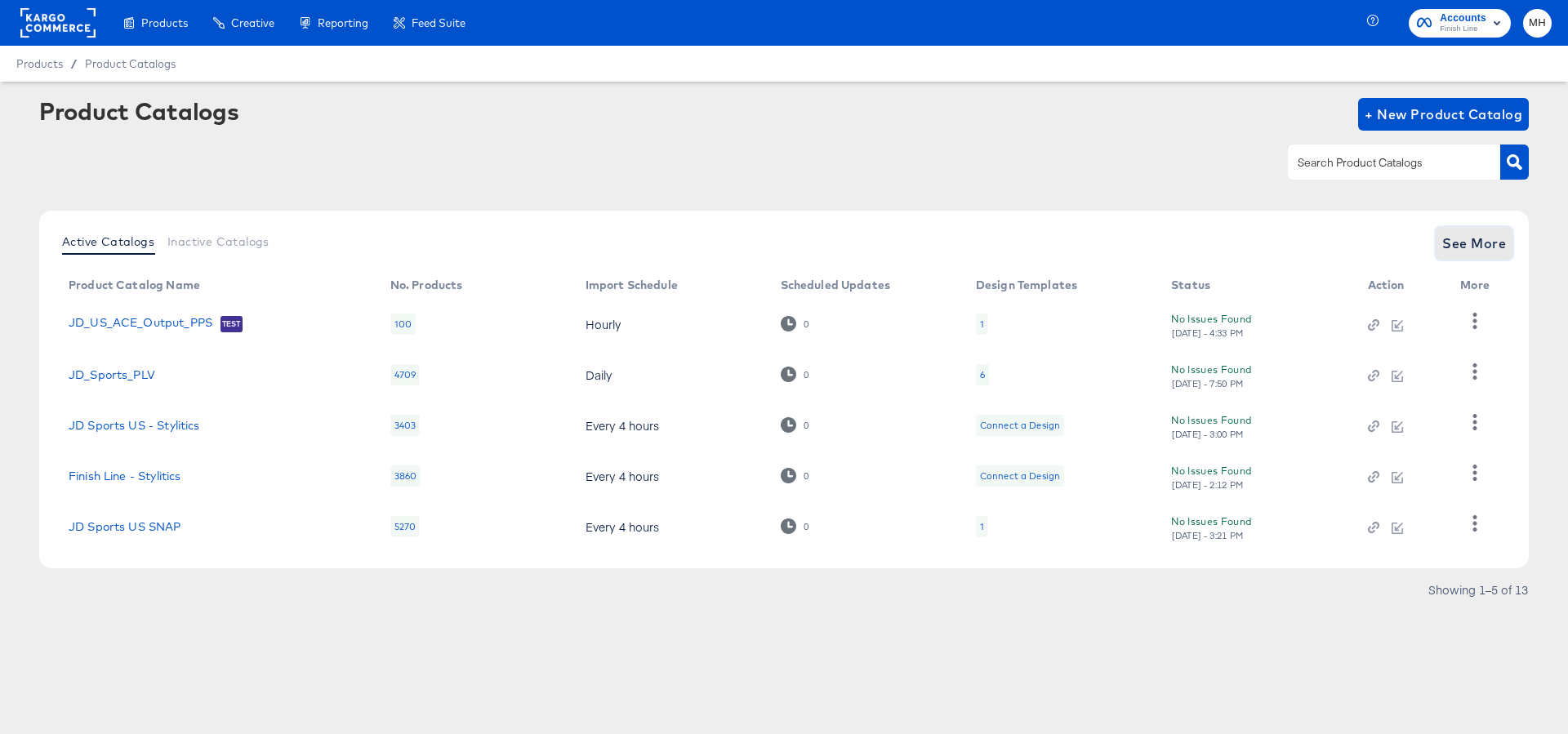 click on "See More" at bounding box center [1474, 243] 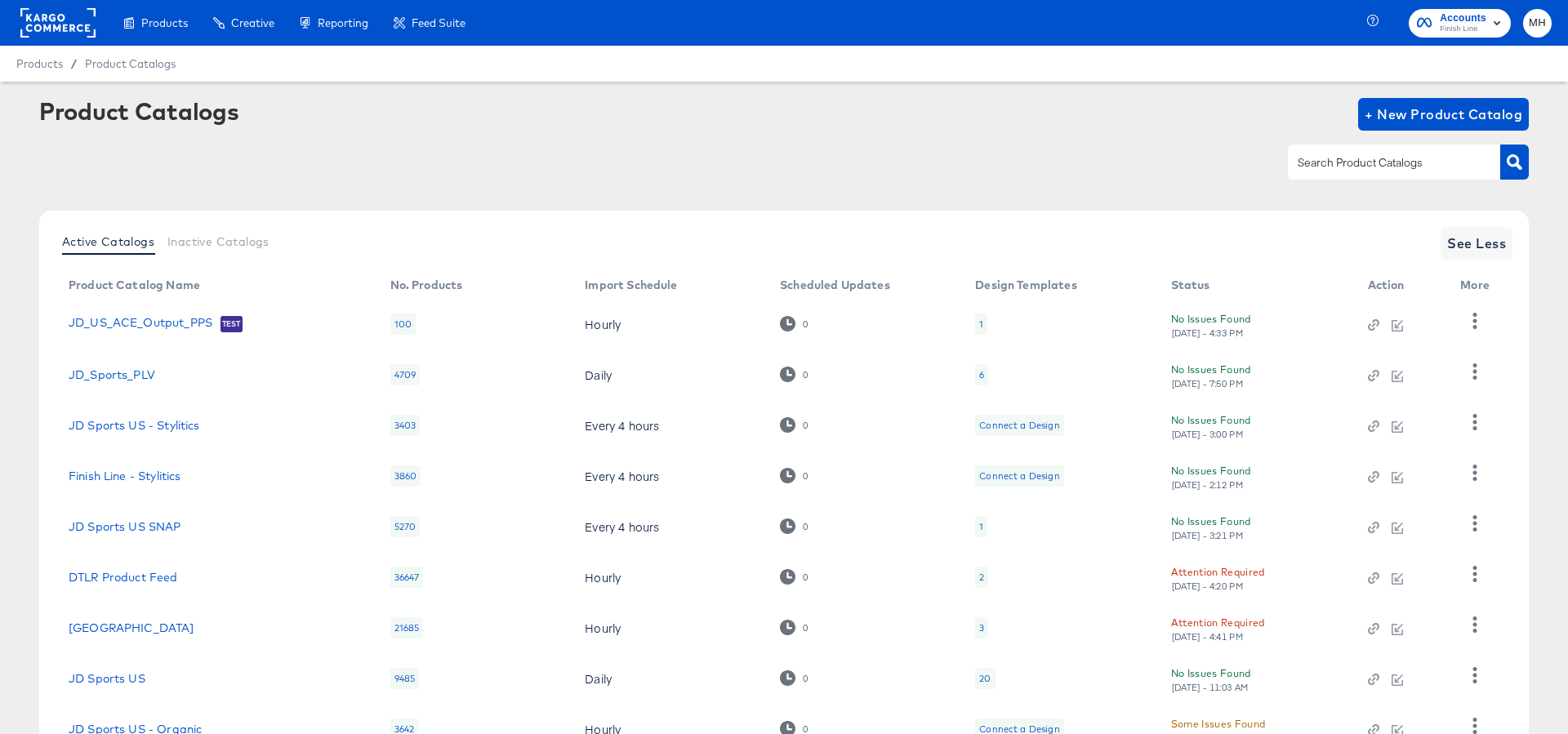 scroll, scrollTop: 179, scrollLeft: 0, axis: vertical 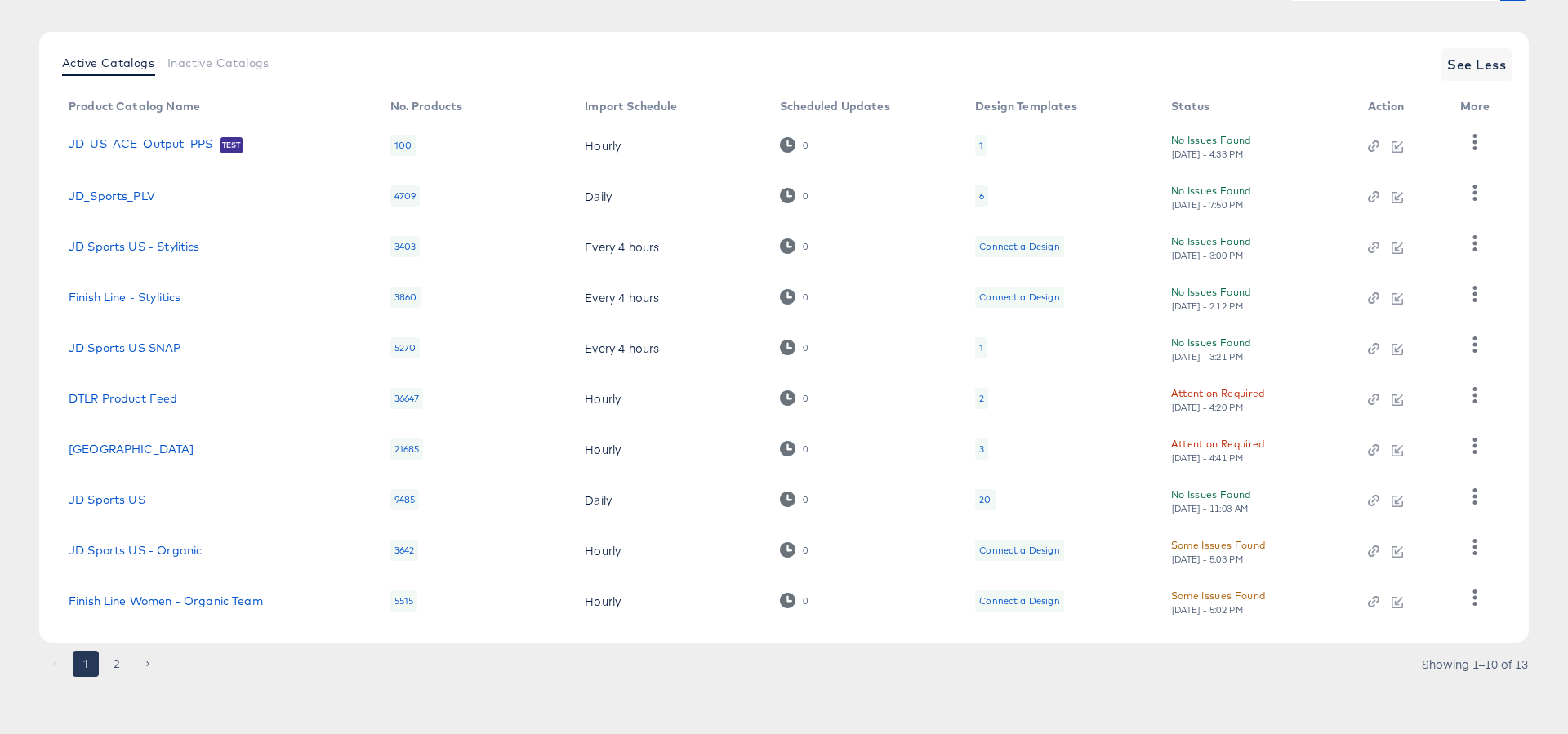 click on "20" at bounding box center (985, 500) 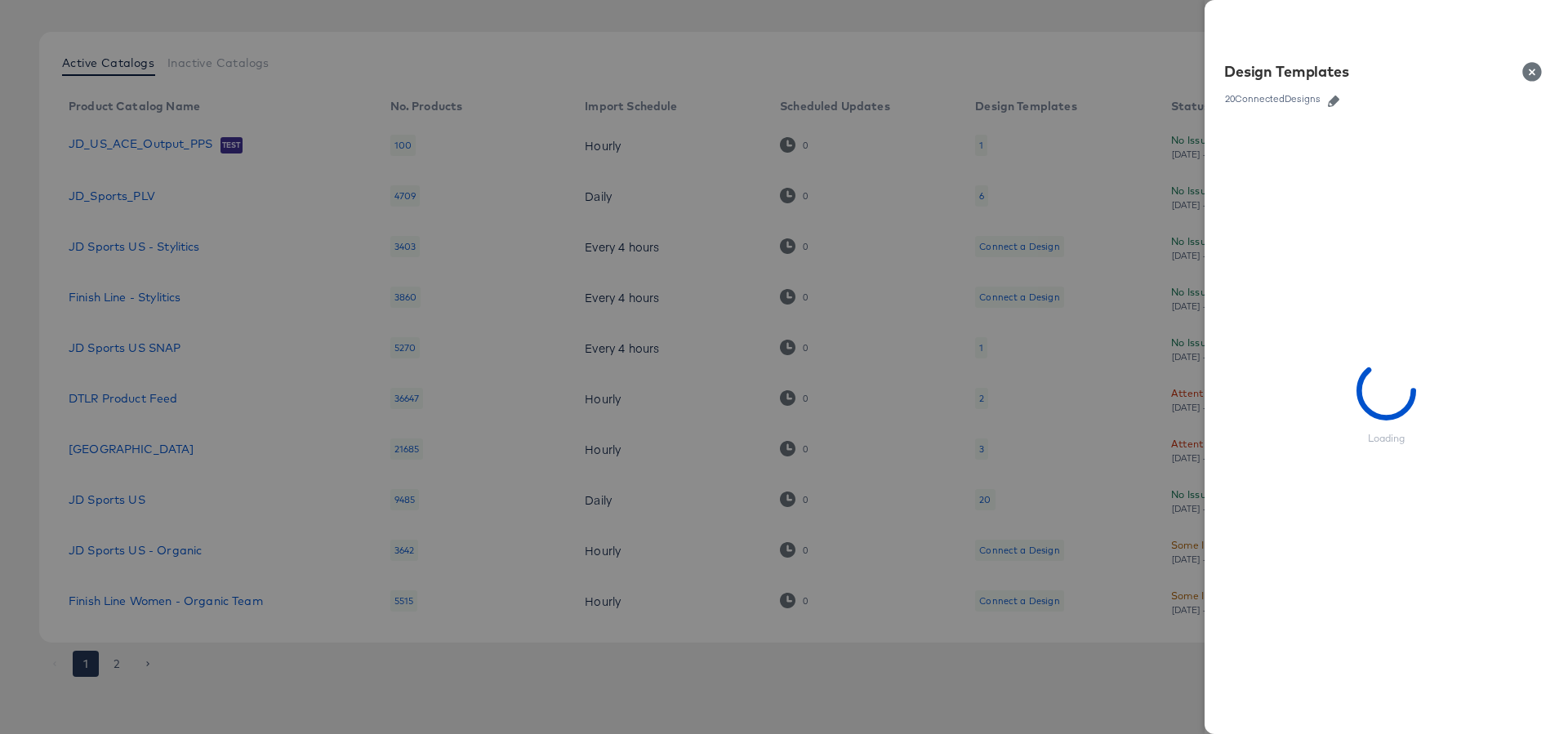 click on "20  Connected  Designs" at bounding box center [1272, 99] 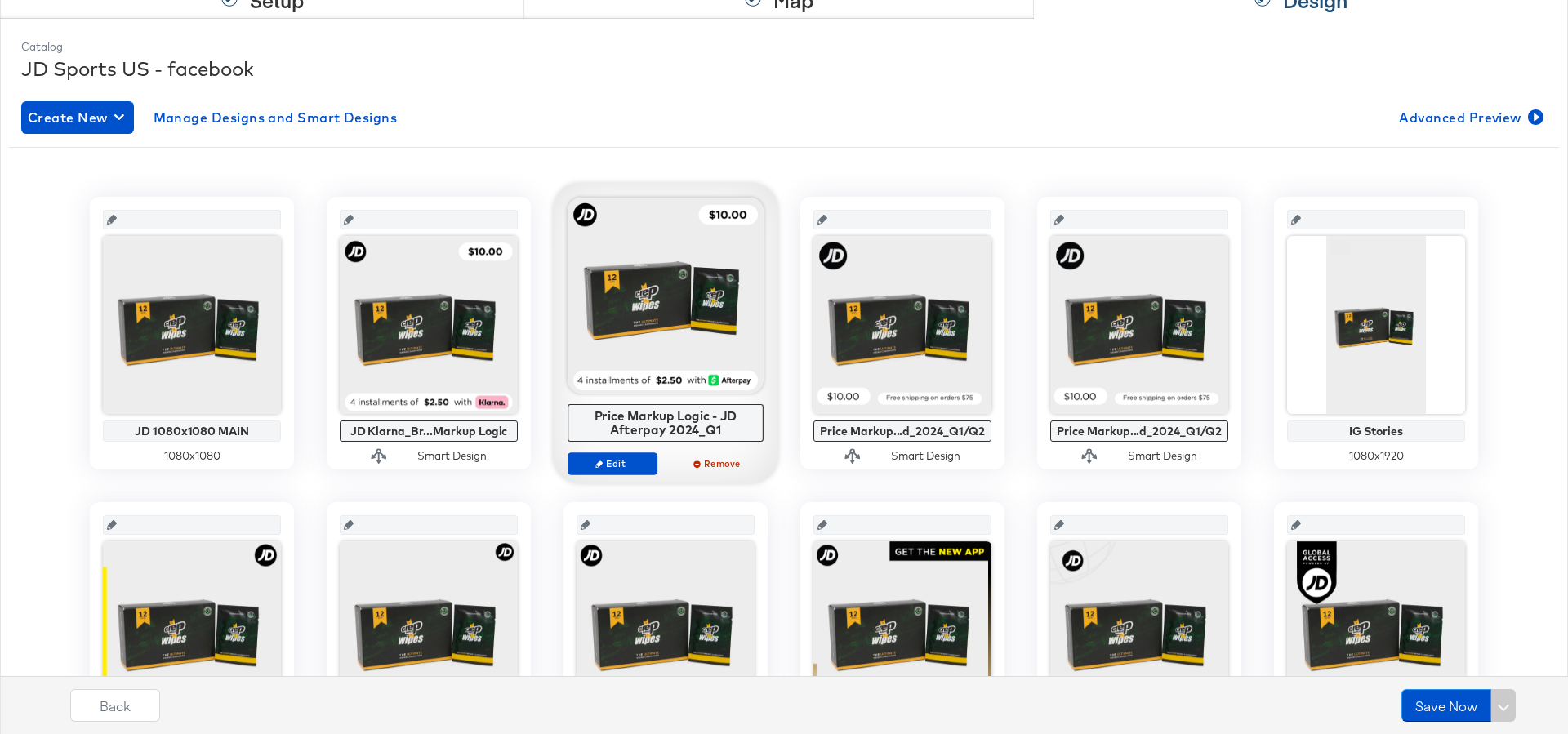 scroll, scrollTop: 175, scrollLeft: 0, axis: vertical 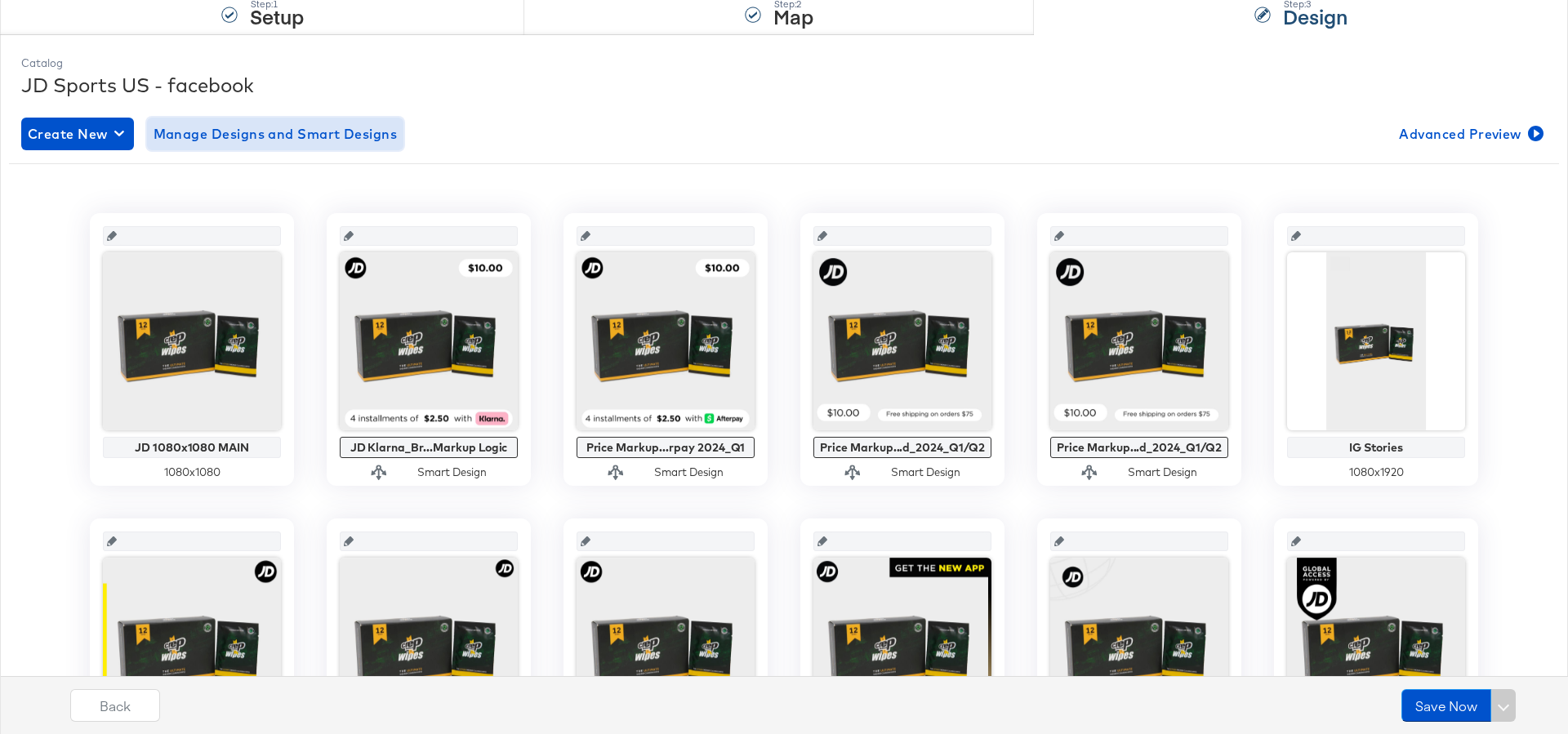 click on "Manage Designs and Smart Designs" at bounding box center (275, 134) 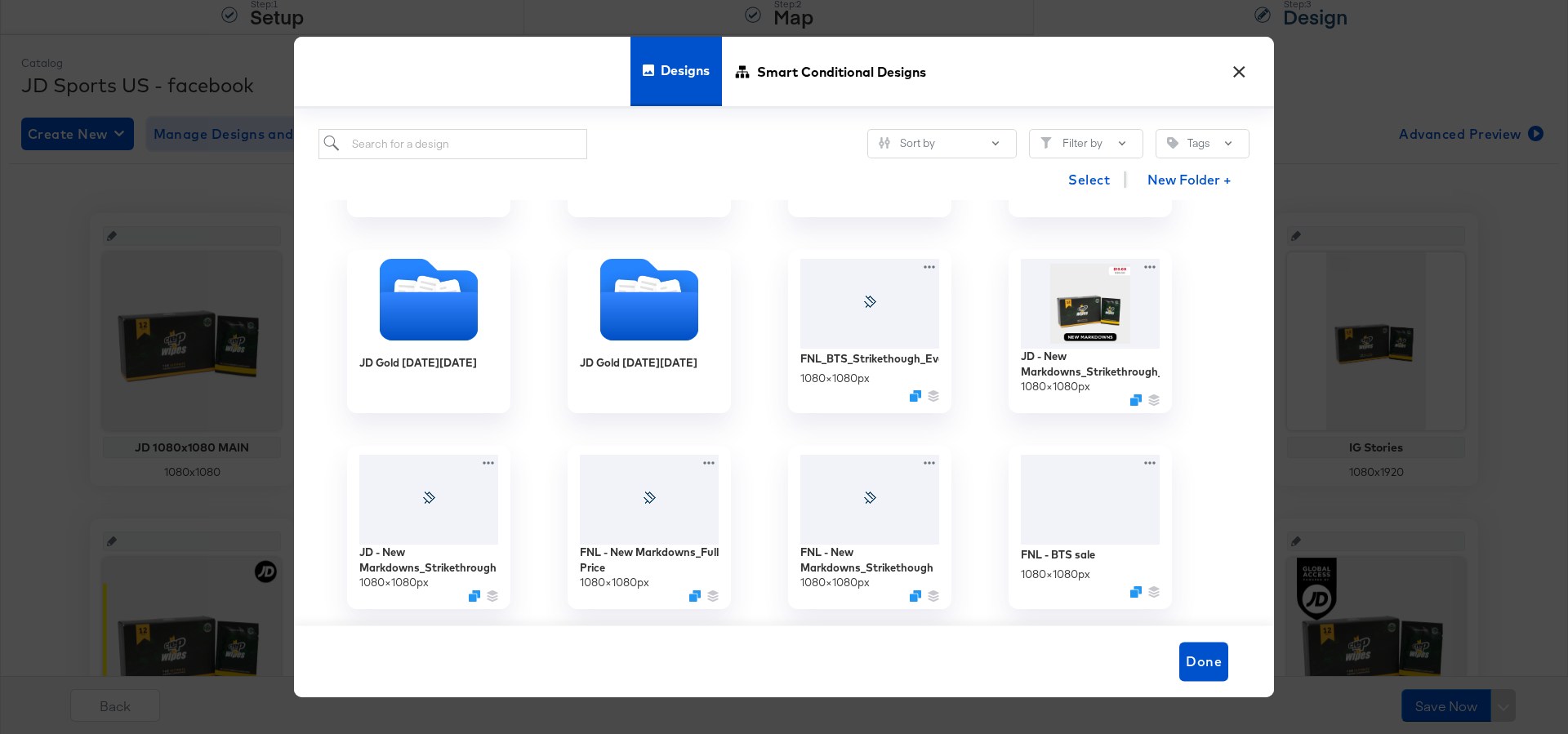 scroll, scrollTop: 1532, scrollLeft: 0, axis: vertical 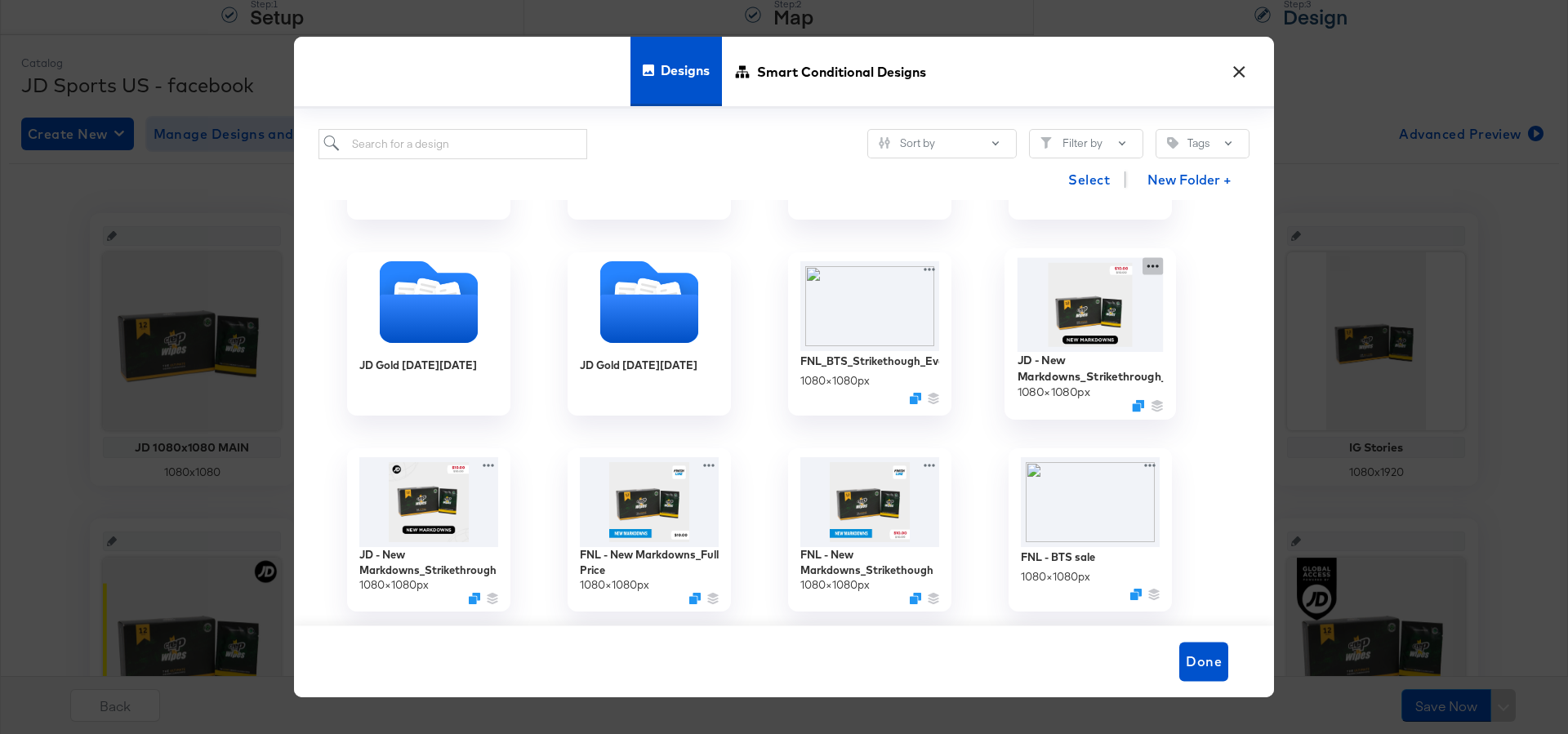 click on "JD - New Markdowns_Strikethrough_NoBrand 1080  ×  1080  px" at bounding box center (1090, 334) 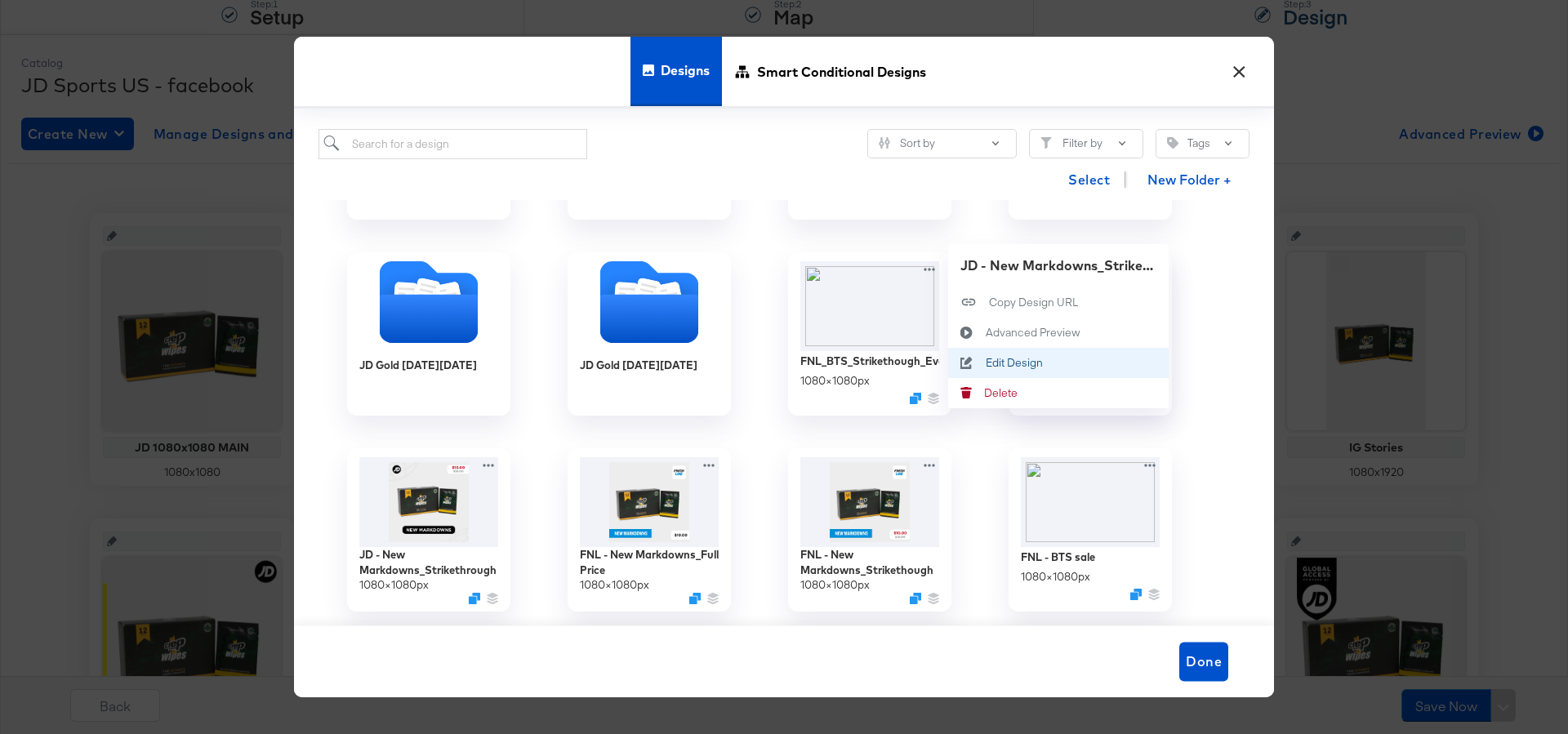 click on "Edit Design Edit Design" at bounding box center [1058, 363] 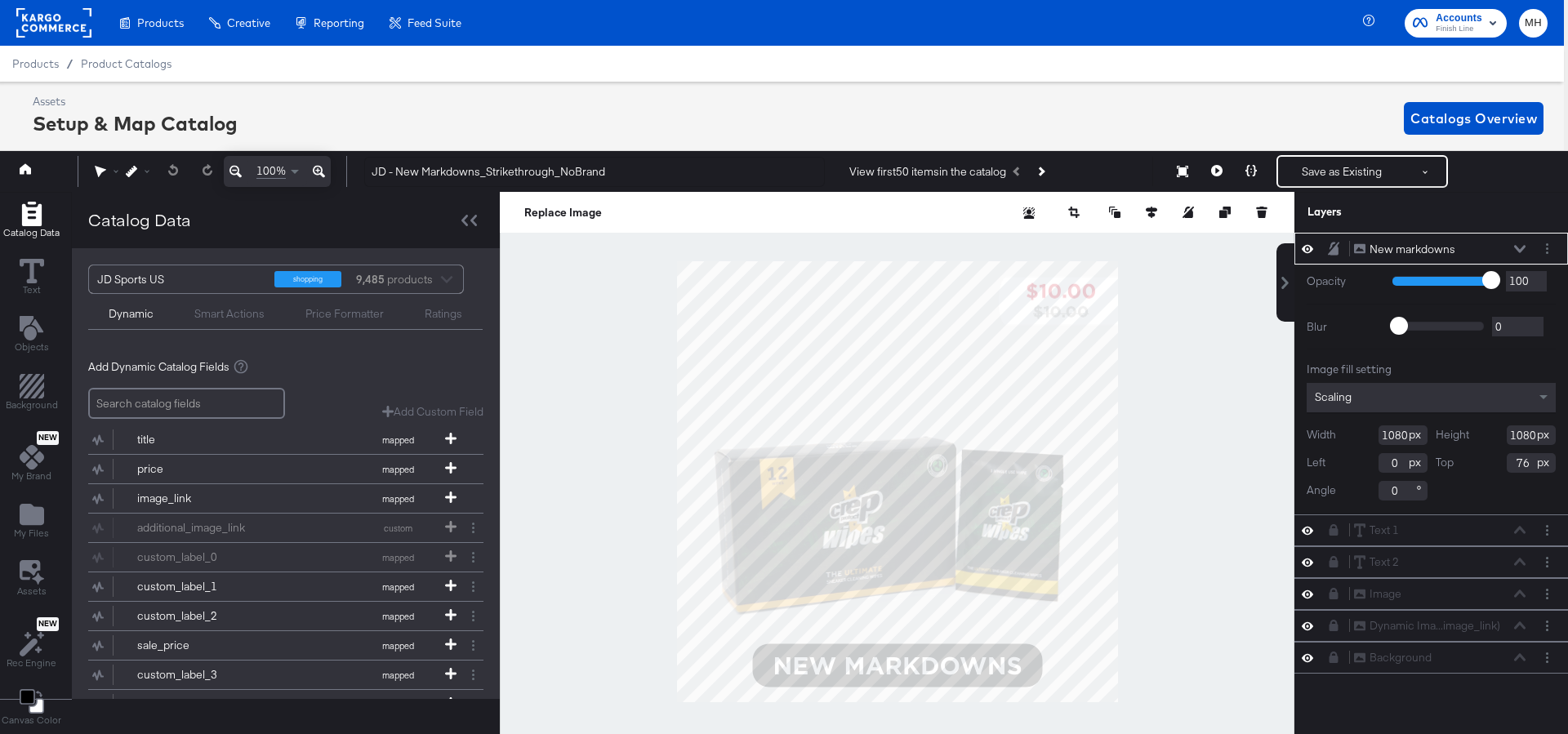 scroll, scrollTop: 36, scrollLeft: 4, axis: both 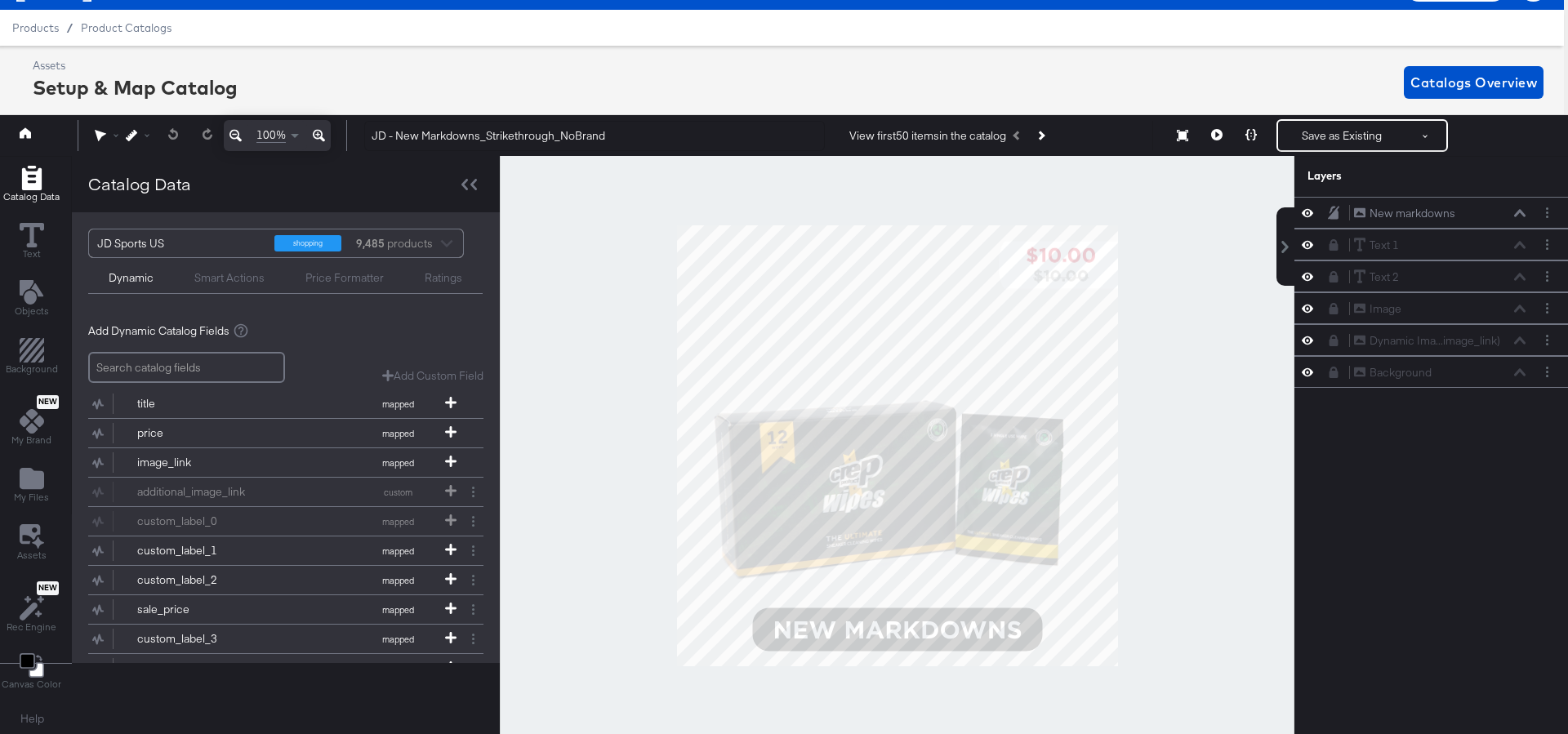 click at bounding box center (897, 445) 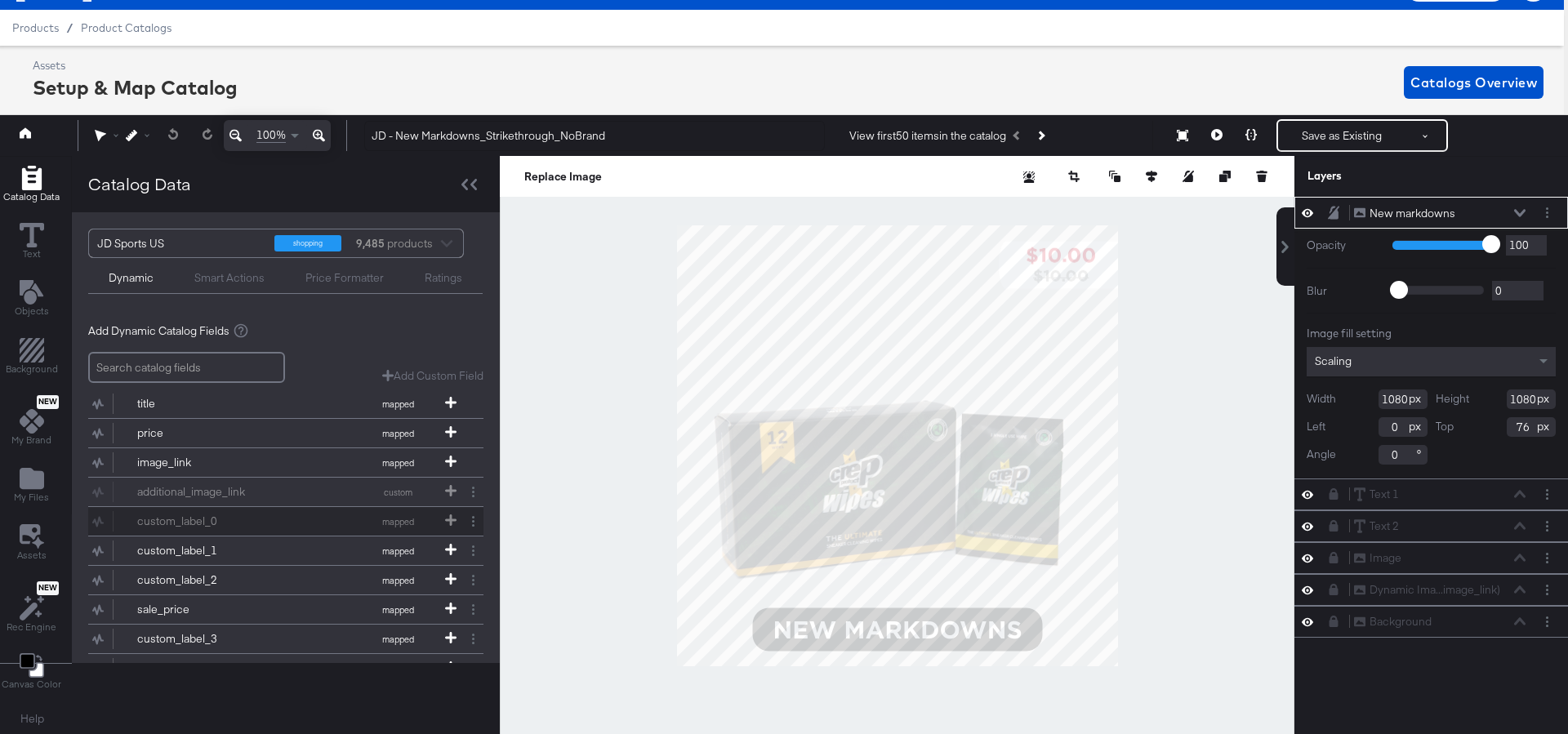 scroll, scrollTop: 75, scrollLeft: 0, axis: vertical 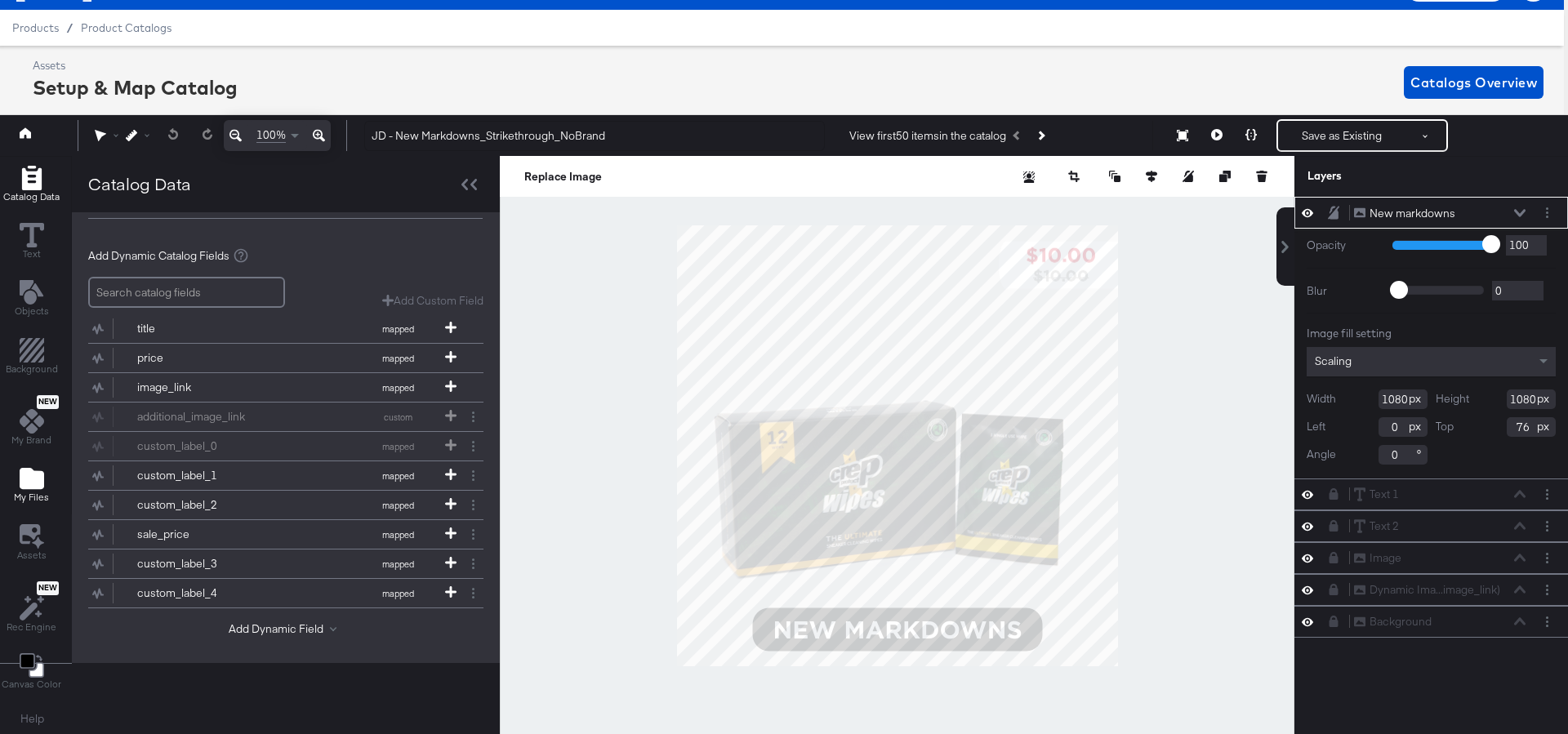 click 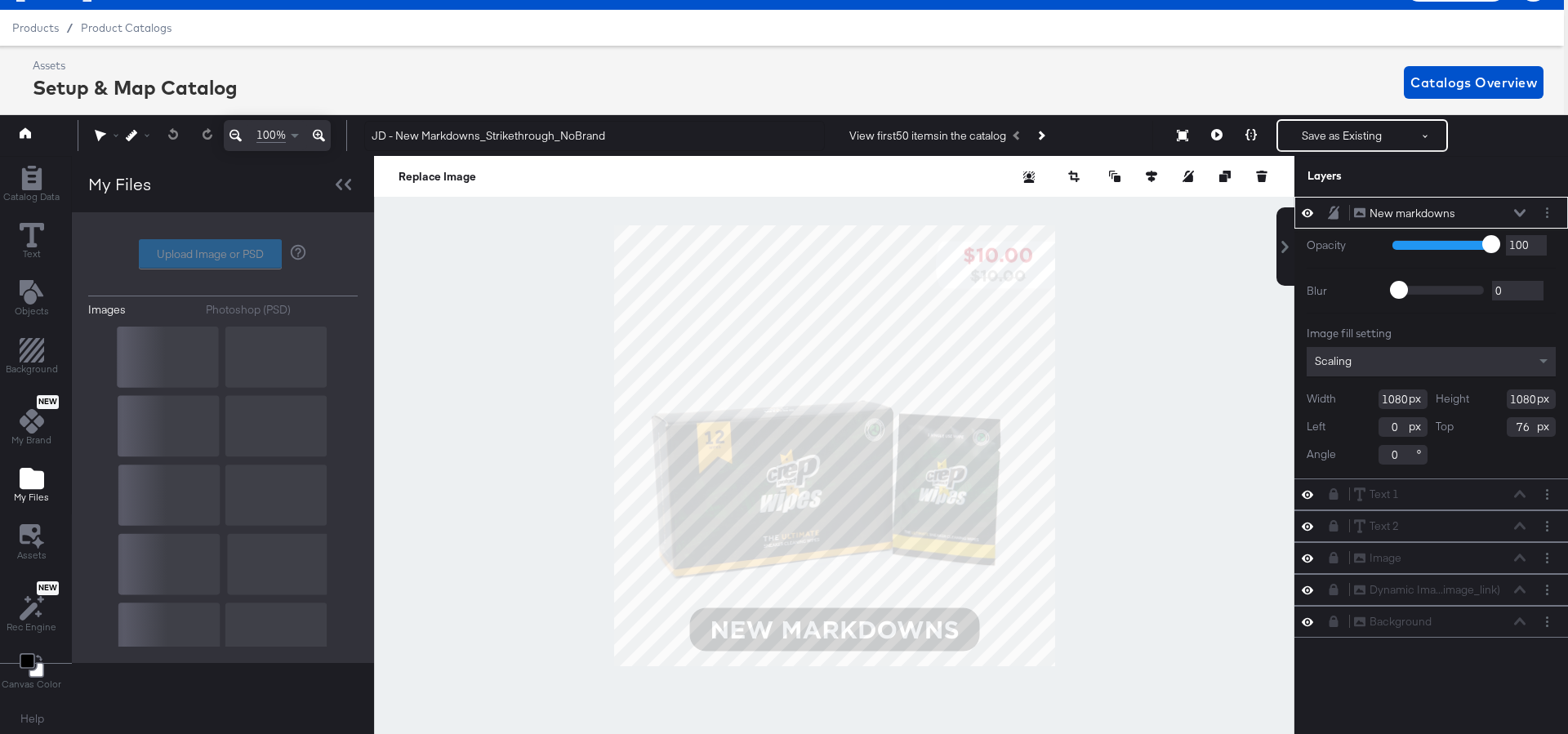 scroll, scrollTop: 0, scrollLeft: 0, axis: both 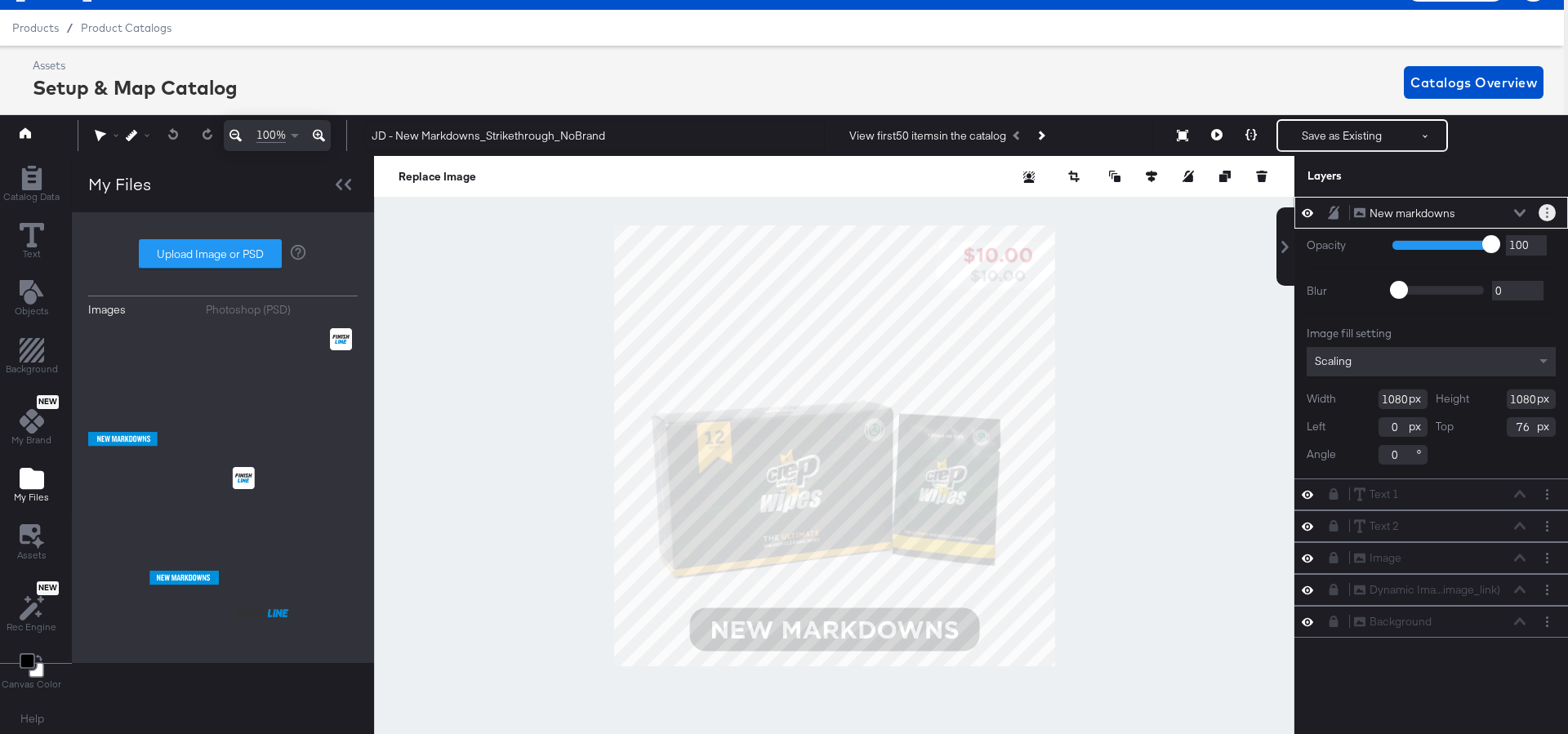 click at bounding box center [1547, 212] 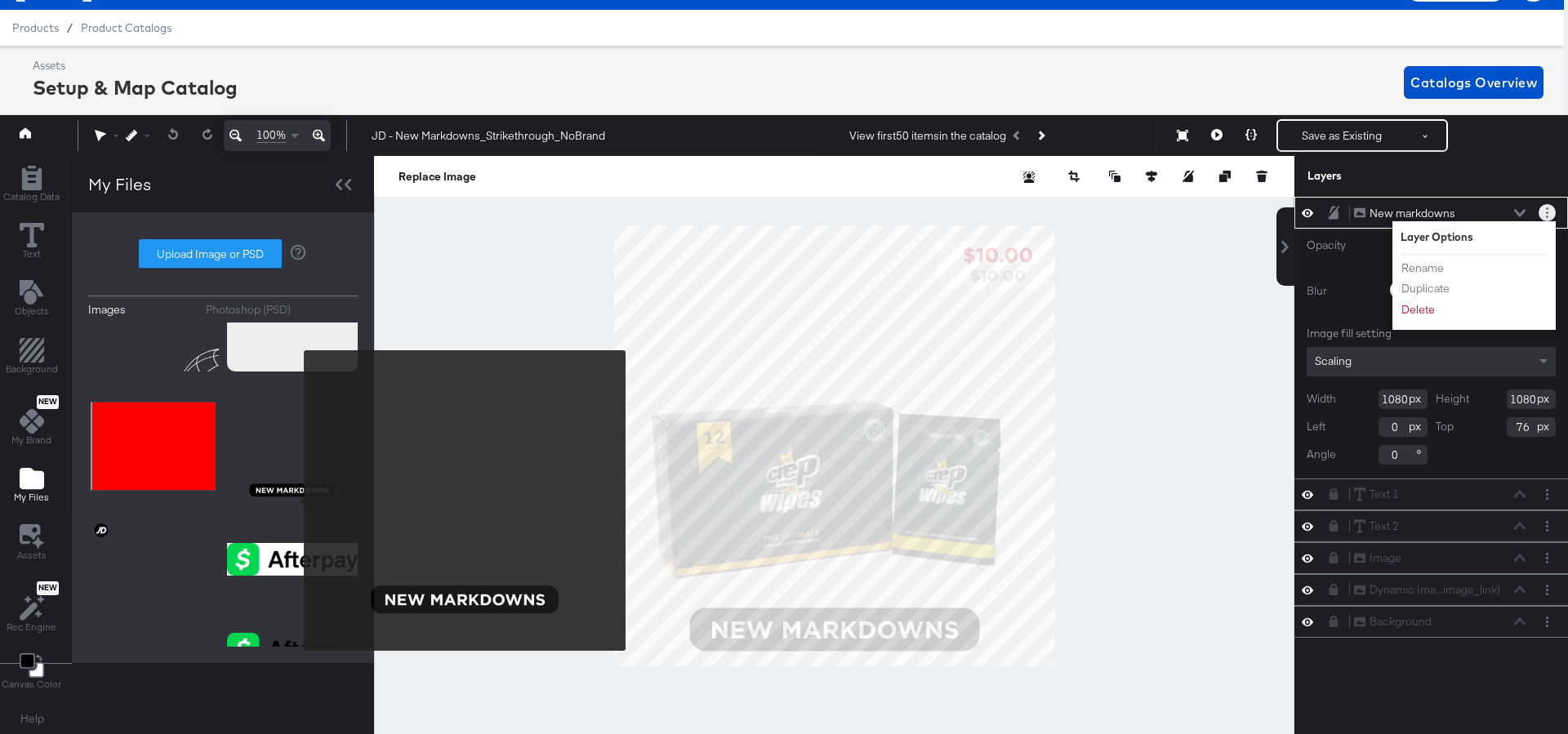 scroll, scrollTop: 648, scrollLeft: 0, axis: vertical 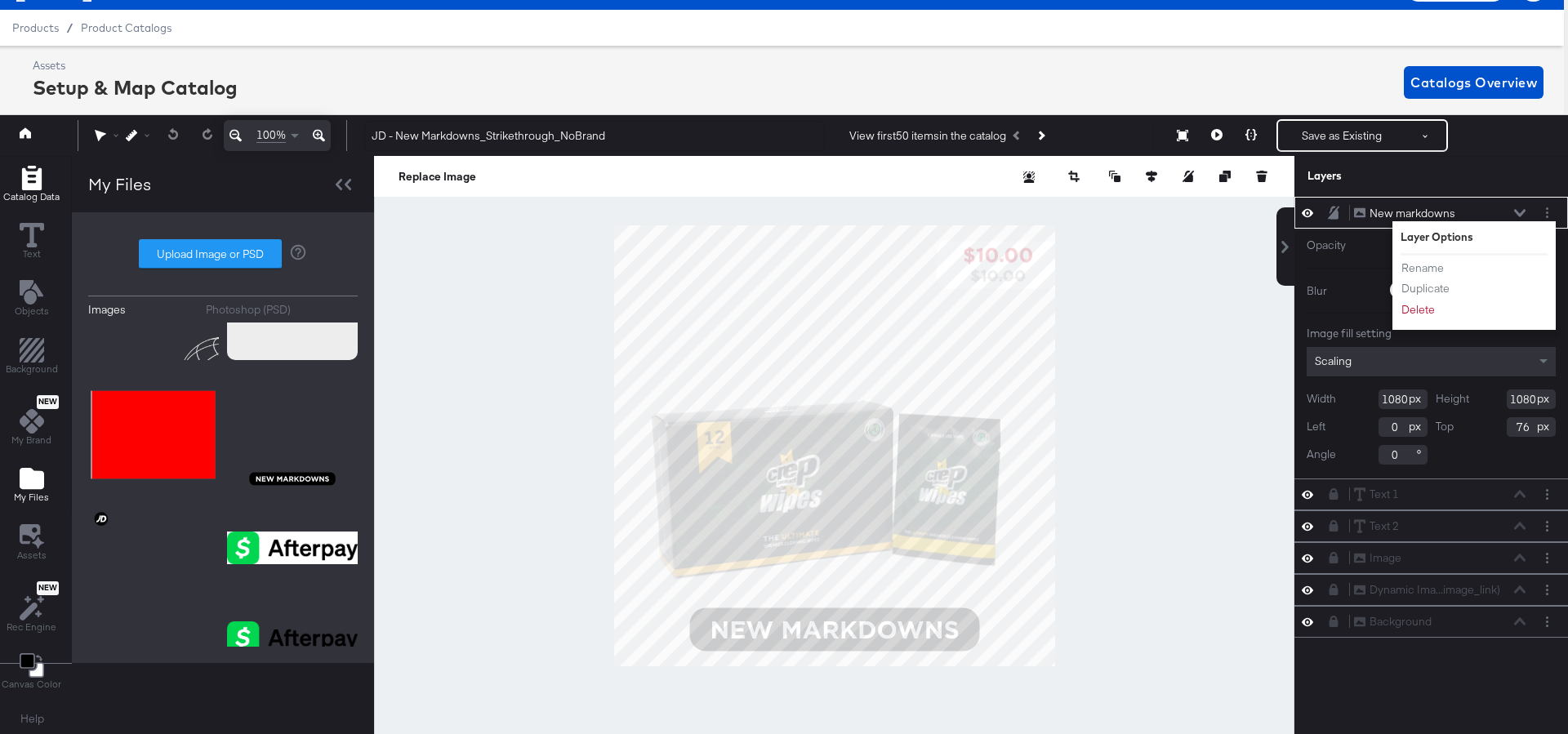 click 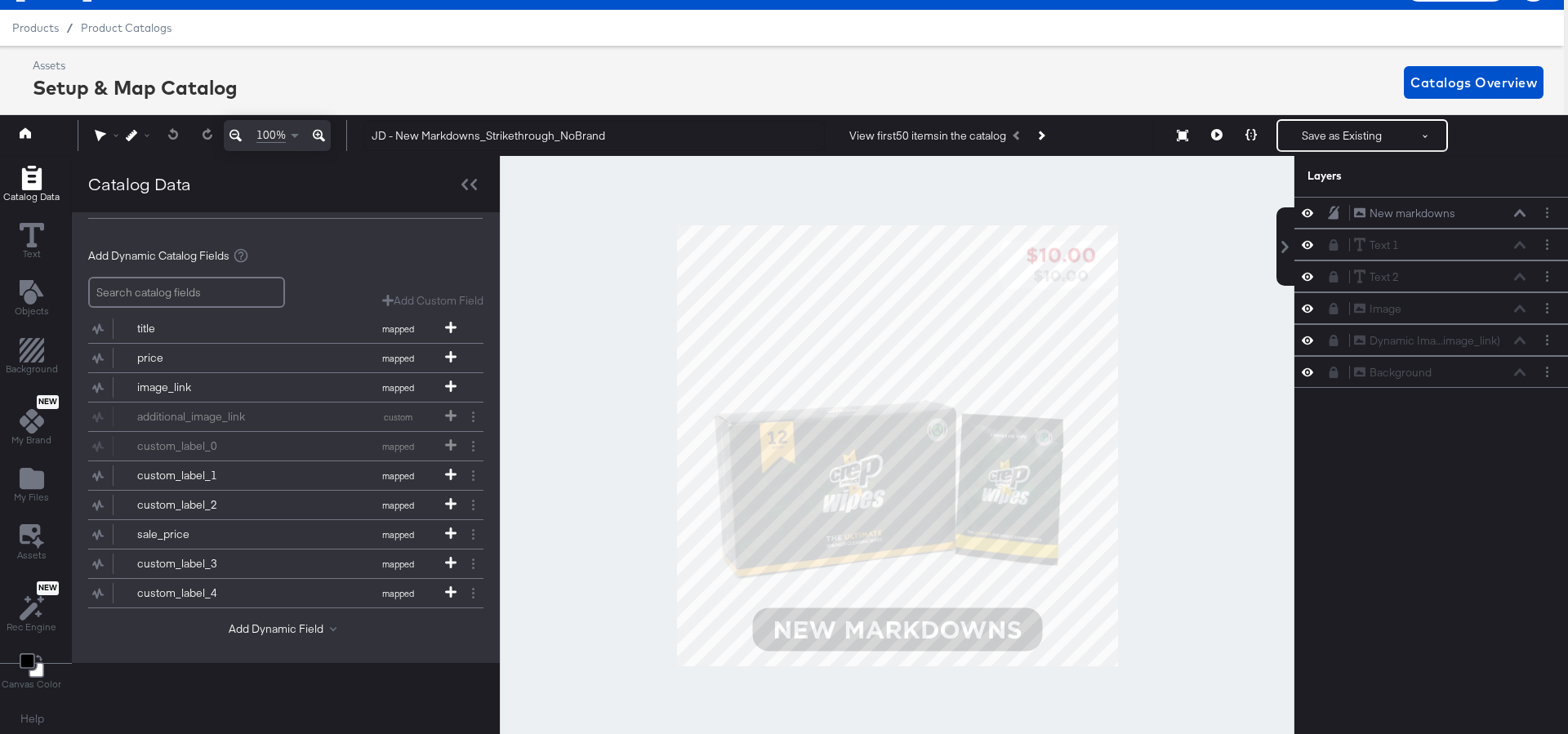 scroll, scrollTop: 0, scrollLeft: 0, axis: both 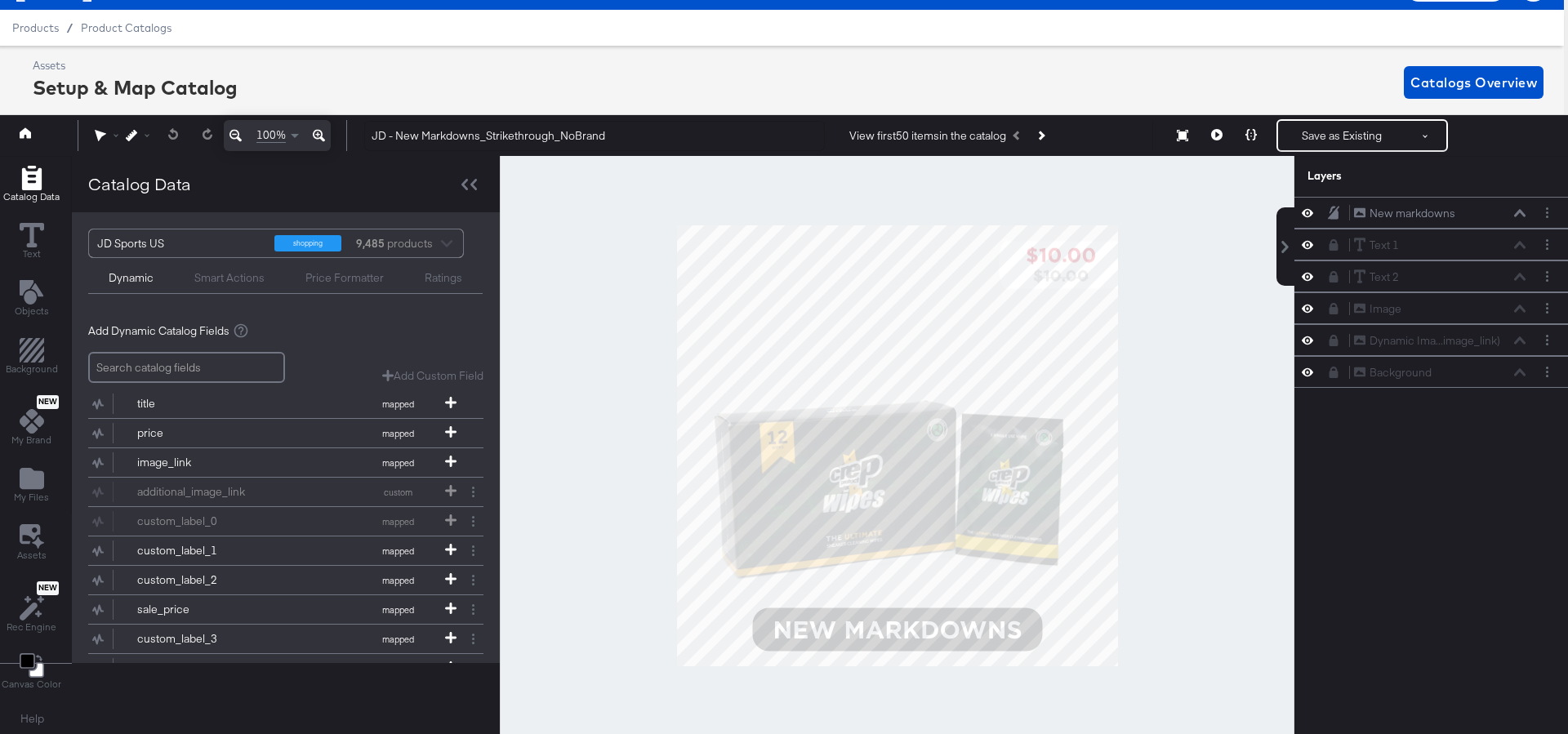 click on "Smart Actions" at bounding box center (229, 278) 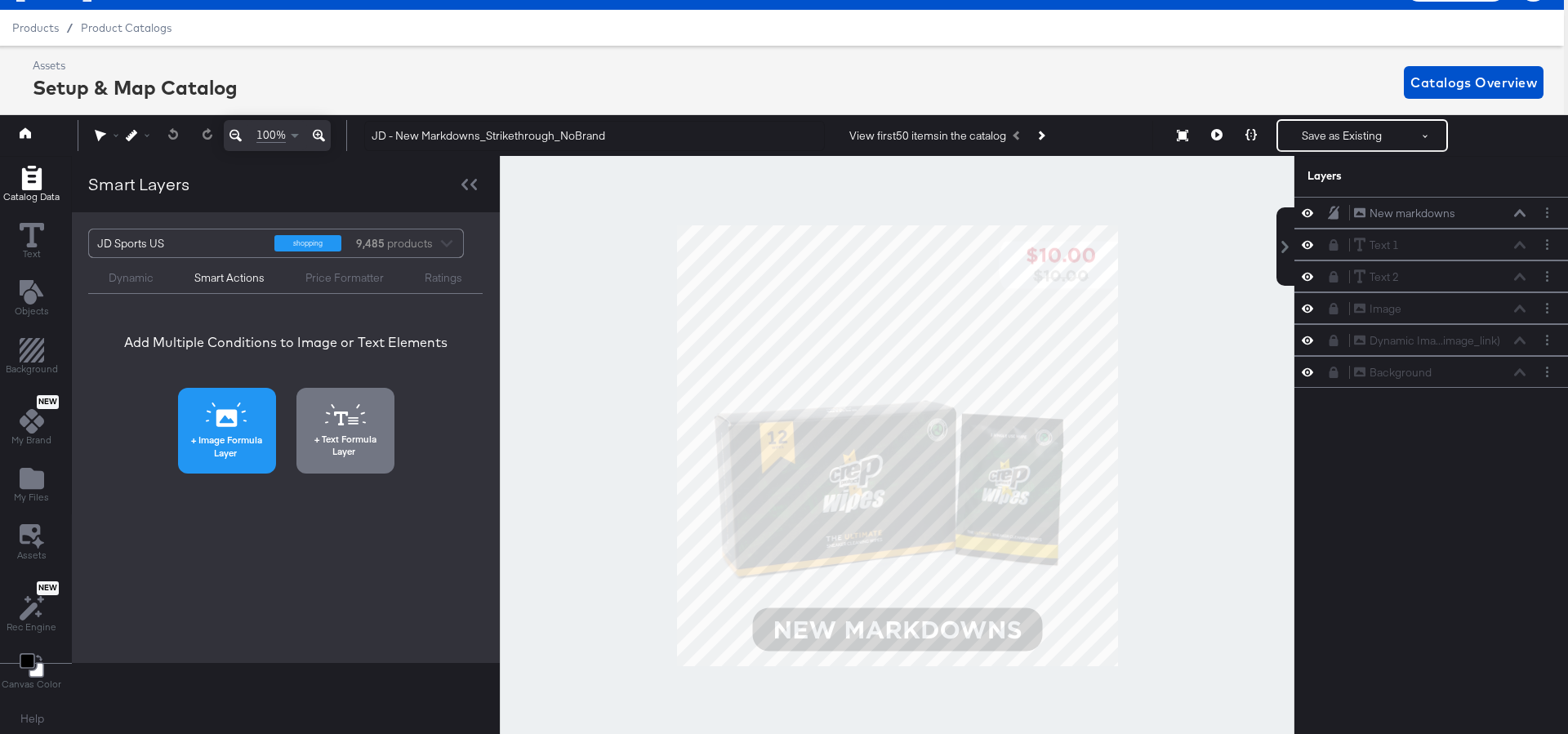 click 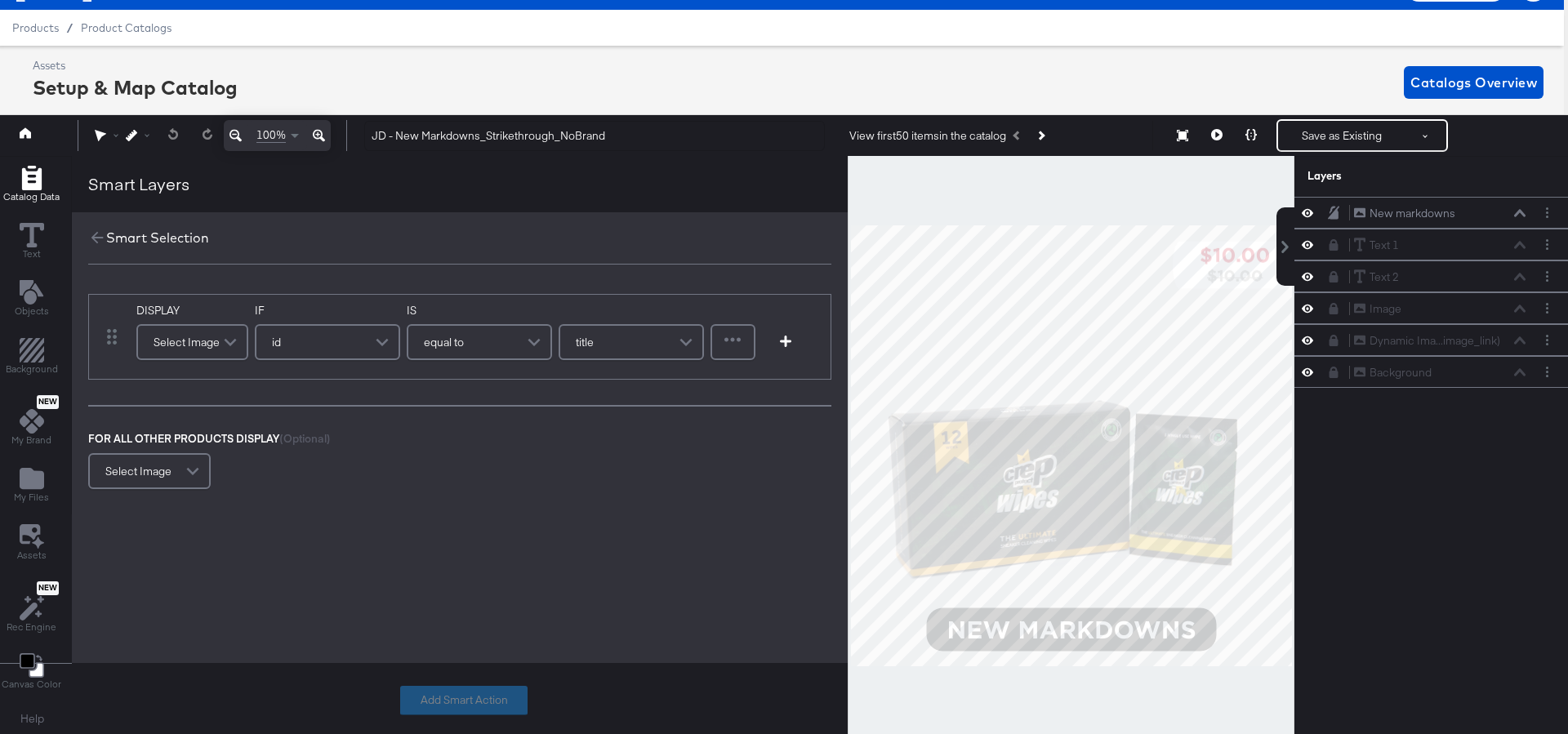 click at bounding box center (232, 342) 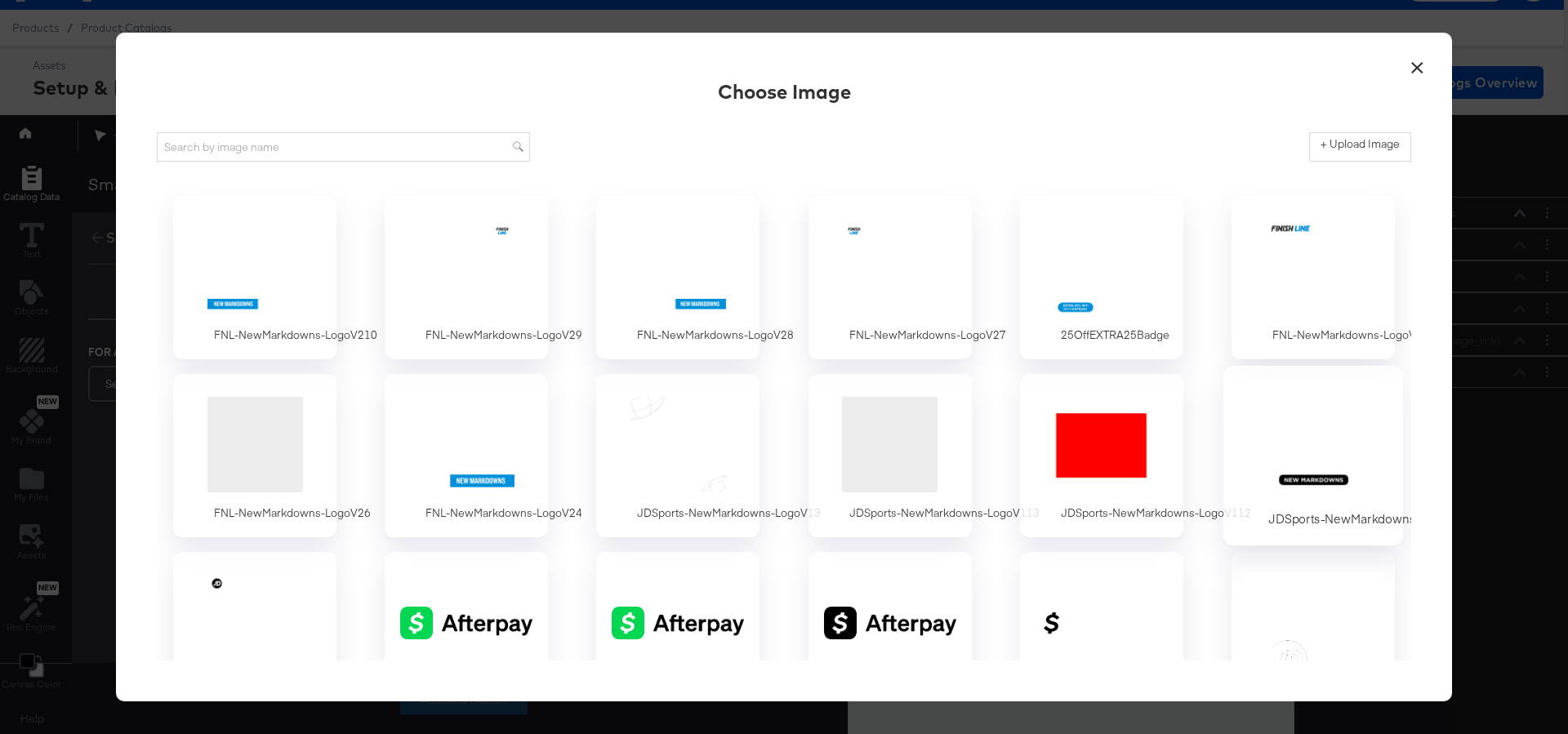 click at bounding box center [1312, 444] 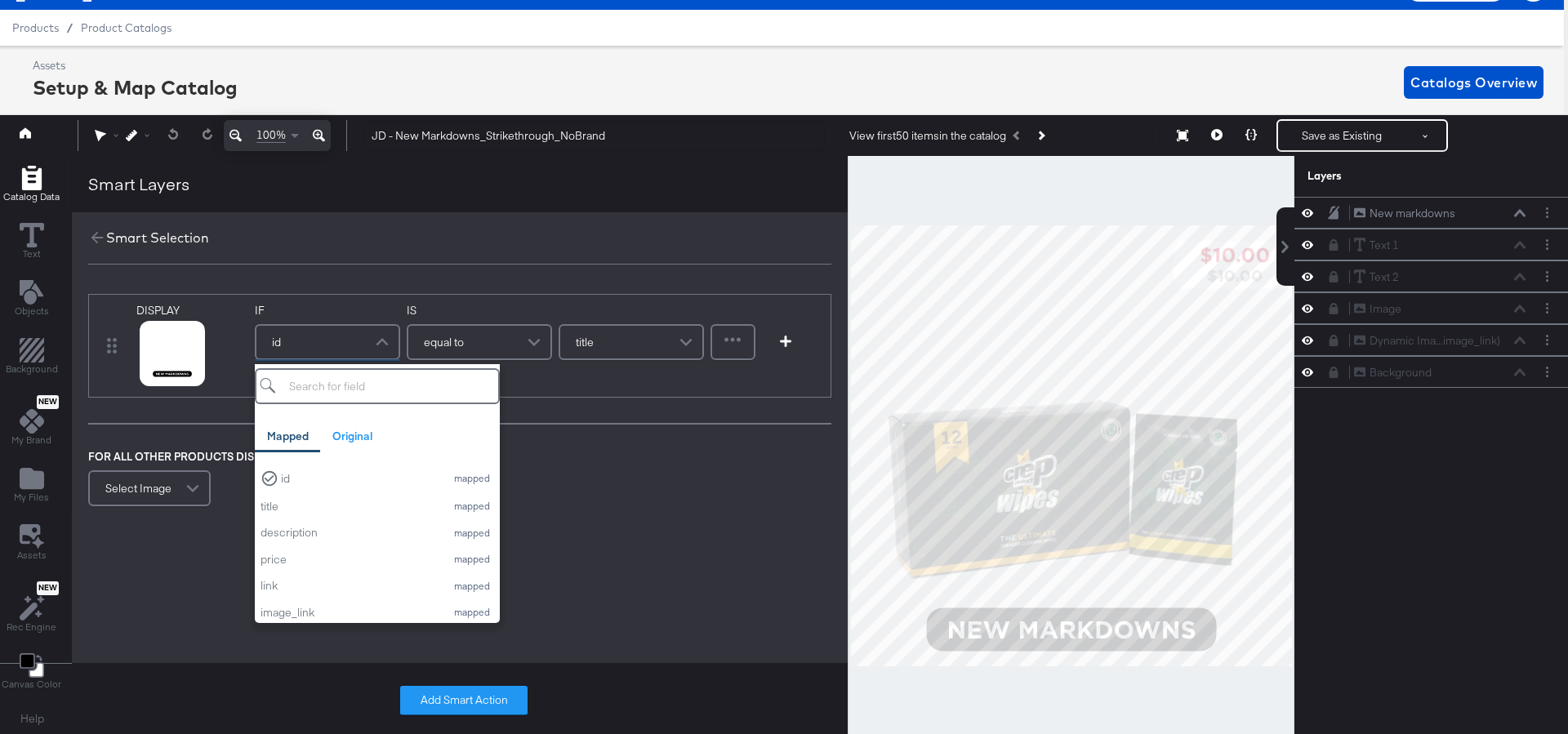 click at bounding box center [384, 342] 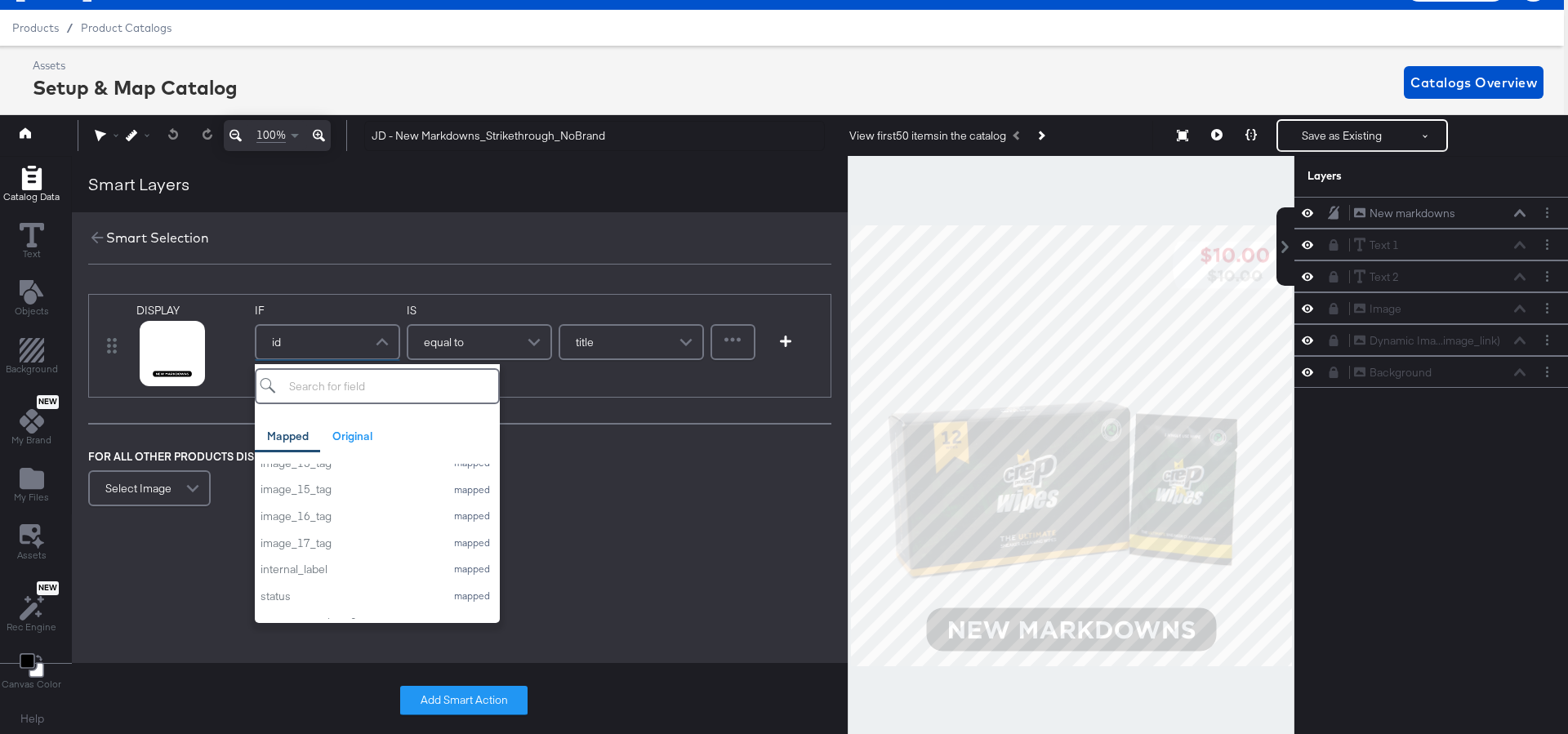 scroll, scrollTop: 1188, scrollLeft: 0, axis: vertical 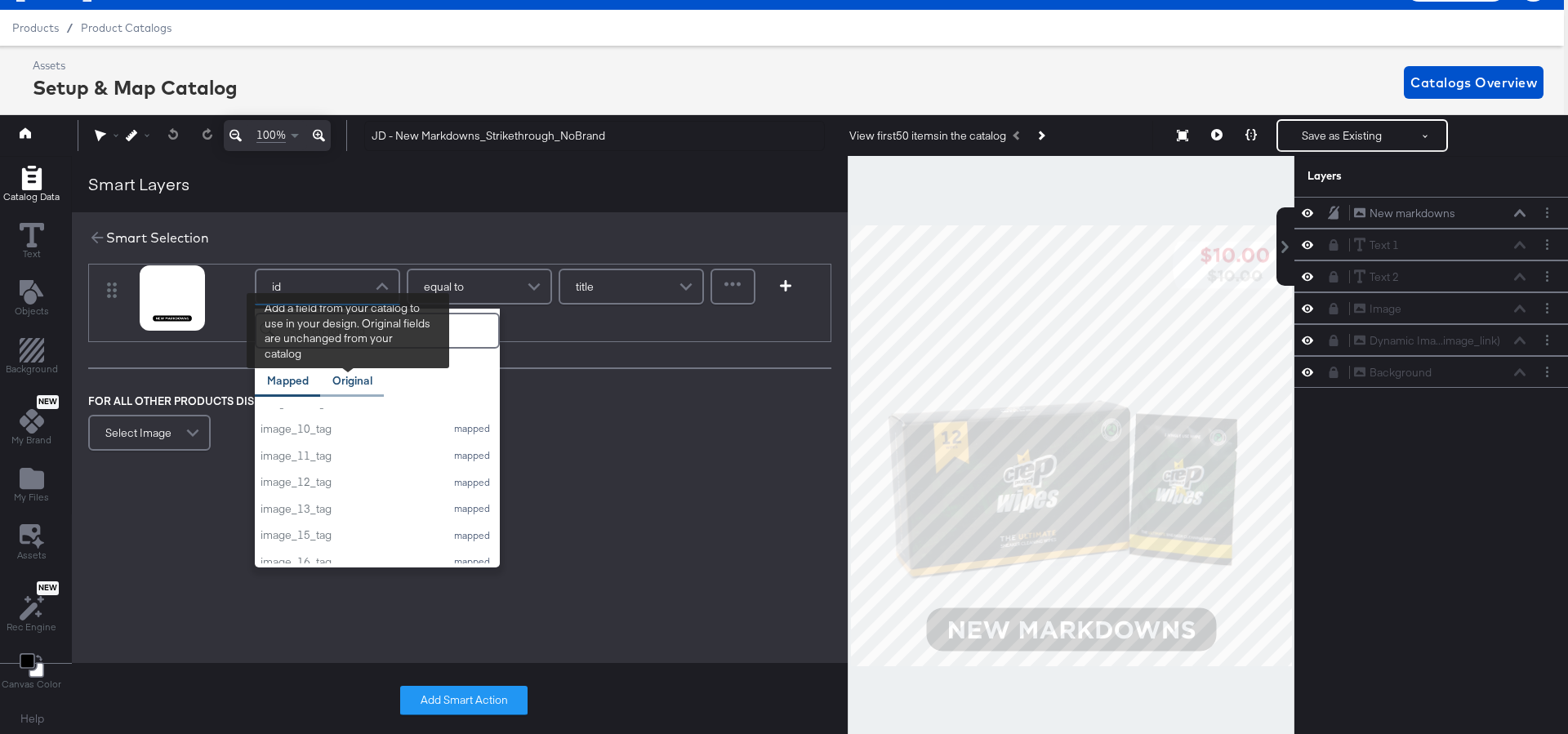 click on "Original" at bounding box center [352, 380] 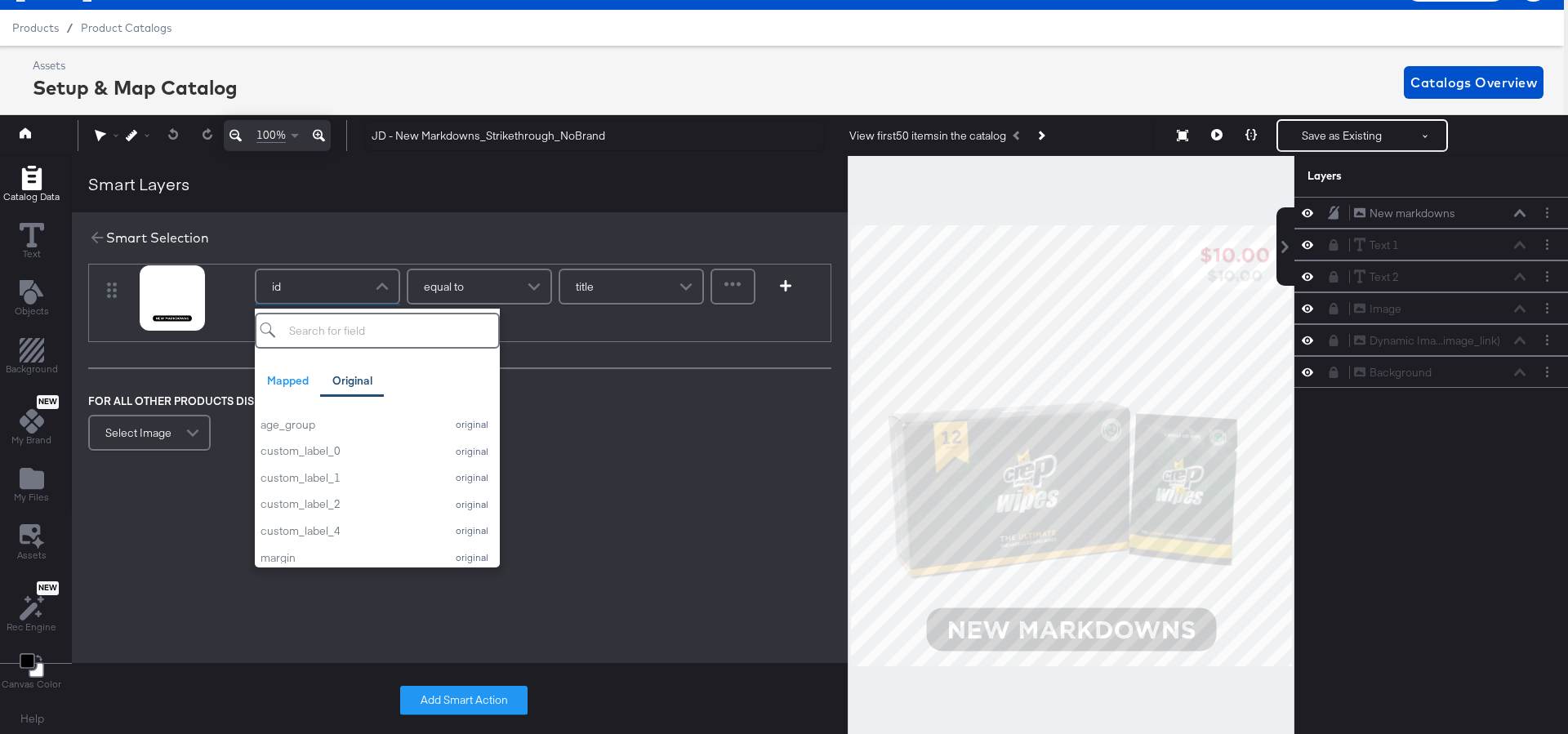 scroll, scrollTop: 781, scrollLeft: 0, axis: vertical 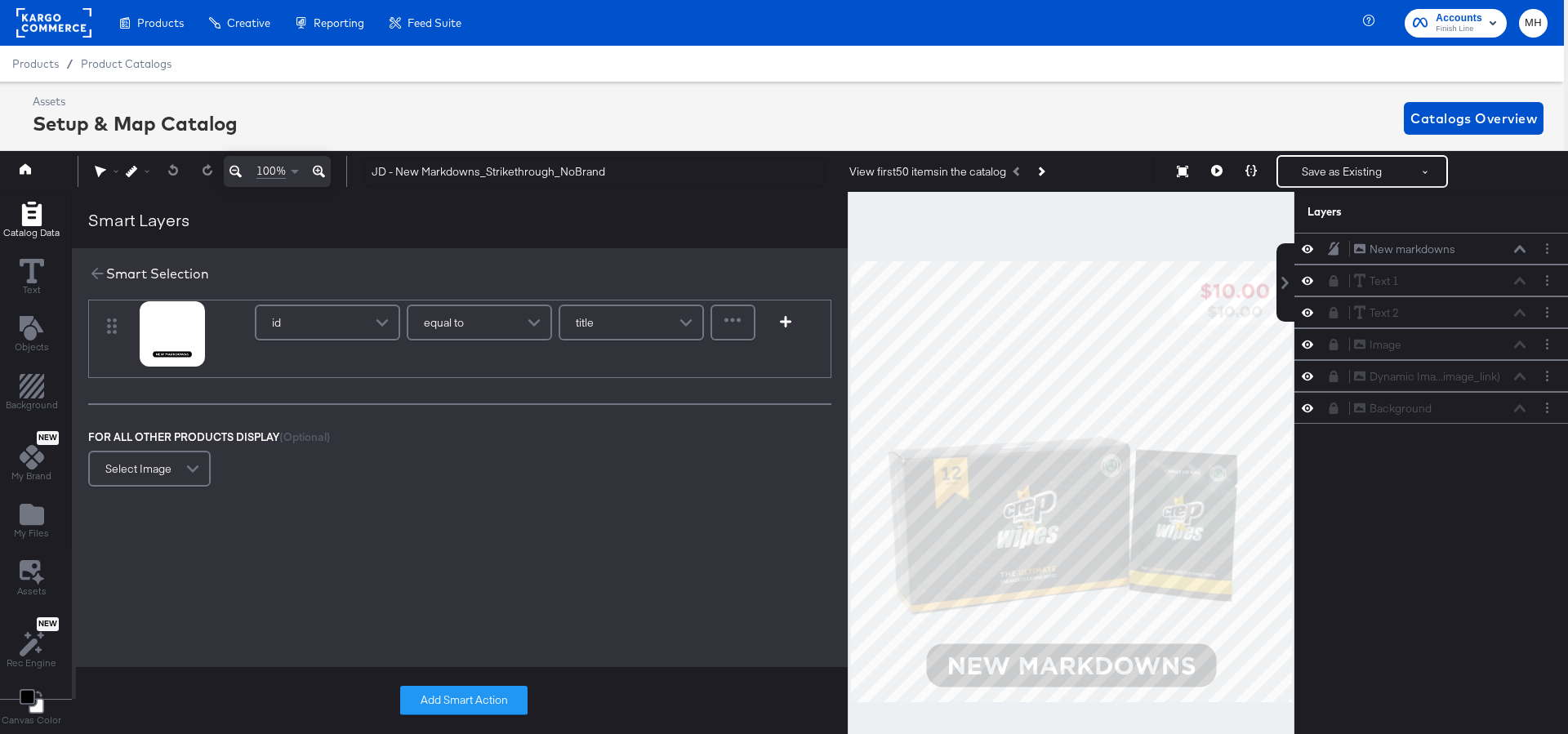 click on "equal to" at bounding box center (443, 323) 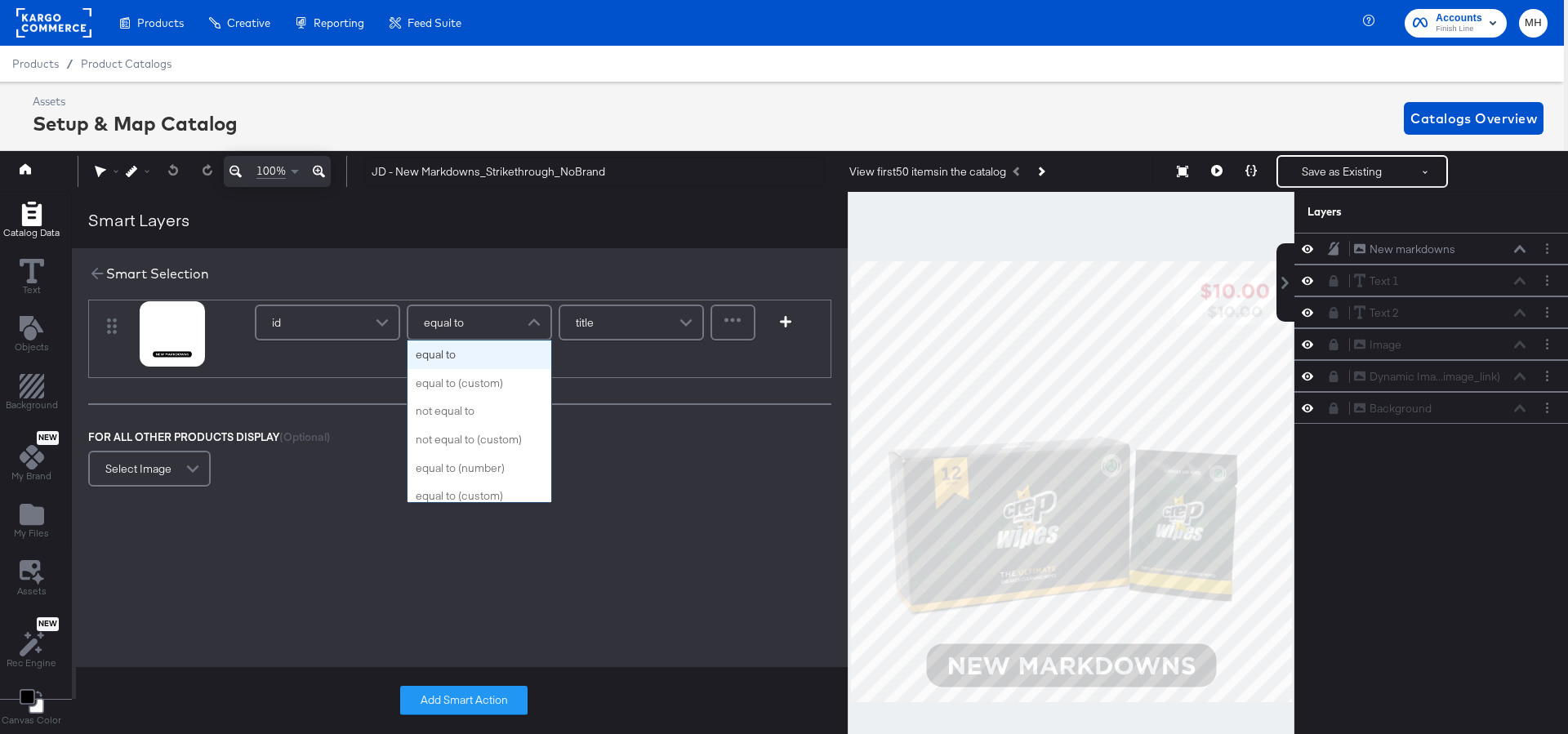 click at bounding box center (384, 323) 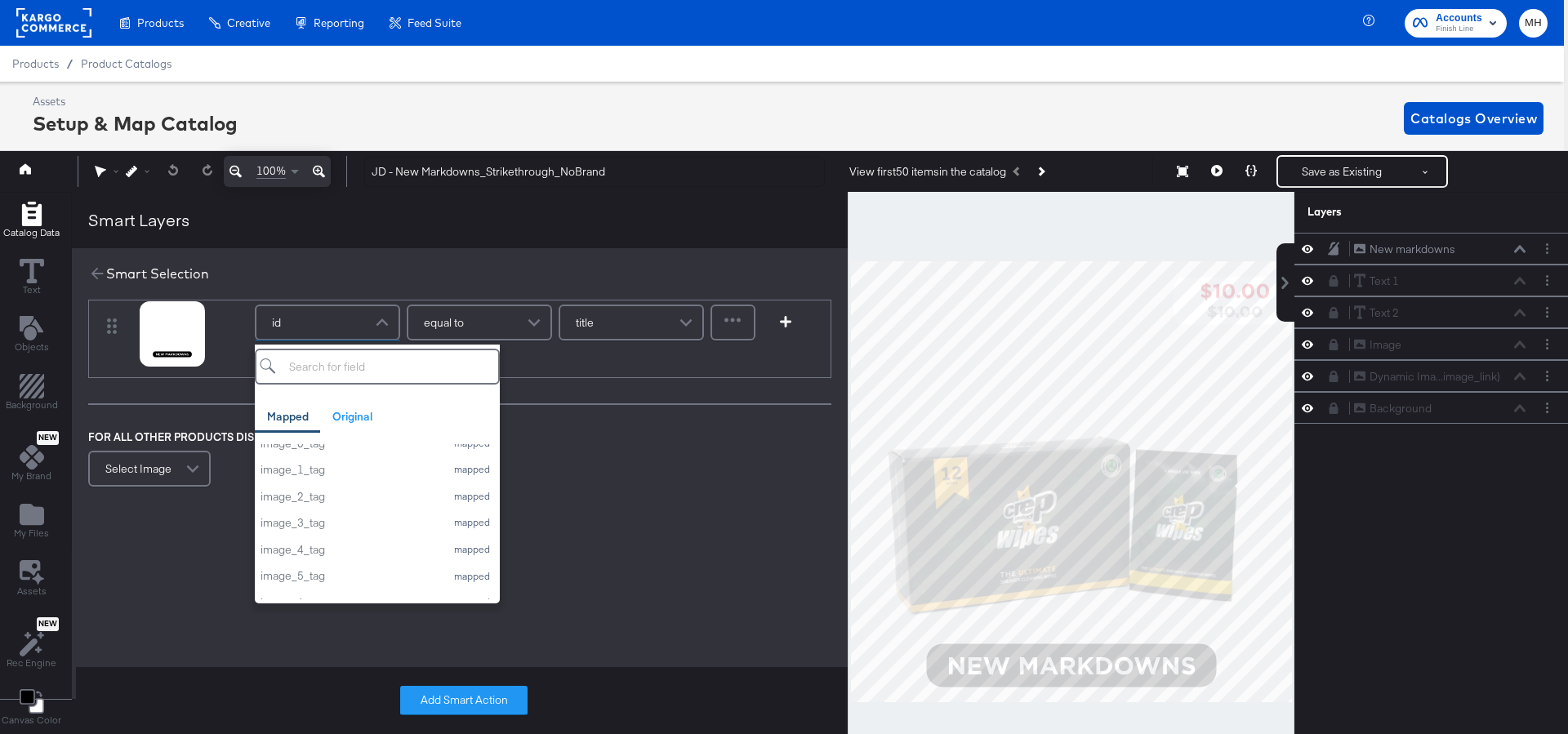 scroll, scrollTop: 803, scrollLeft: 0, axis: vertical 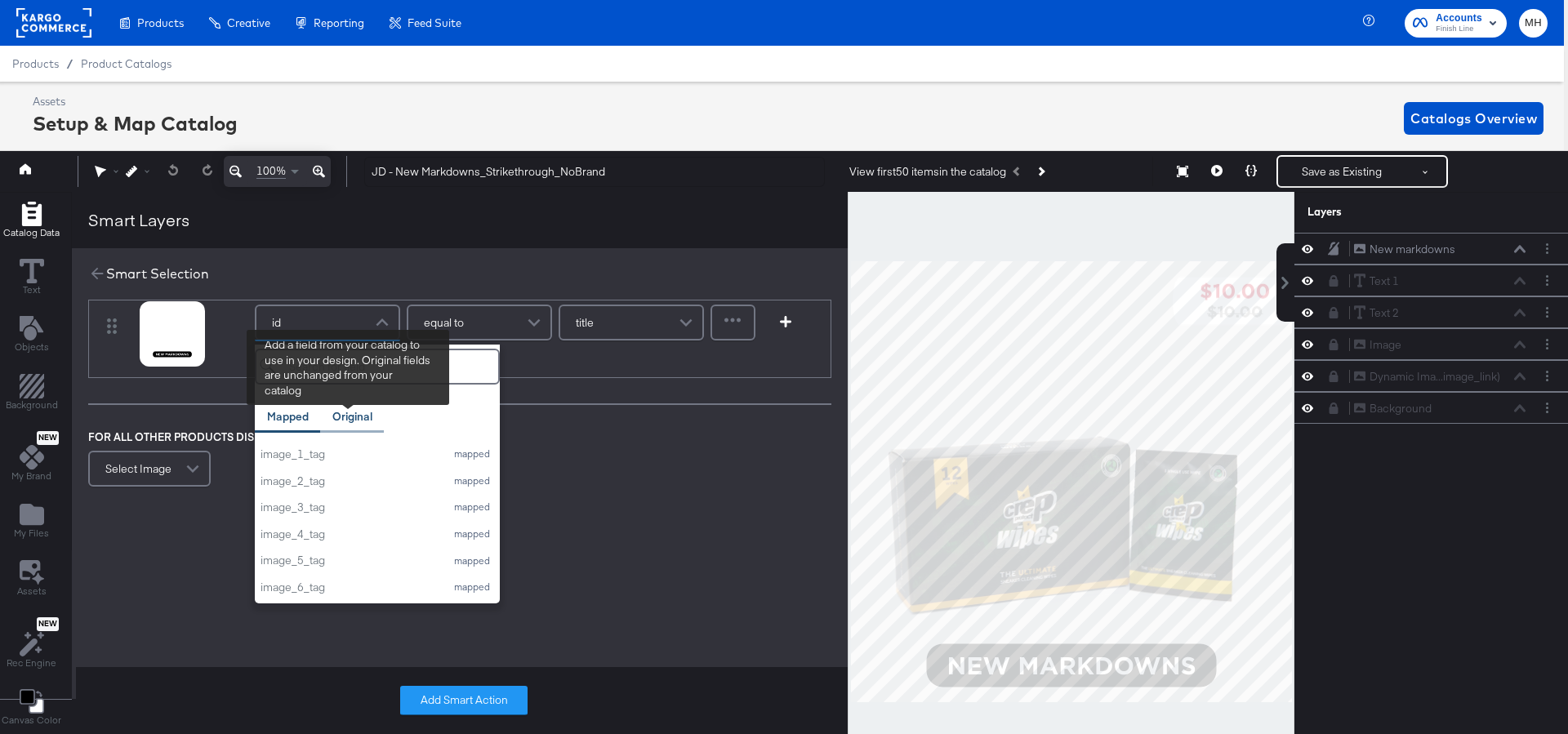 click on "Original" at bounding box center (352, 416) 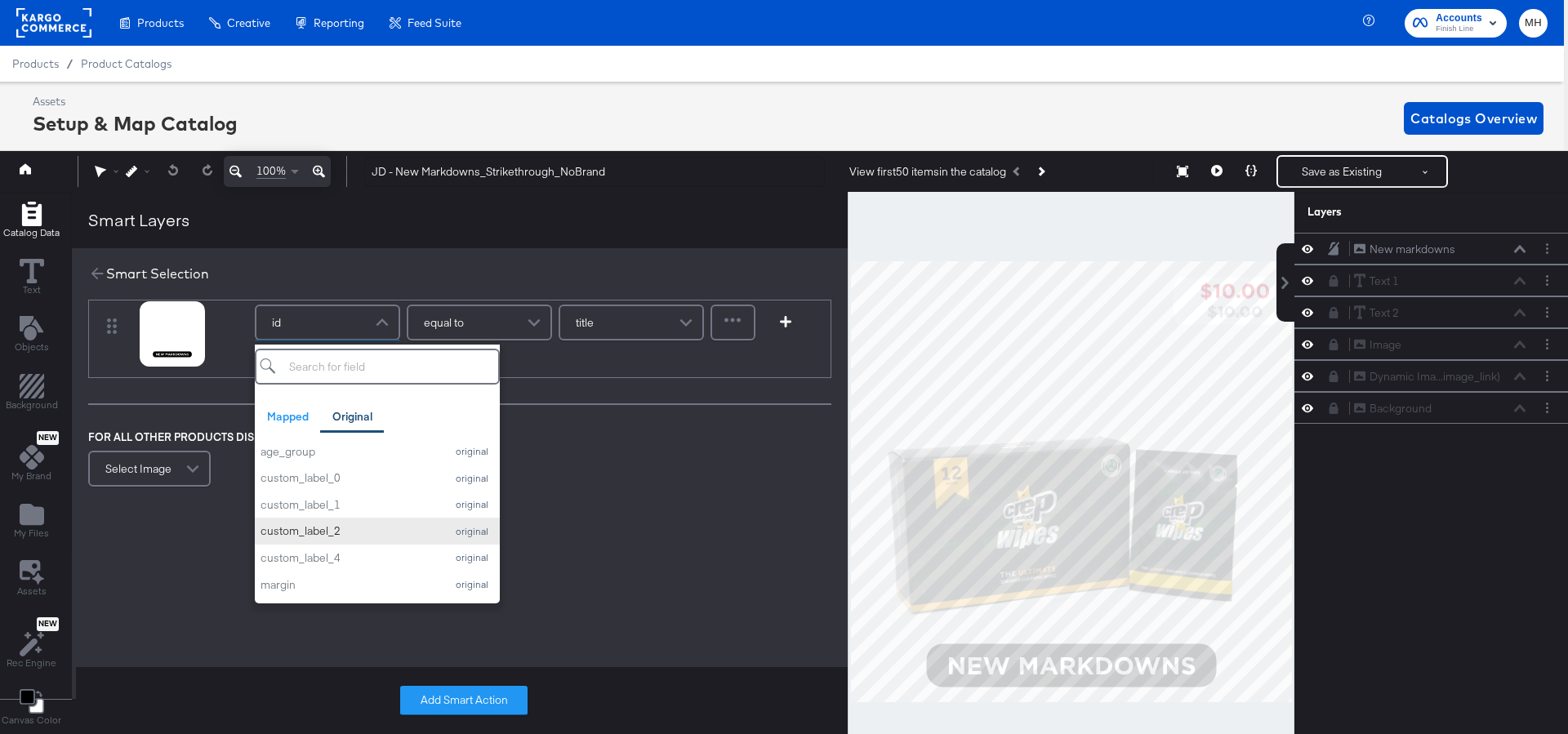 scroll, scrollTop: 827, scrollLeft: 0, axis: vertical 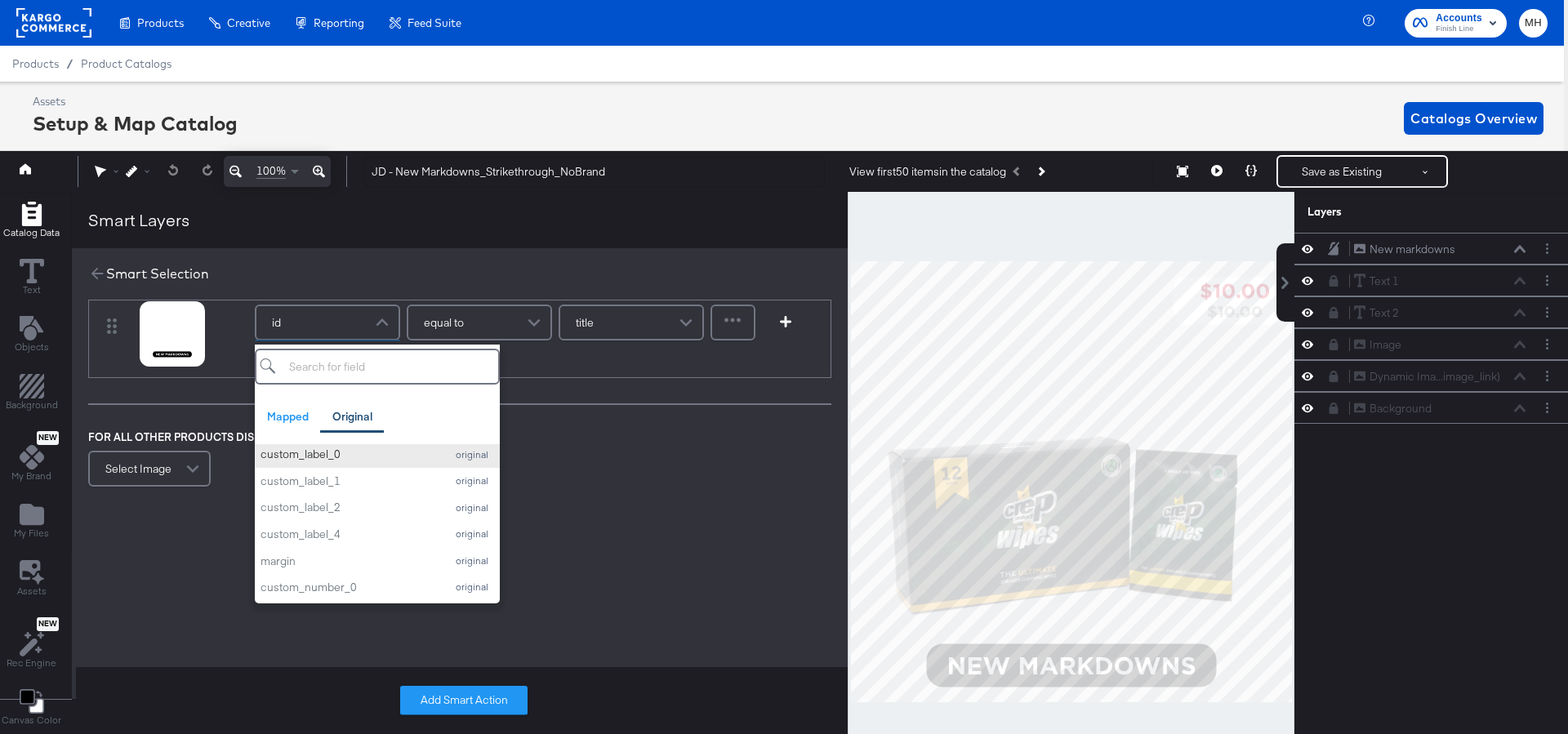 click on "custom_label_0" at bounding box center [349, 454] 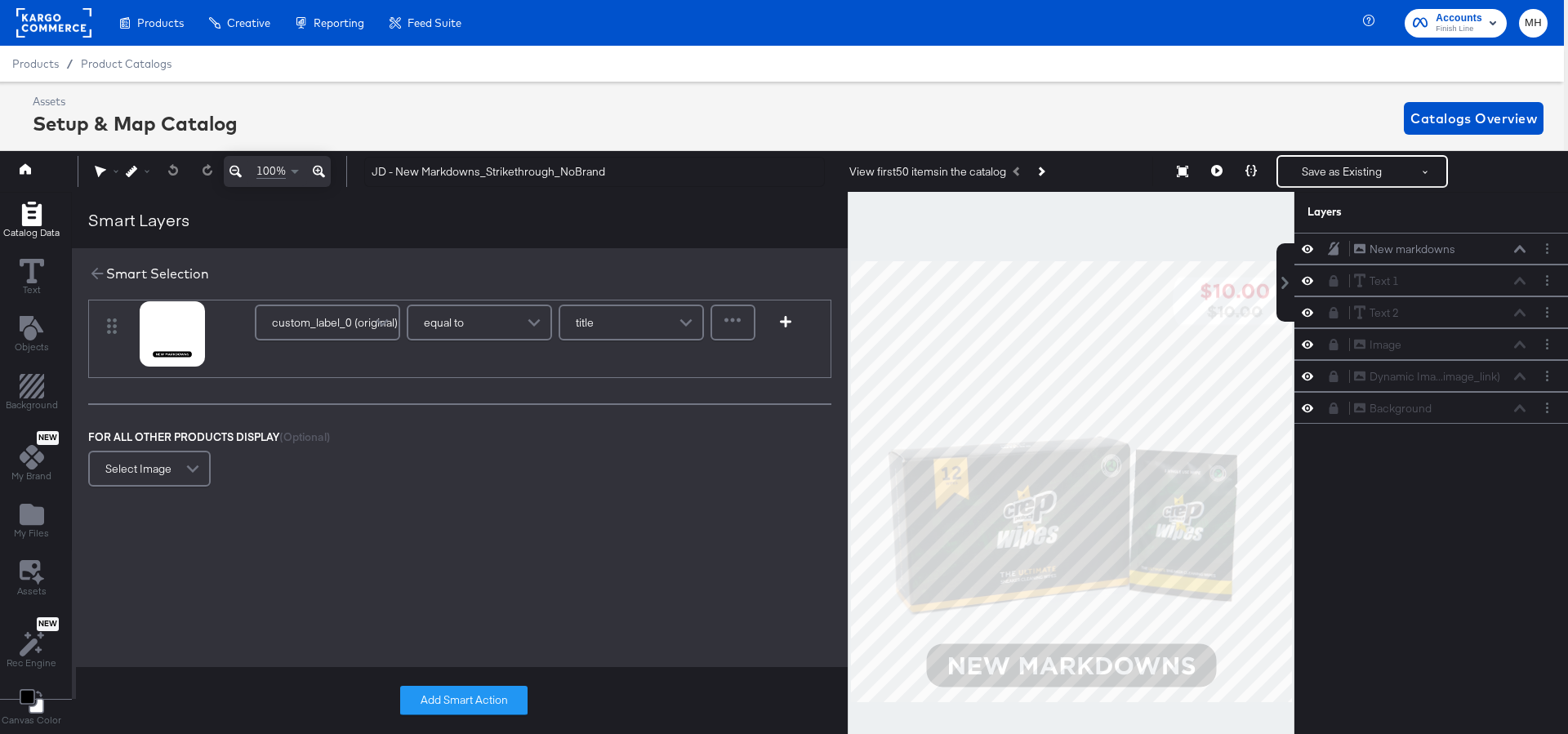 click at bounding box center (536, 323) 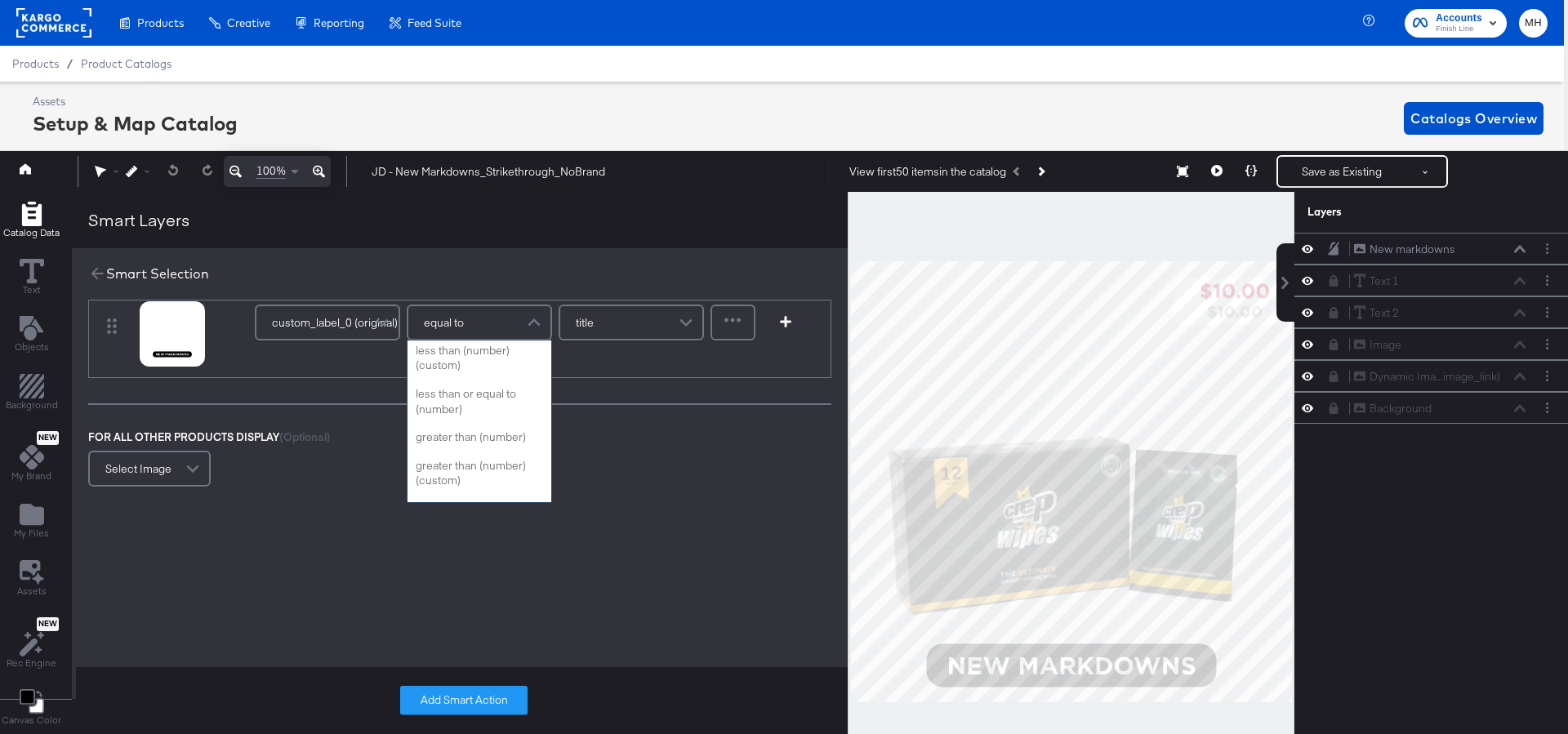scroll, scrollTop: 234, scrollLeft: 0, axis: vertical 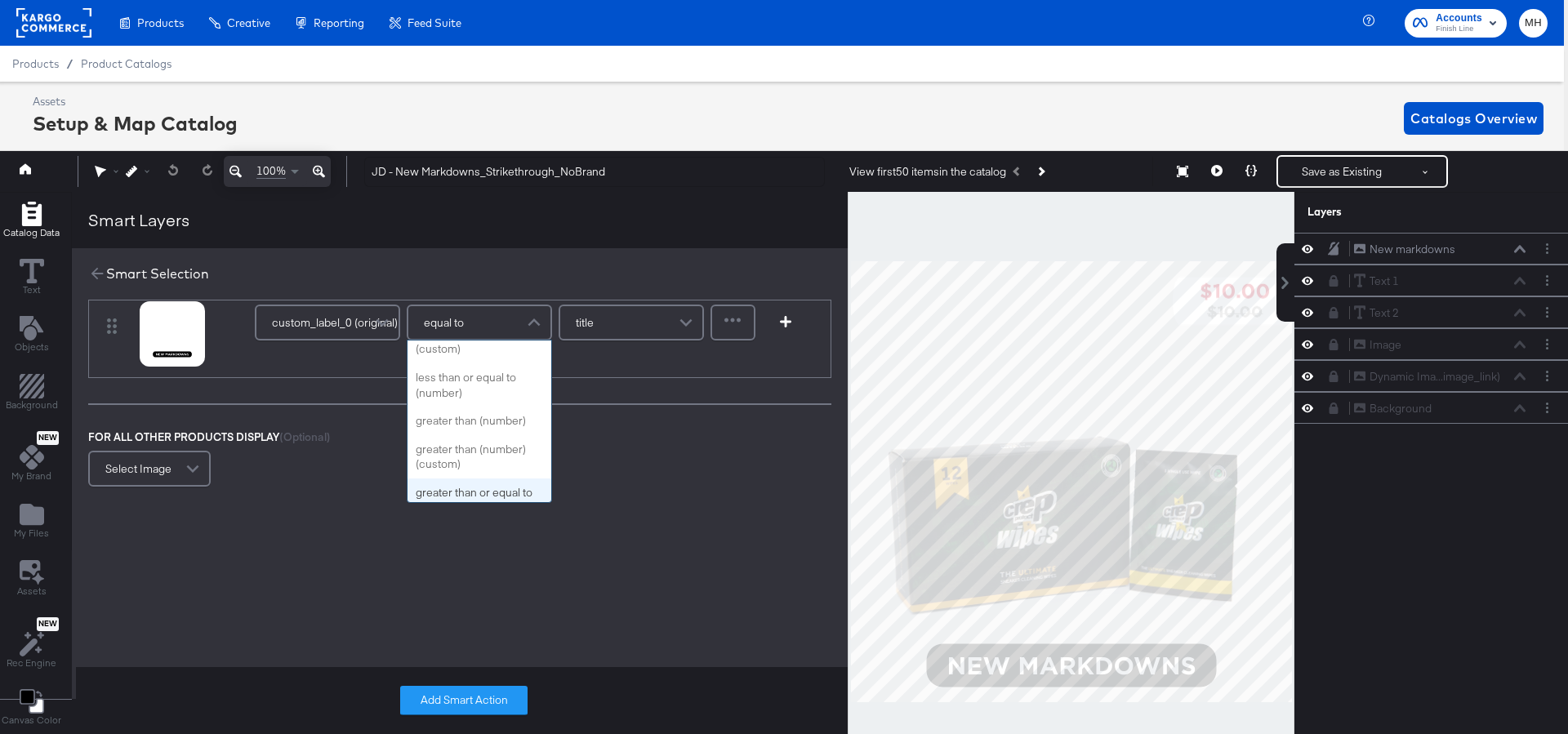 click on "custom_label_0 (original)" at bounding box center [335, 323] 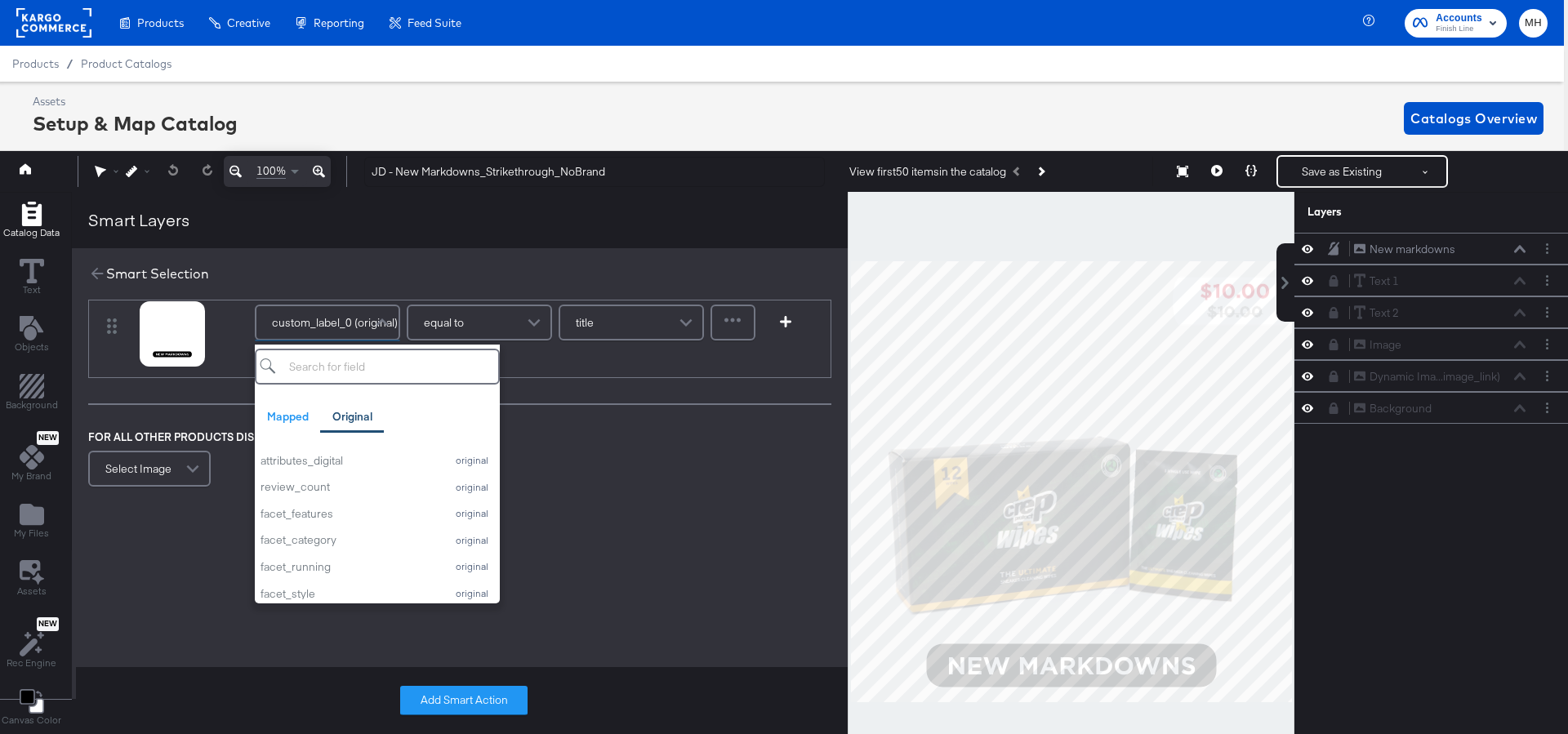 scroll, scrollTop: 330, scrollLeft: 0, axis: vertical 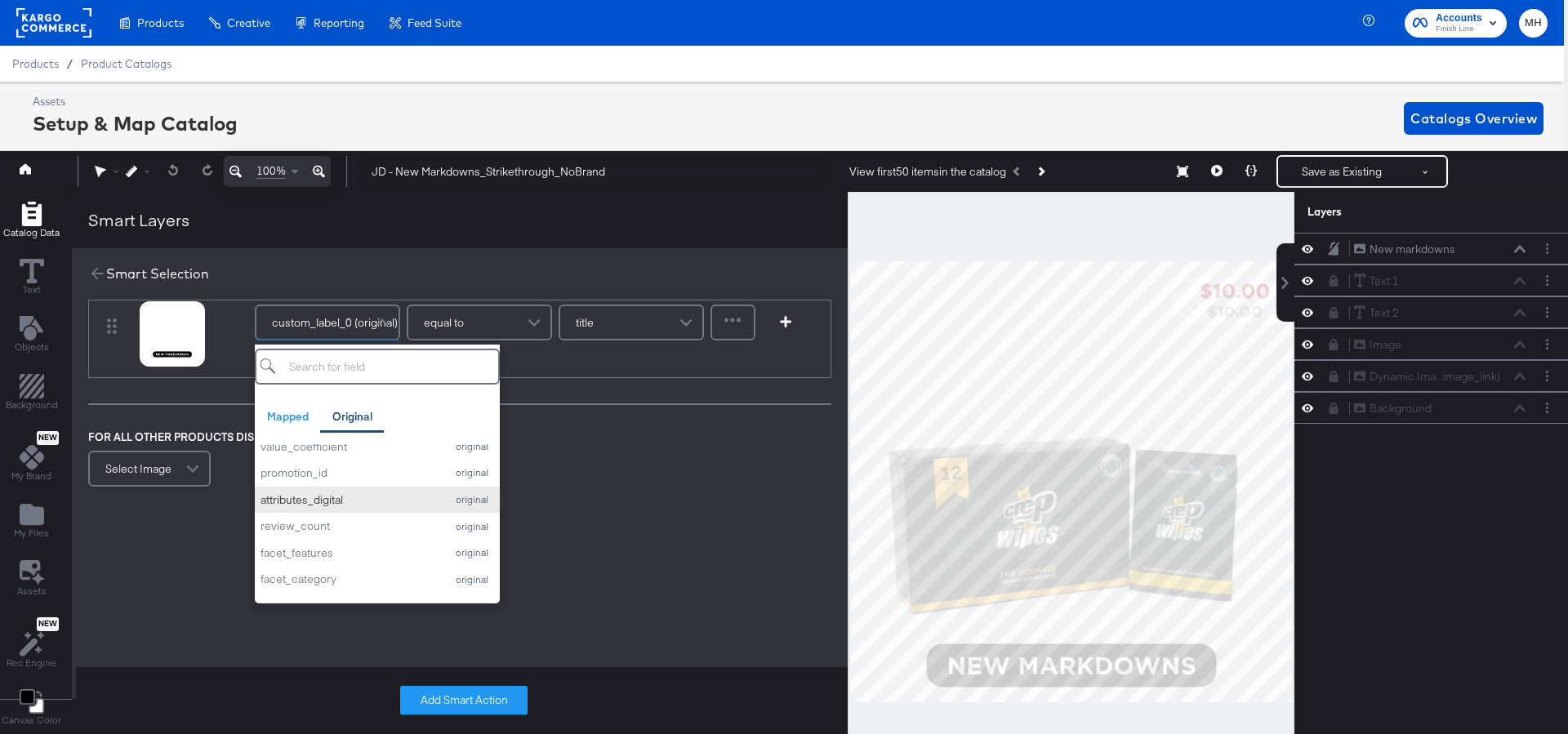 click on "attributes_digital" at bounding box center [349, 500] 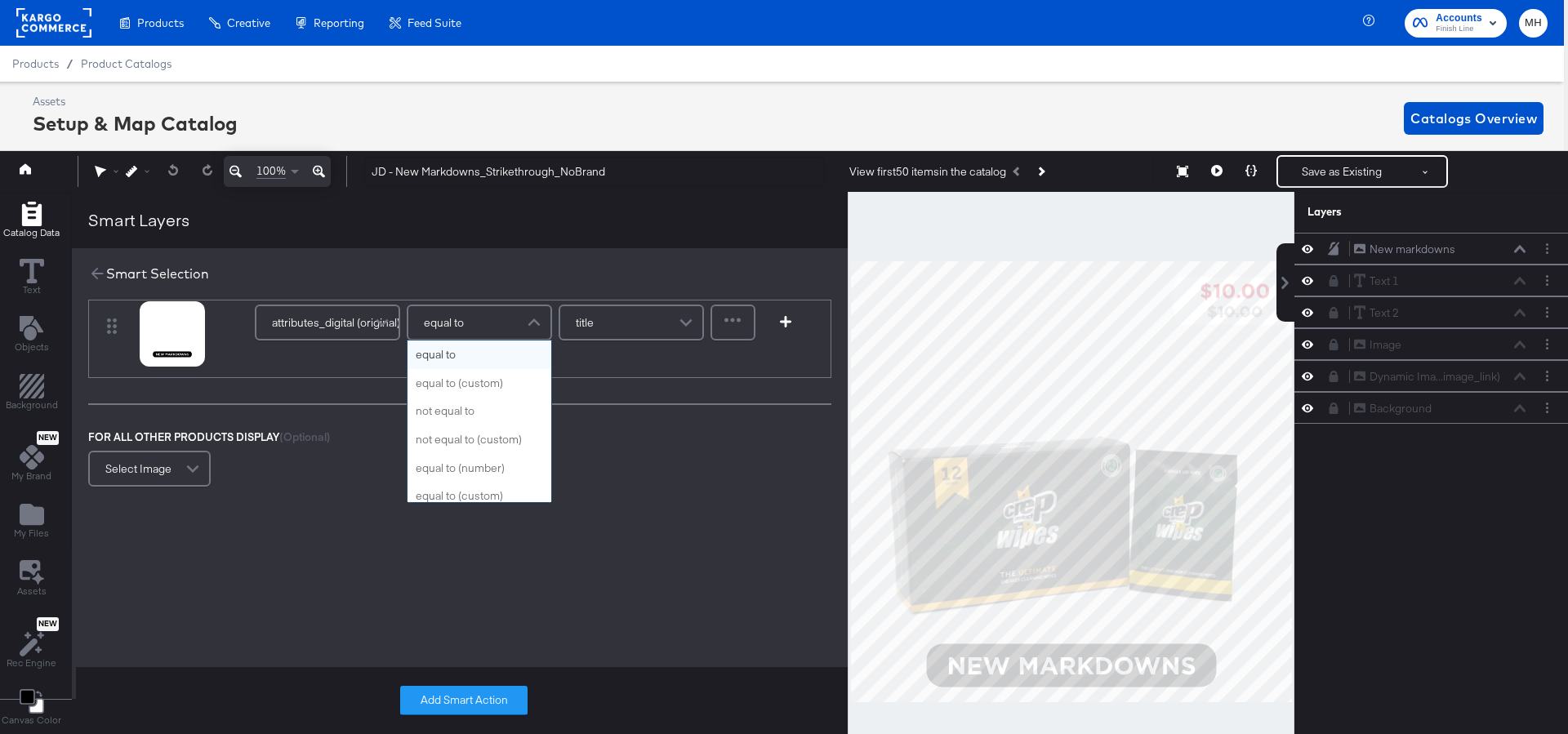 click on "equal to" at bounding box center [479, 323] 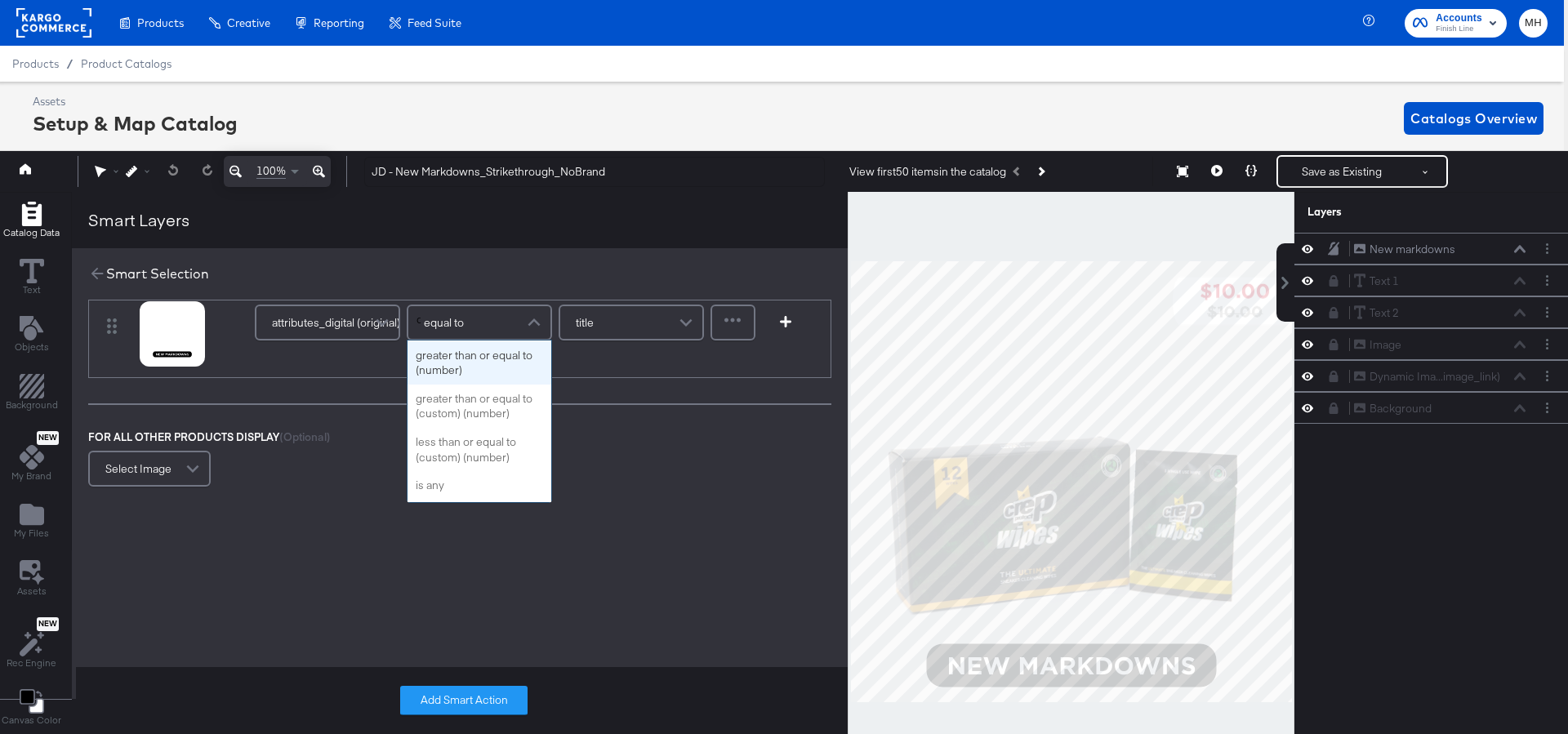 scroll, scrollTop: 0, scrollLeft: 0, axis: both 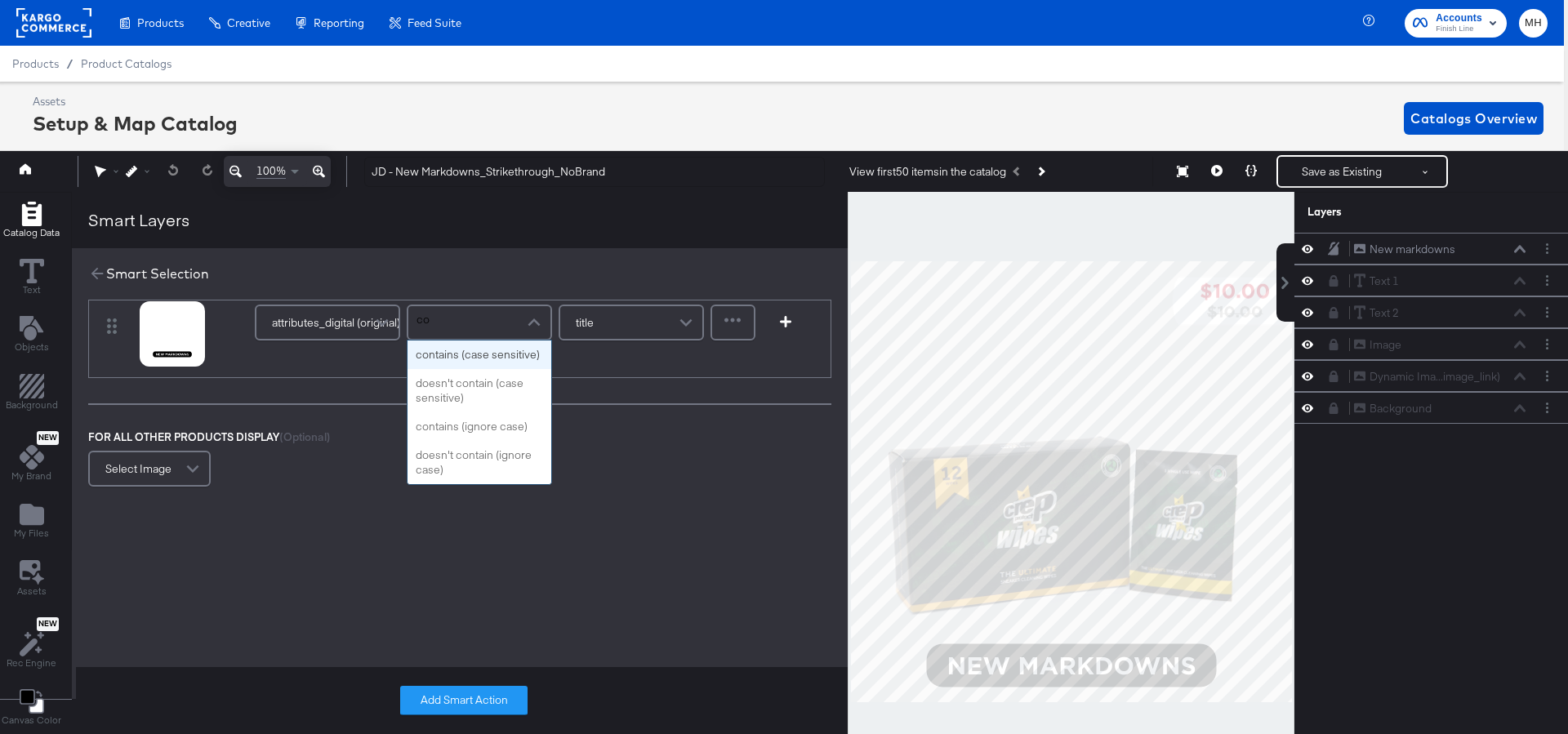type on "con" 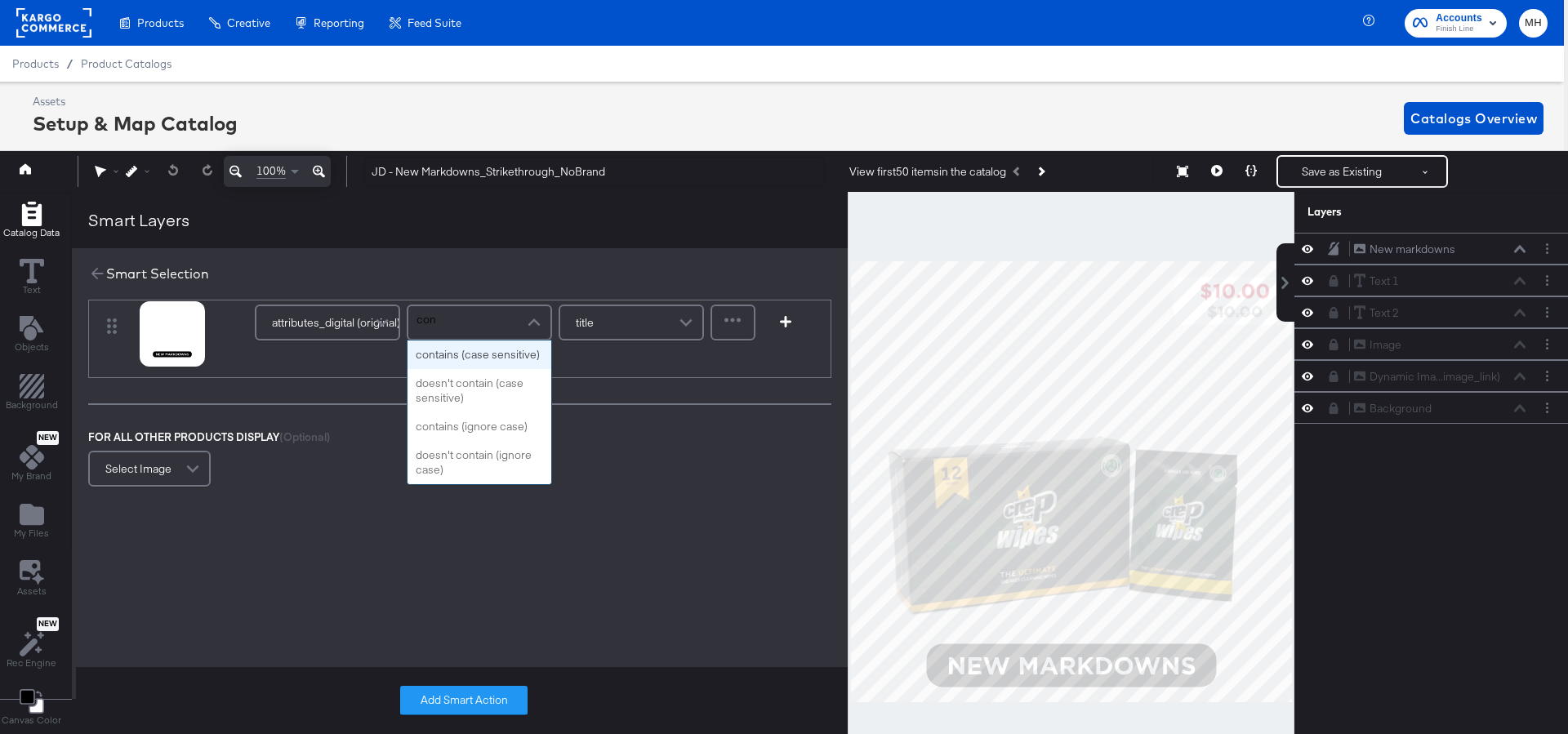 type 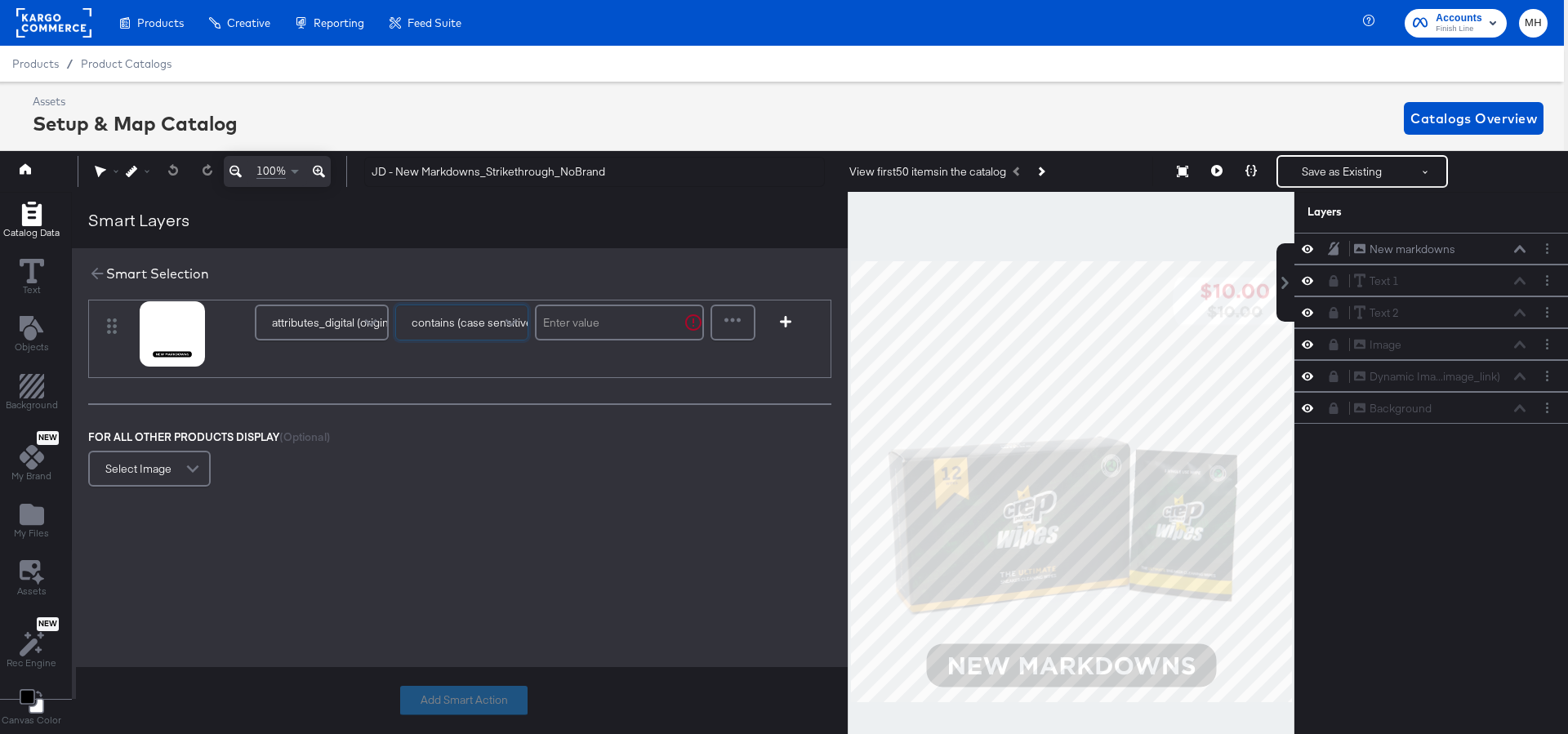click at bounding box center [619, 323] 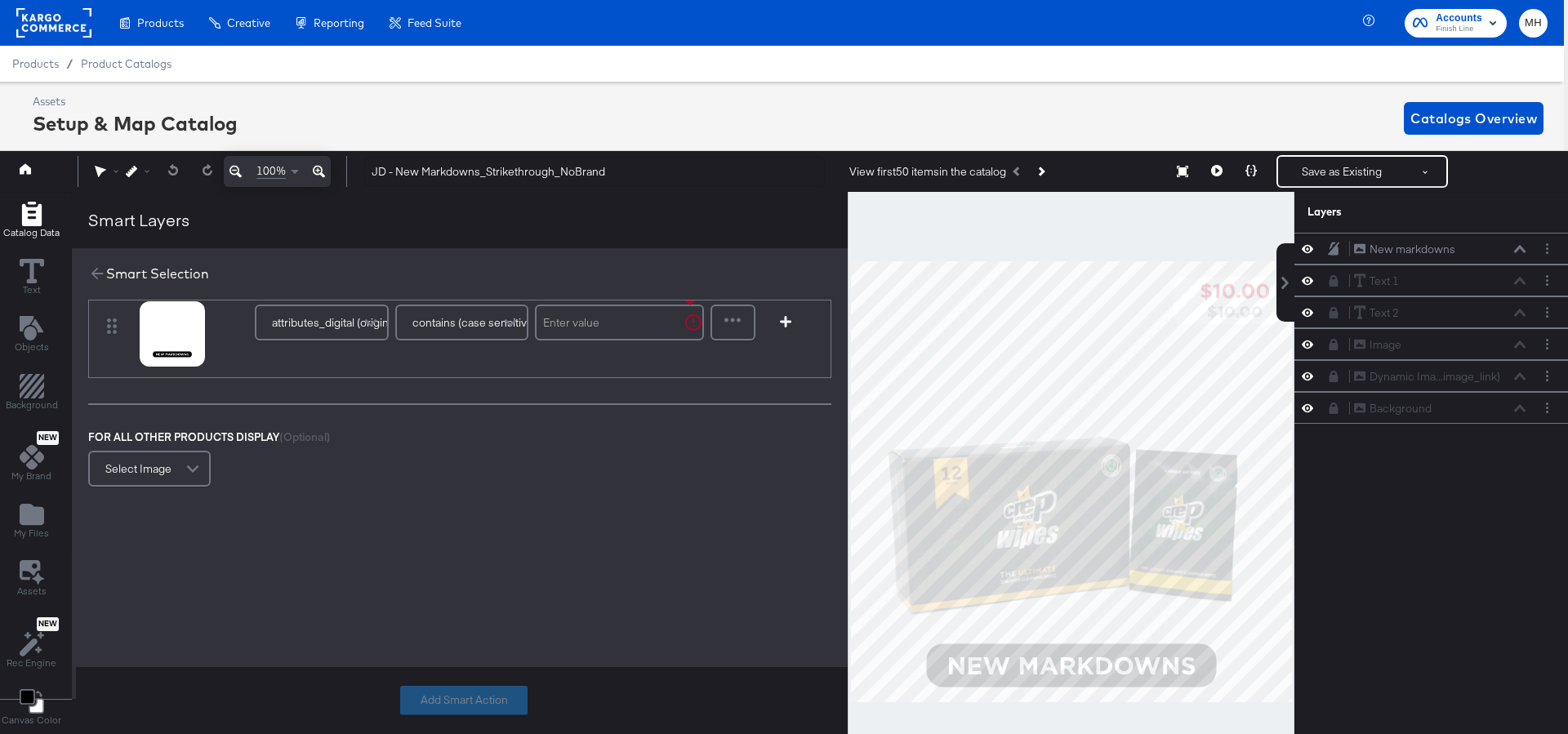 click on "contains (case sensitive)" at bounding box center [474, 323] 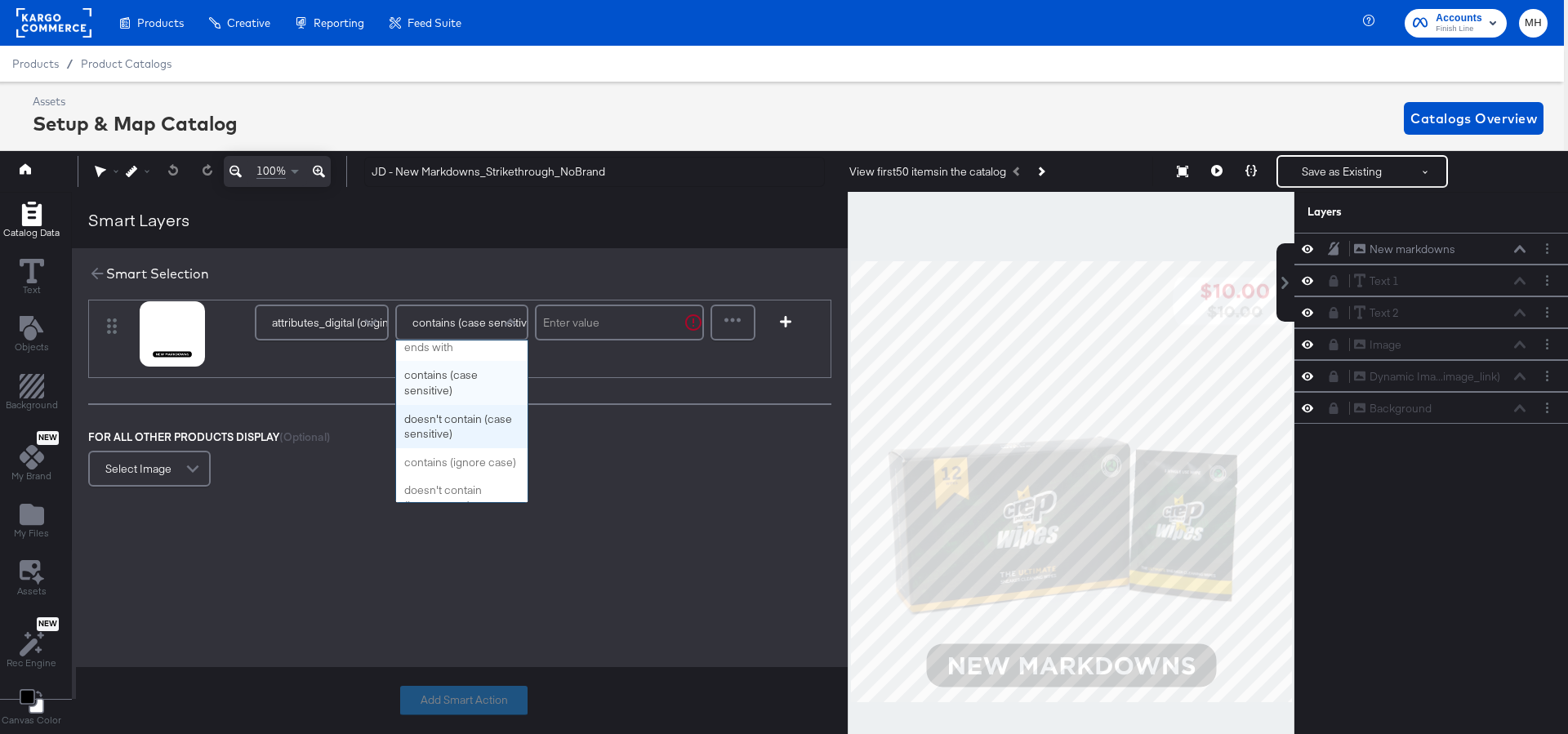 scroll, scrollTop: 610, scrollLeft: 0, axis: vertical 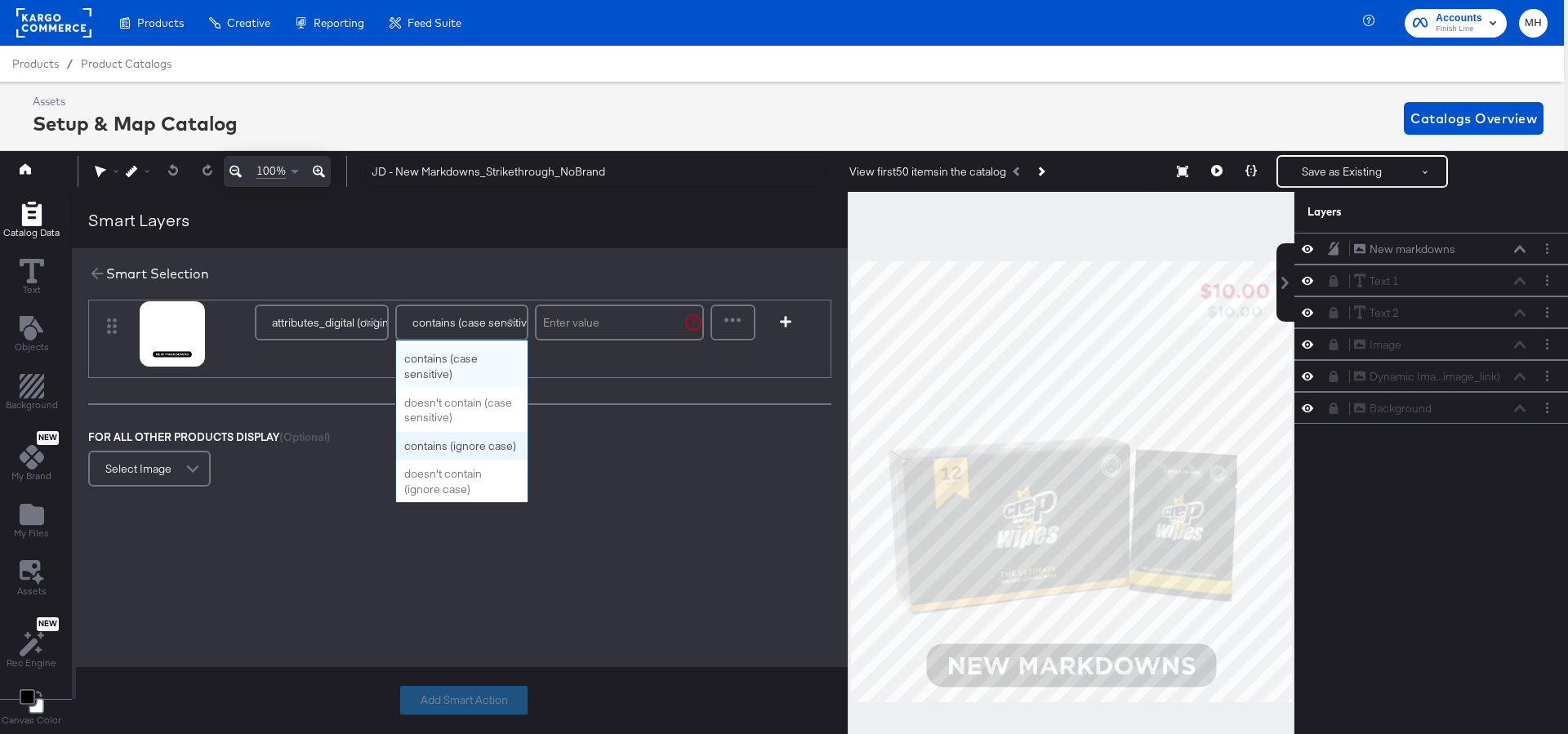 click on "FOR ALL OTHER PRODUCTS DISPLAY  (Optional) Select Image" at bounding box center (460, 460) 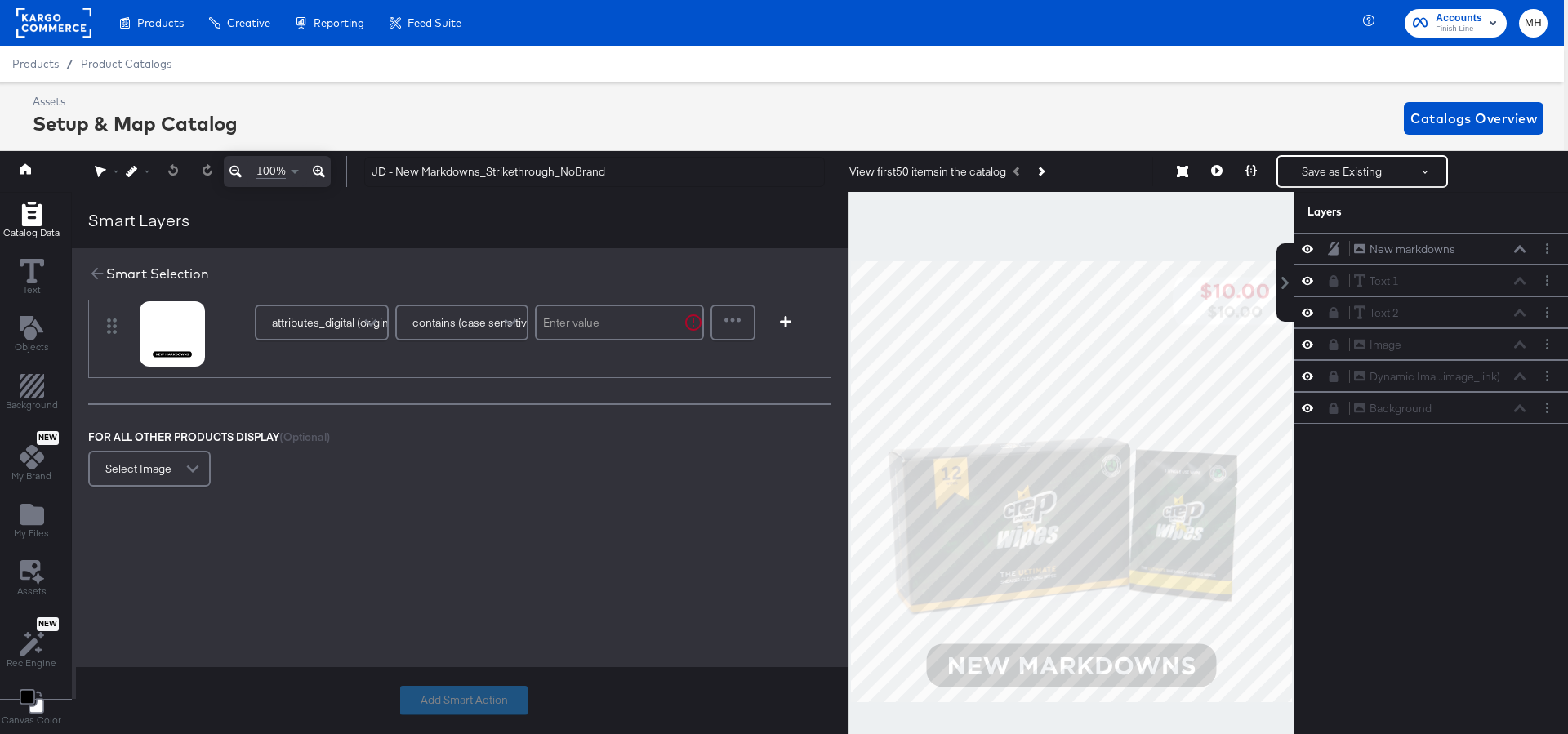 click at bounding box center (619, 323) 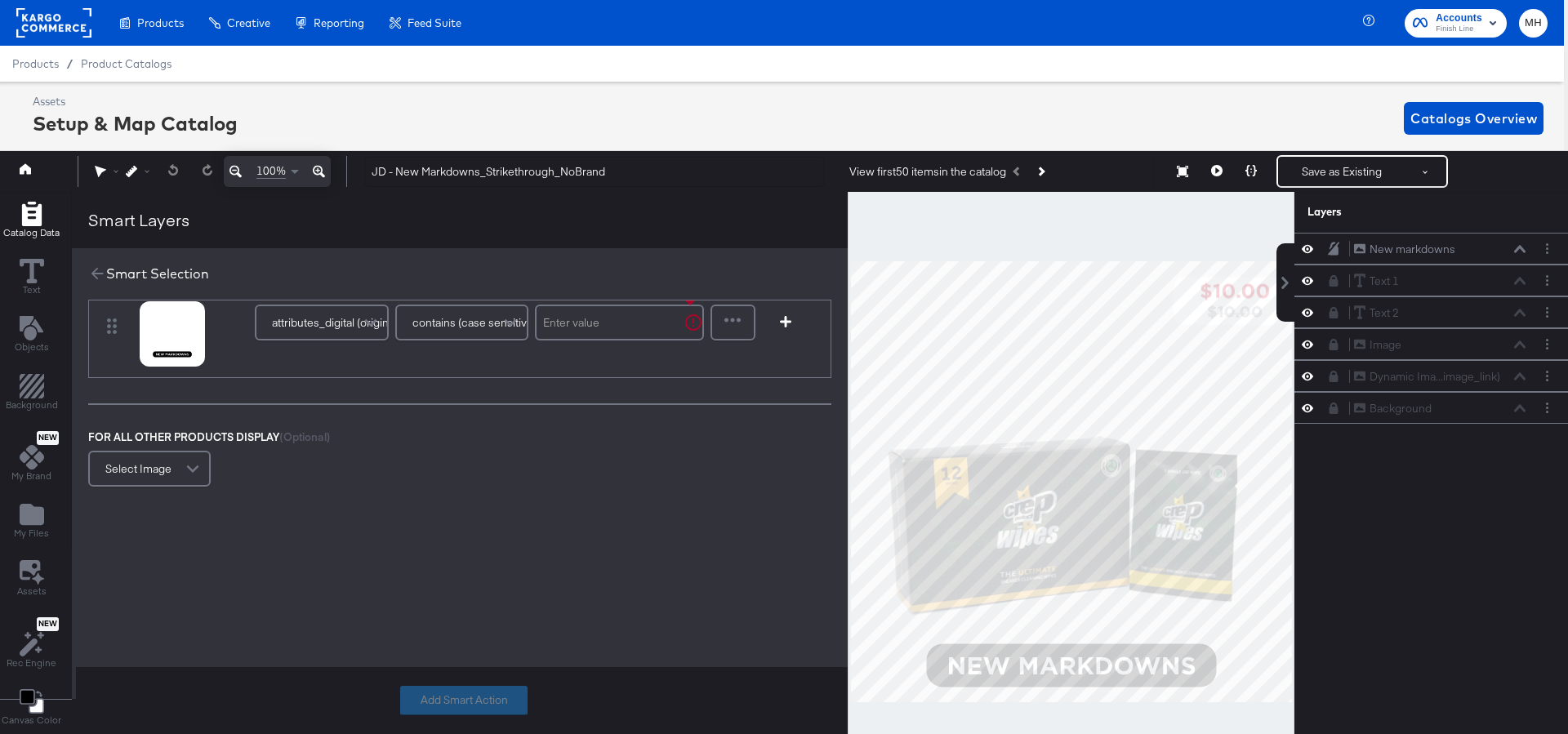 click on "FOR ALL OTHER PRODUCTS DISPLAY  (Optional) Select Image" at bounding box center [460, 460] 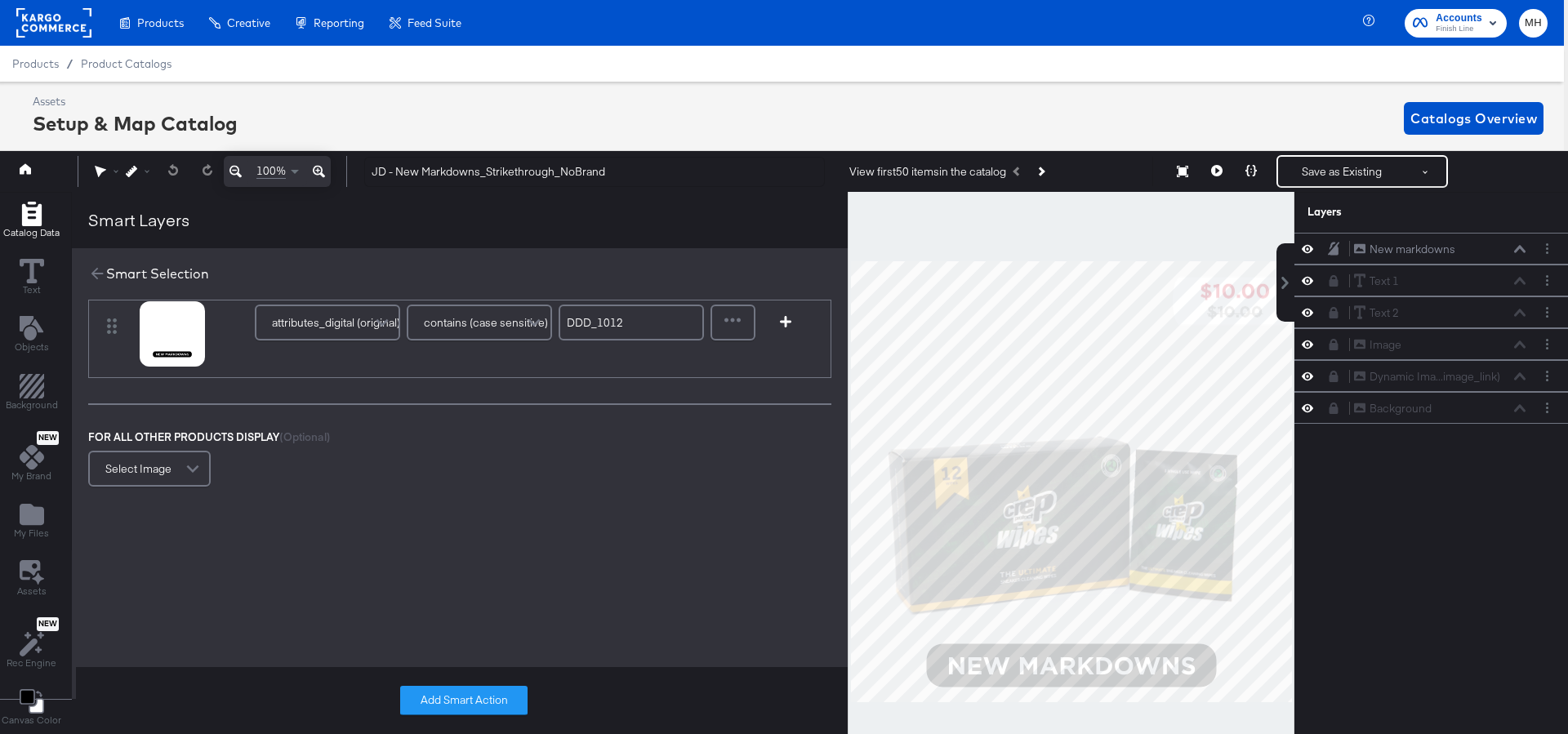 type on "DDD_1012" 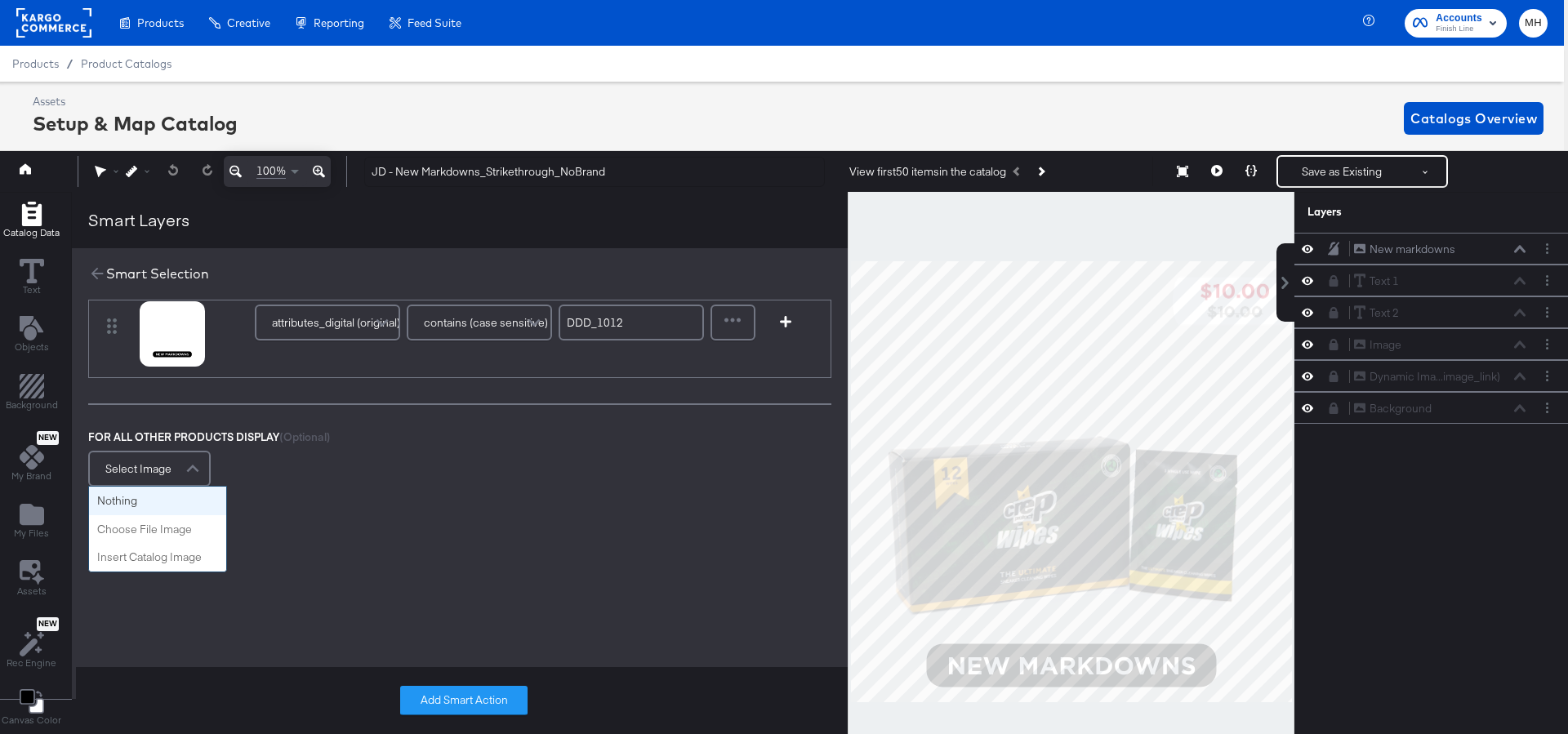 click at bounding box center (194, 469) 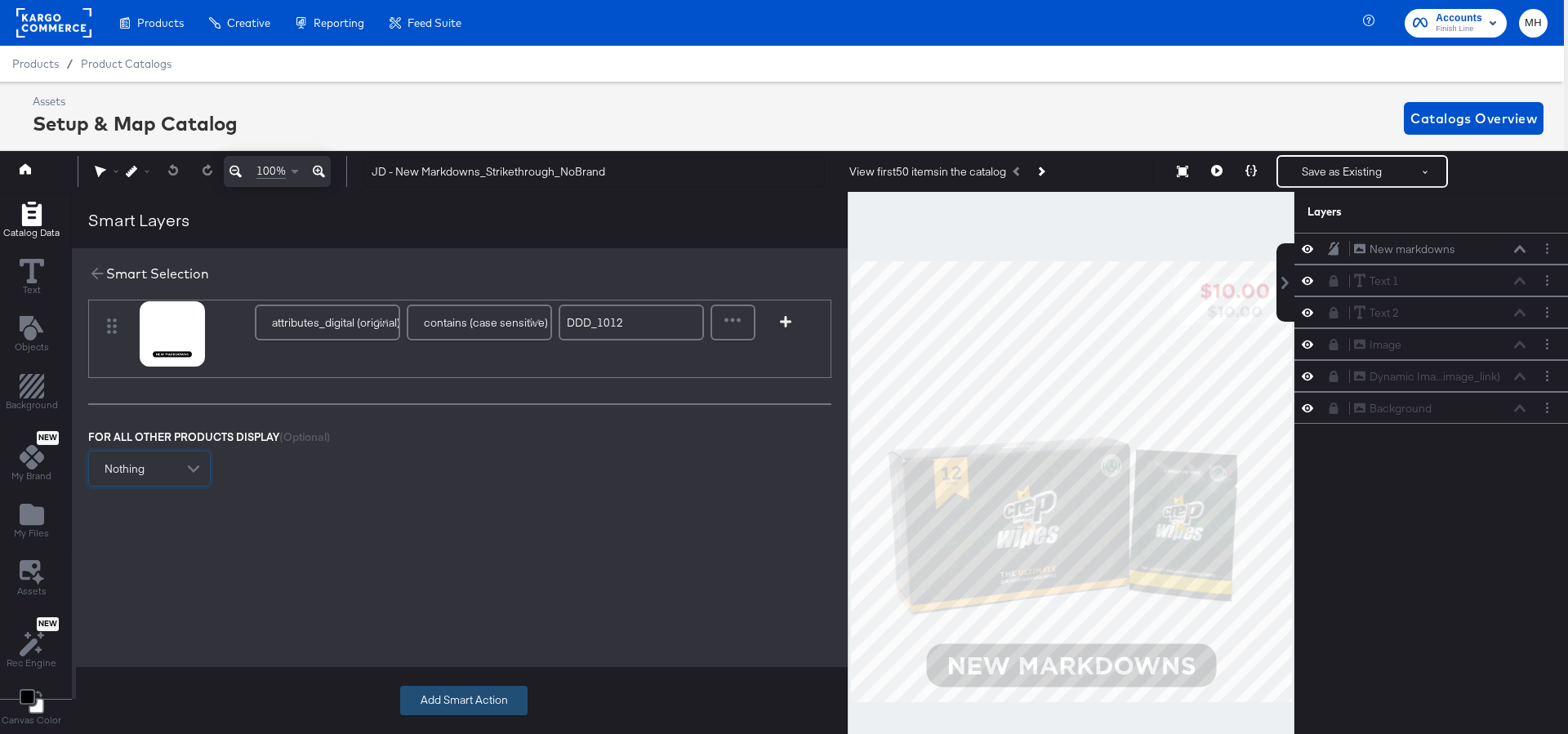 click on "Add Smart Action" at bounding box center [464, 701] 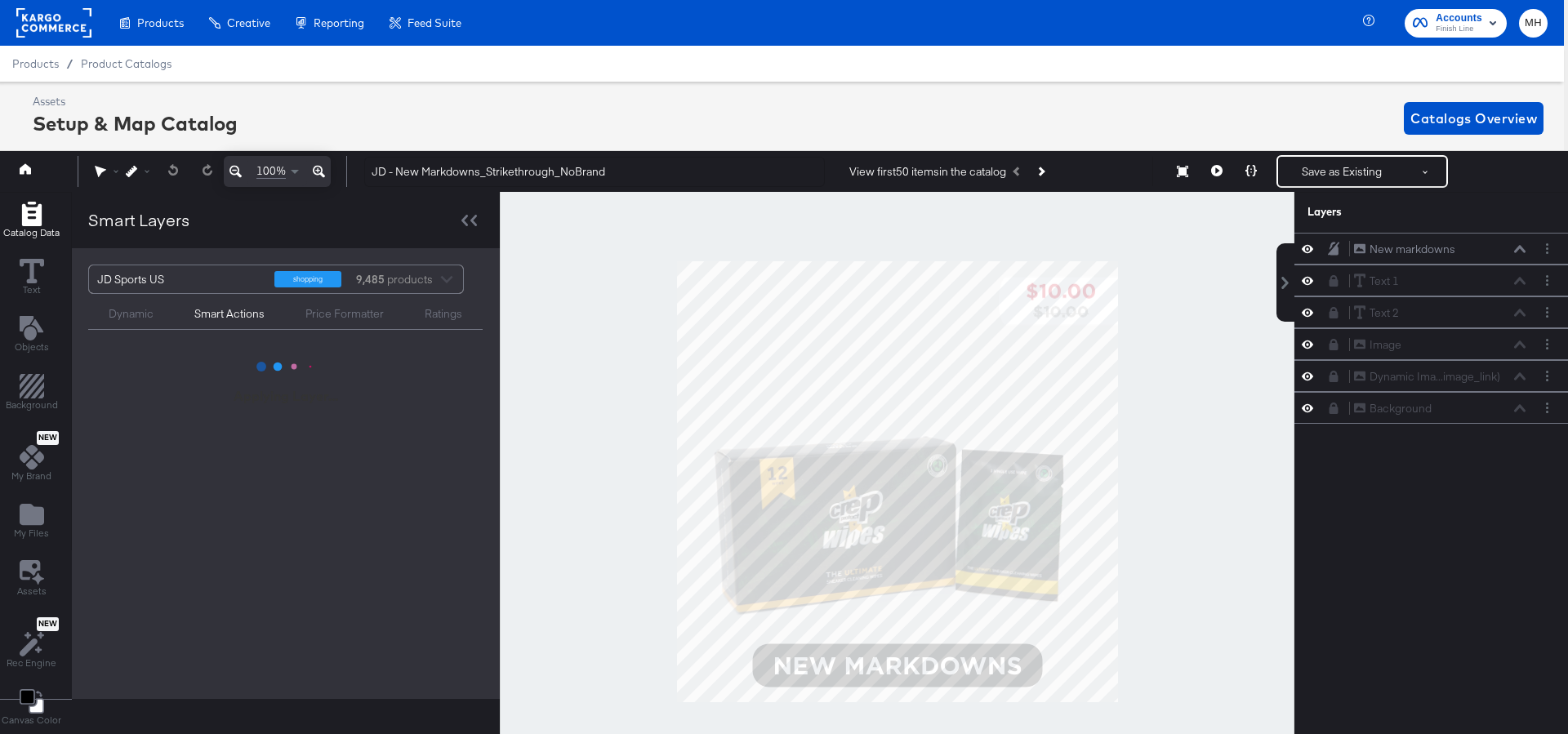 scroll, scrollTop: 0, scrollLeft: 0, axis: both 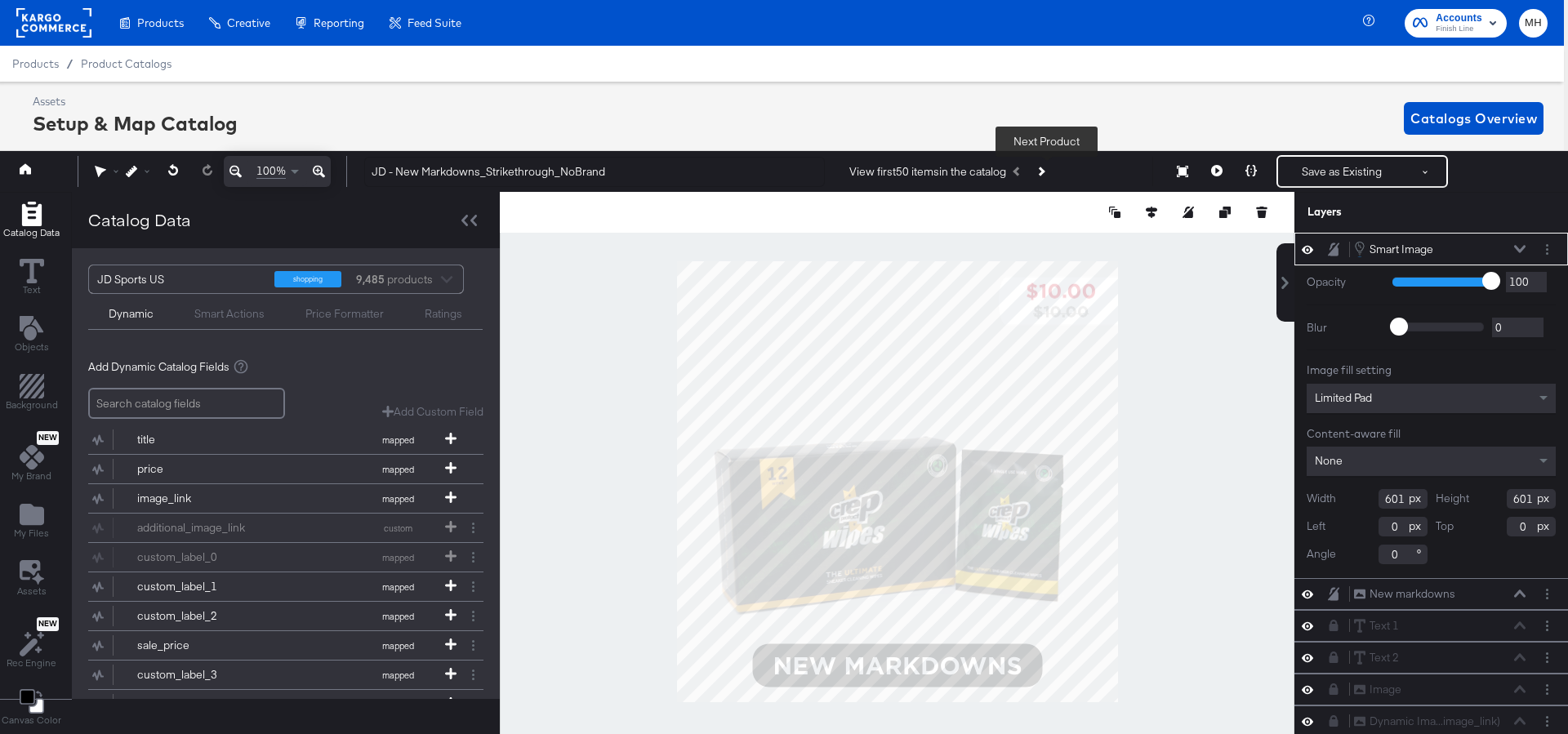 click at bounding box center (1040, 171) 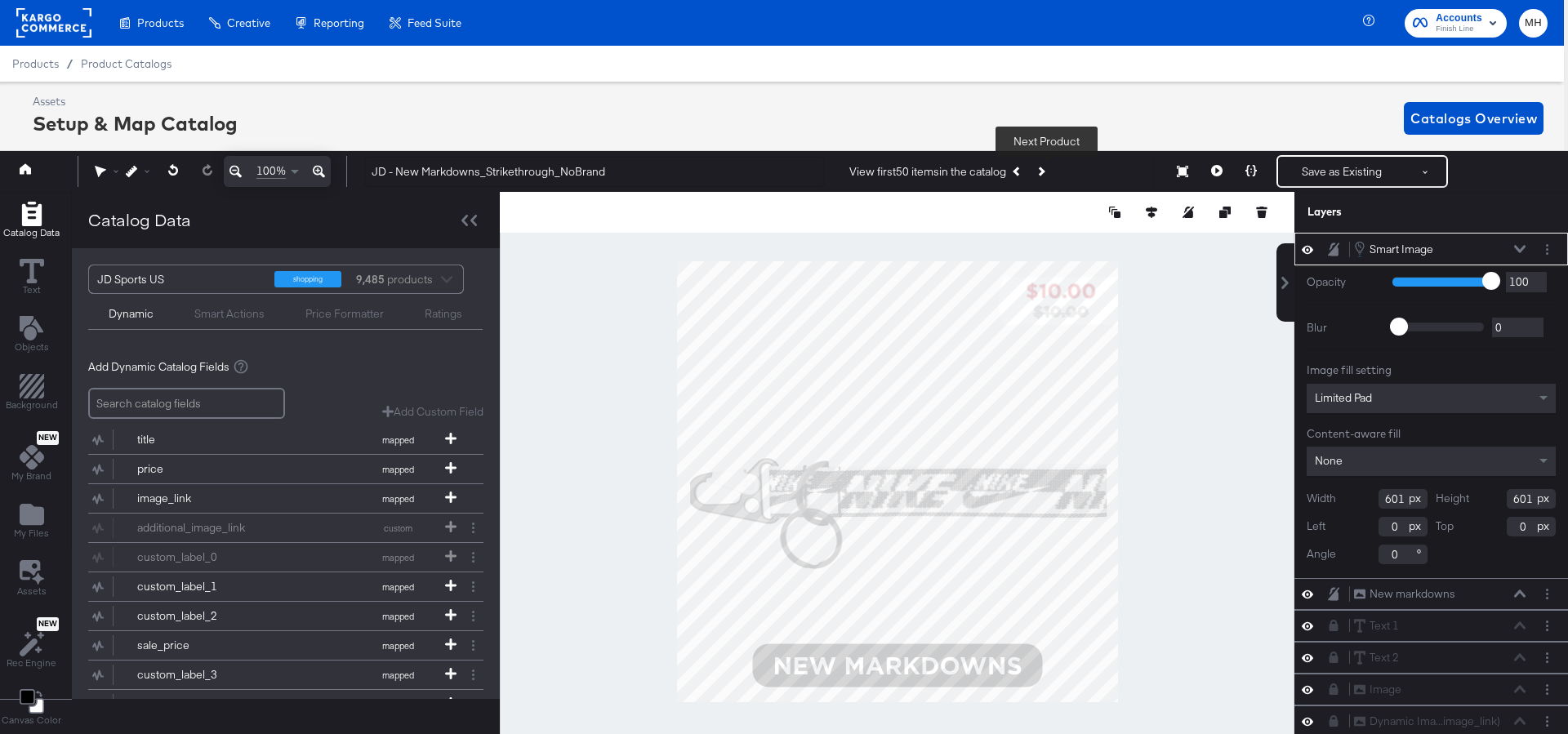 click at bounding box center (1040, 171) 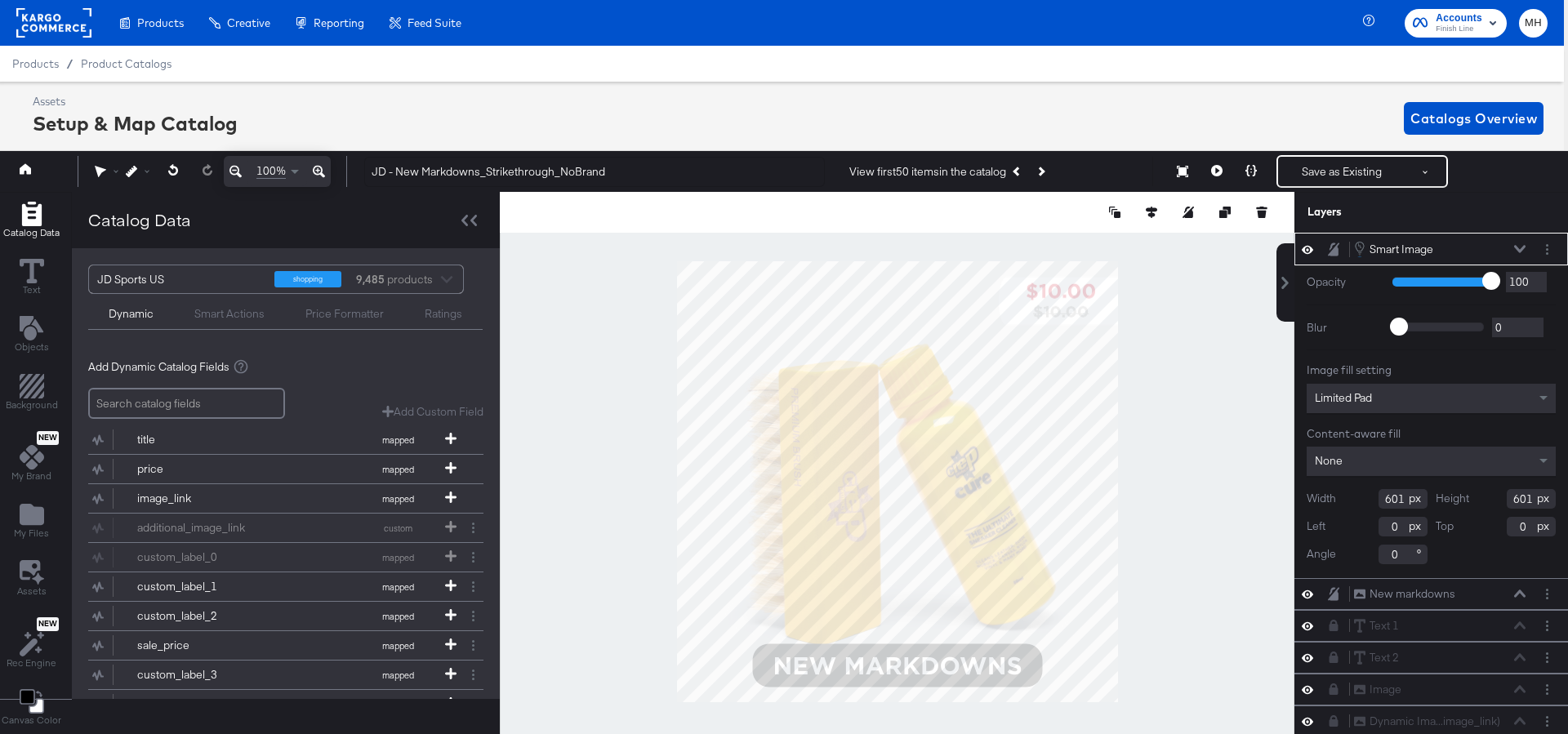 click at bounding box center (897, 481) 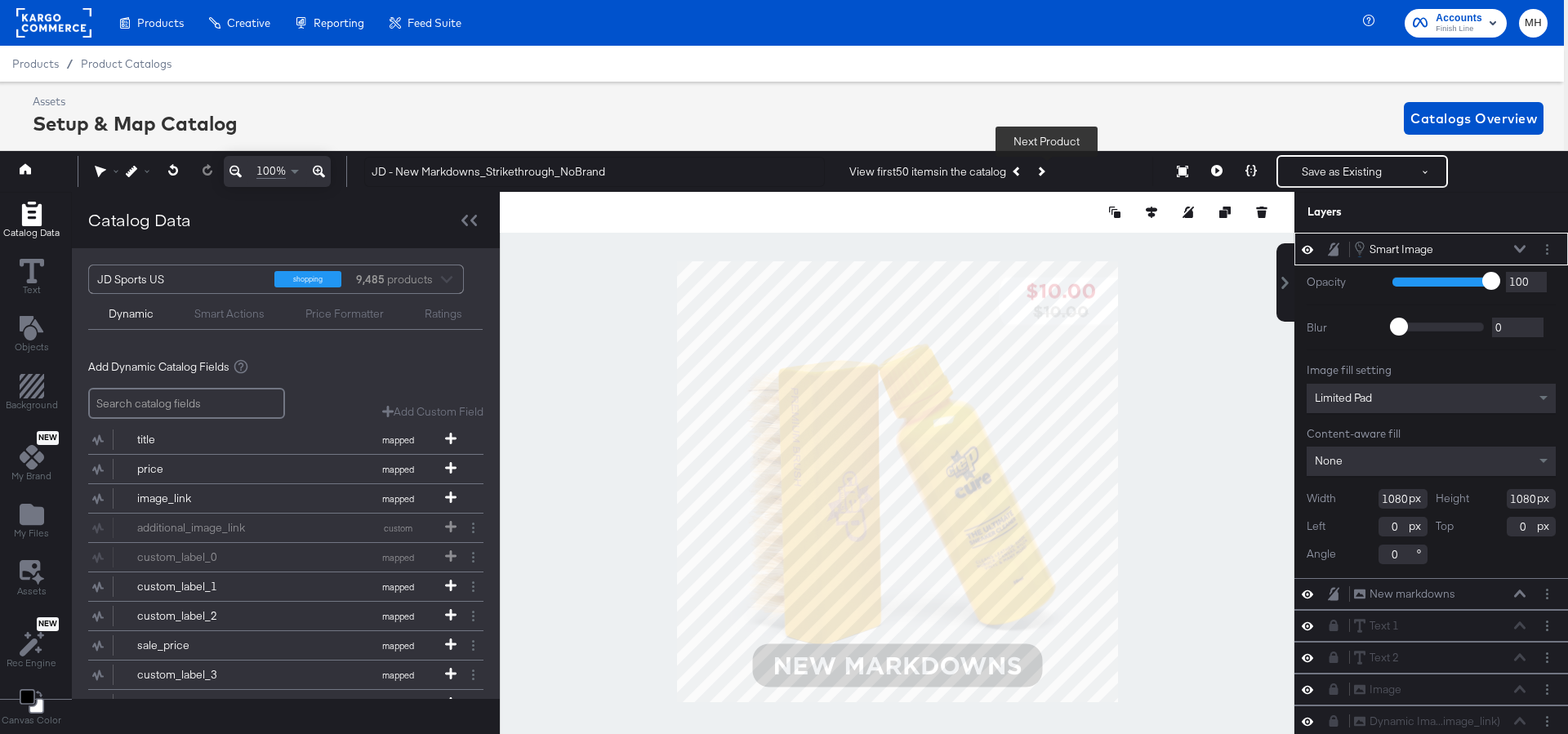 click at bounding box center (1040, 171) 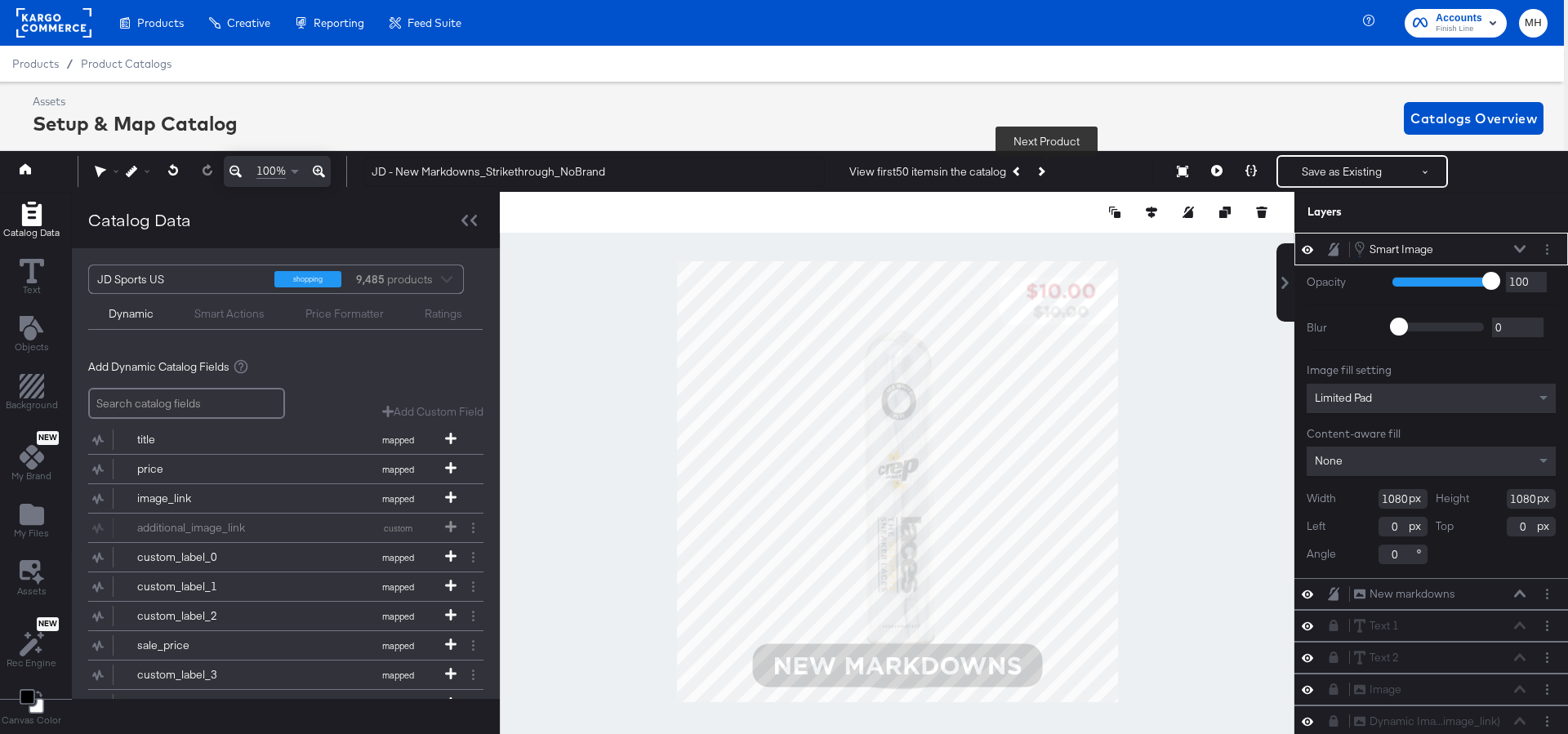 click at bounding box center (1040, 171) 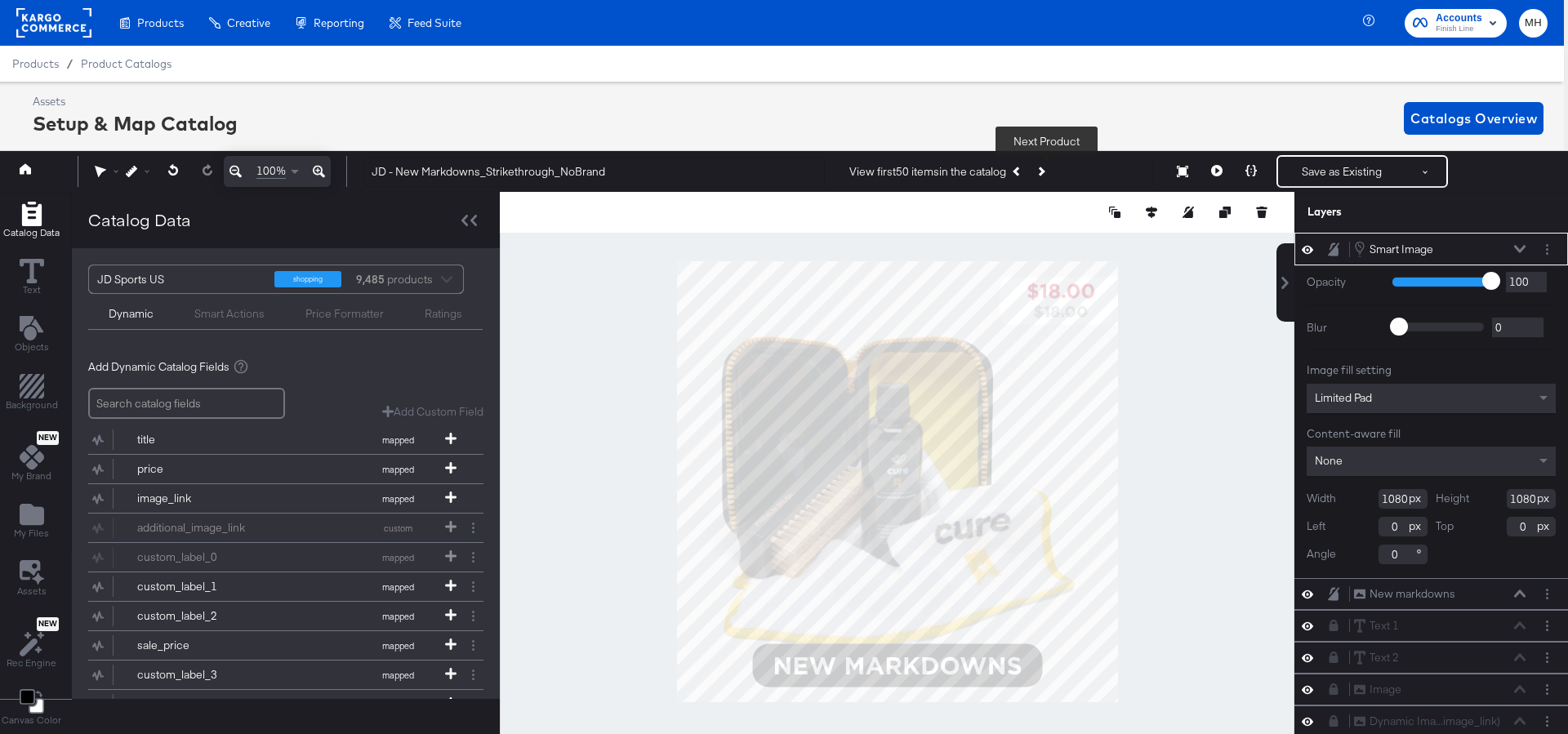 click at bounding box center (1040, 171) 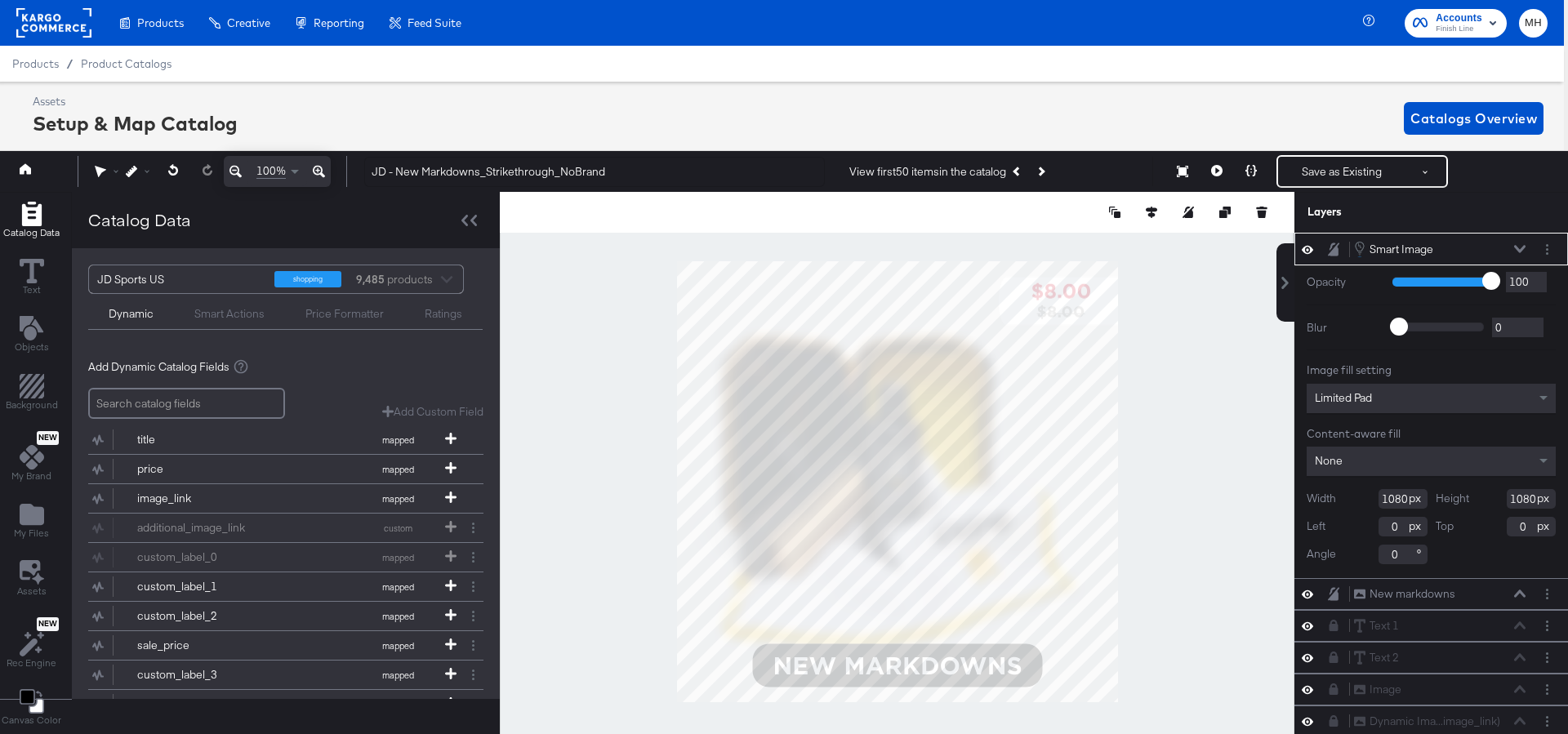 click 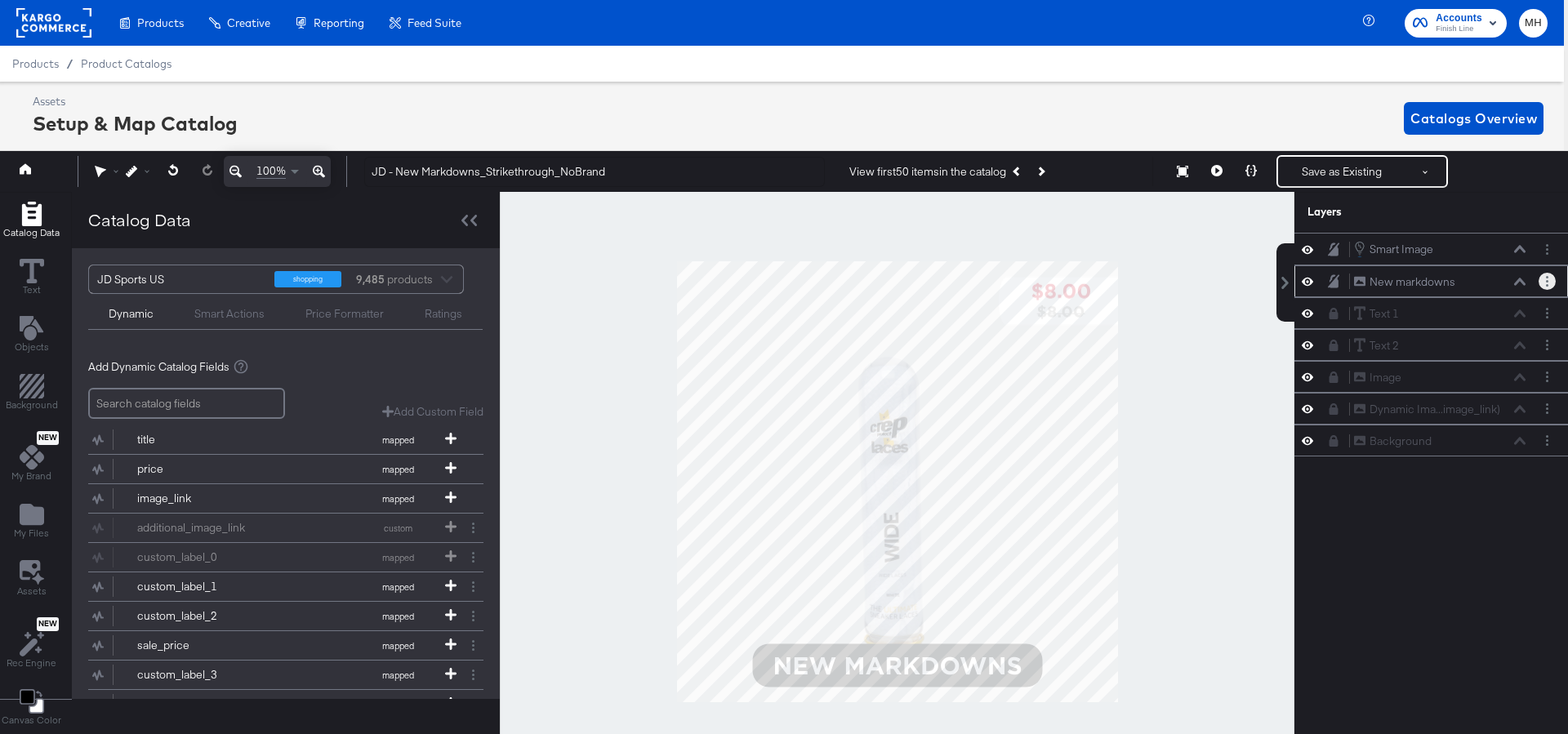 click at bounding box center (1547, 281) 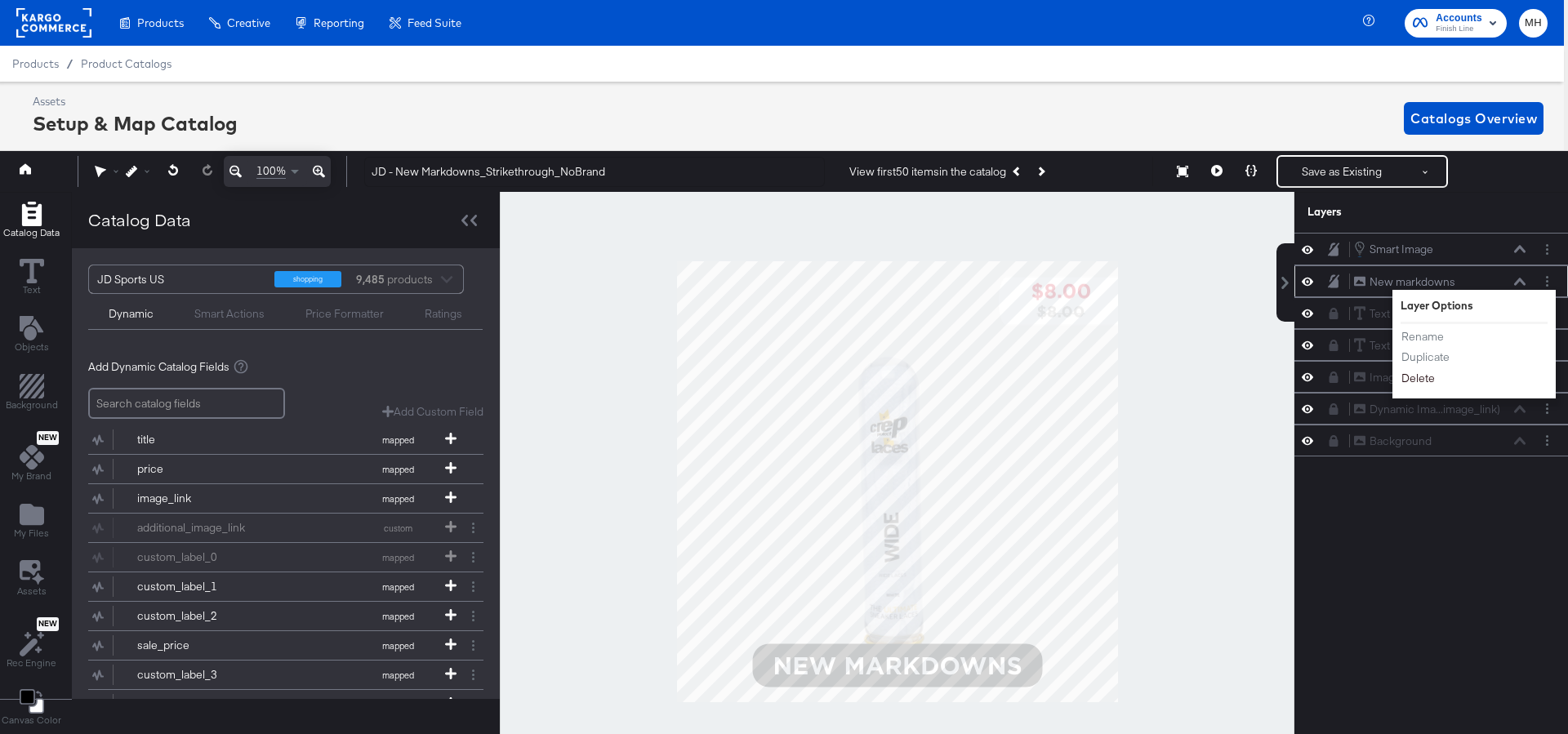 click on "Delete" at bounding box center [1418, 378] 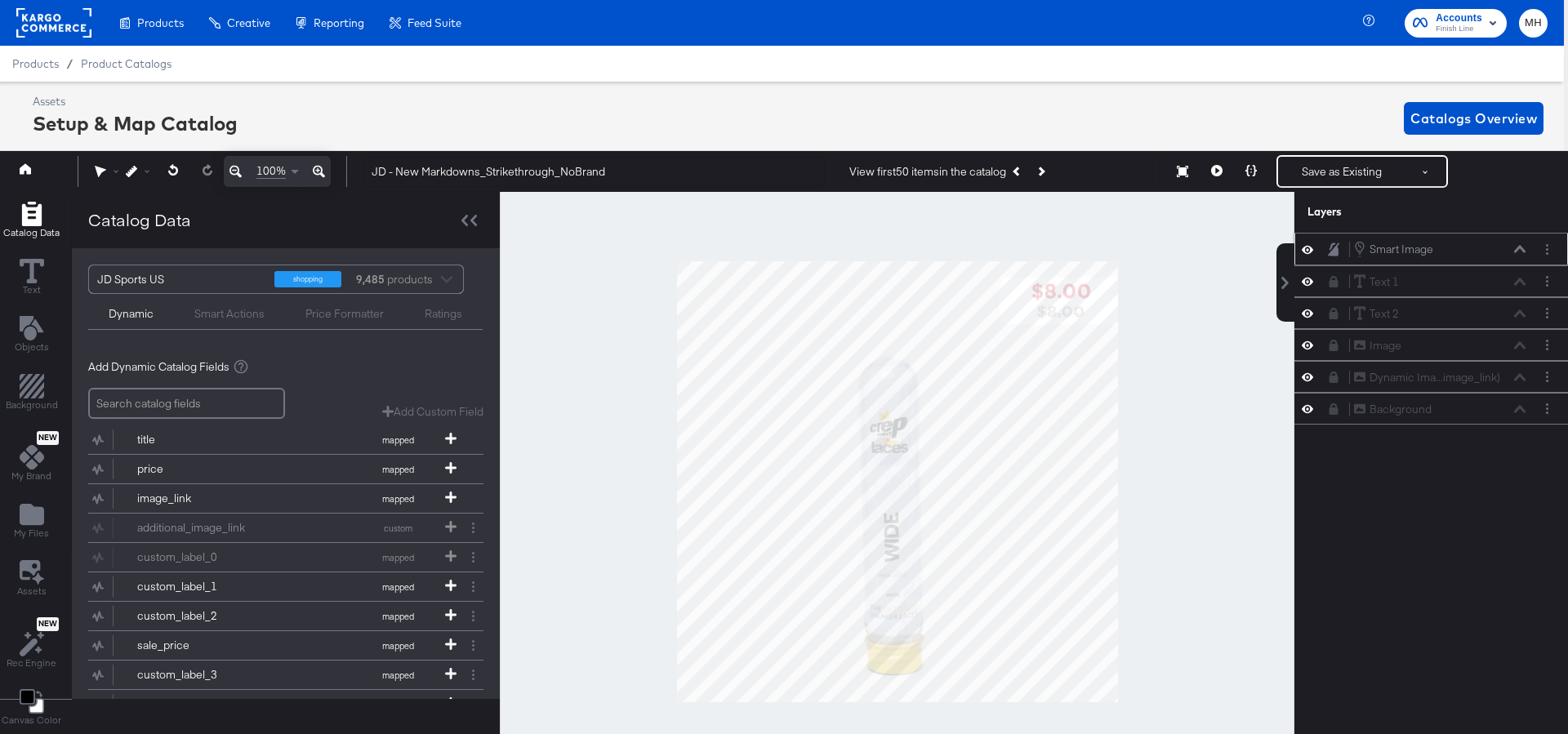 click on "Smart Image Smart Image" at bounding box center [1393, 249] 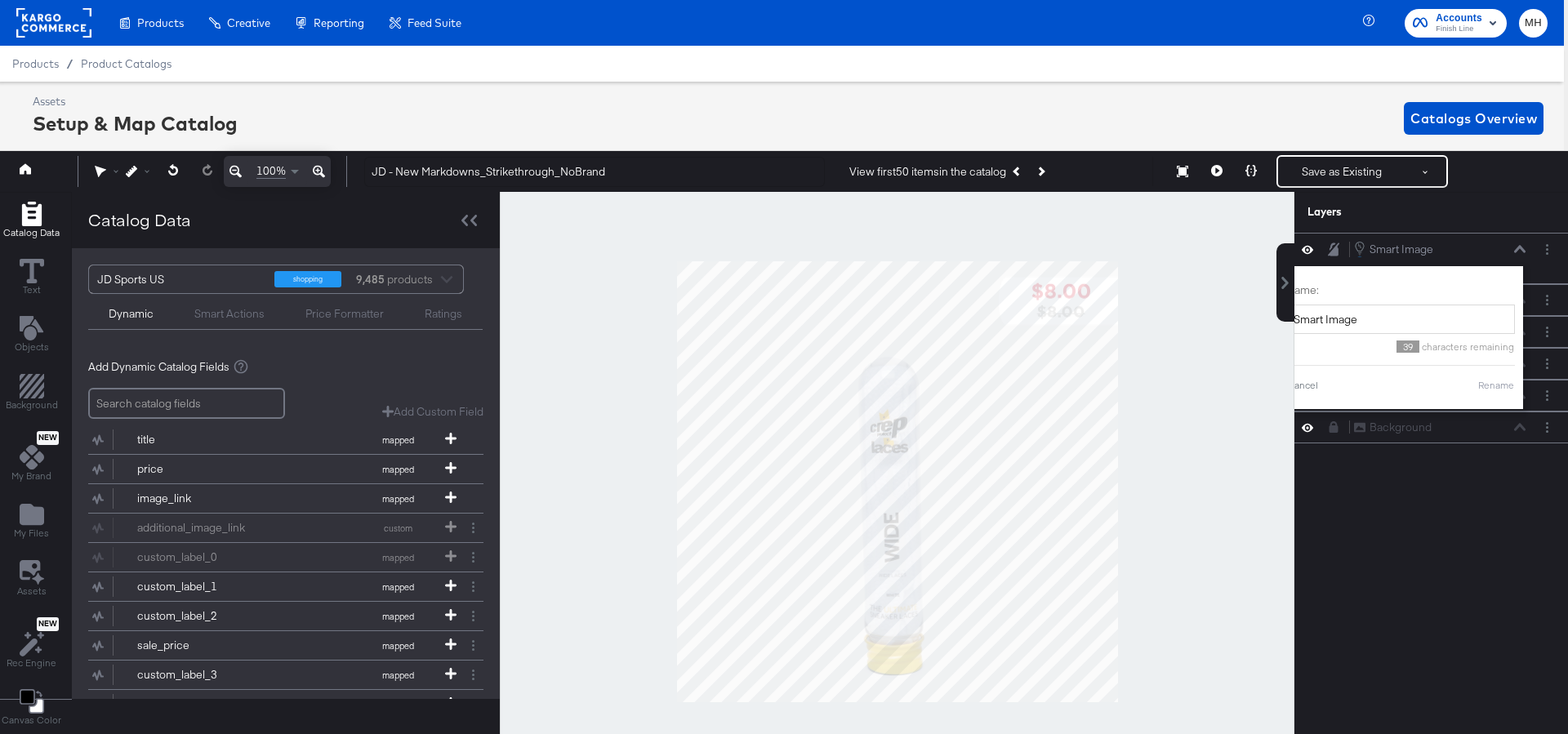 click at bounding box center [897, 481] 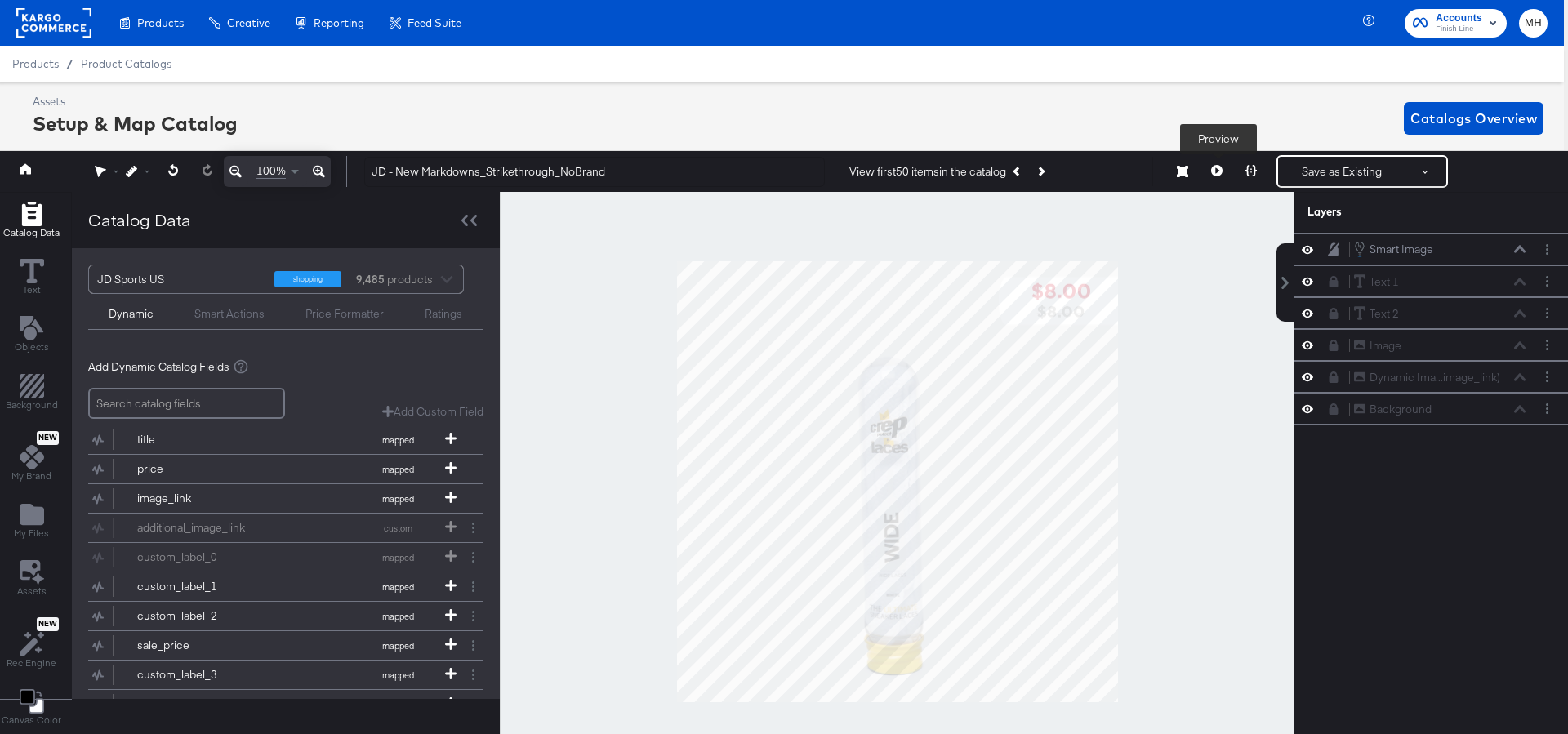 click 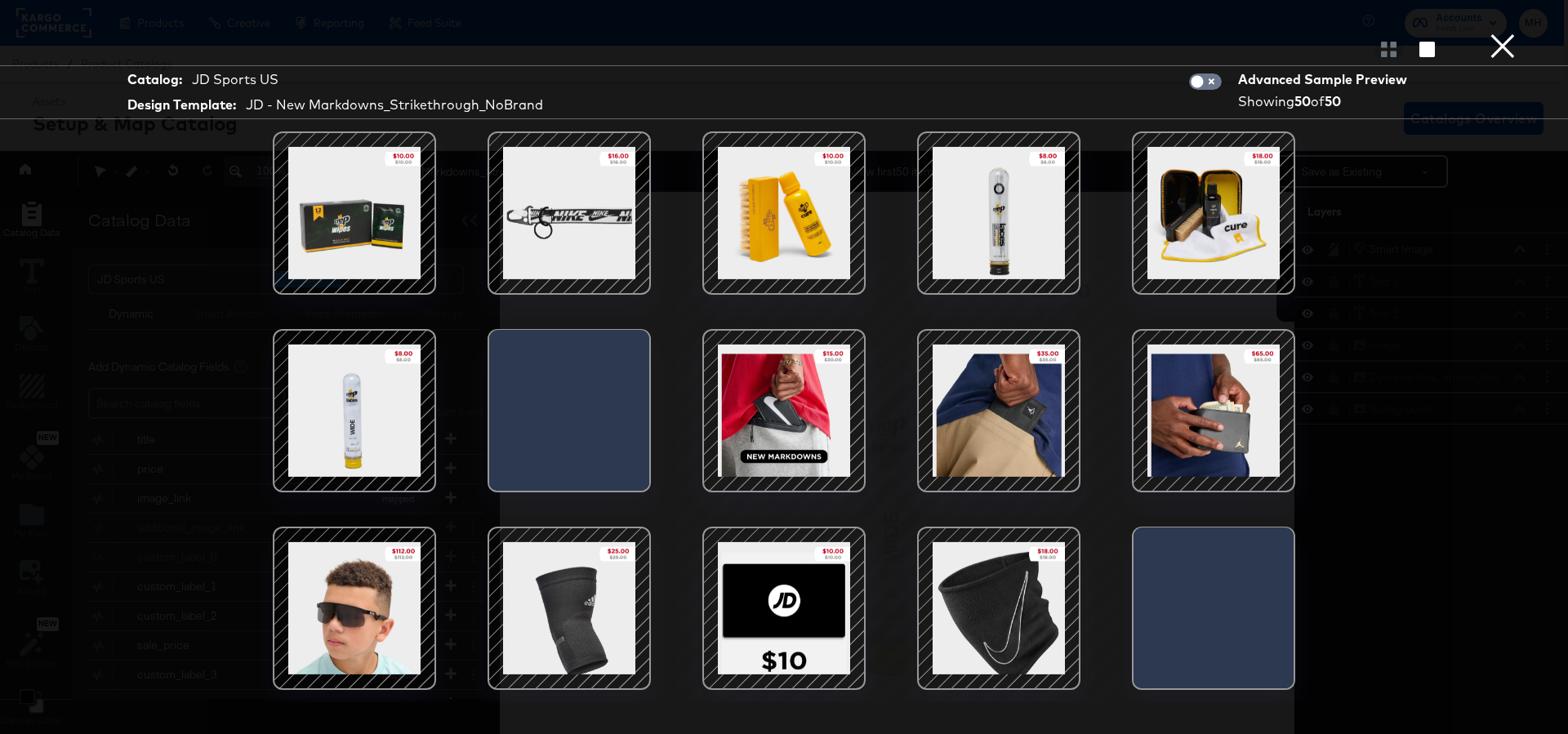 click at bounding box center [784, 411] 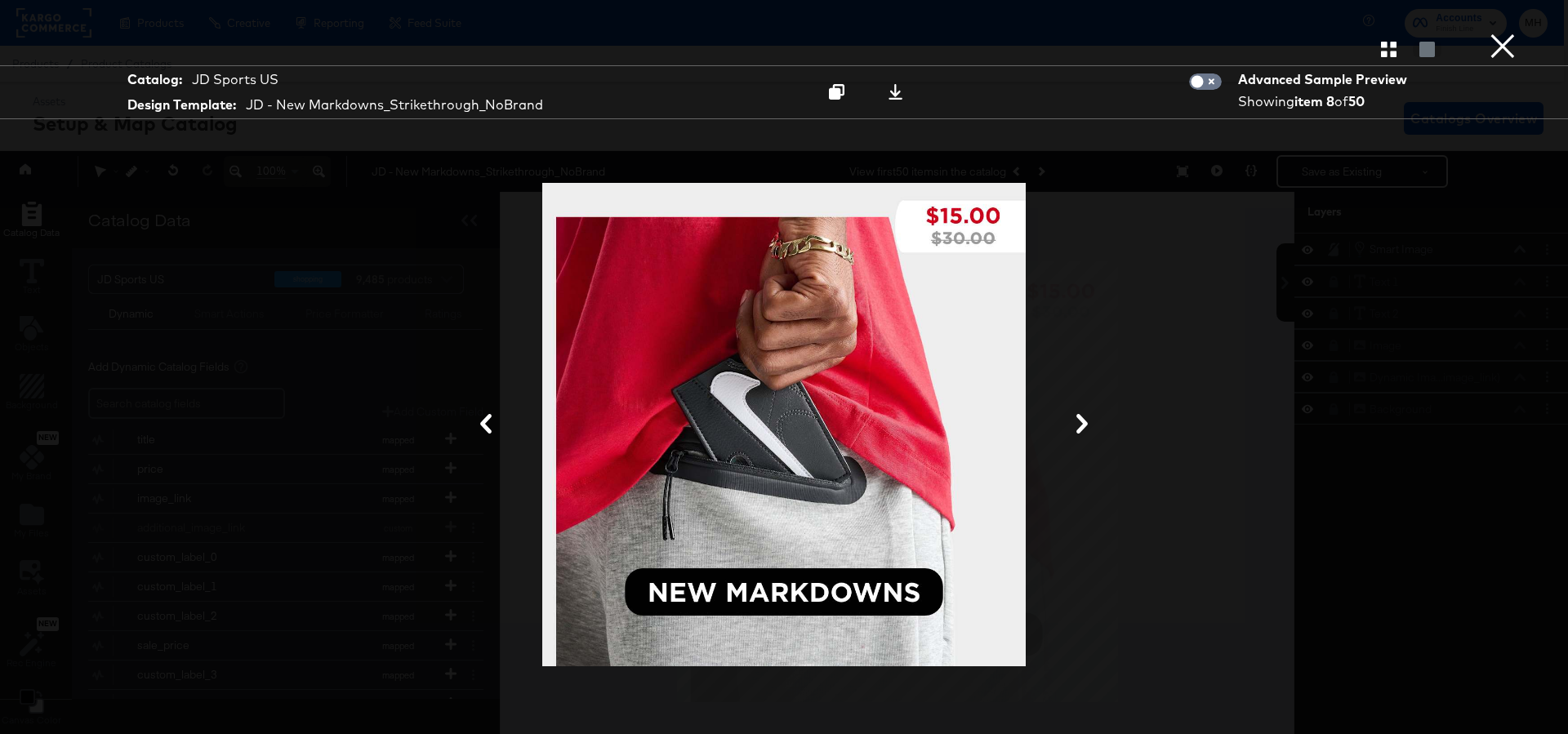 click on "×" at bounding box center [1503, 16] 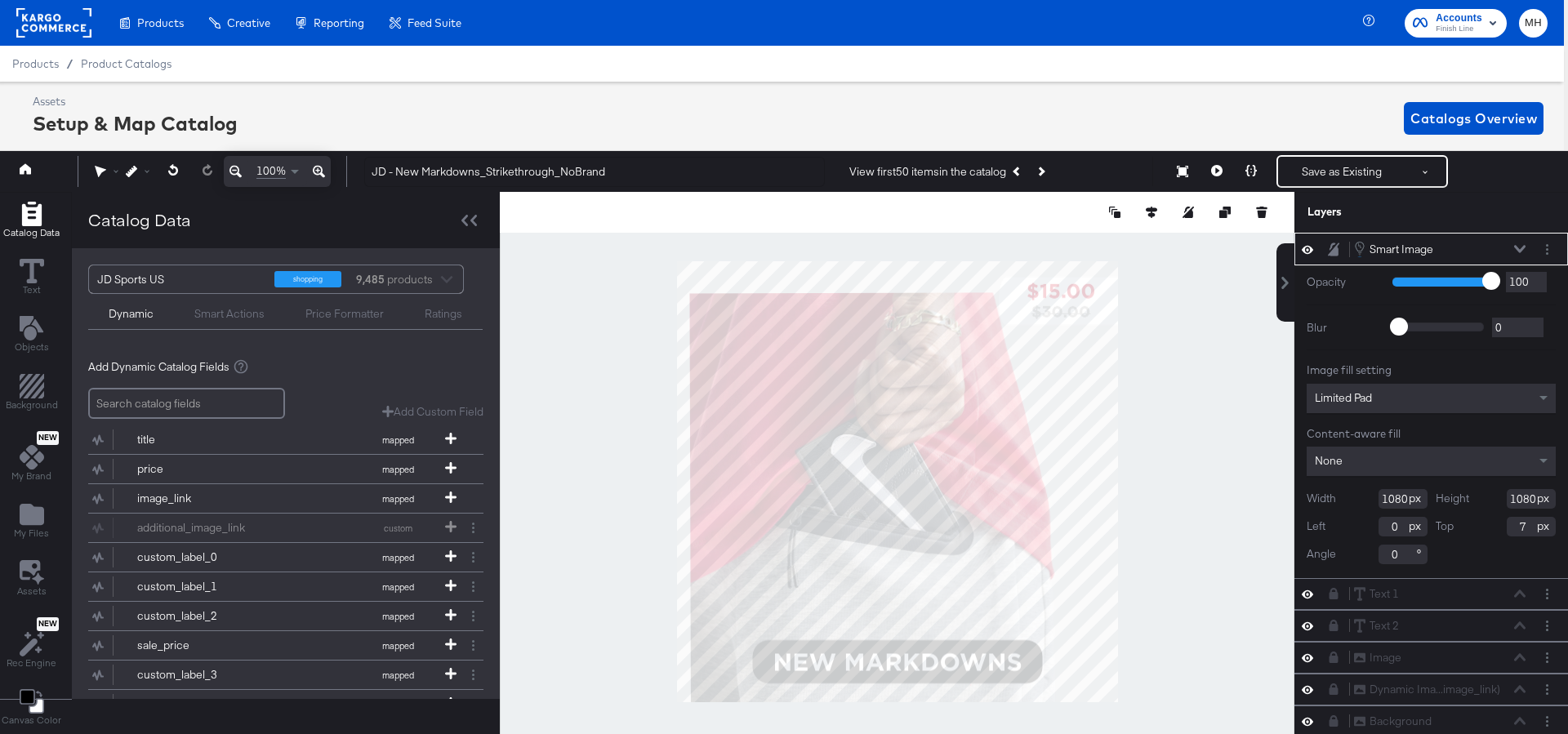 type on "71" 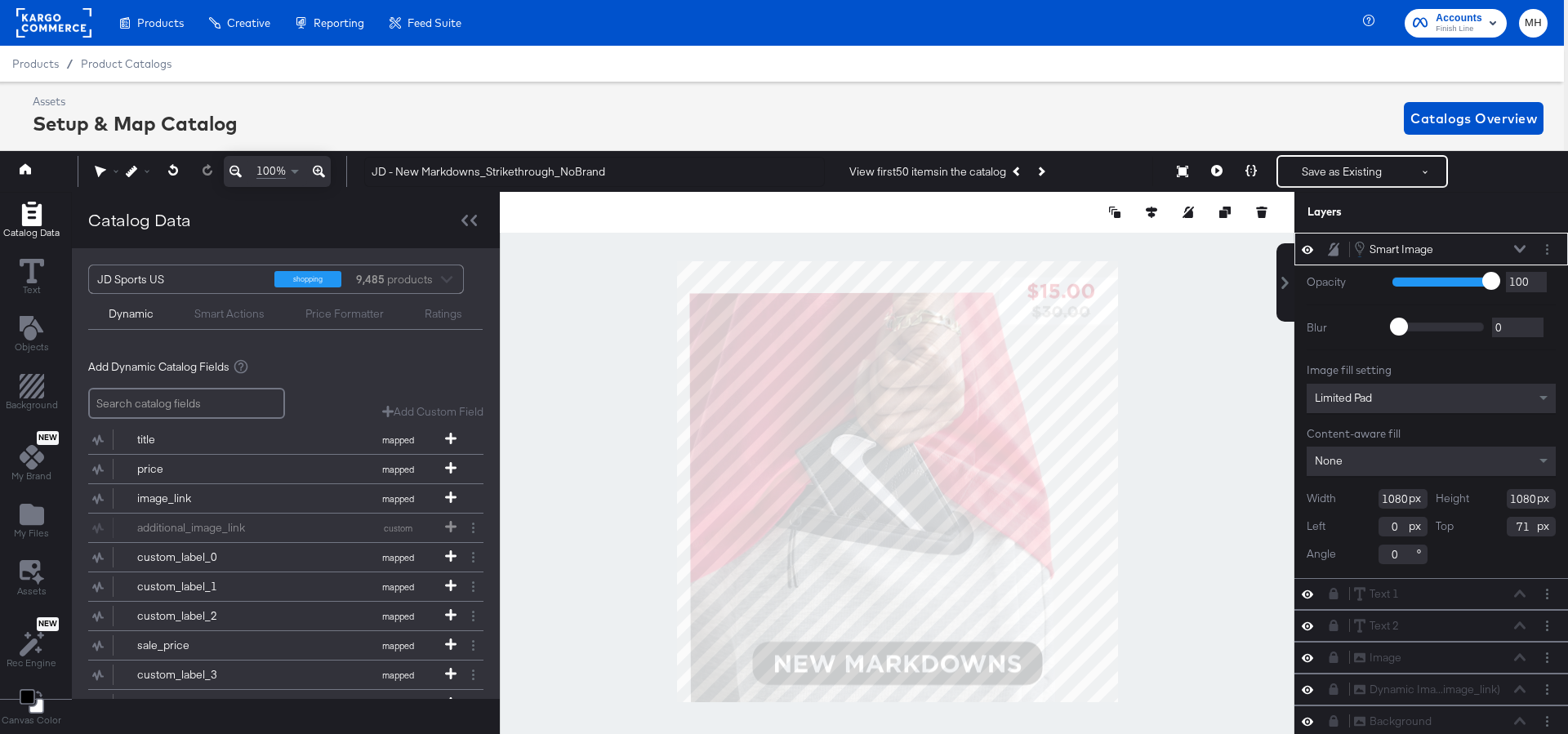 click at bounding box center [897, 481] 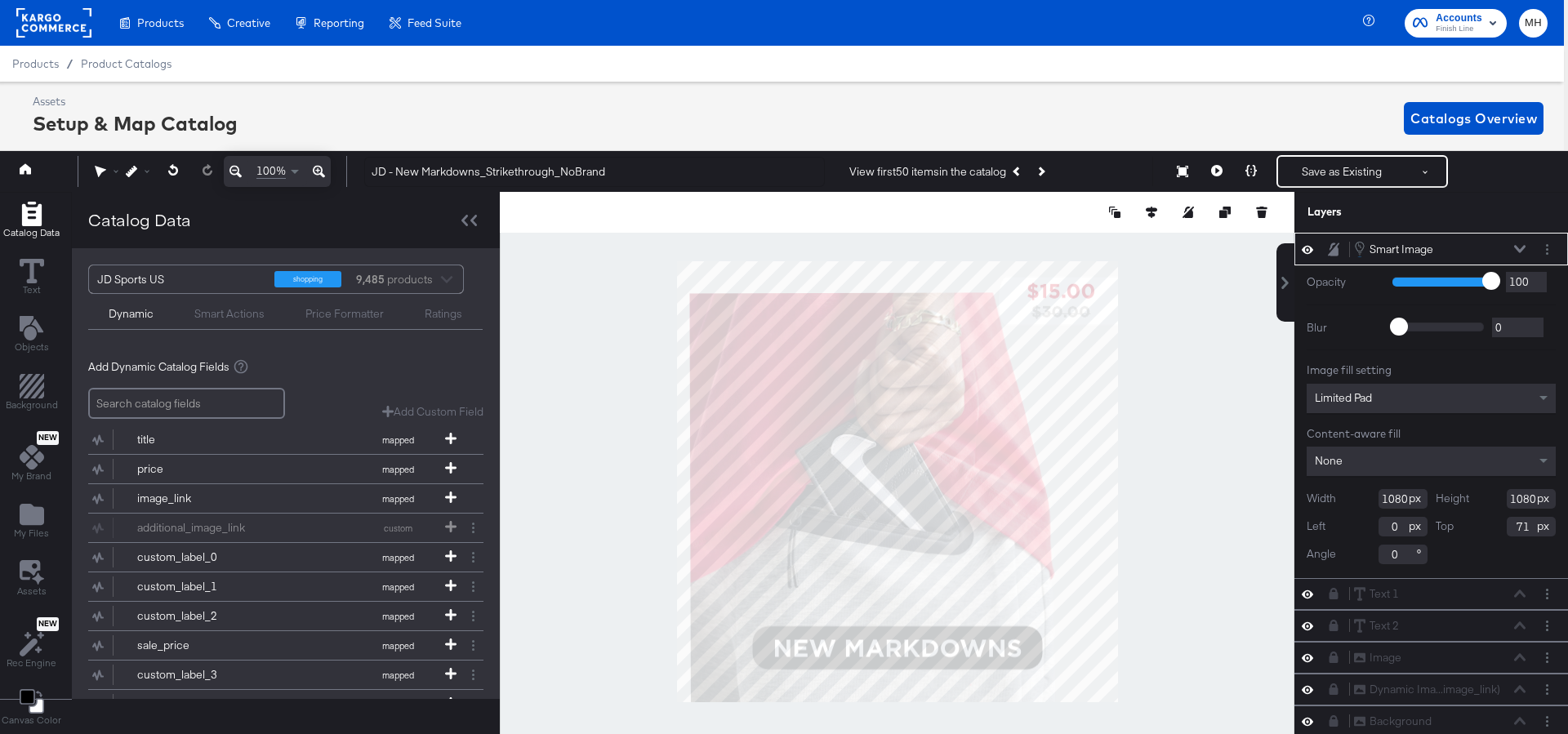type on "33" 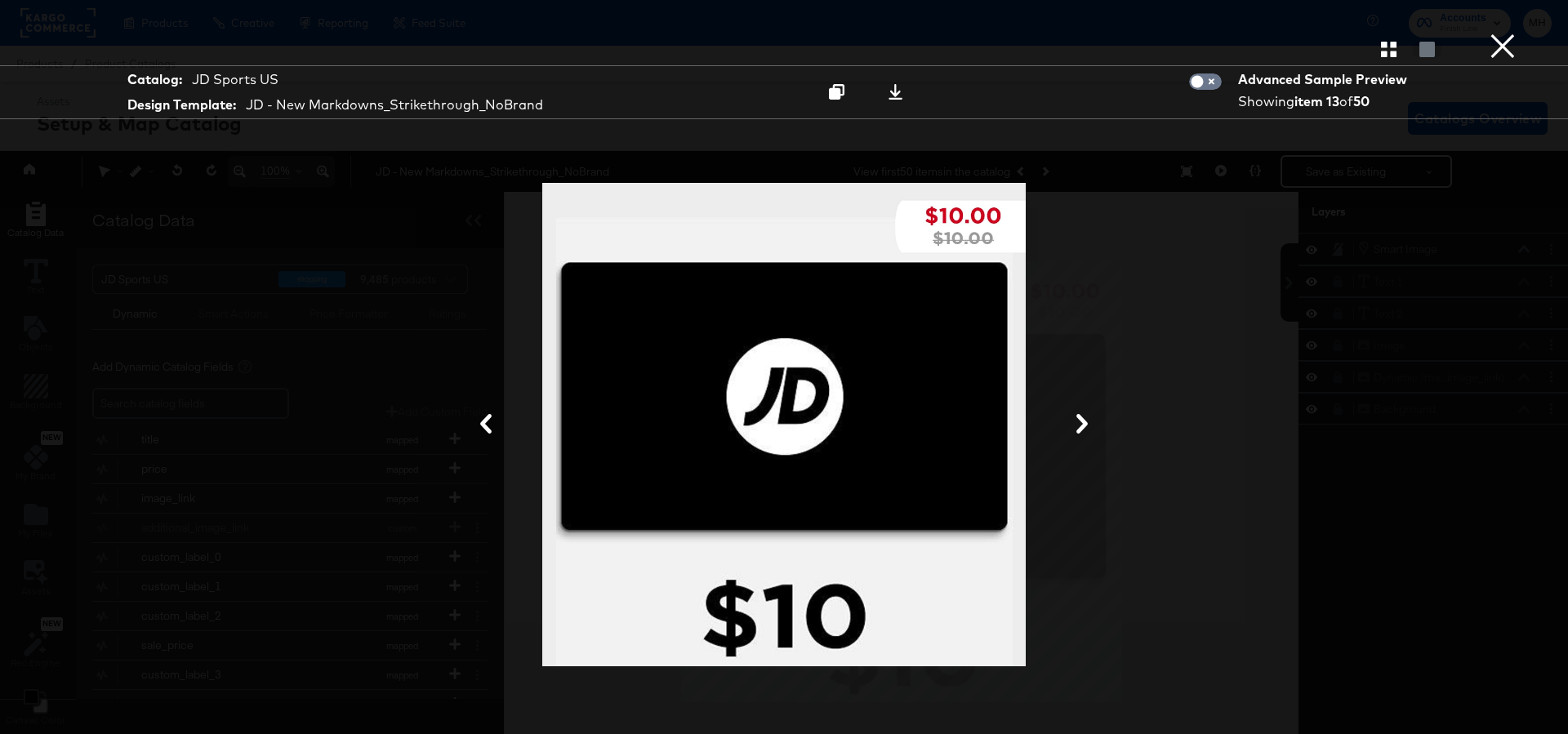 scroll, scrollTop: 0, scrollLeft: 4, axis: horizontal 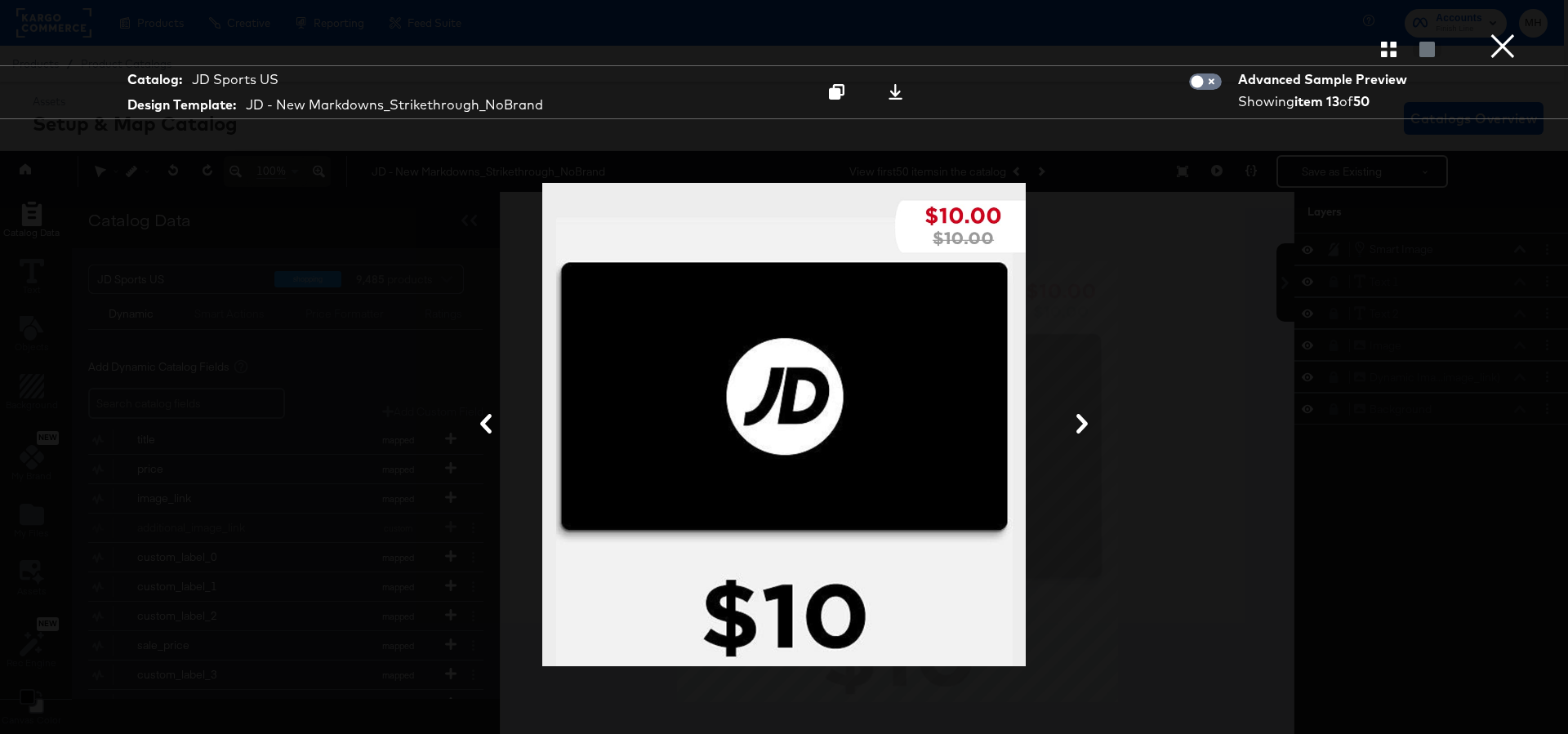 click at bounding box center [784, 49] 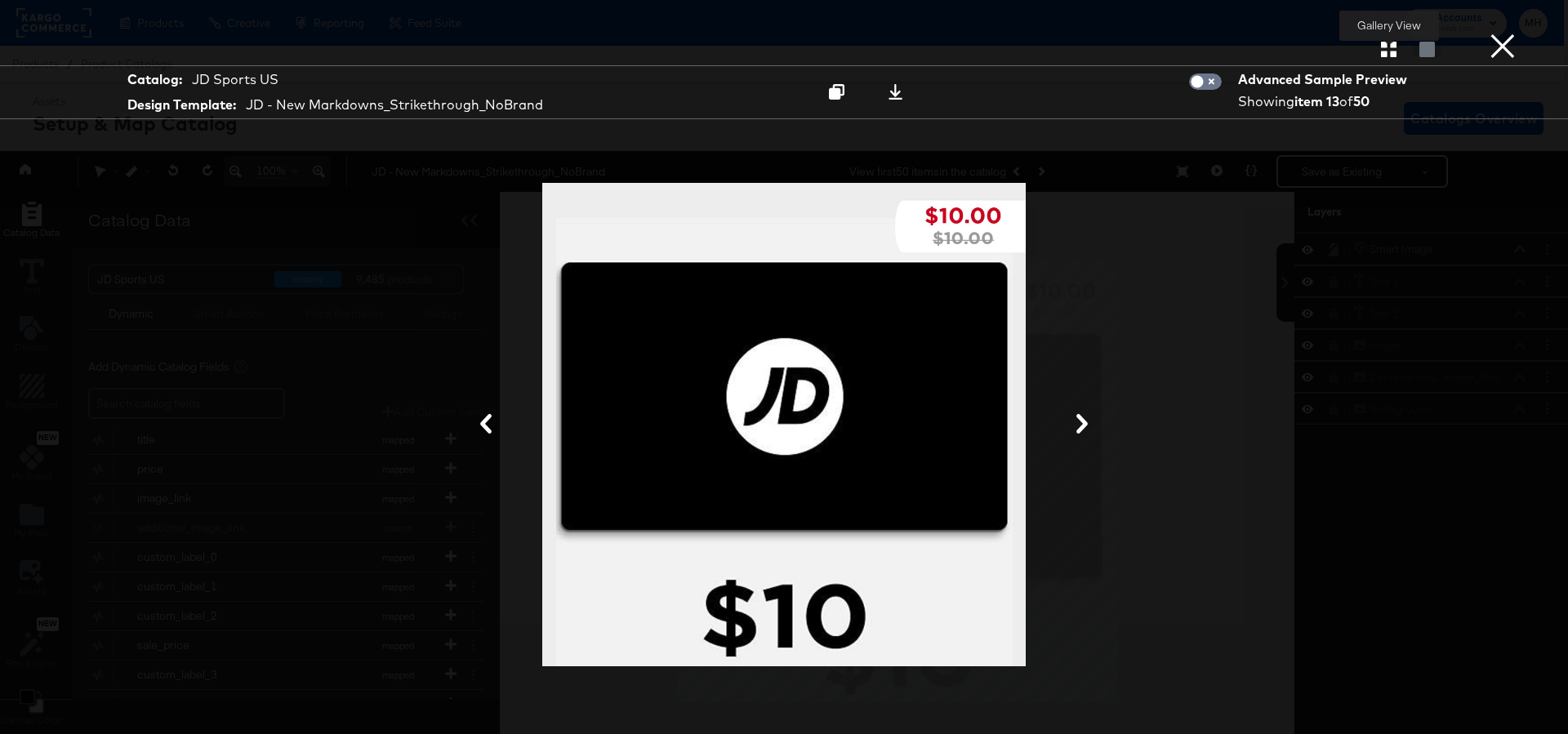 click 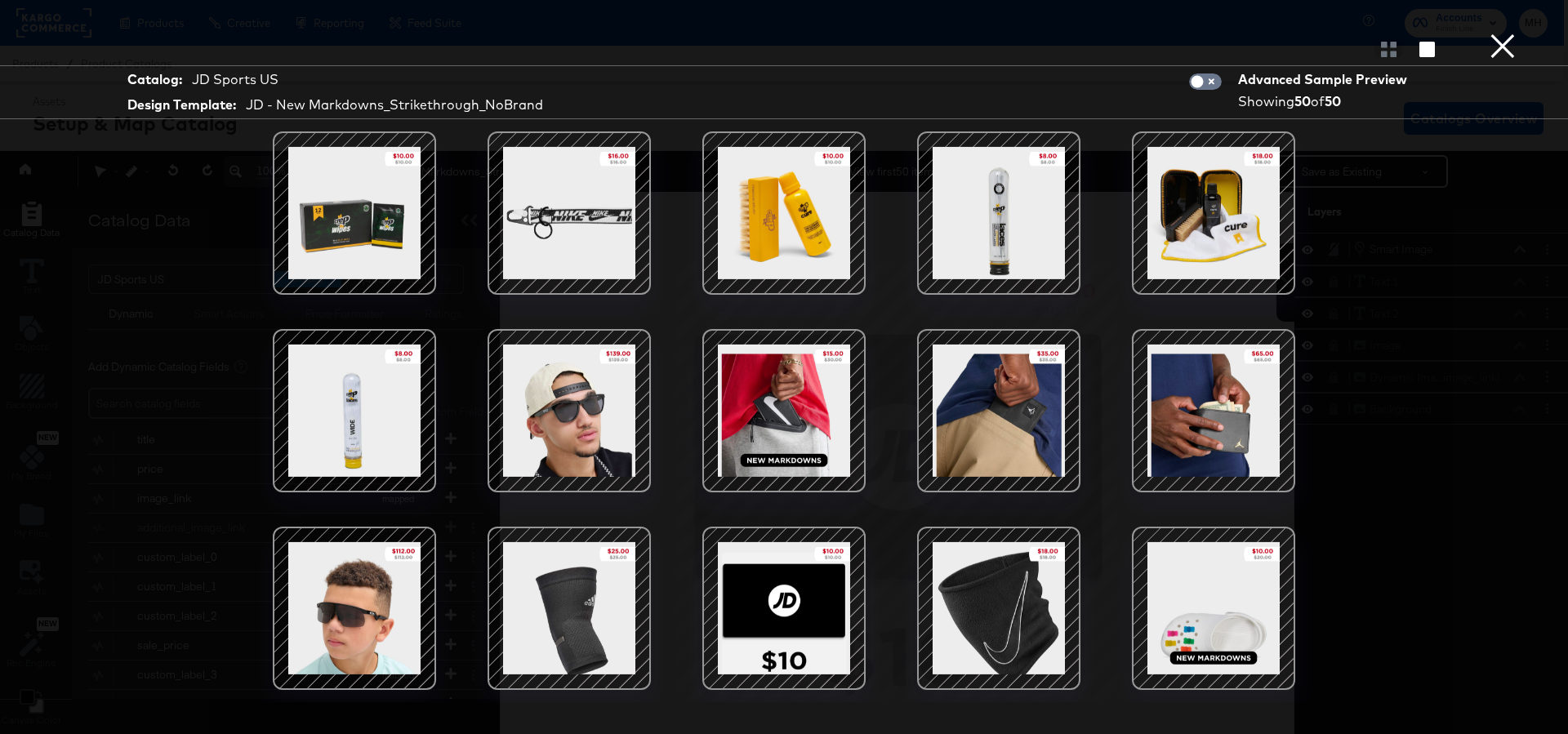 click at bounding box center (784, 411) 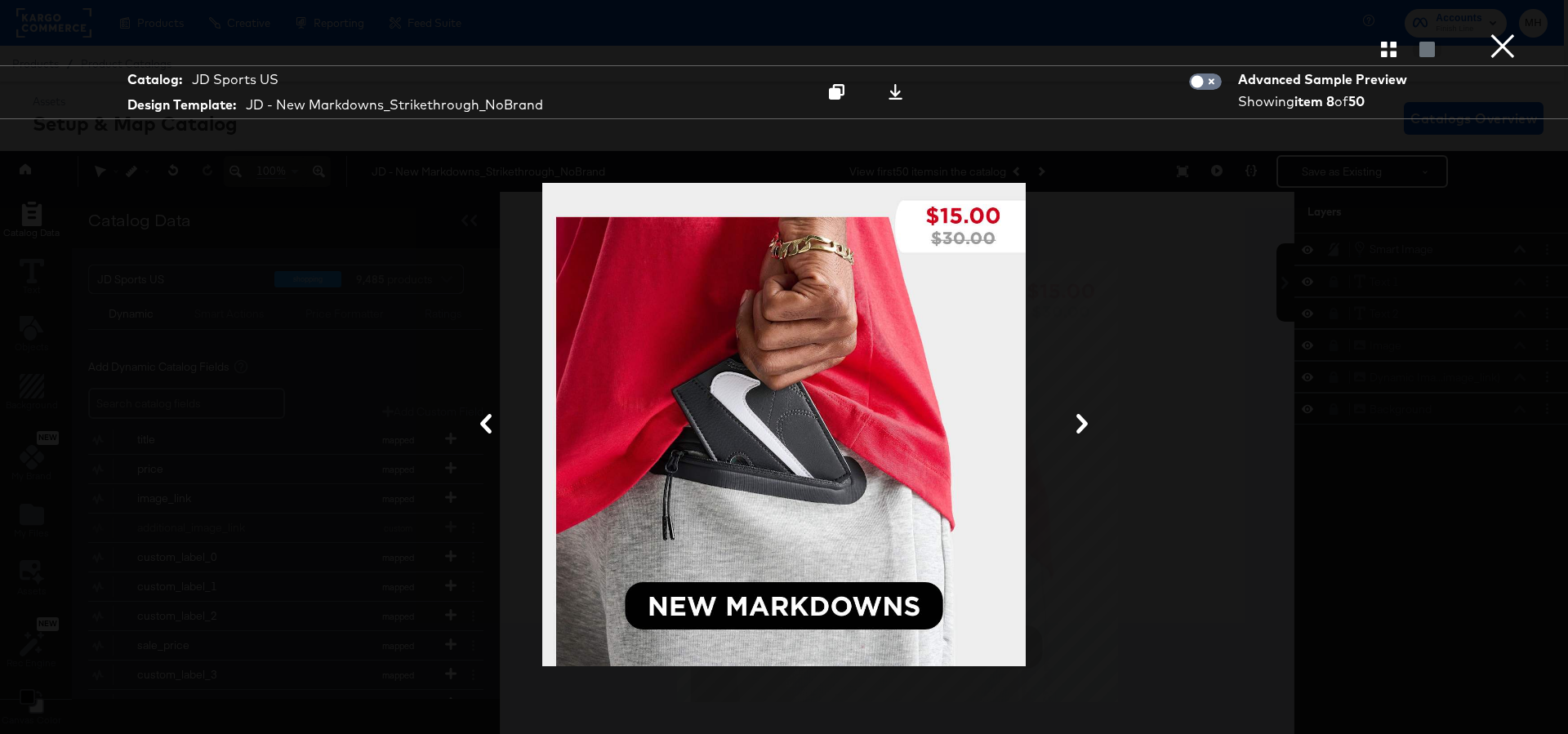 click on "×" at bounding box center (1503, 16) 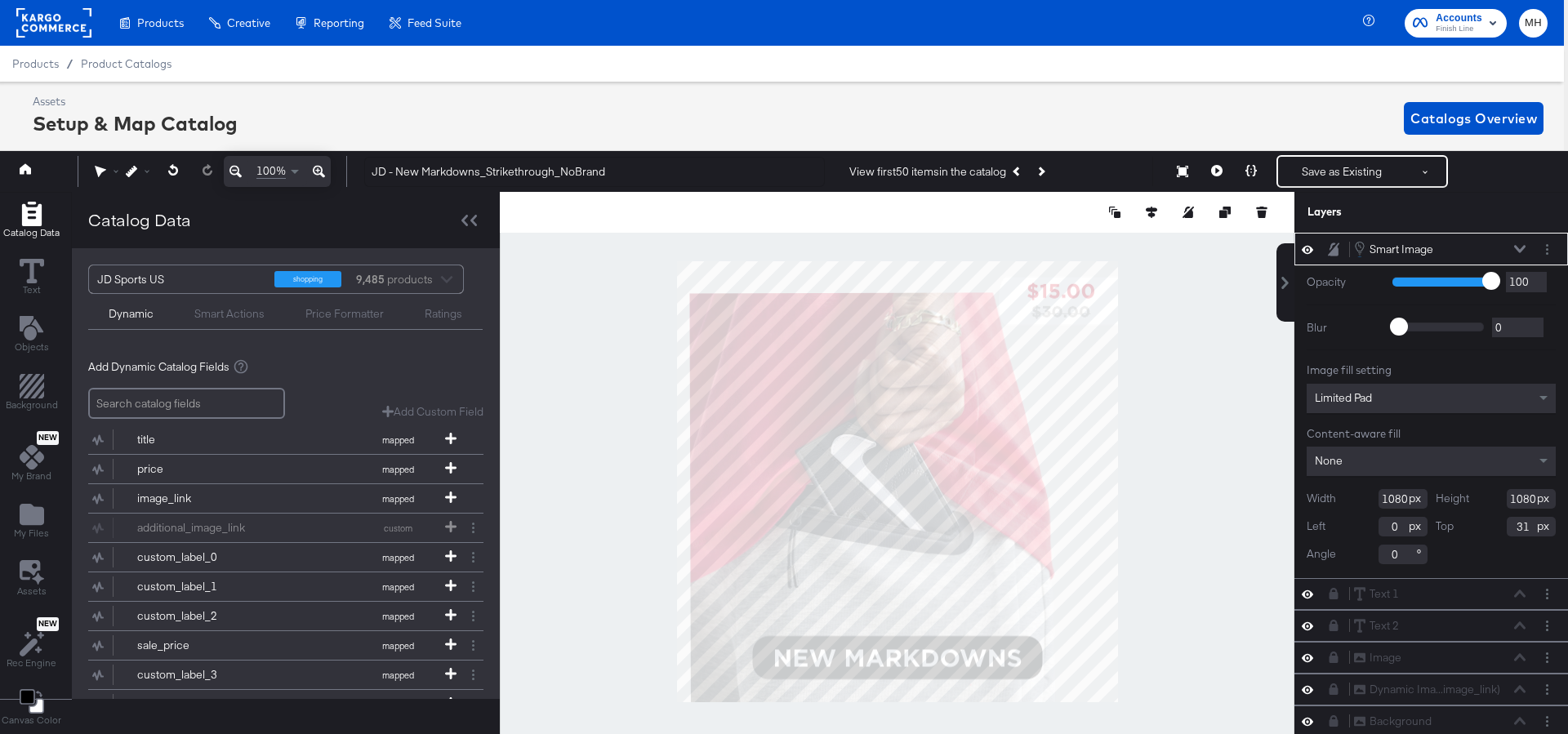 type on "71" 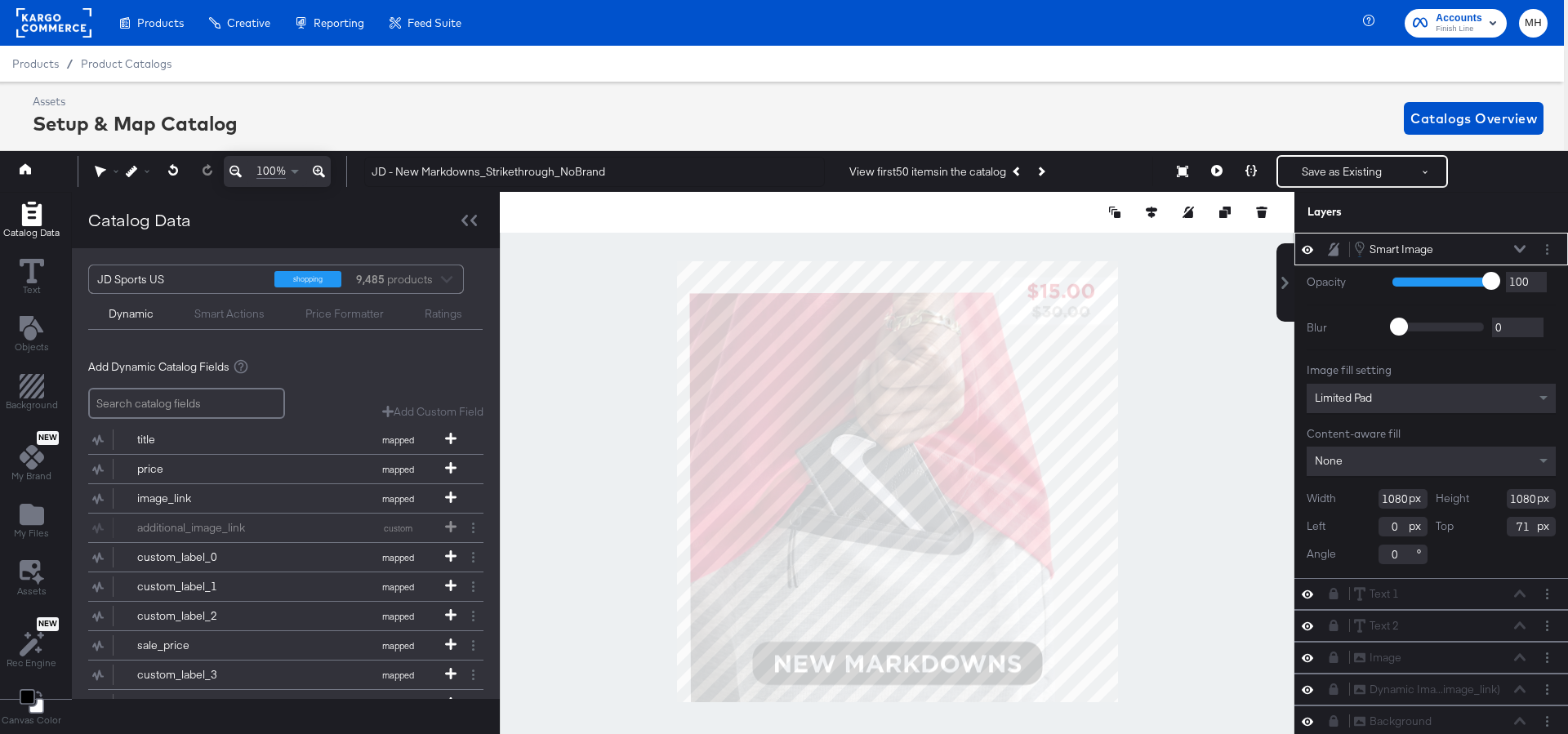 click at bounding box center [1520, 249] 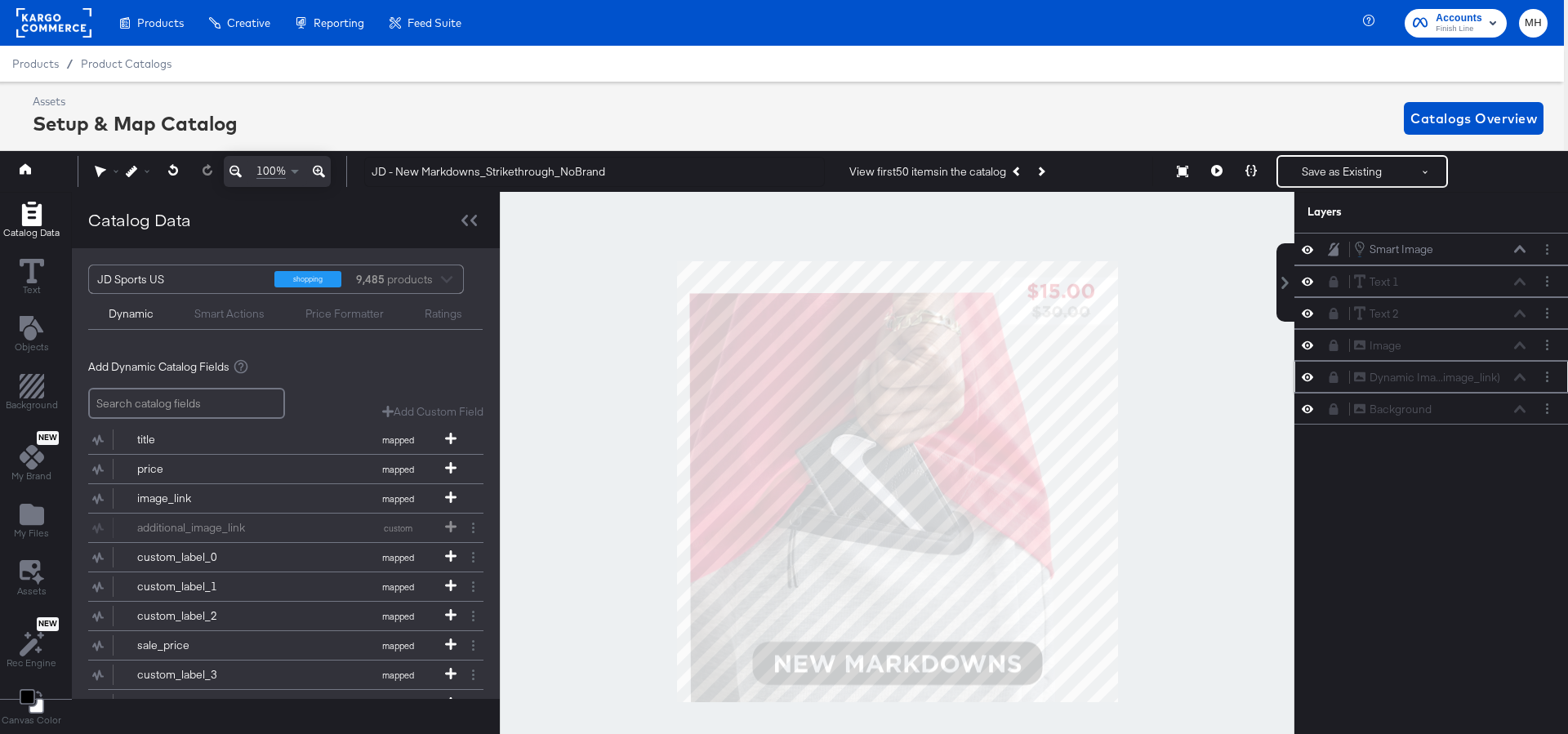 click on "Dynamic Ima...image_link) Dynamic Image (image_link)" at bounding box center [1440, 377] 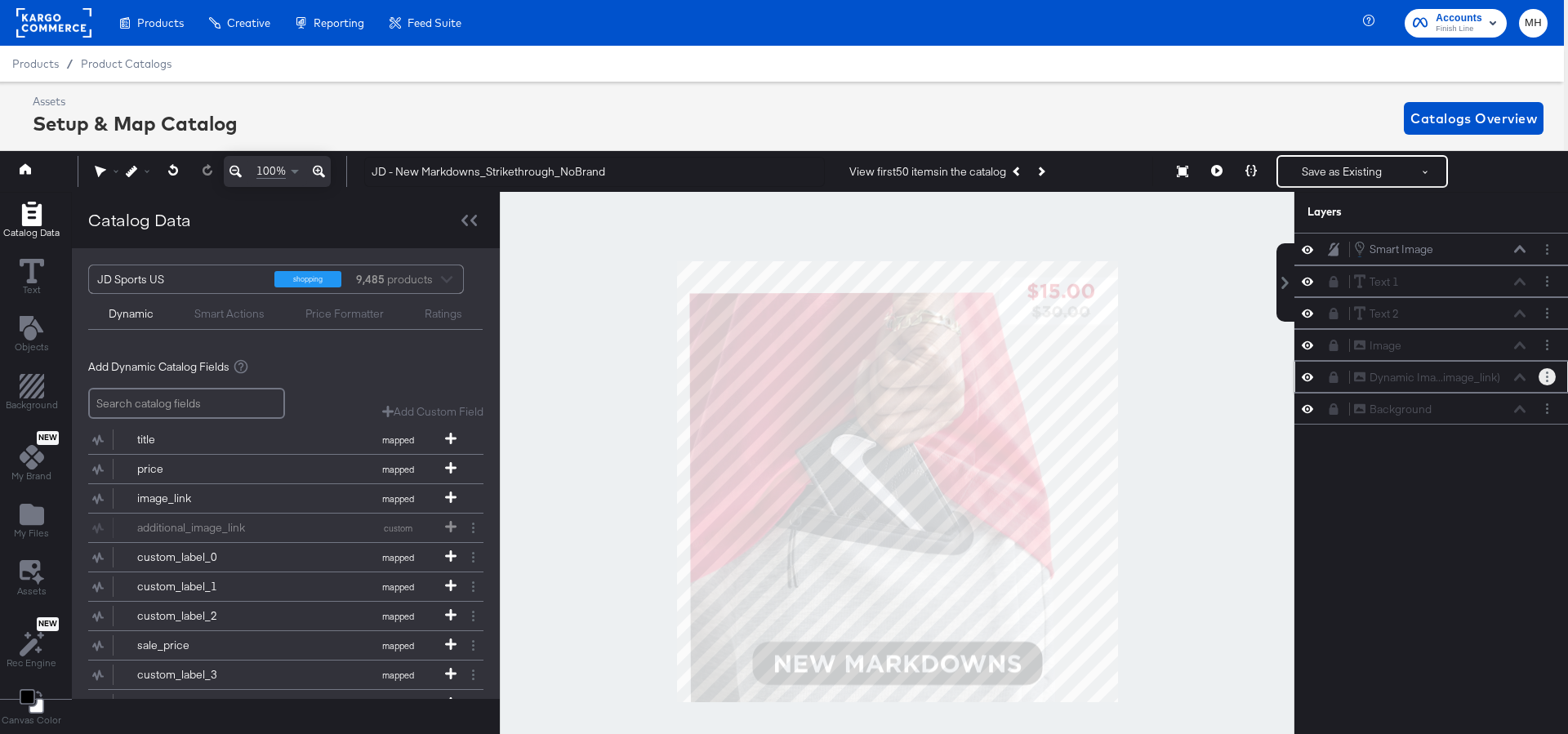 click at bounding box center [1547, 376] 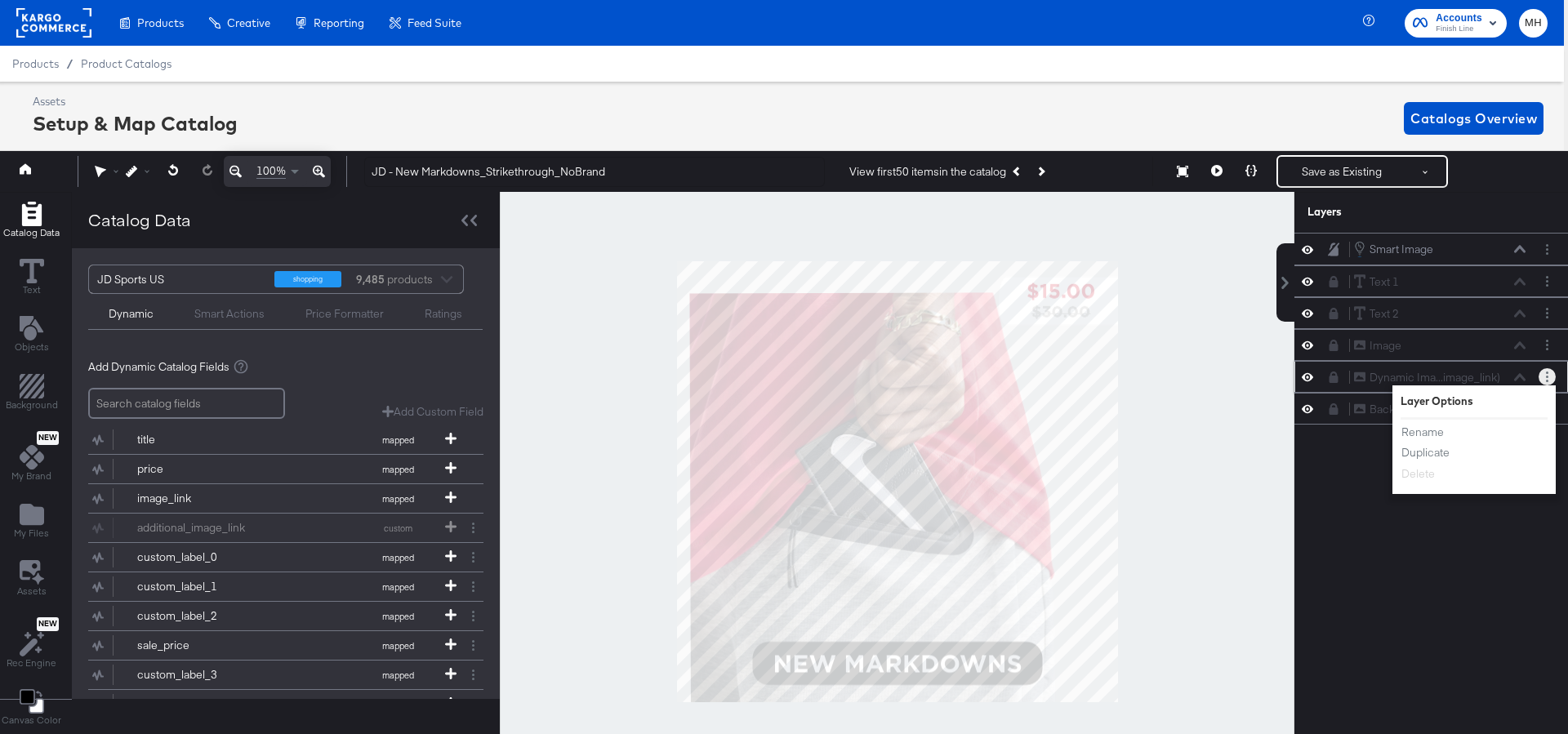 click on "Dynamic Ima...image_link) Dynamic Image (image_link)" at bounding box center [1440, 377] 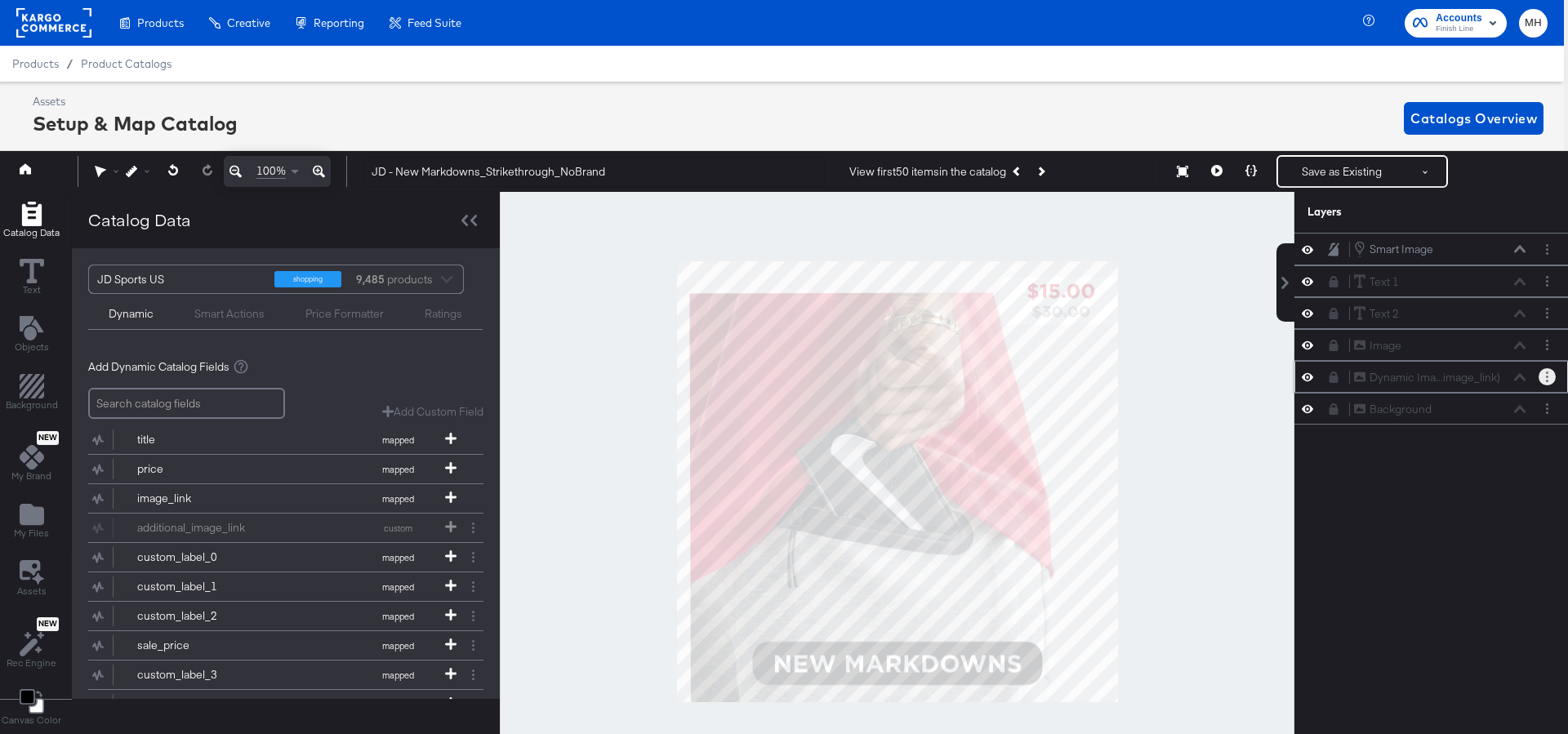 click on "Dynamic Ima...image_link) Dynamic Image (image_link)" at bounding box center (1440, 377) 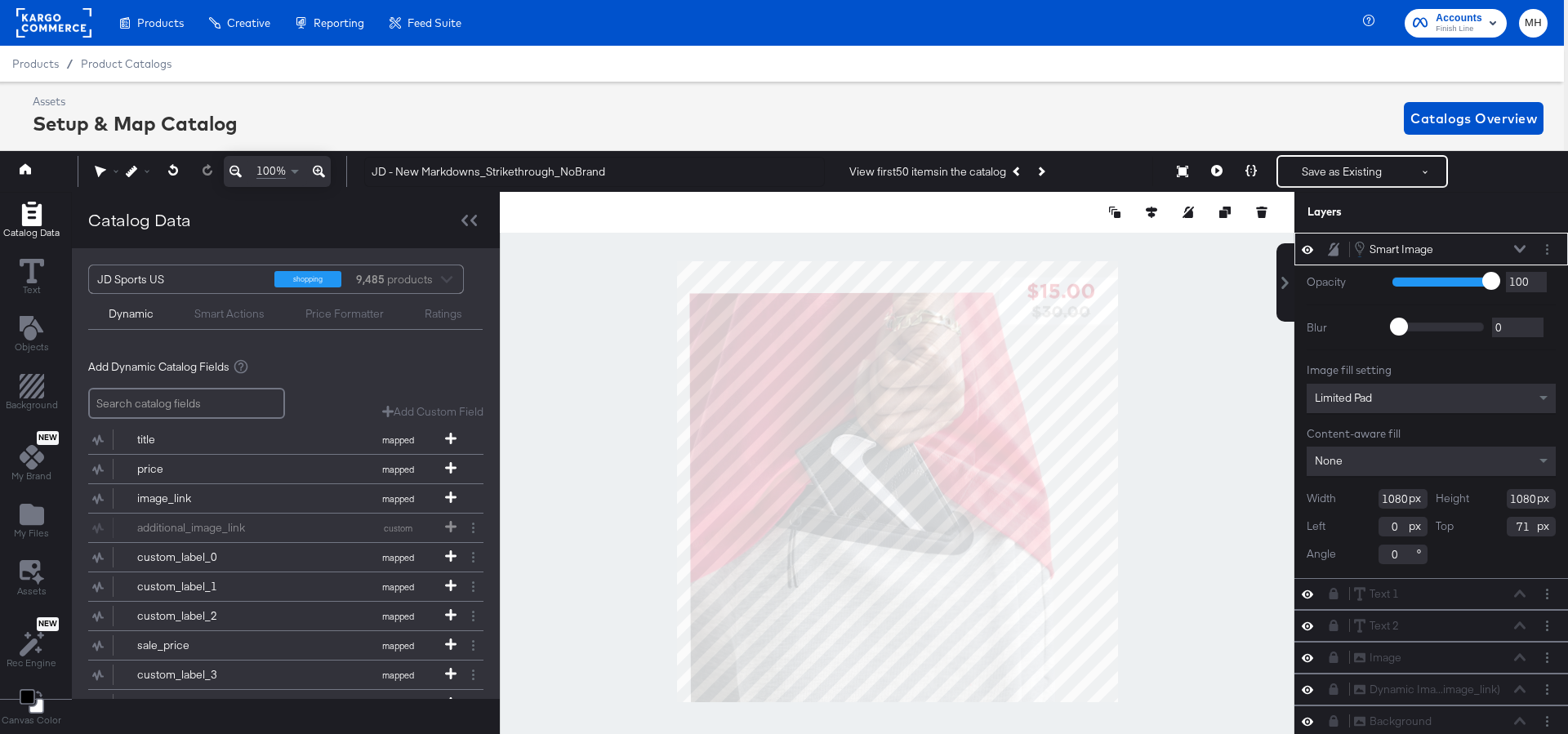 type on "-632" 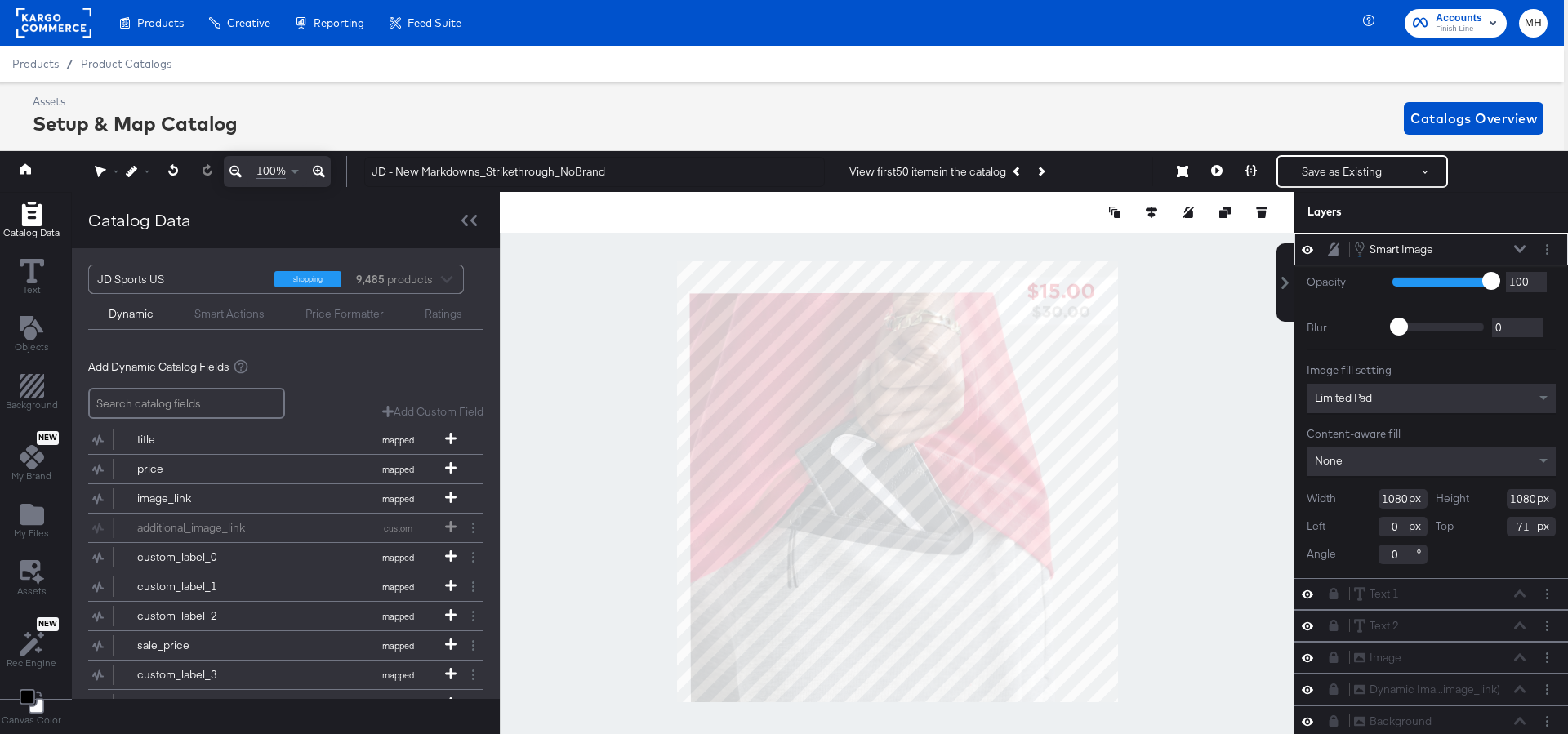 type on "-191" 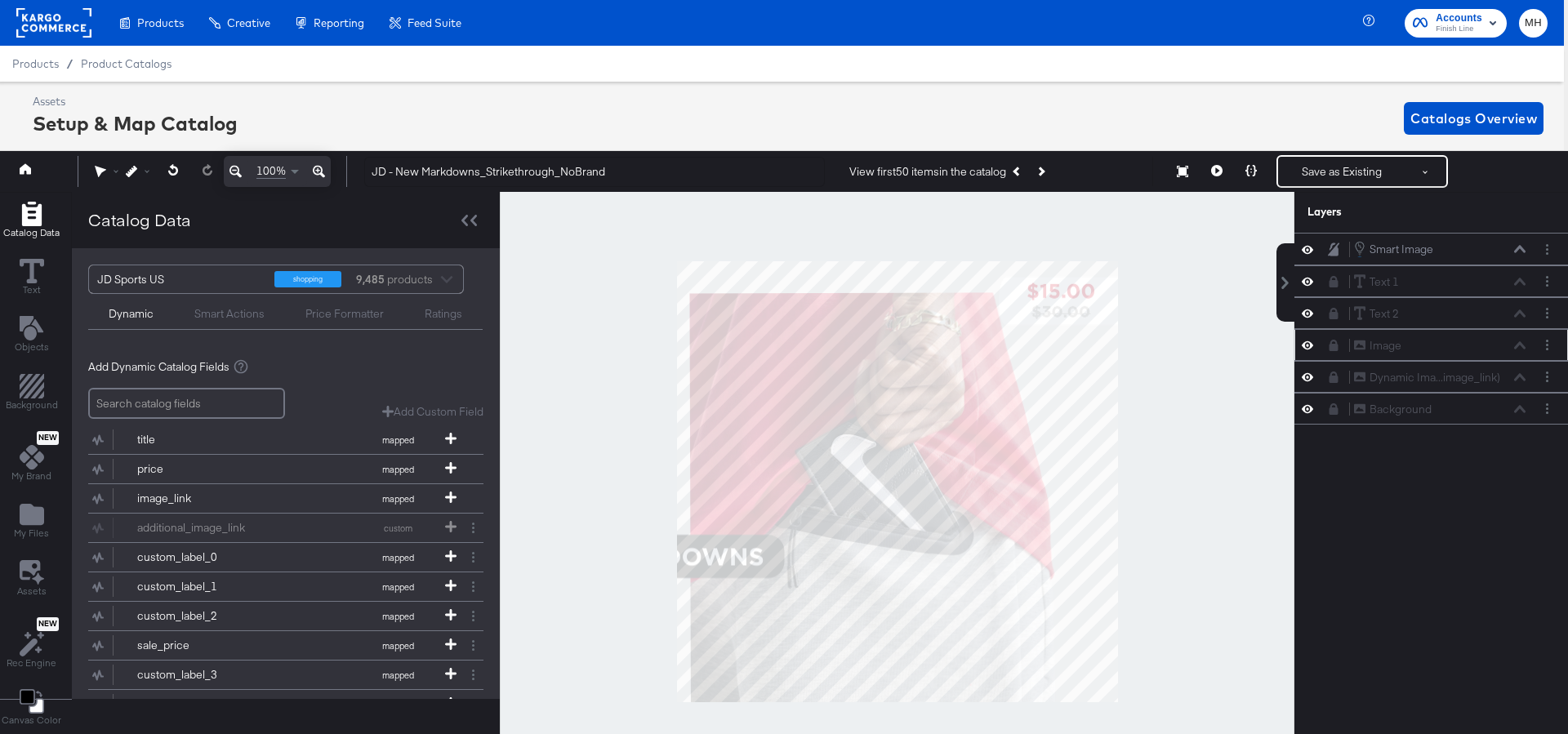 click on "Image Image" at bounding box center (1440, 345) 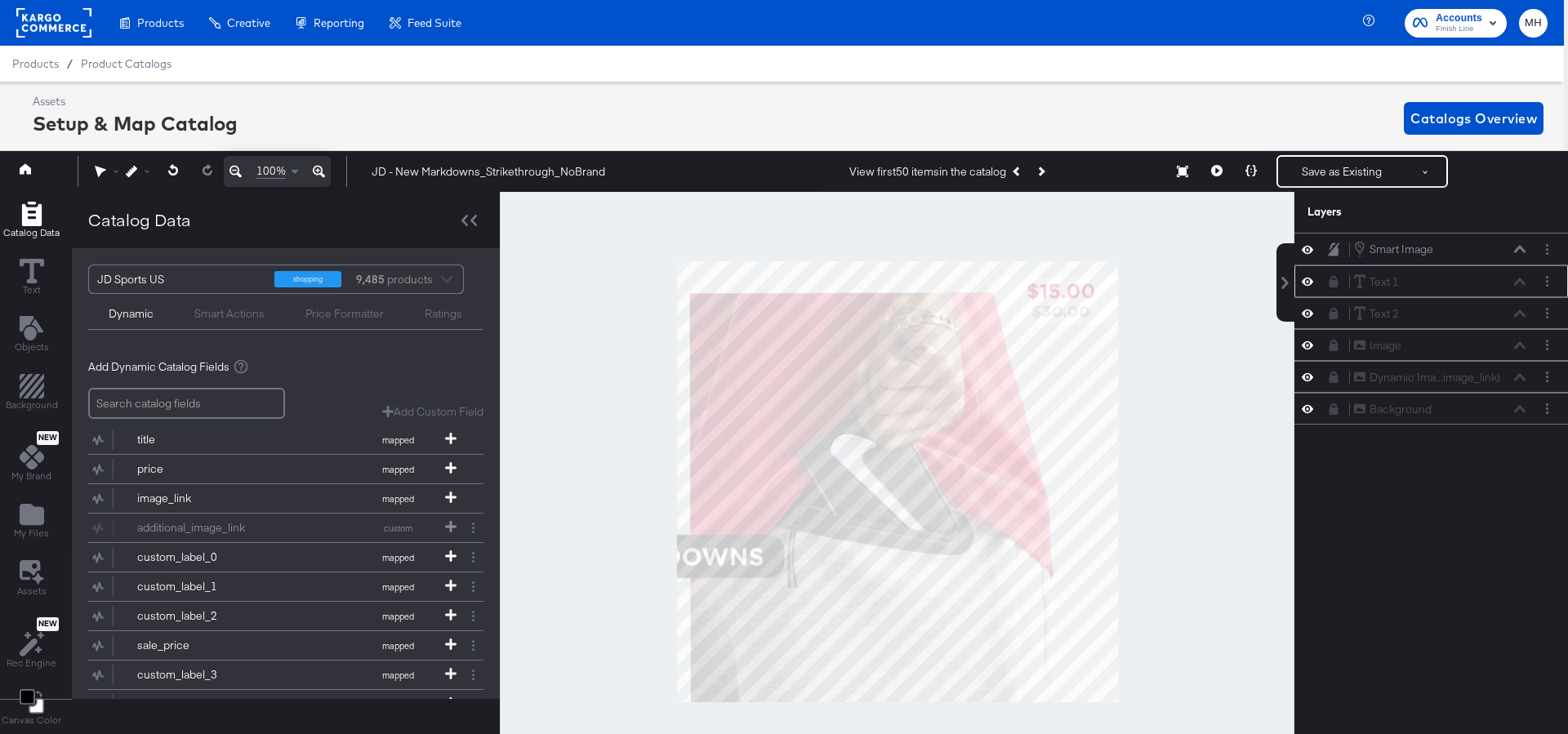 click on "Text 1 Text 1" at bounding box center (1440, 282) 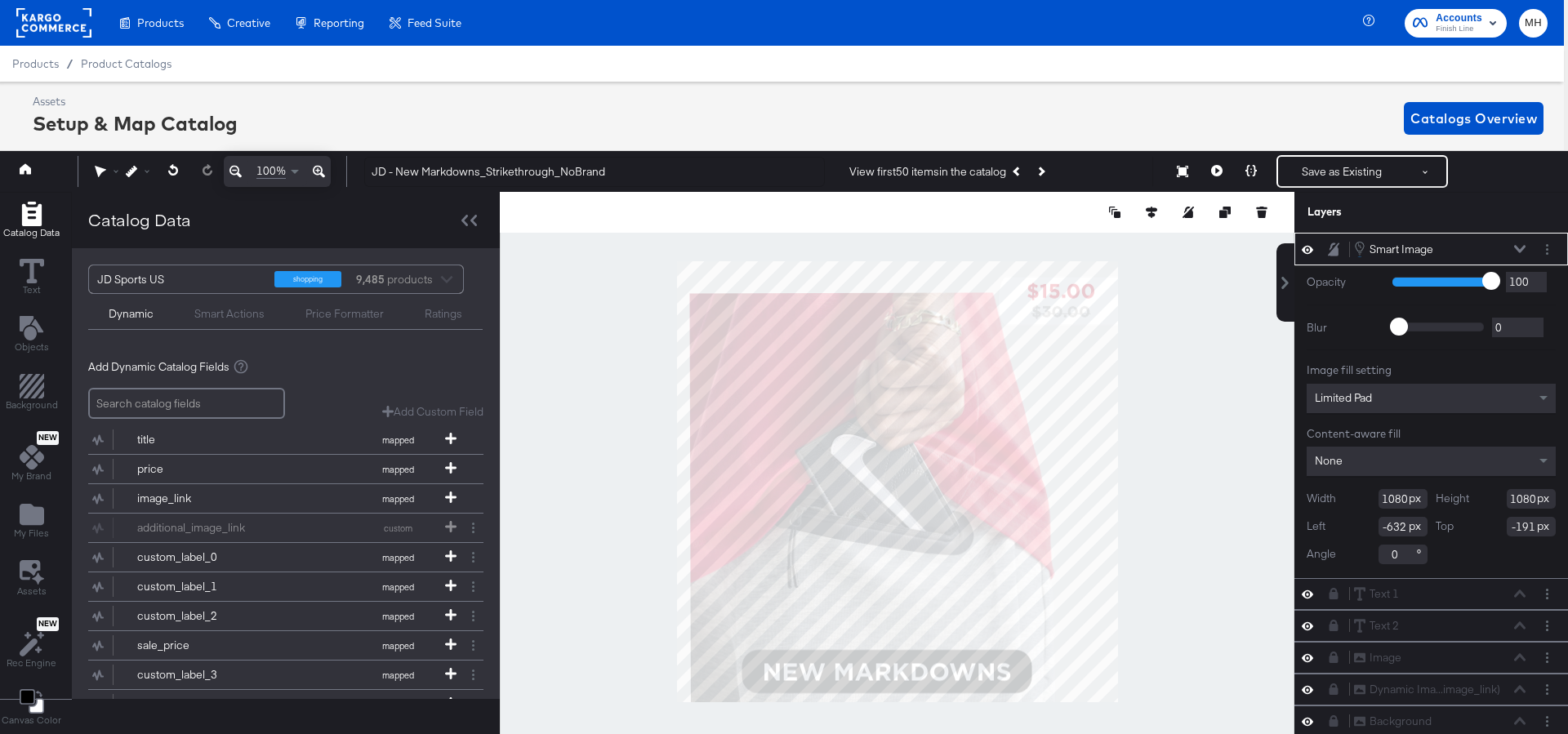 type on "-26" 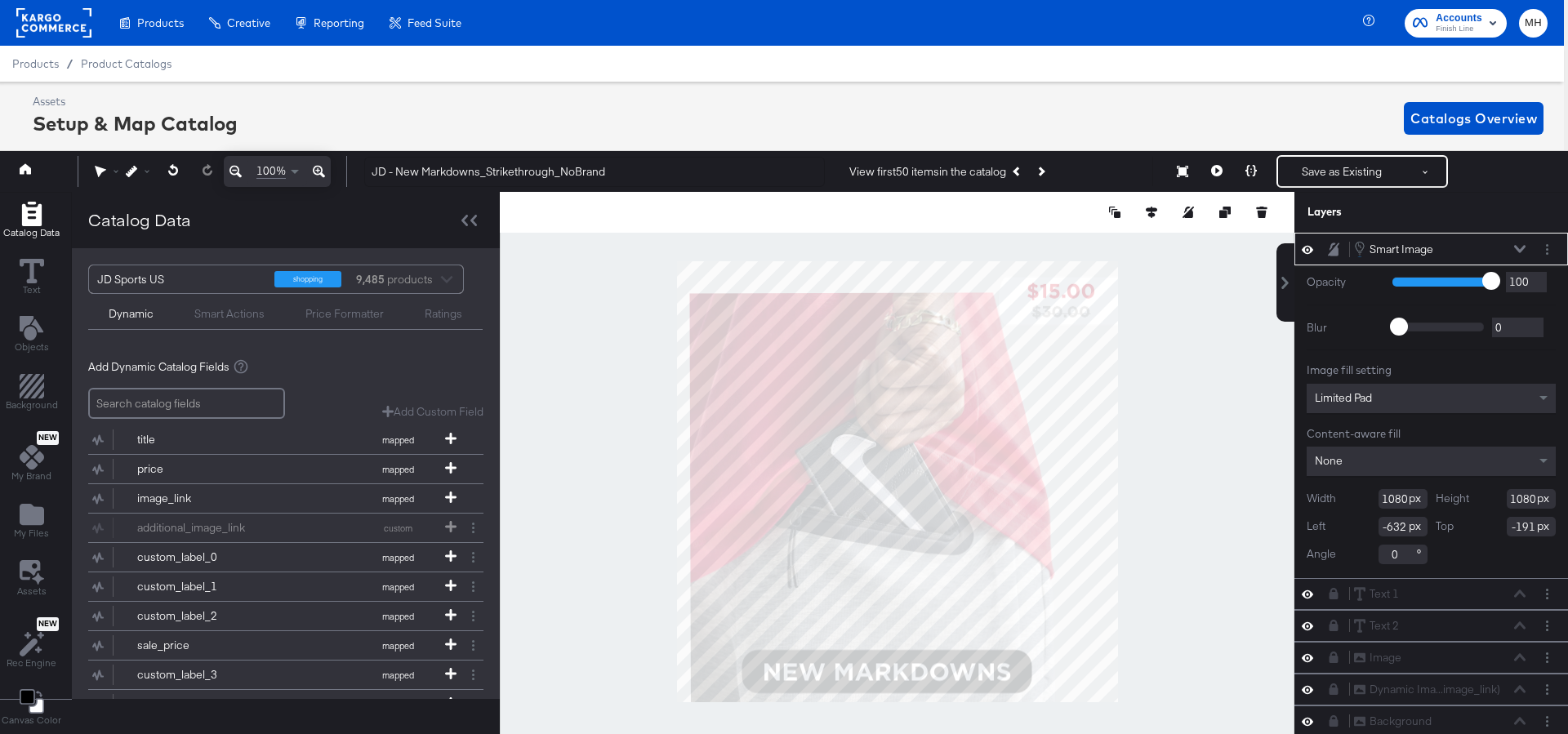 type on "79" 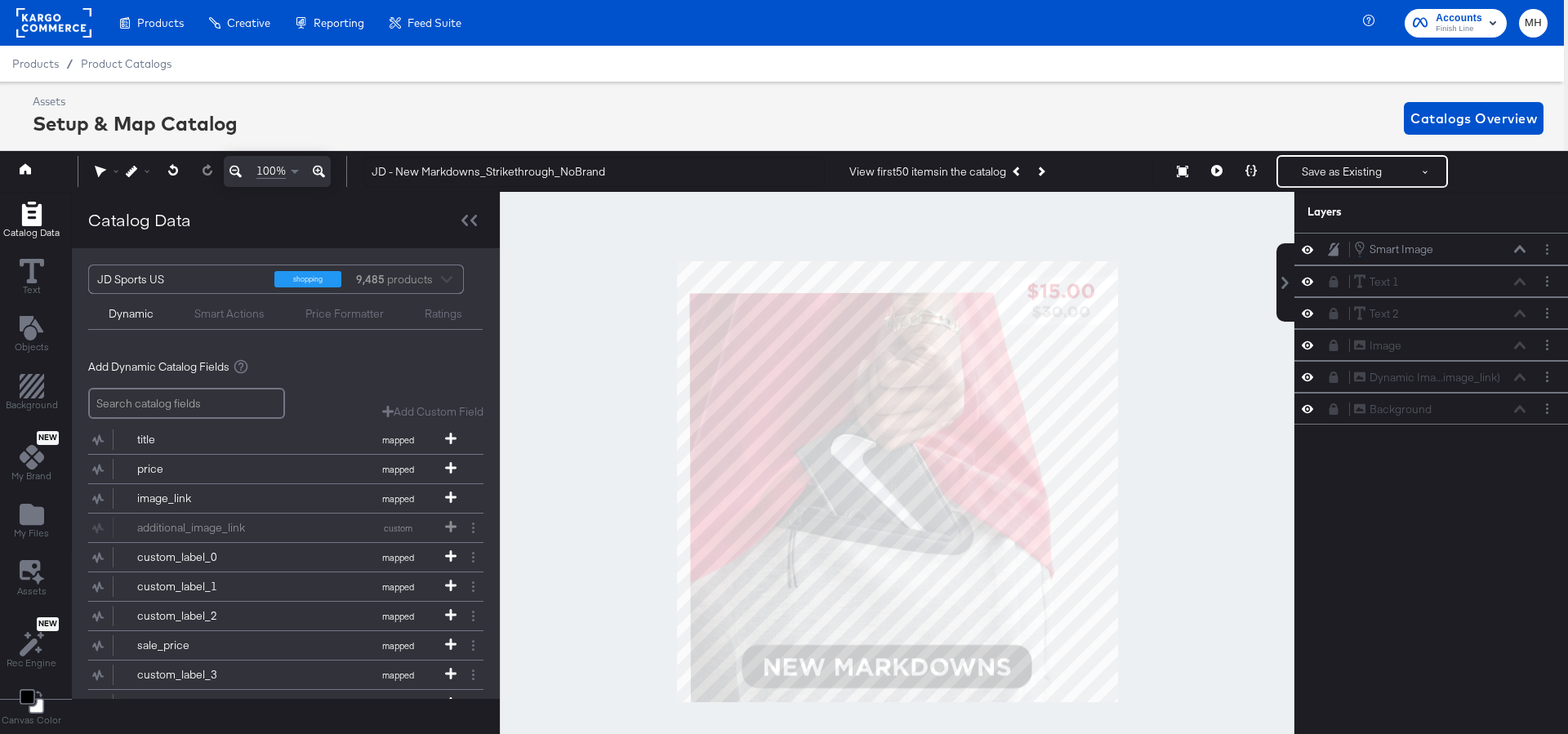 click at bounding box center [897, 481] 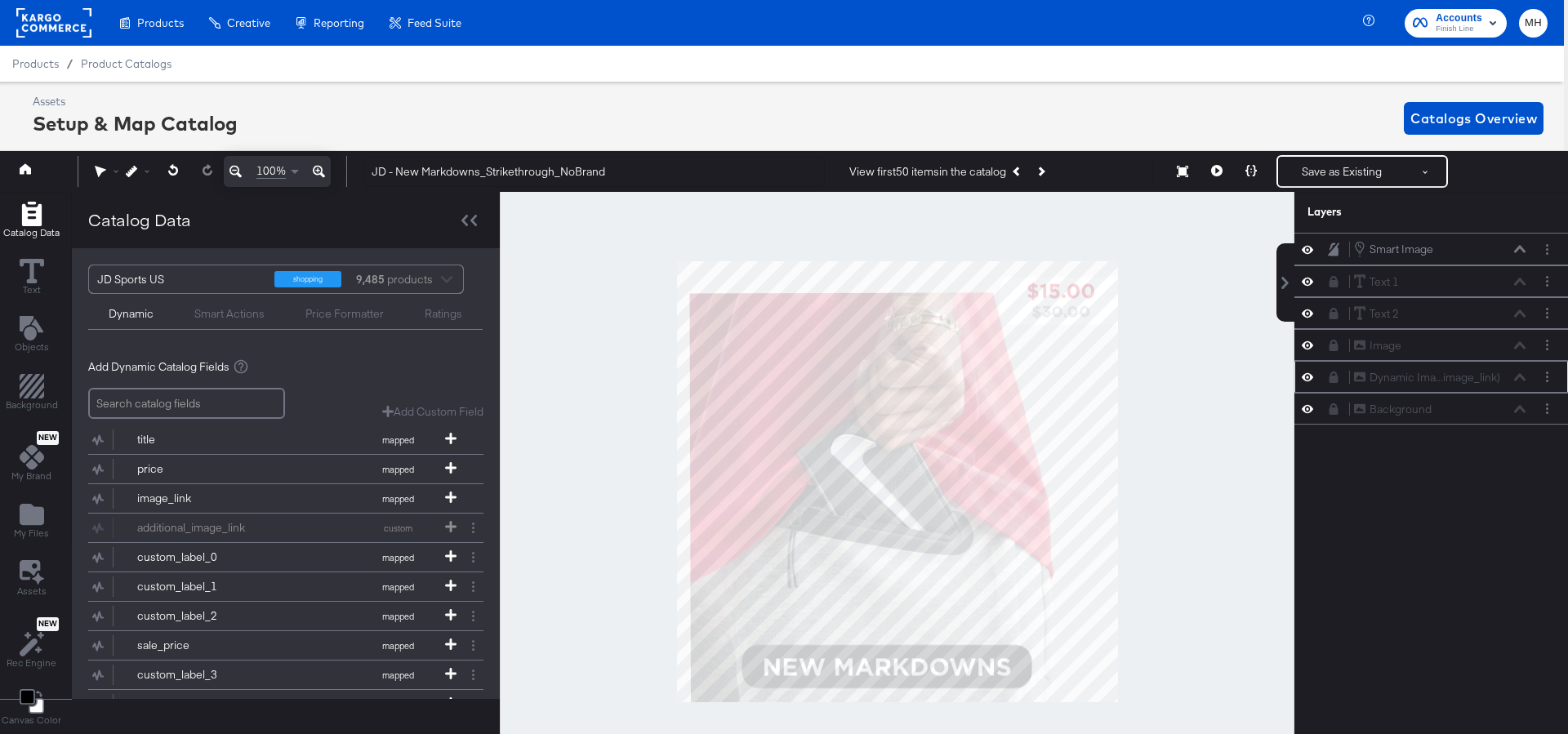 click on "Dynamic Ima...image_link) Dynamic Image (image_link)" at bounding box center (1440, 377) 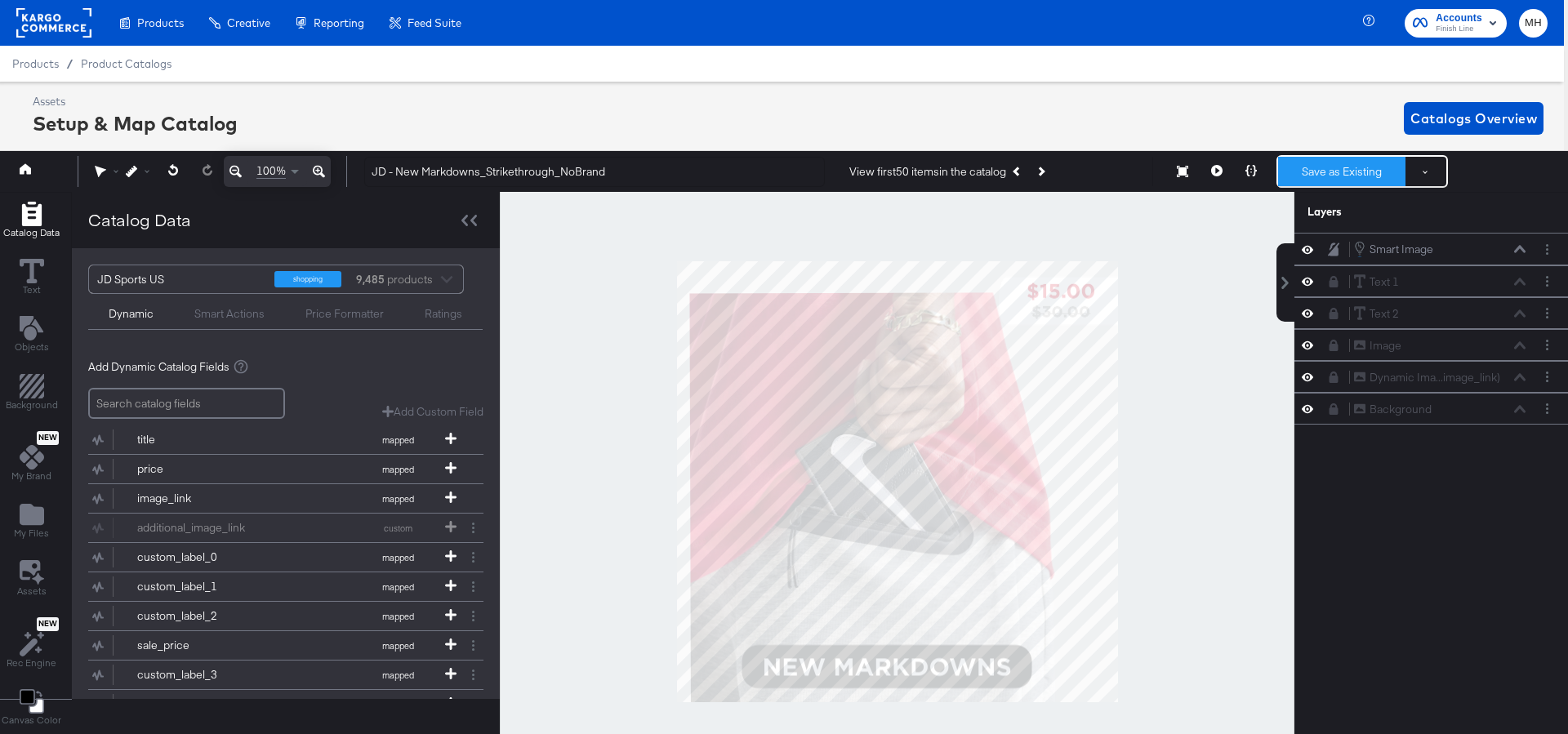click on "Save as Existing" at bounding box center [1342, 171] 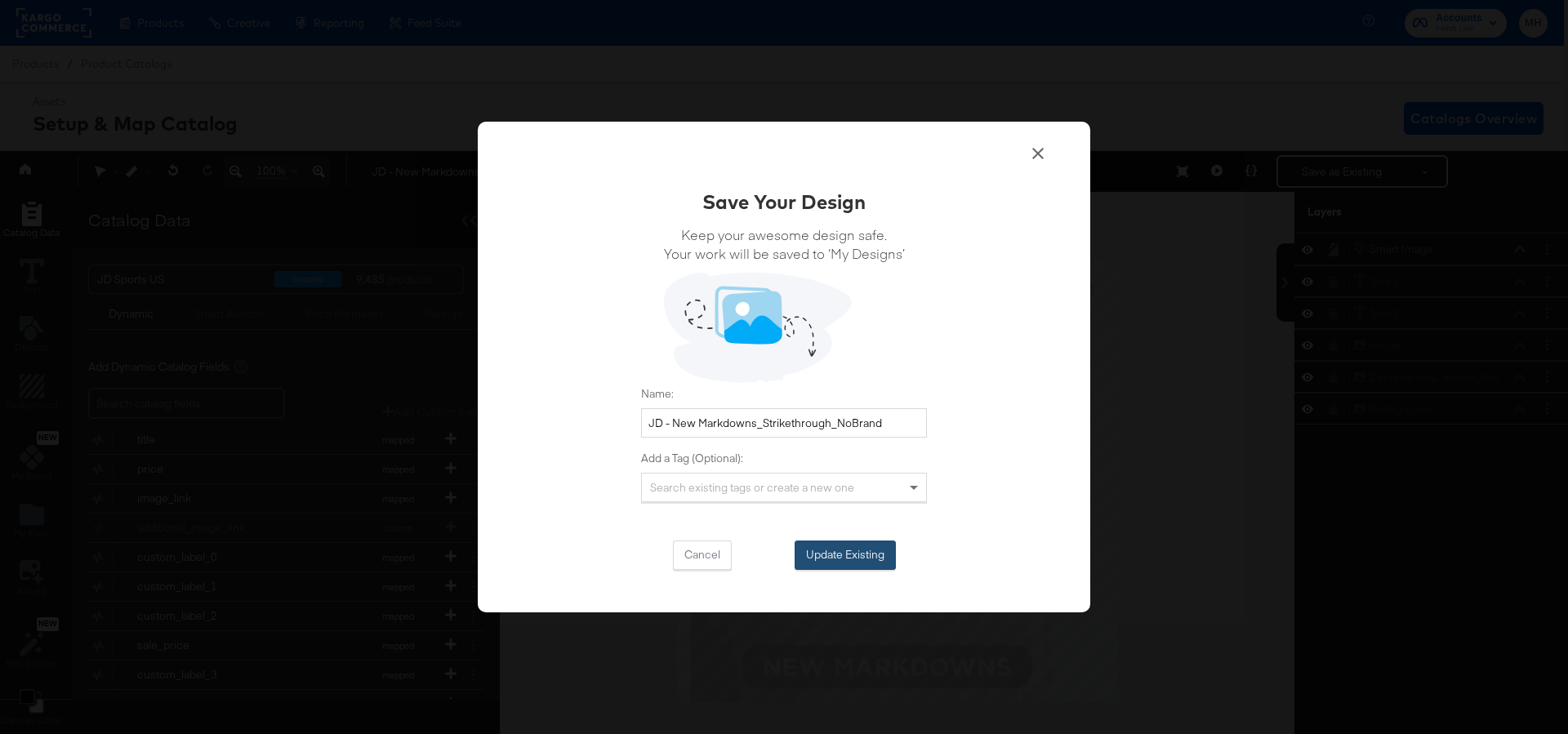 click on "Update Existing" at bounding box center [845, 555] 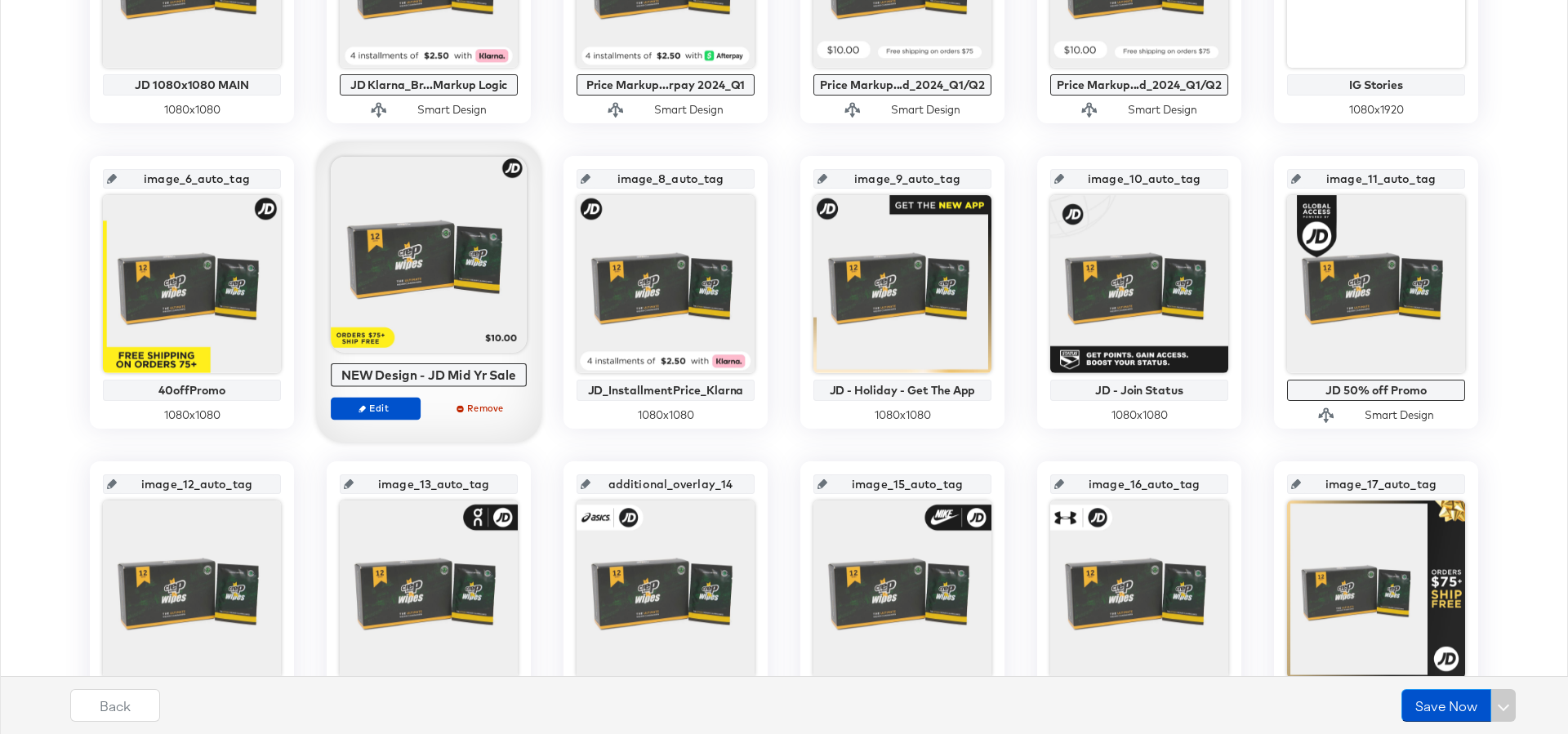 scroll, scrollTop: 0, scrollLeft: 0, axis: both 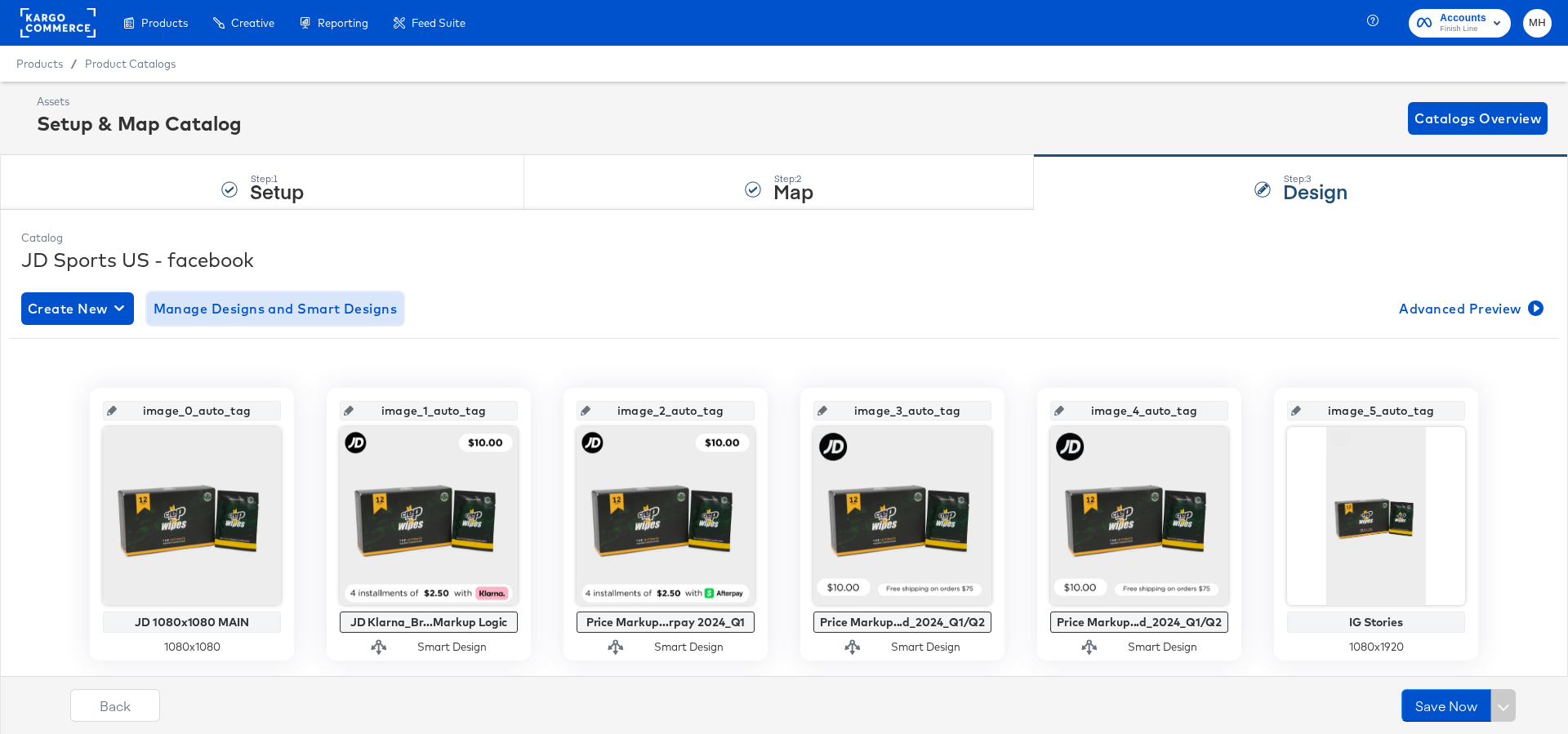 click on "Manage Designs and Smart Designs" at bounding box center [275, 309] 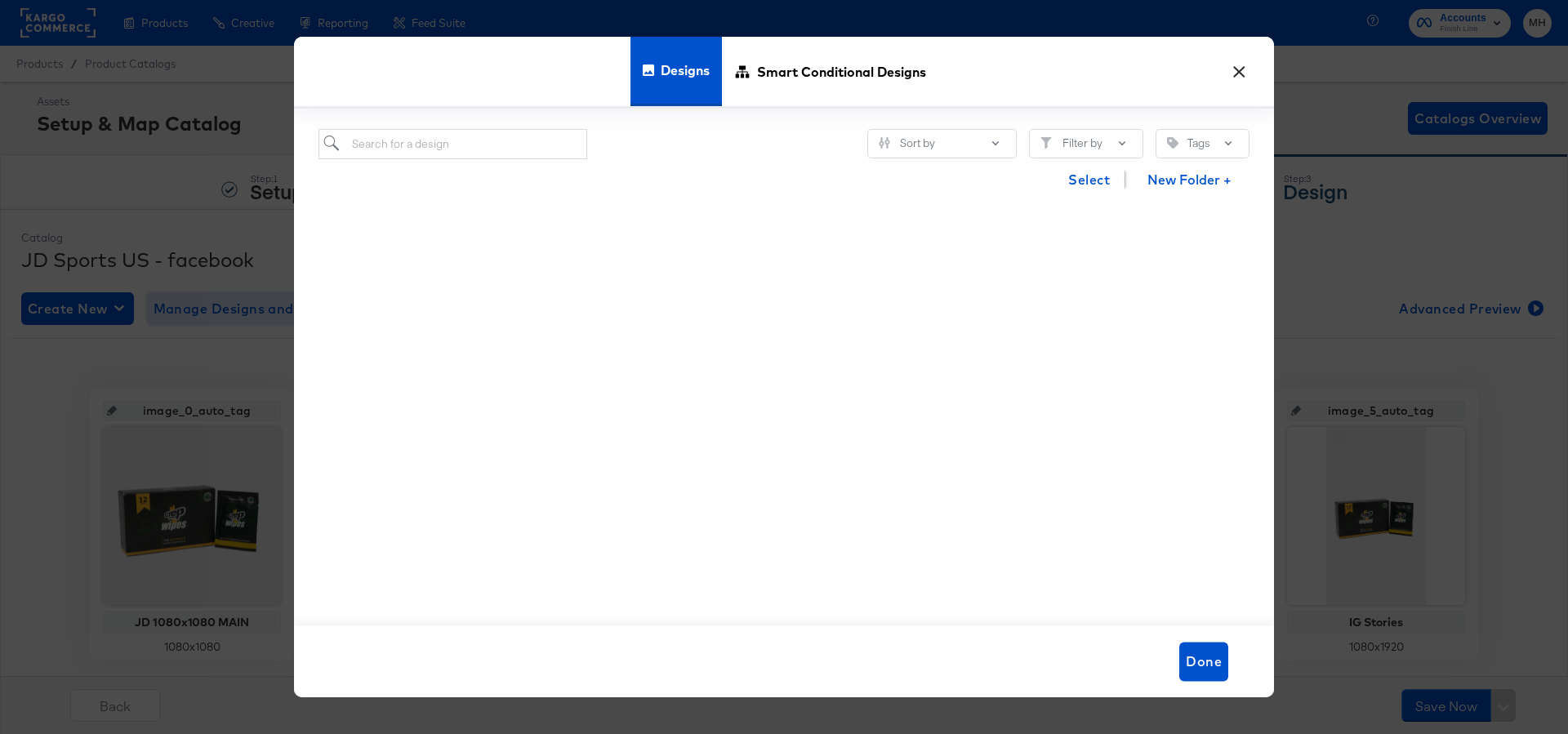 scroll, scrollTop: 945, scrollLeft: 0, axis: vertical 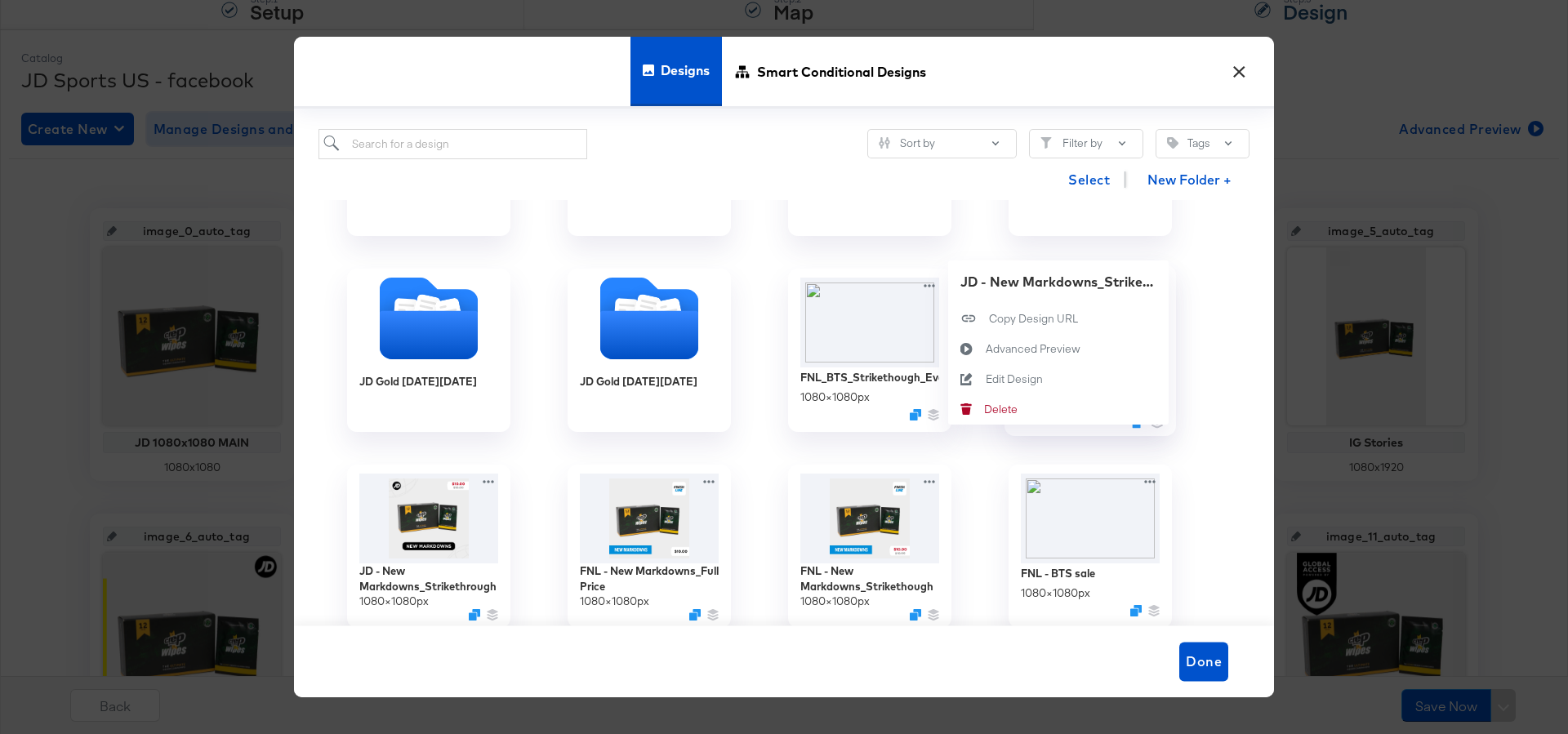 click on "JD - New Markdowns_Strikethrough_NoBrand 1080  ×  1080  px JD - New Markdowns_Strikethrough_NoBrand Copy Design URL Copy Design URL Advanced Preview Advanced Preview Edit Design Edit Design Delete Delete" at bounding box center [1090, 350] 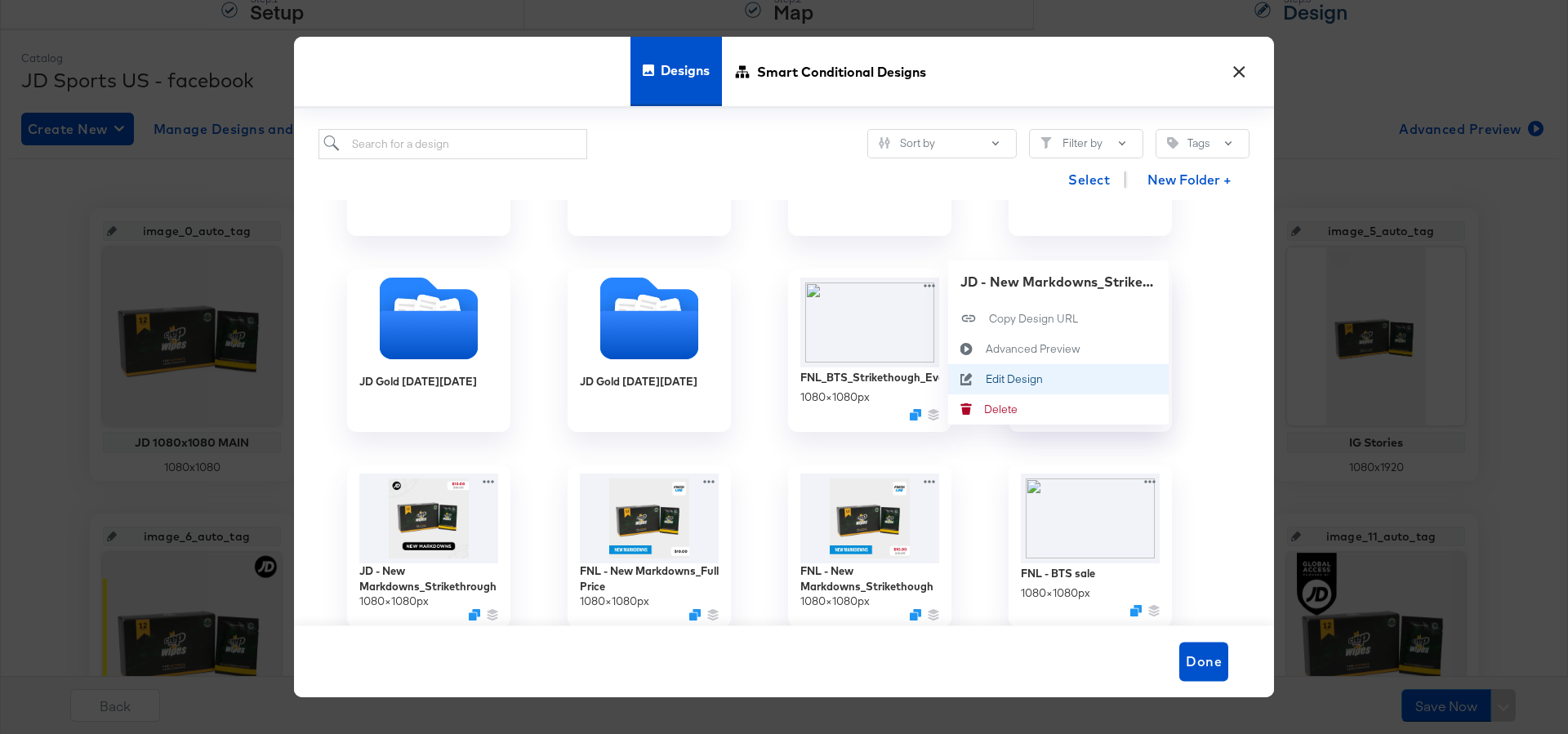click on "Edit Design Edit Design" at bounding box center [986, 380] 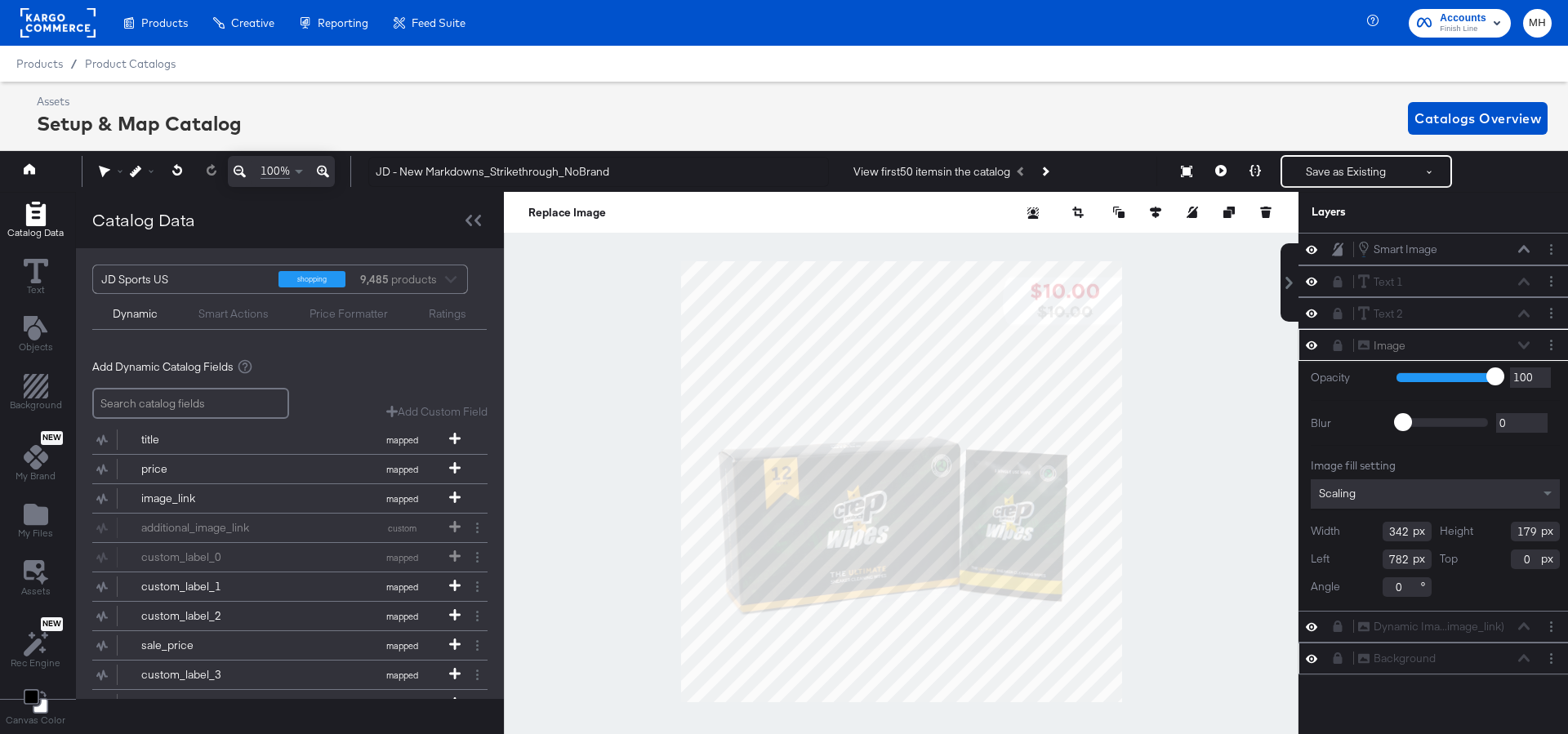 click on "Background Background" at bounding box center (1444, 658) 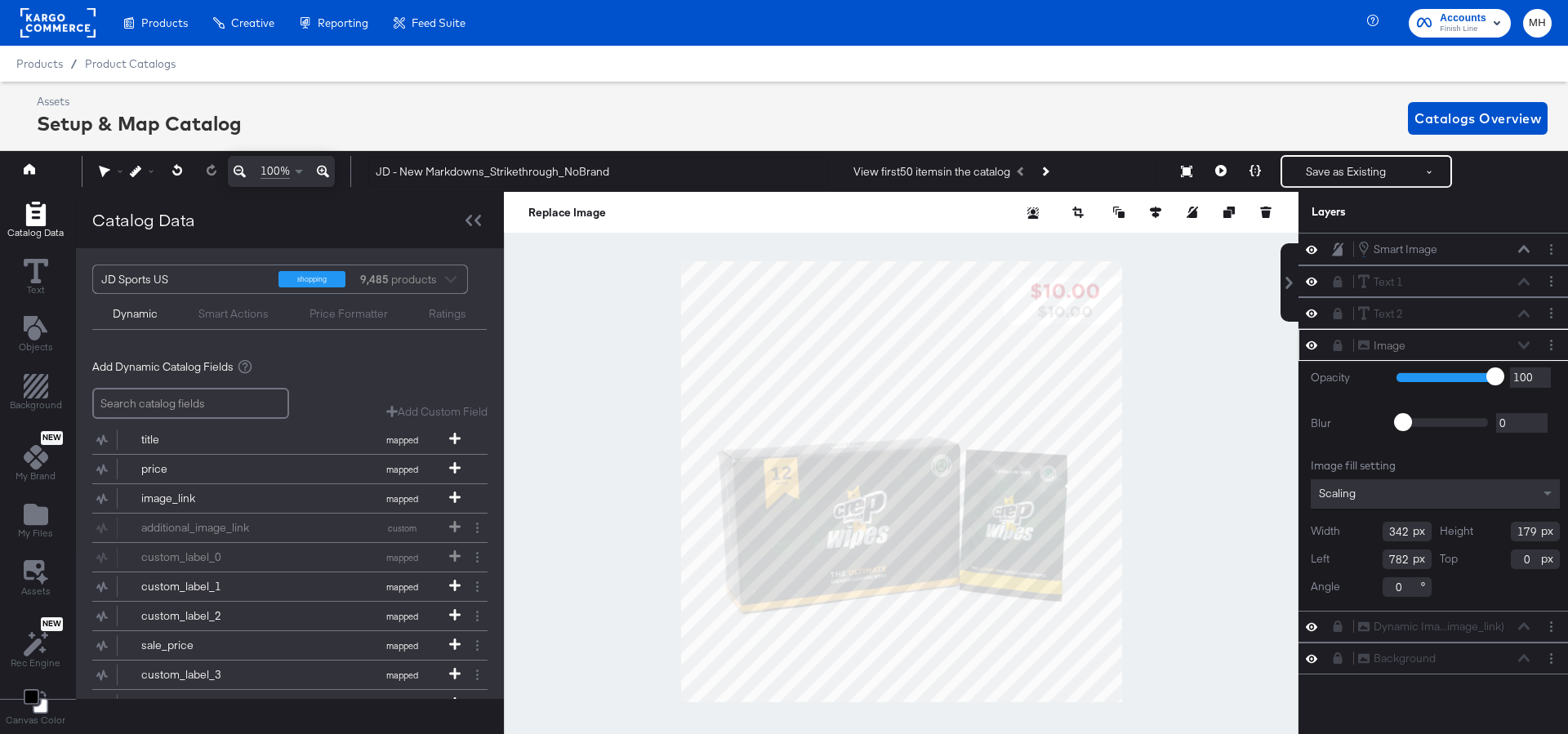 click on "Image Image" at bounding box center (1444, 345) 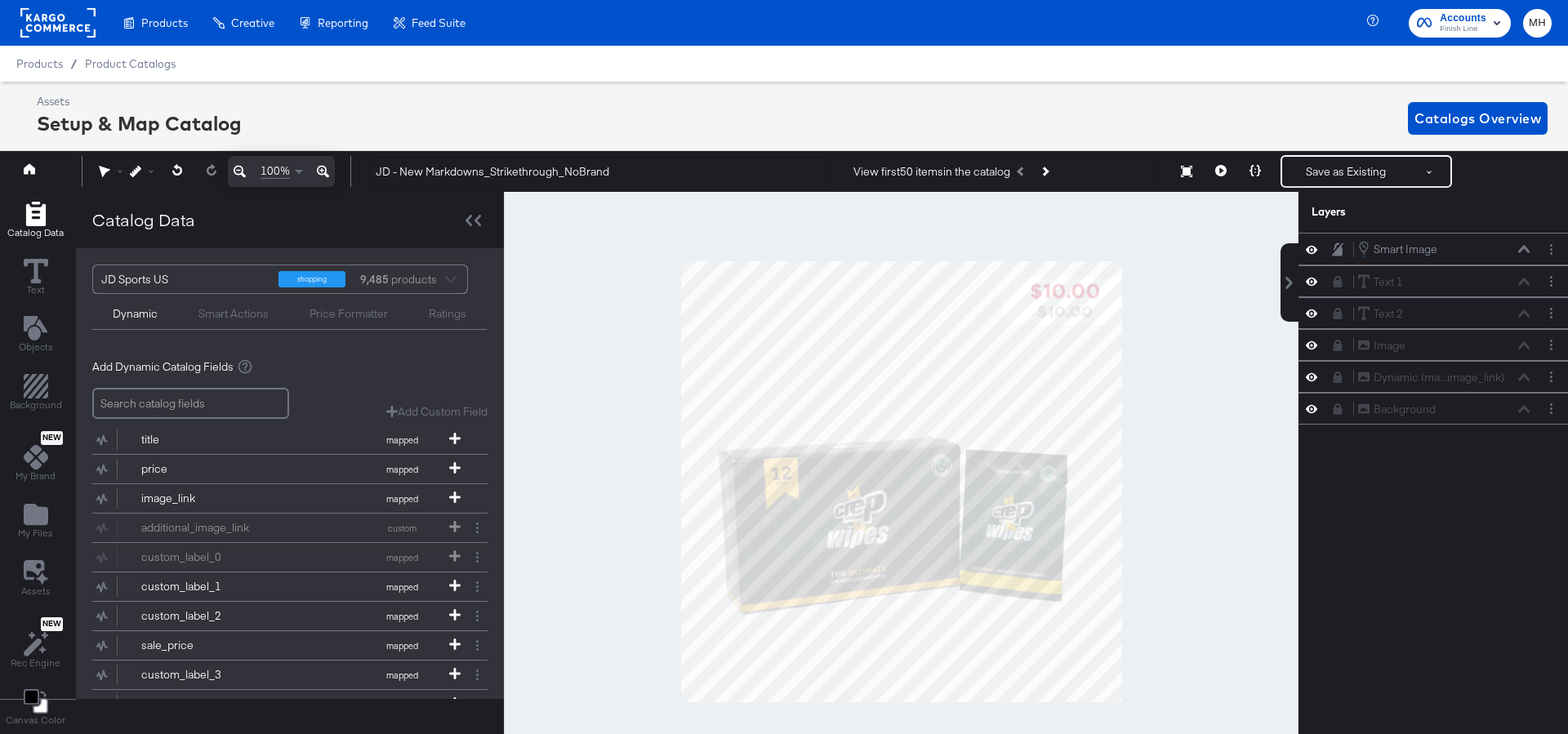 click at bounding box center (901, 481) 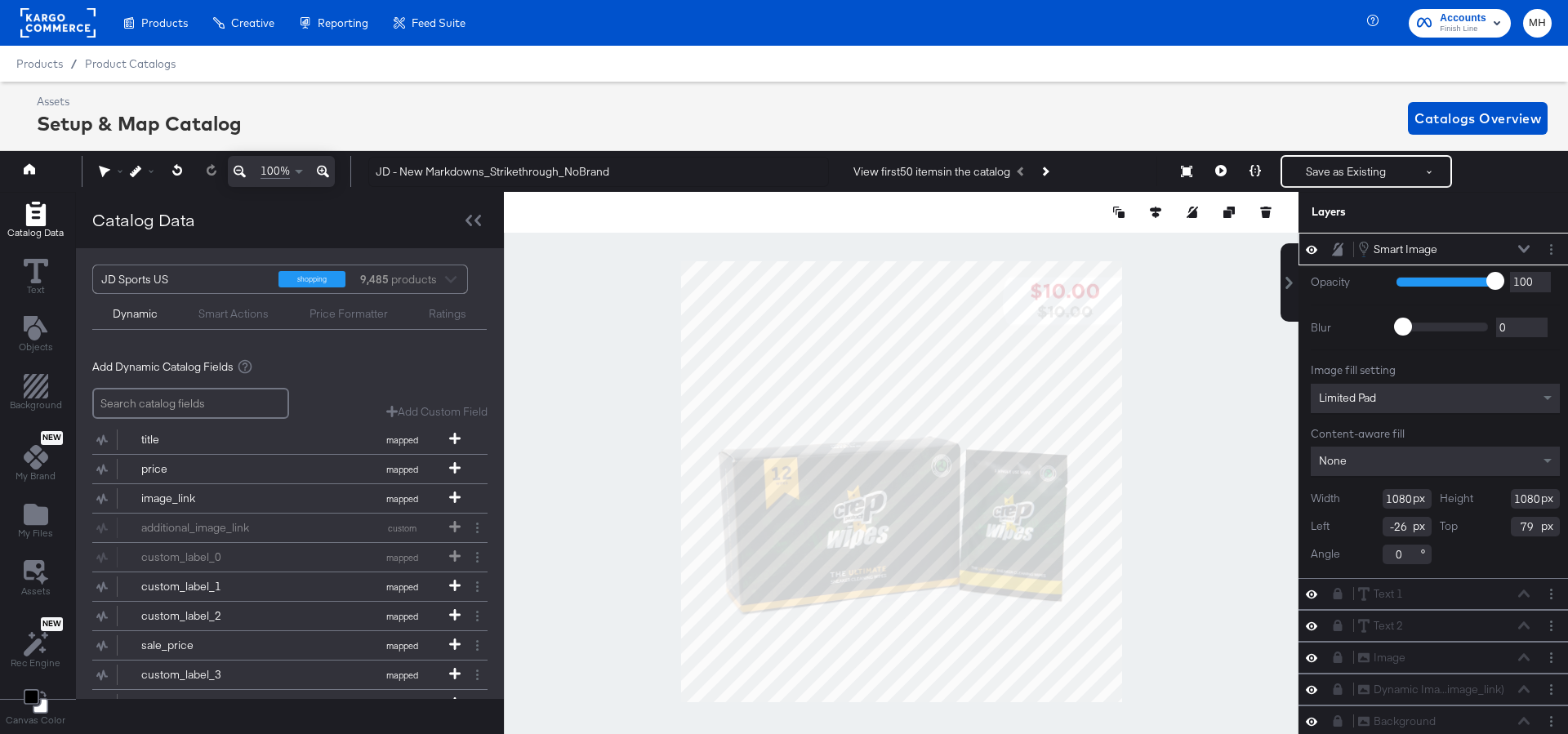 scroll, scrollTop: 0, scrollLeft: 4, axis: horizontal 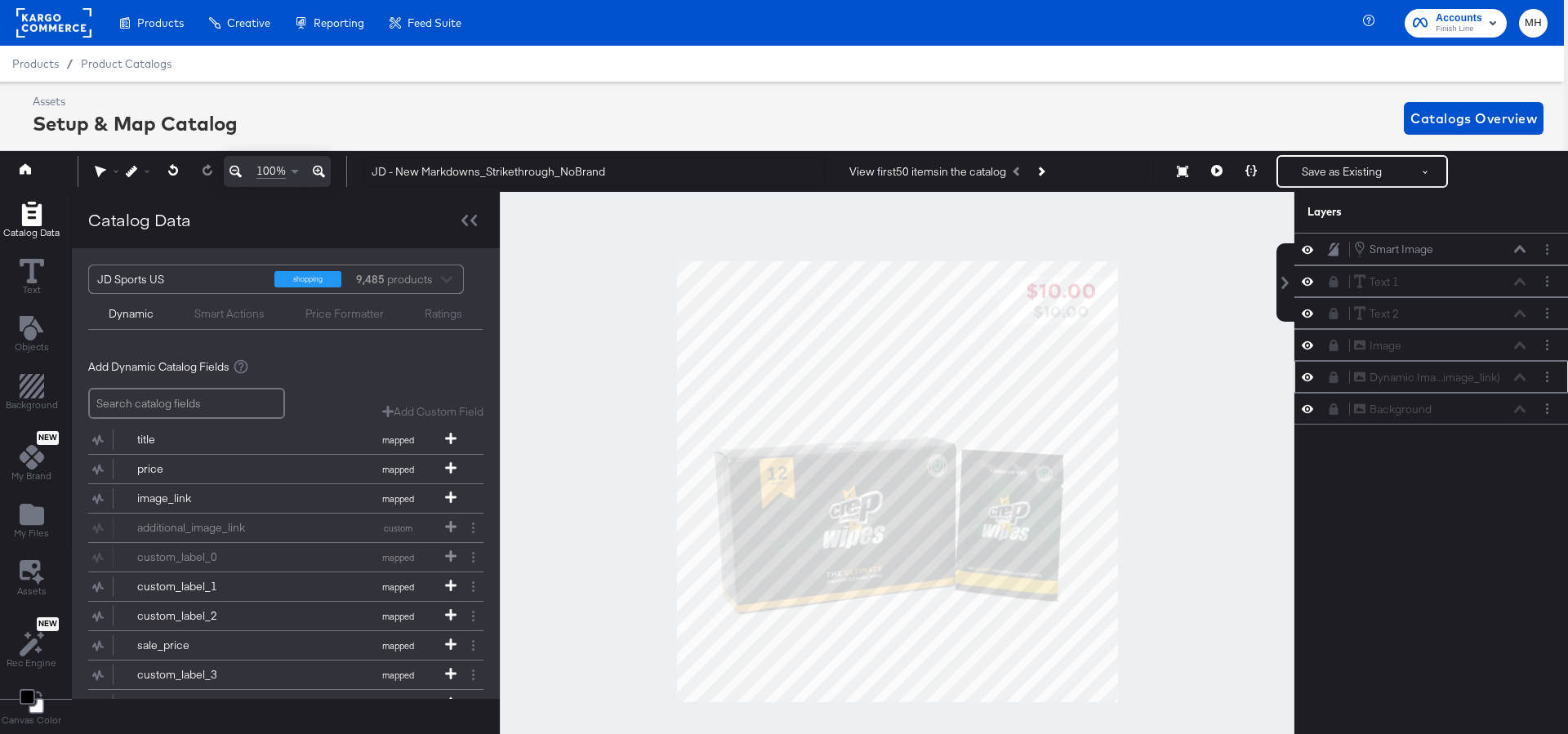 click on "Dynamic Ima...image_link) Dynamic Image (image_link)" at bounding box center (1440, 377) 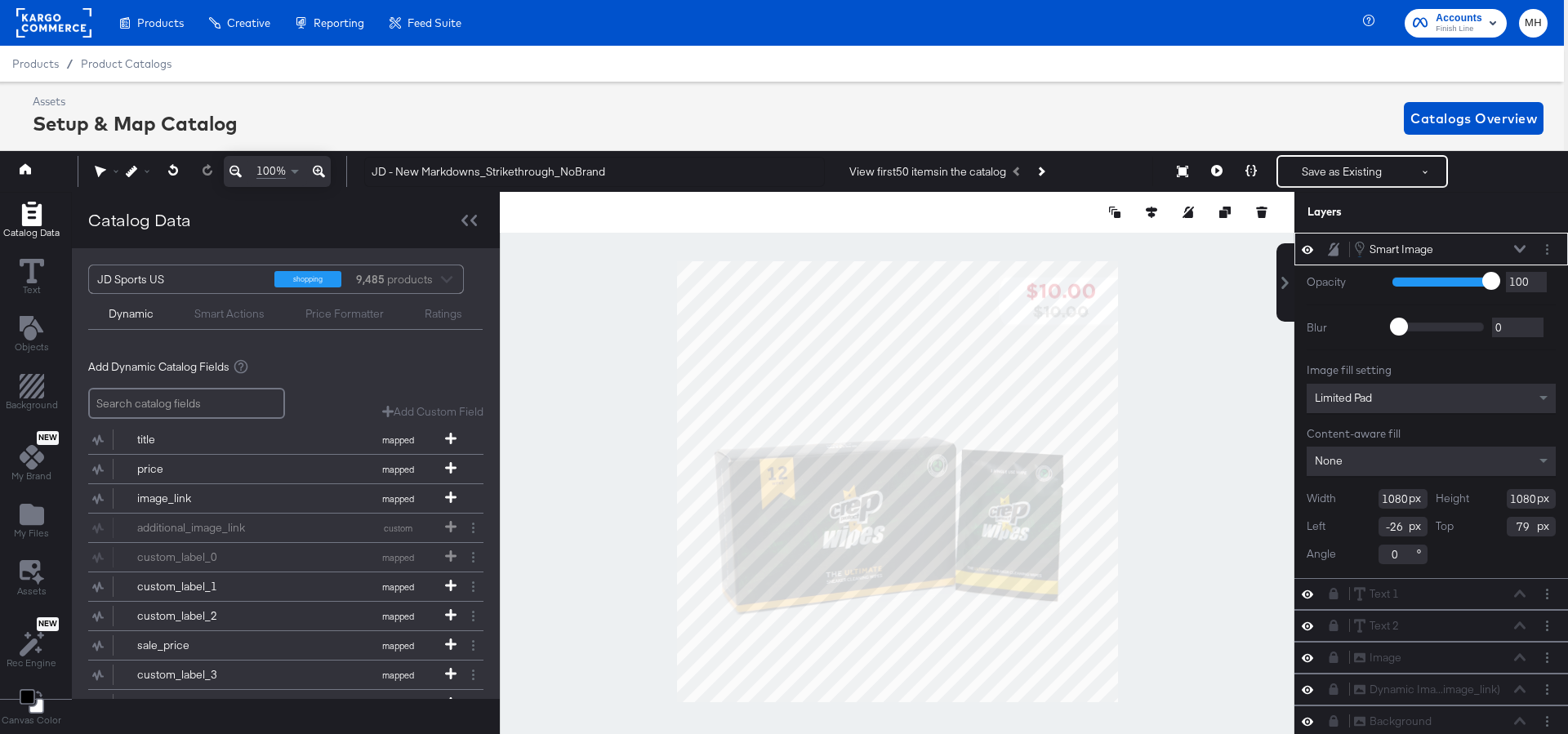 scroll, scrollTop: 36, scrollLeft: 4, axis: both 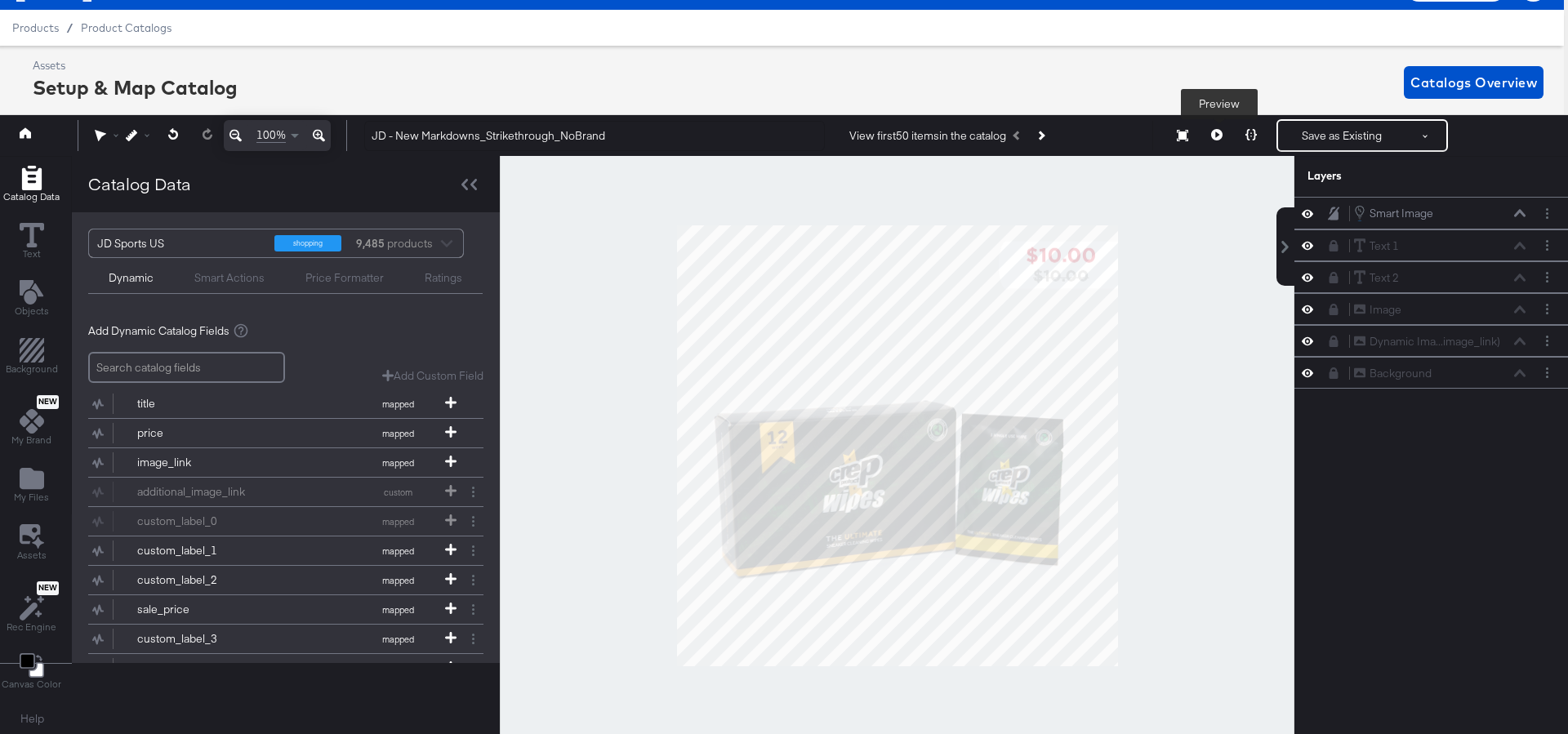 click at bounding box center [1217, 136] 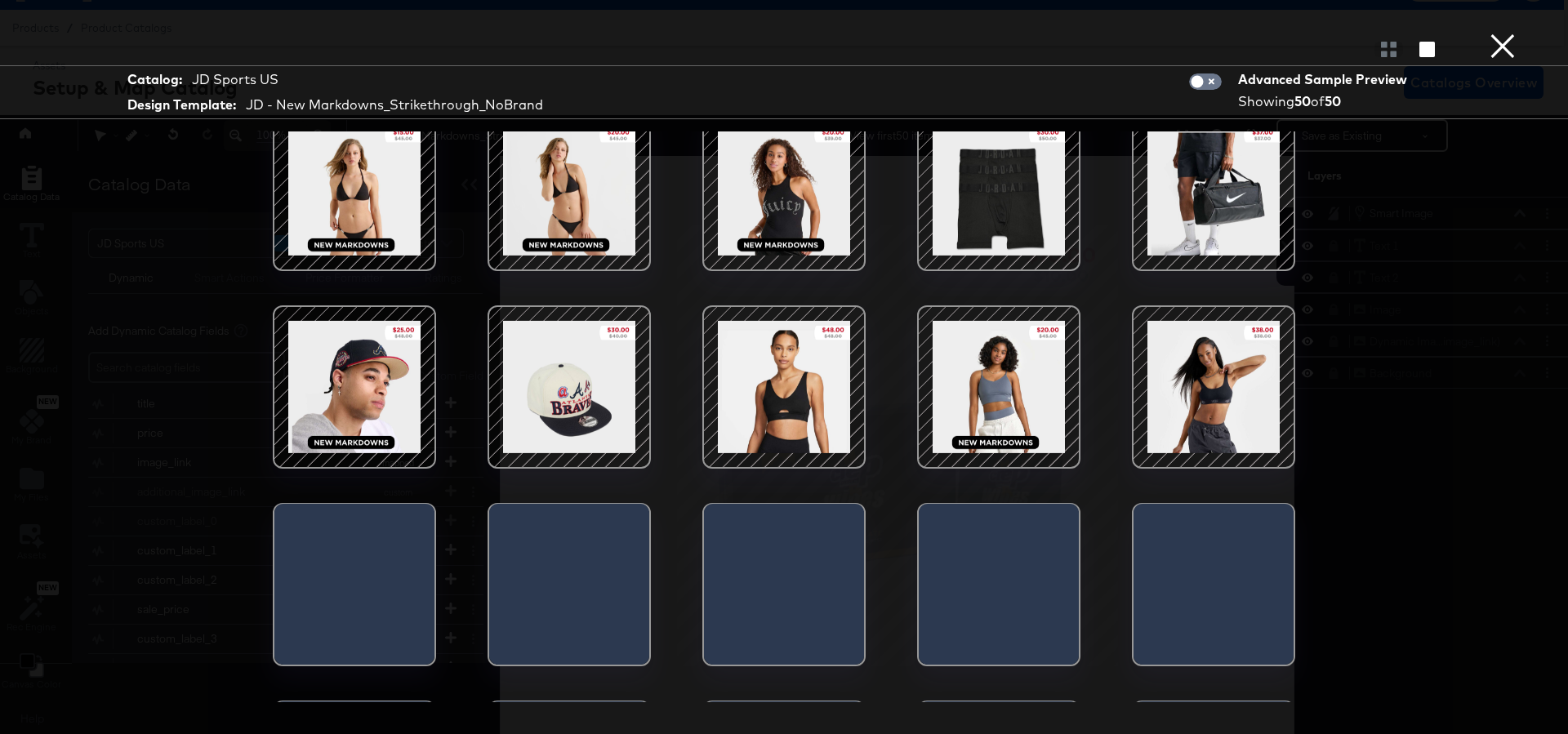 scroll, scrollTop: 815, scrollLeft: 0, axis: vertical 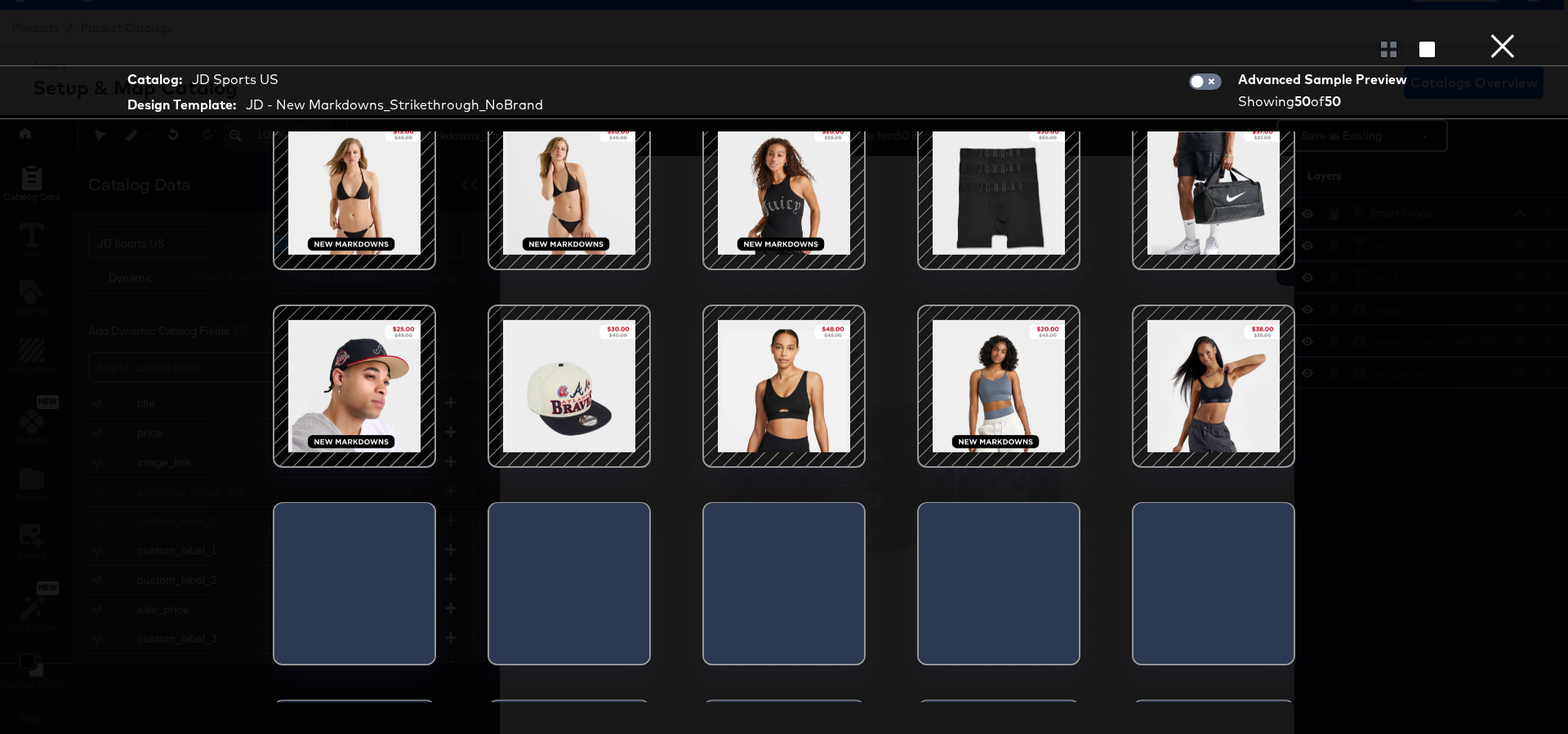 click on "×" at bounding box center [1503, 16] 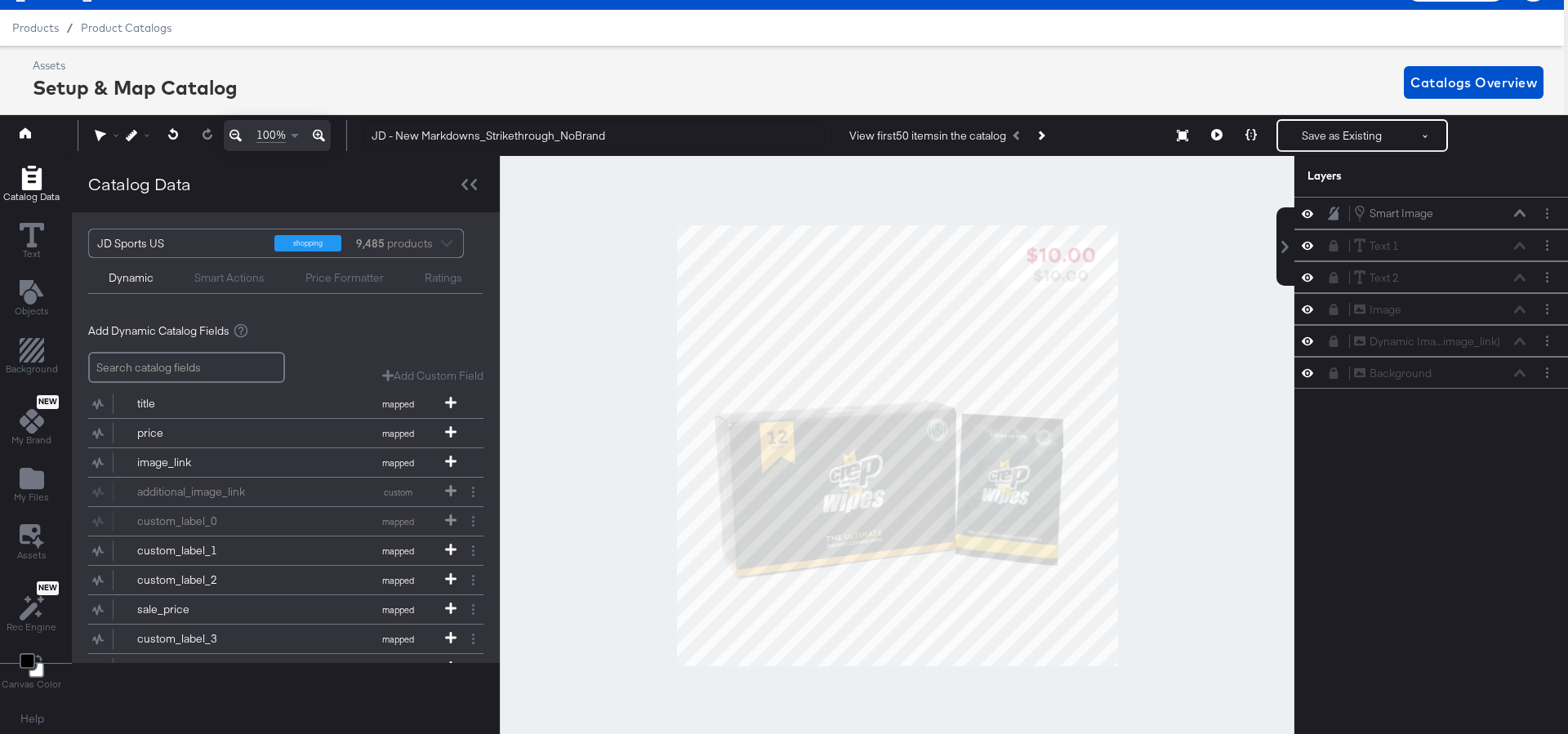 scroll, scrollTop: 0, scrollLeft: 4, axis: horizontal 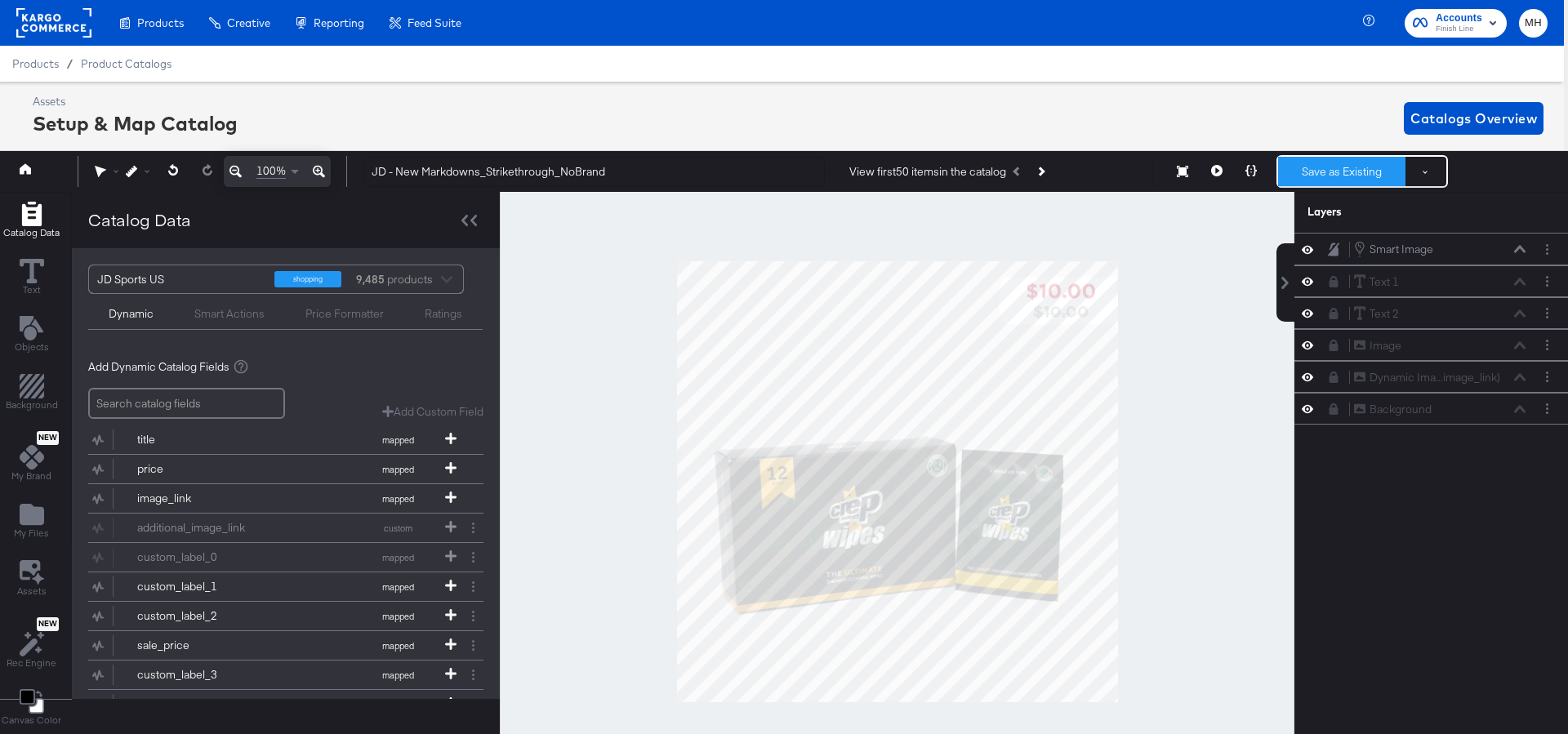 click on "Save as Existing" at bounding box center [1342, 171] 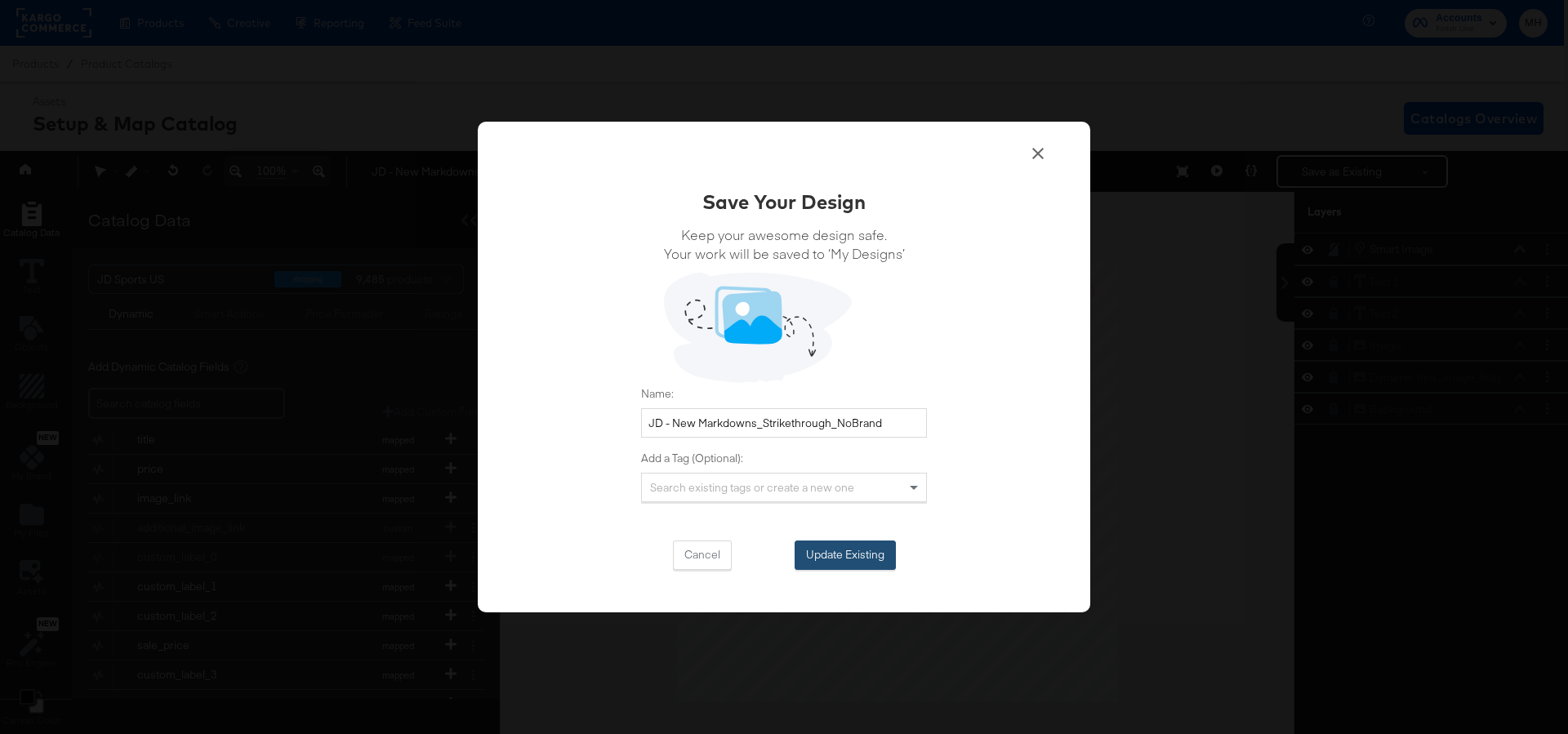 click on "Update Existing" at bounding box center [845, 555] 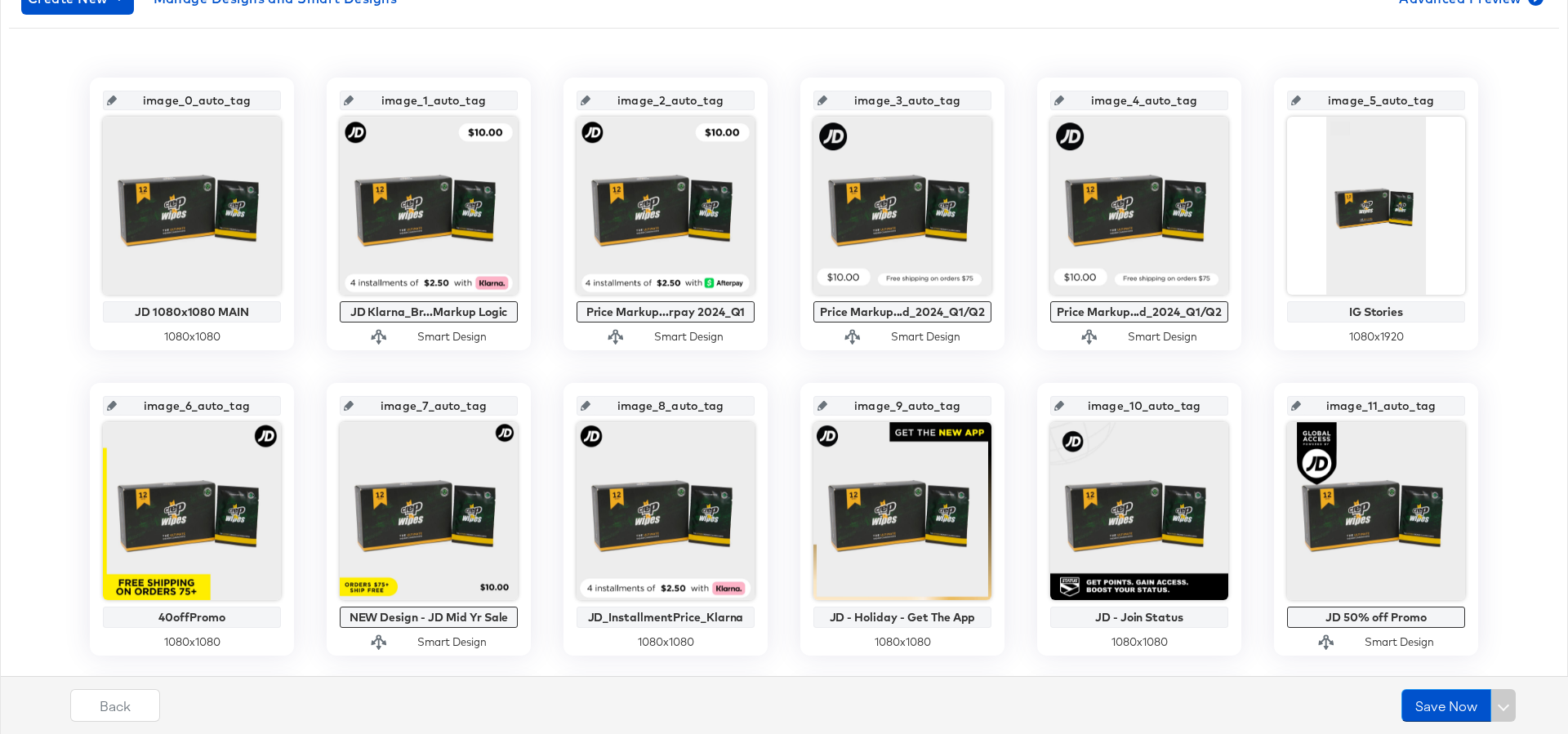 scroll, scrollTop: 308, scrollLeft: 0, axis: vertical 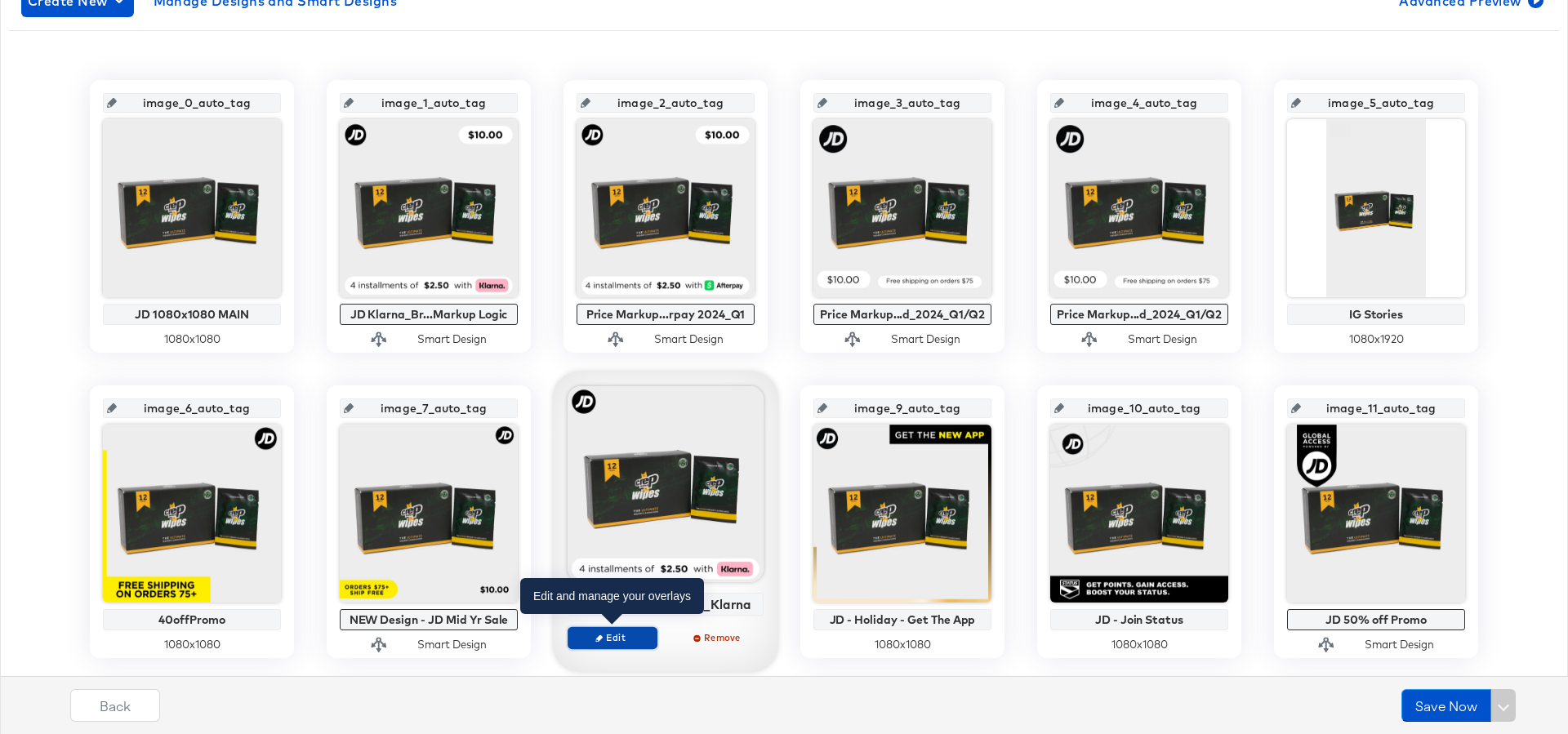 click on "Edit" at bounding box center (612, 637) 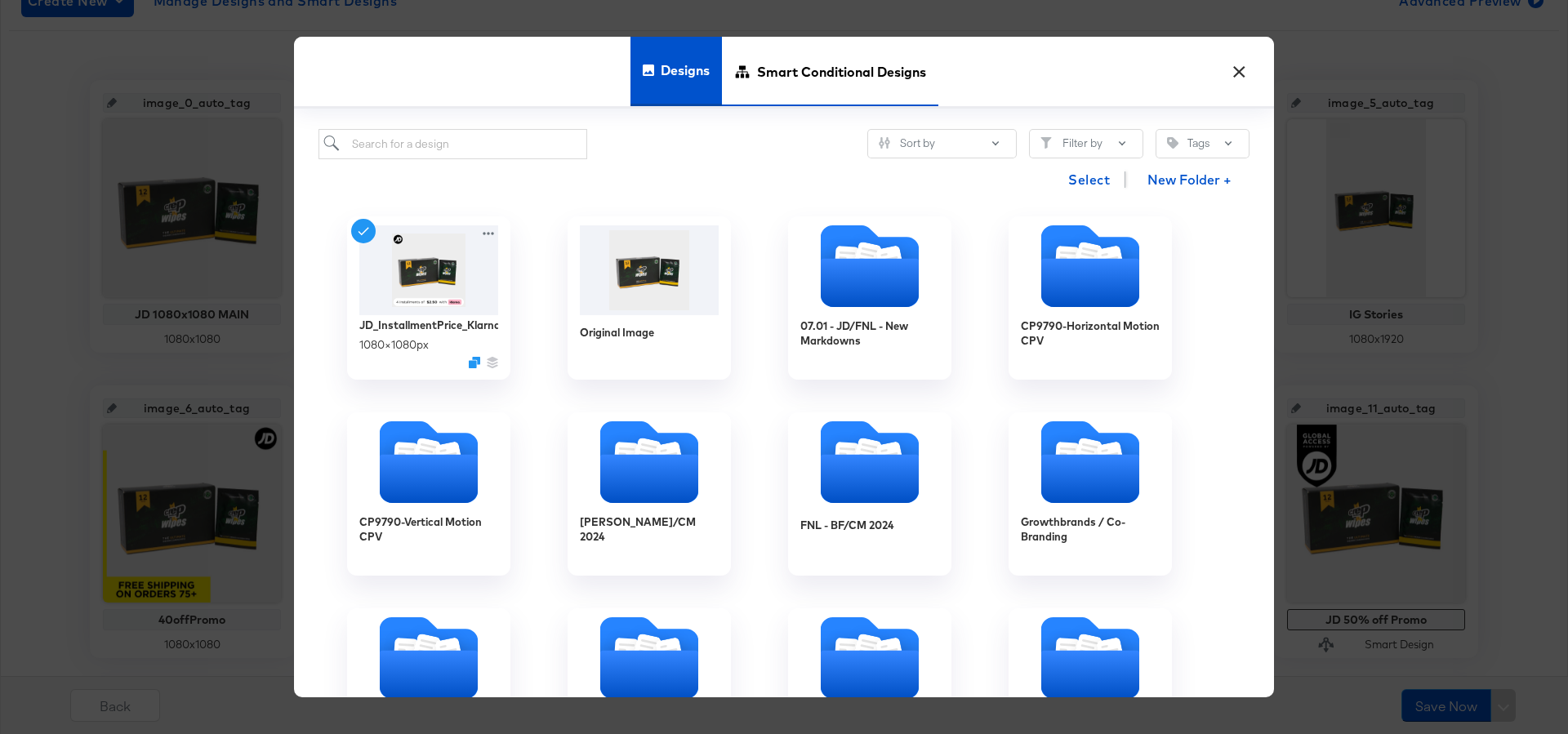 click on "Smart Conditional Designs" at bounding box center [841, 71] 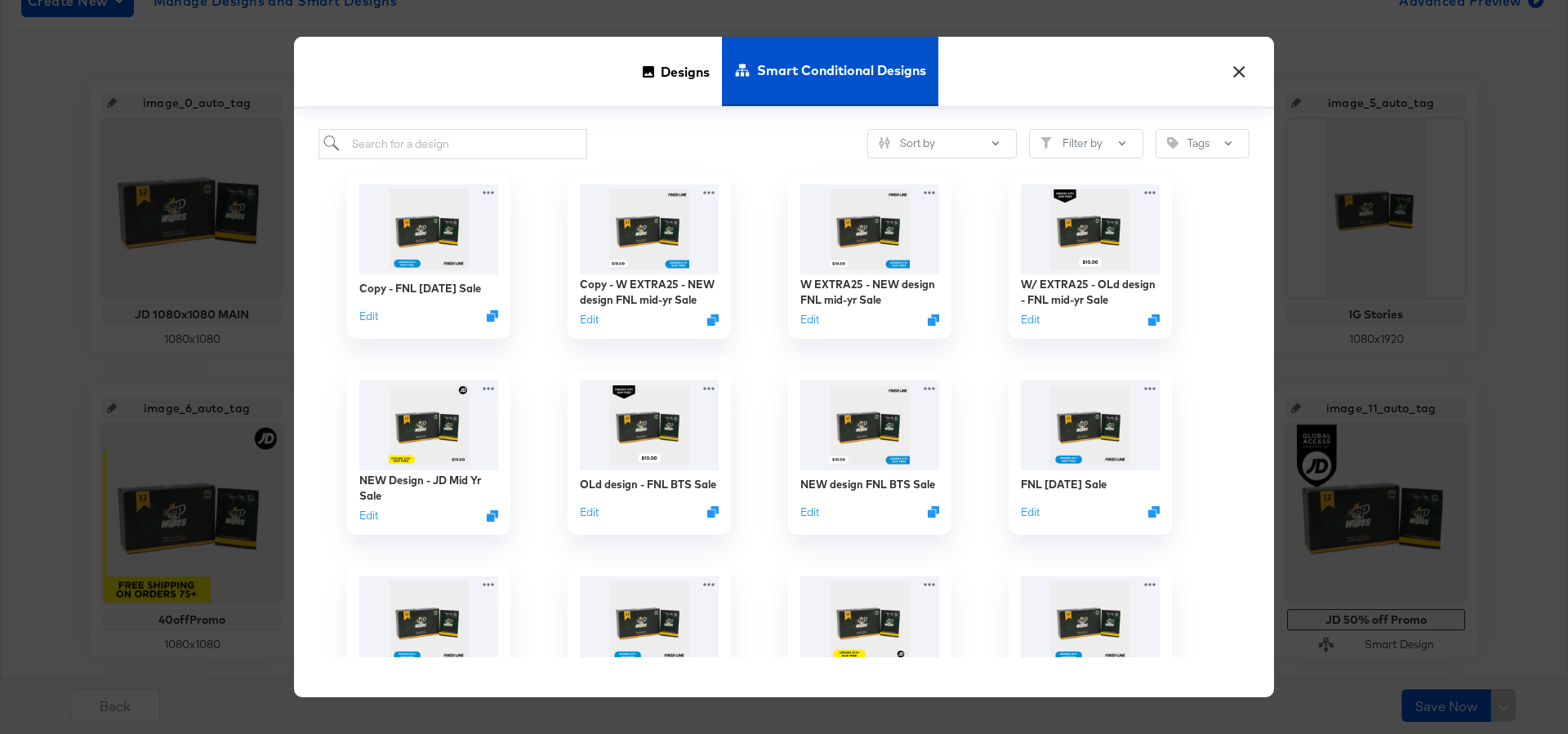 click on "×" at bounding box center (1239, 68) 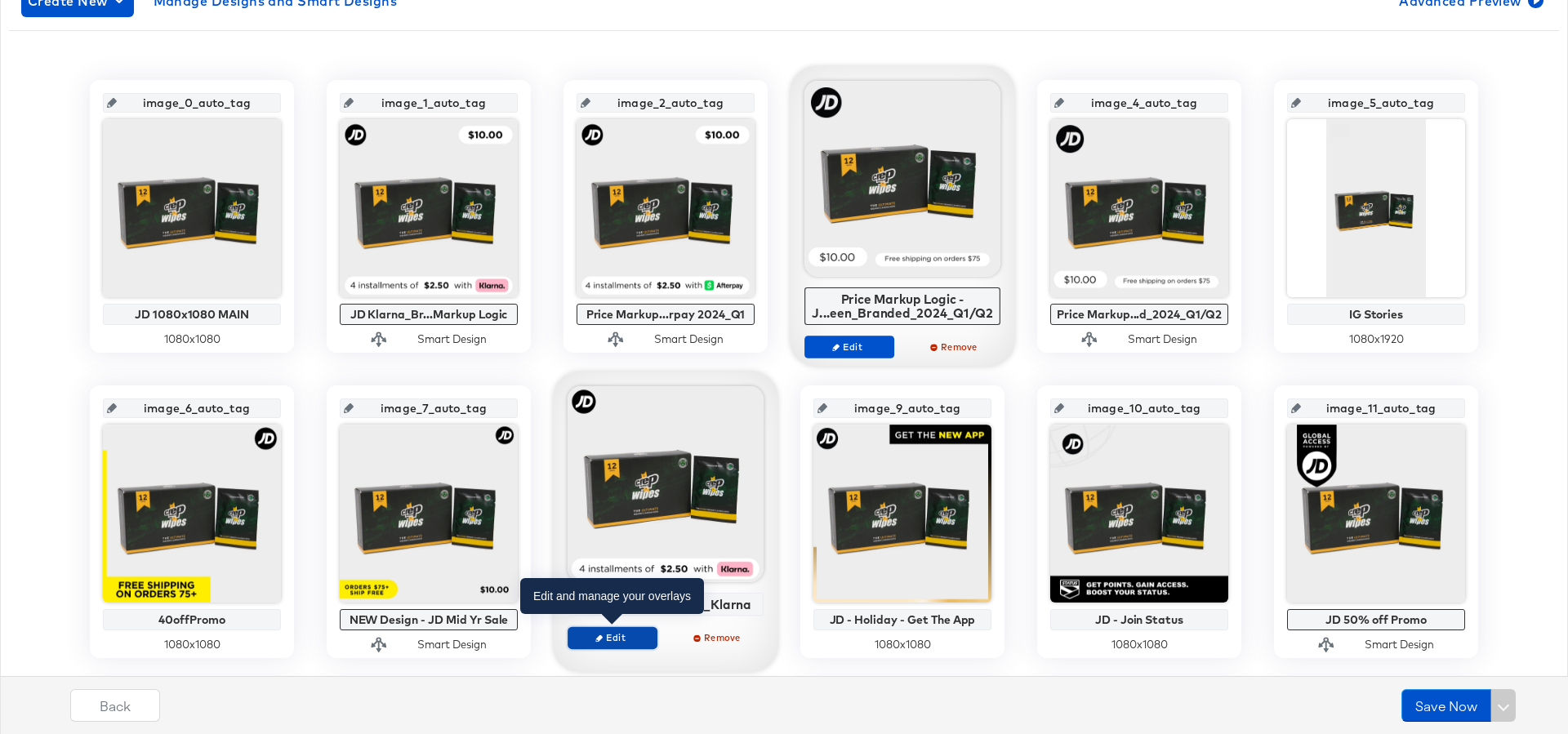 click on "Edit" at bounding box center (612, 638) 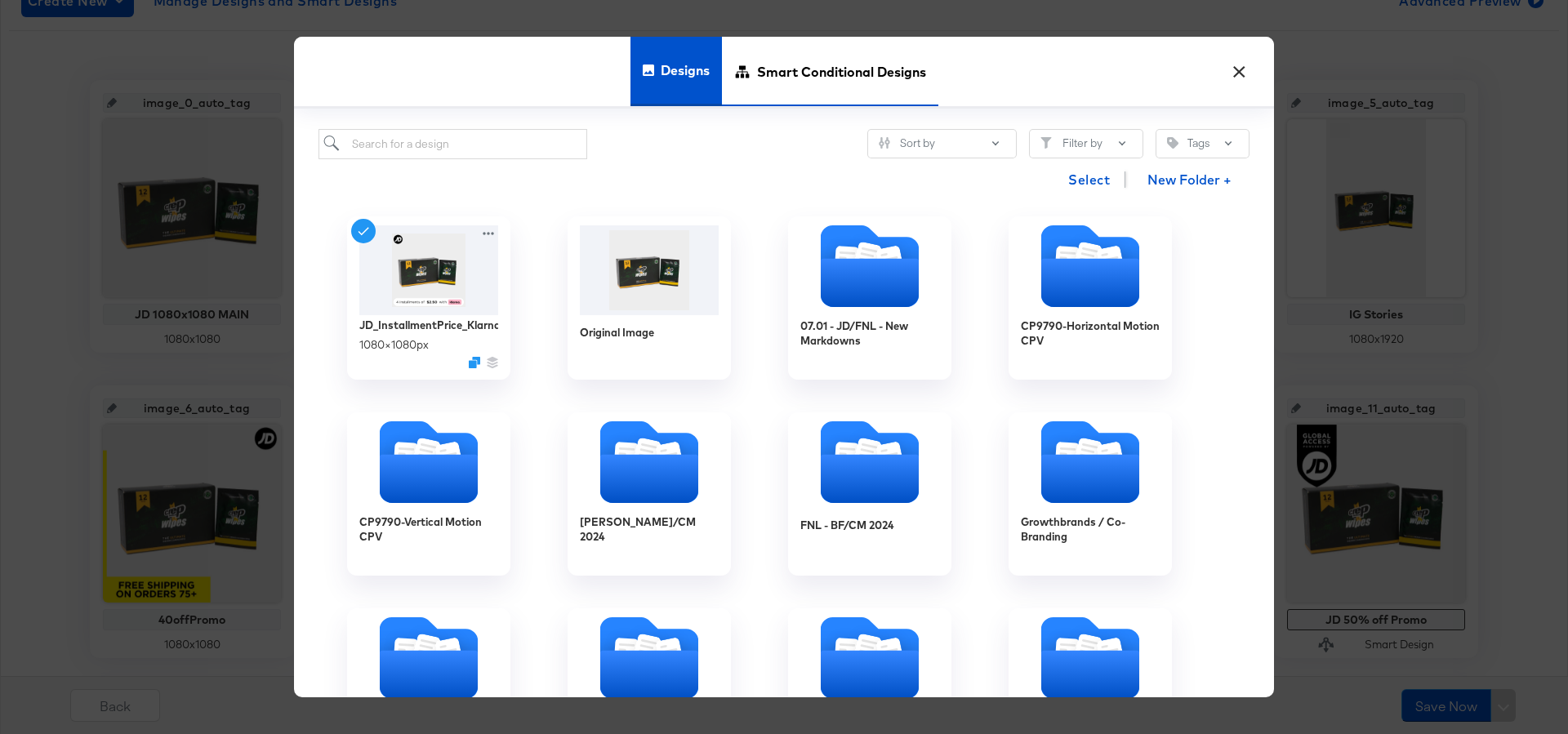 click on "Smart Conditional Designs" at bounding box center [841, 71] 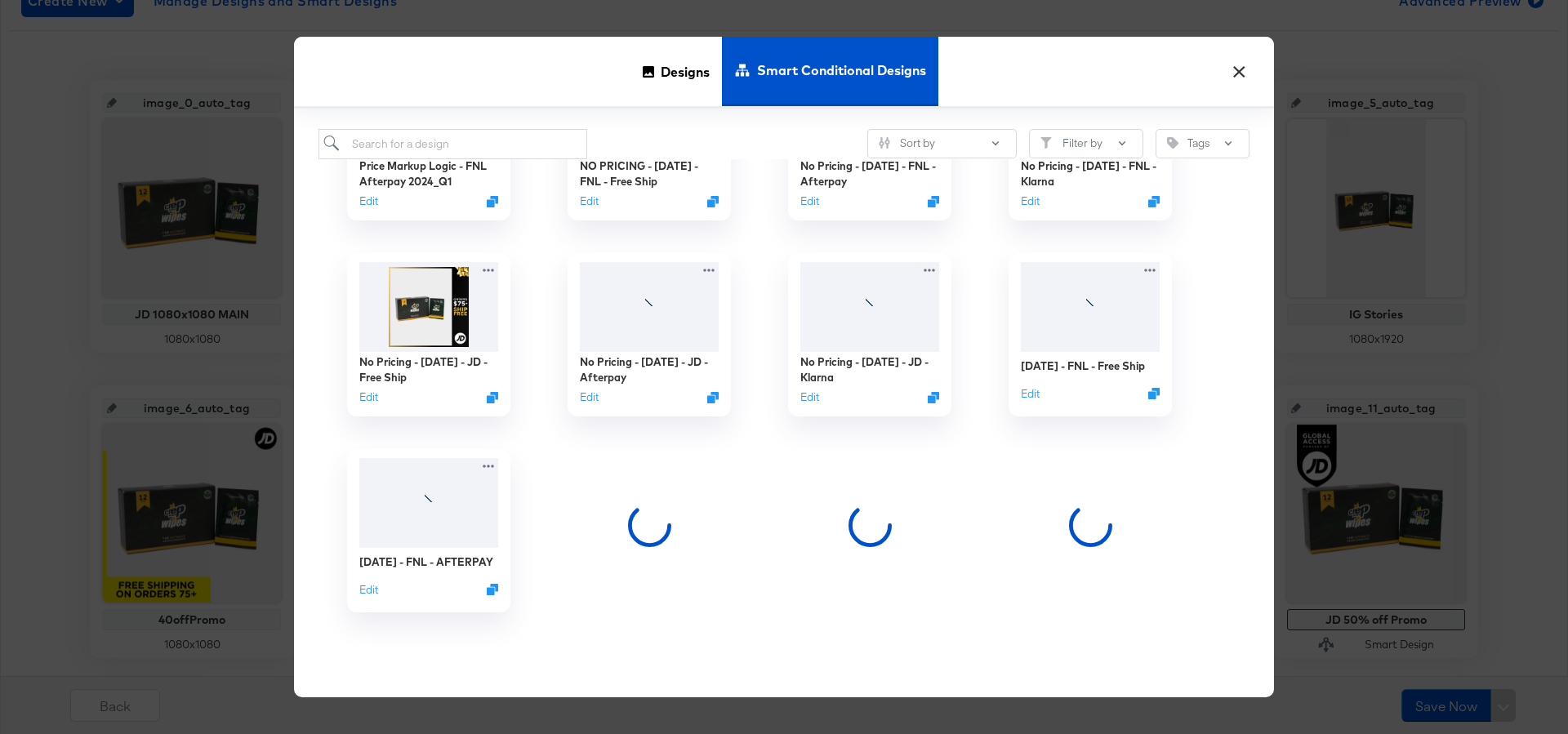 scroll, scrollTop: 914, scrollLeft: 0, axis: vertical 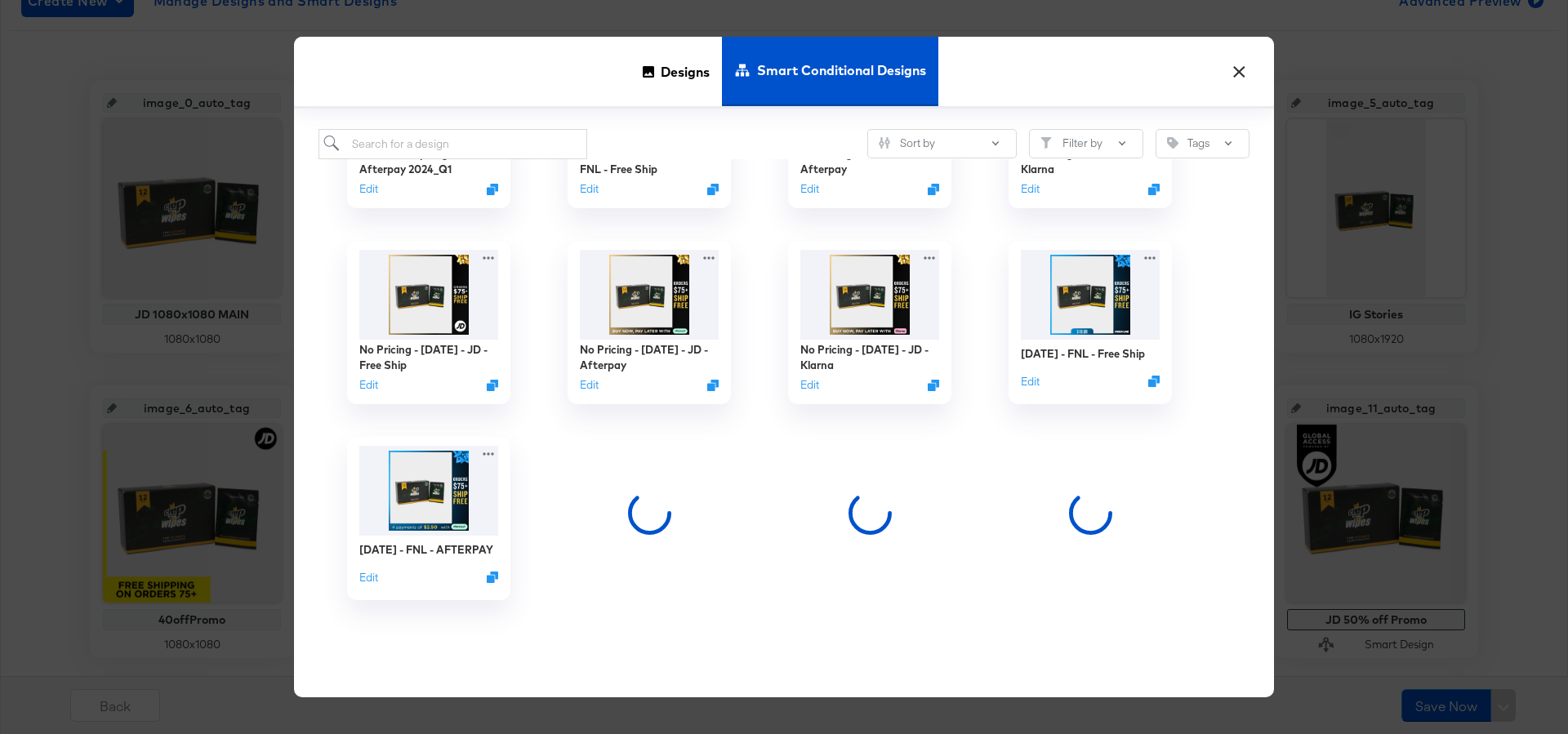 click on "×" at bounding box center (1239, 68) 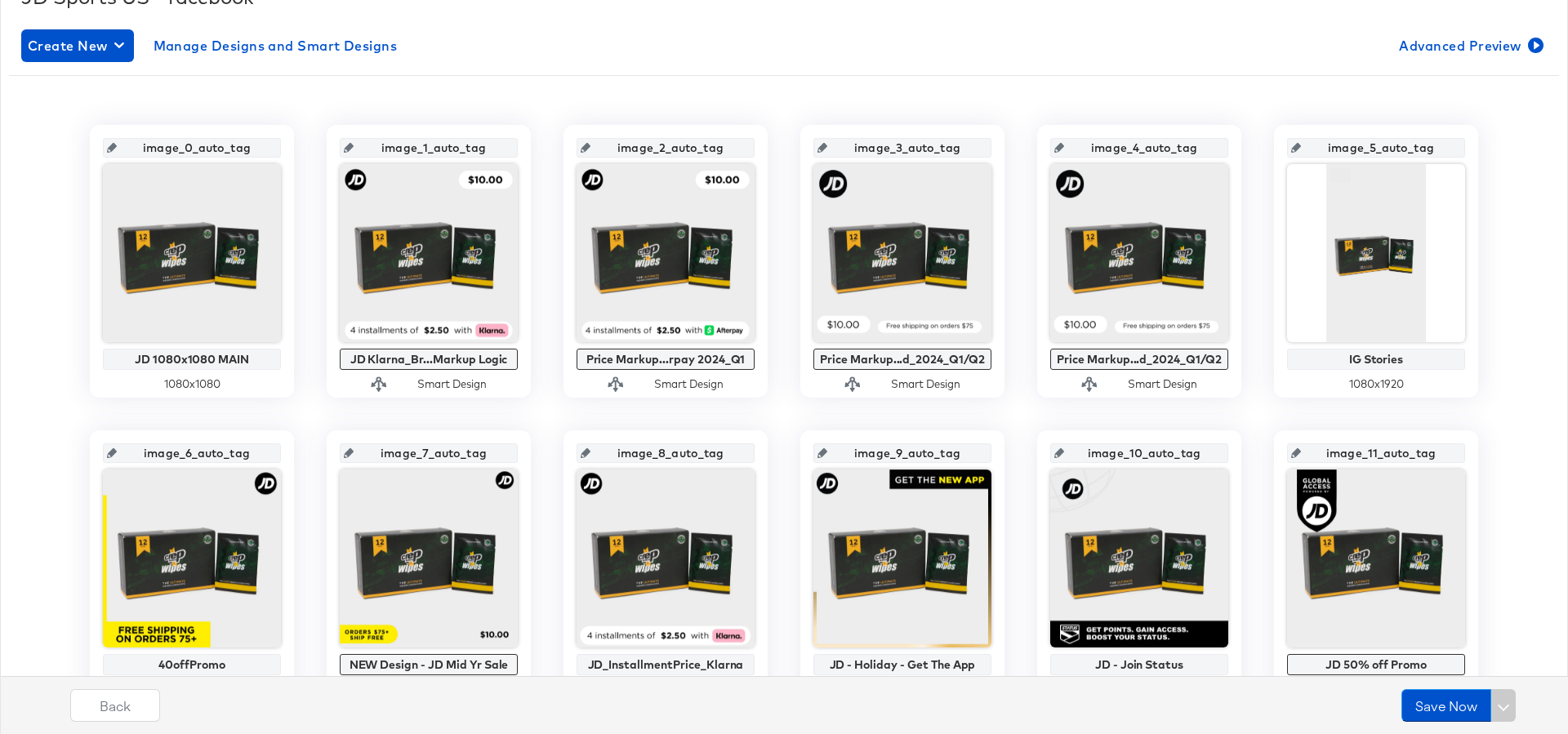 scroll, scrollTop: 248, scrollLeft: 0, axis: vertical 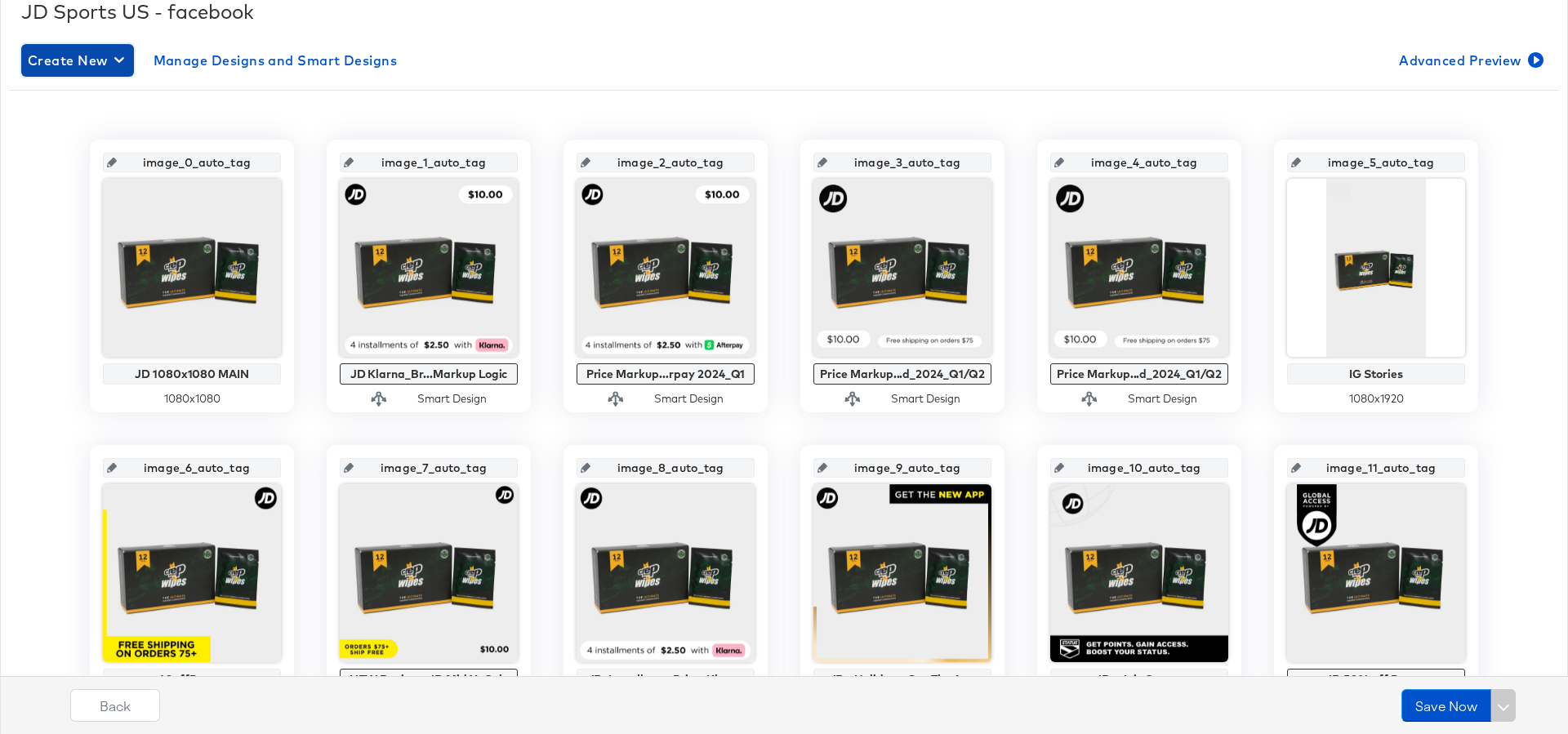 click on "Create New" at bounding box center (78, 60) 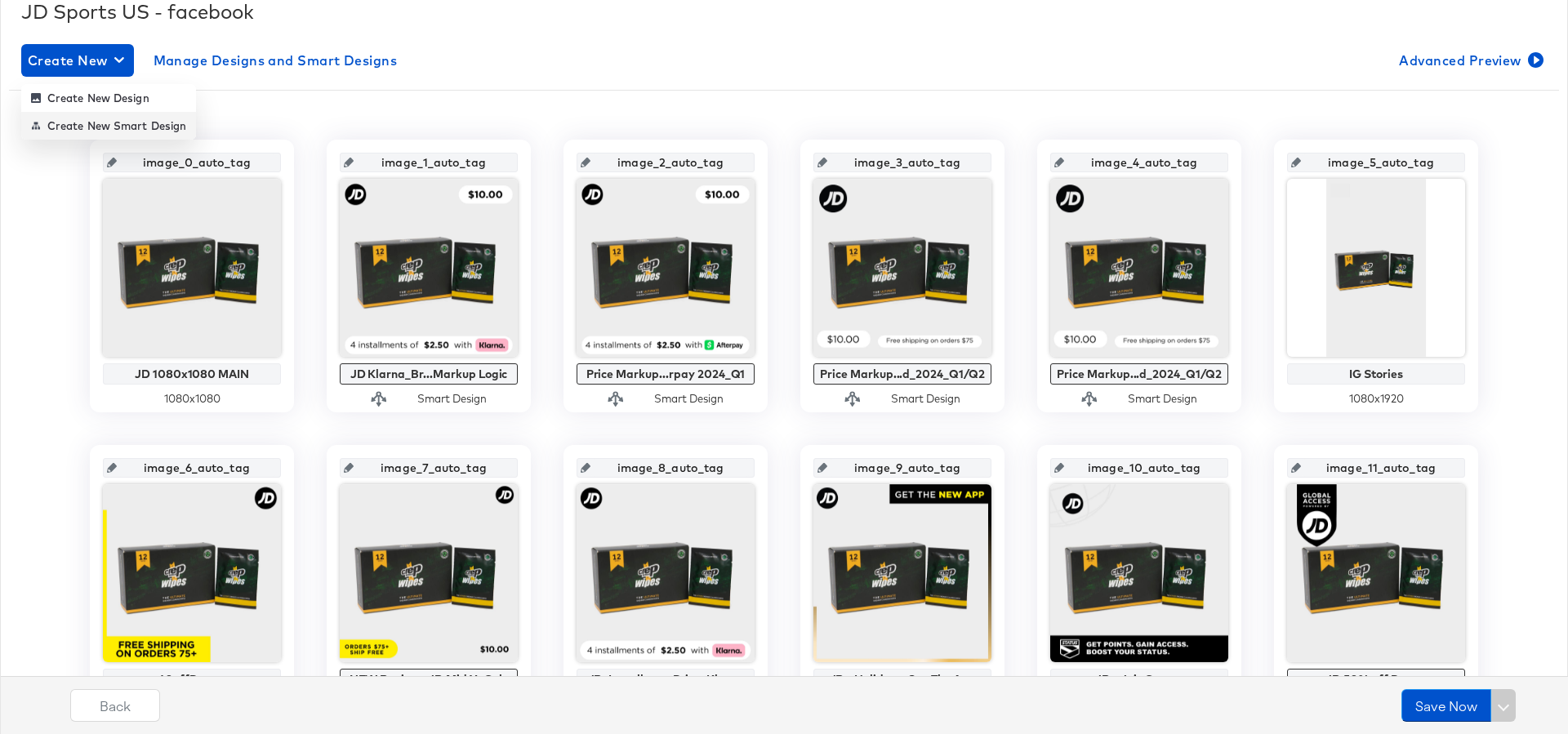 click on "Create New Smart Design" at bounding box center [109, 126] 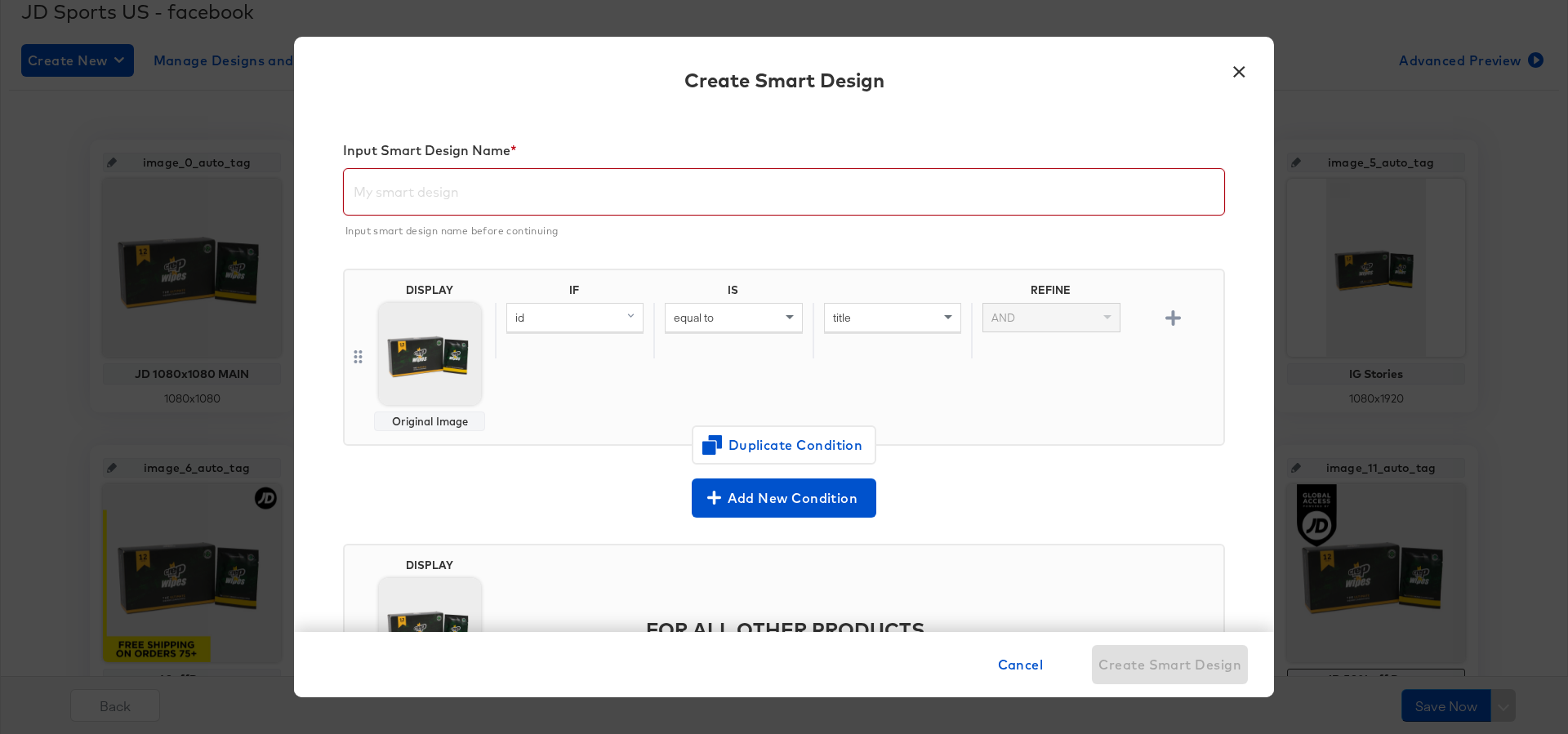 click at bounding box center (784, 185) 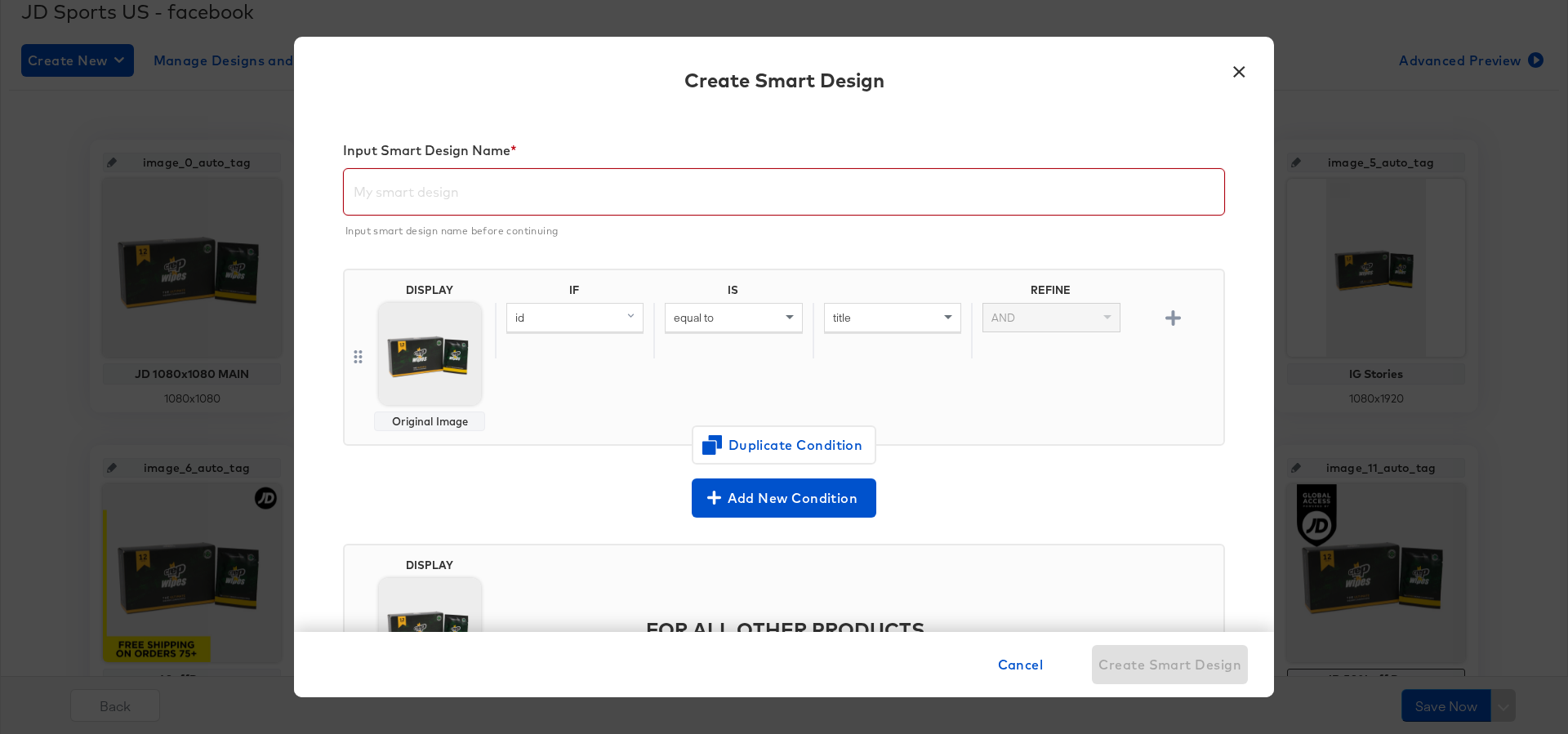 type on "M" 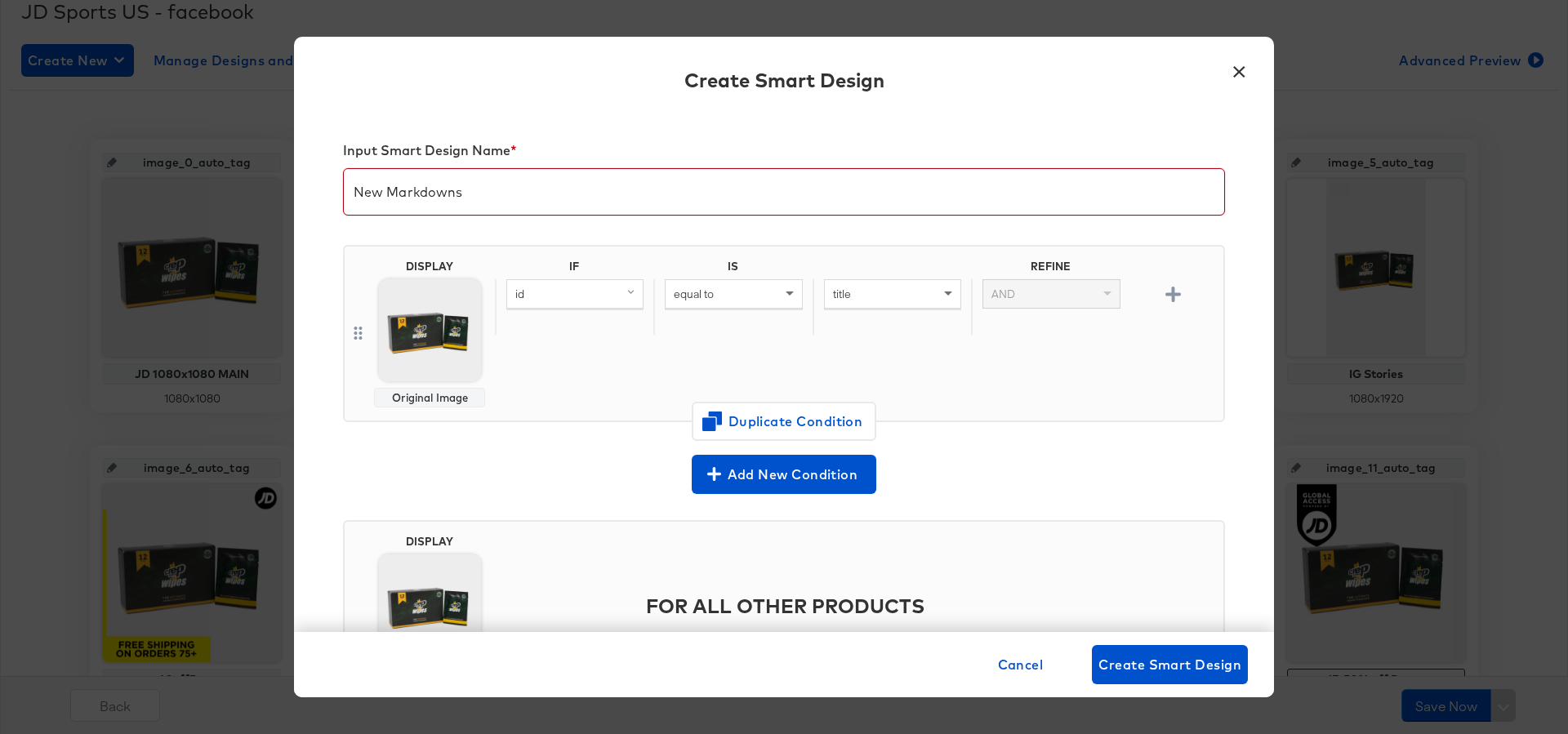 type on "New Markdowns" 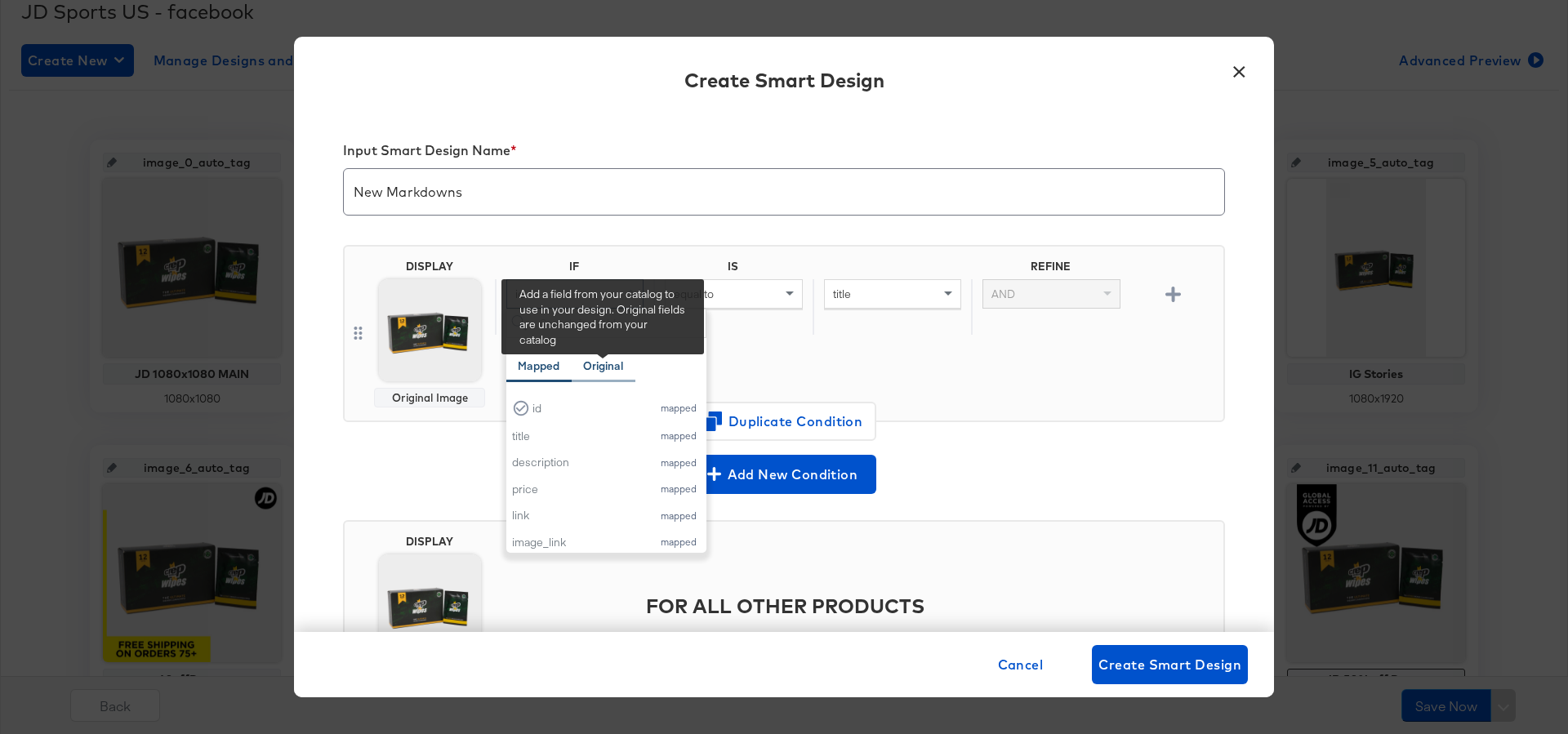 click on "Original" at bounding box center (603, 366) 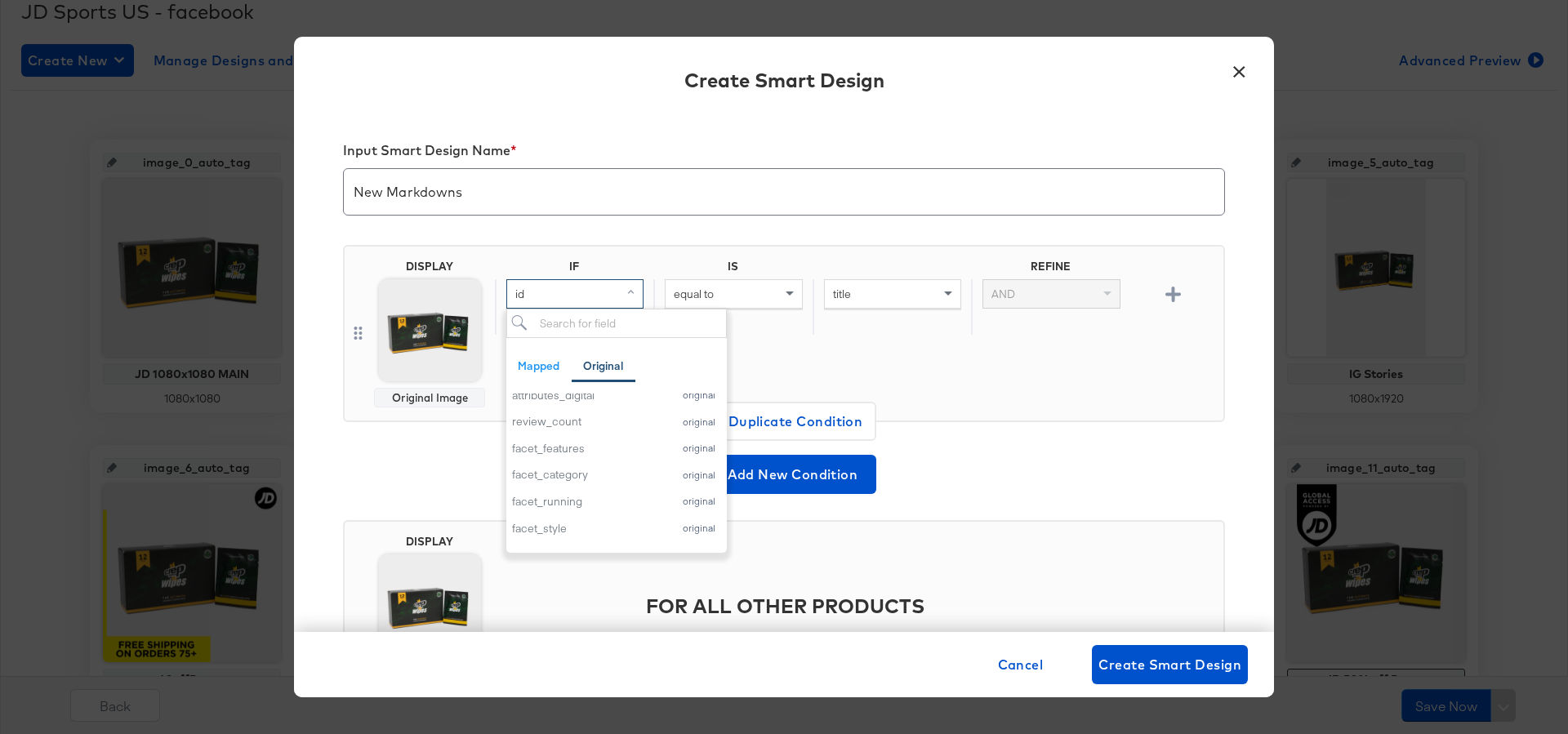 scroll, scrollTop: 395, scrollLeft: 0, axis: vertical 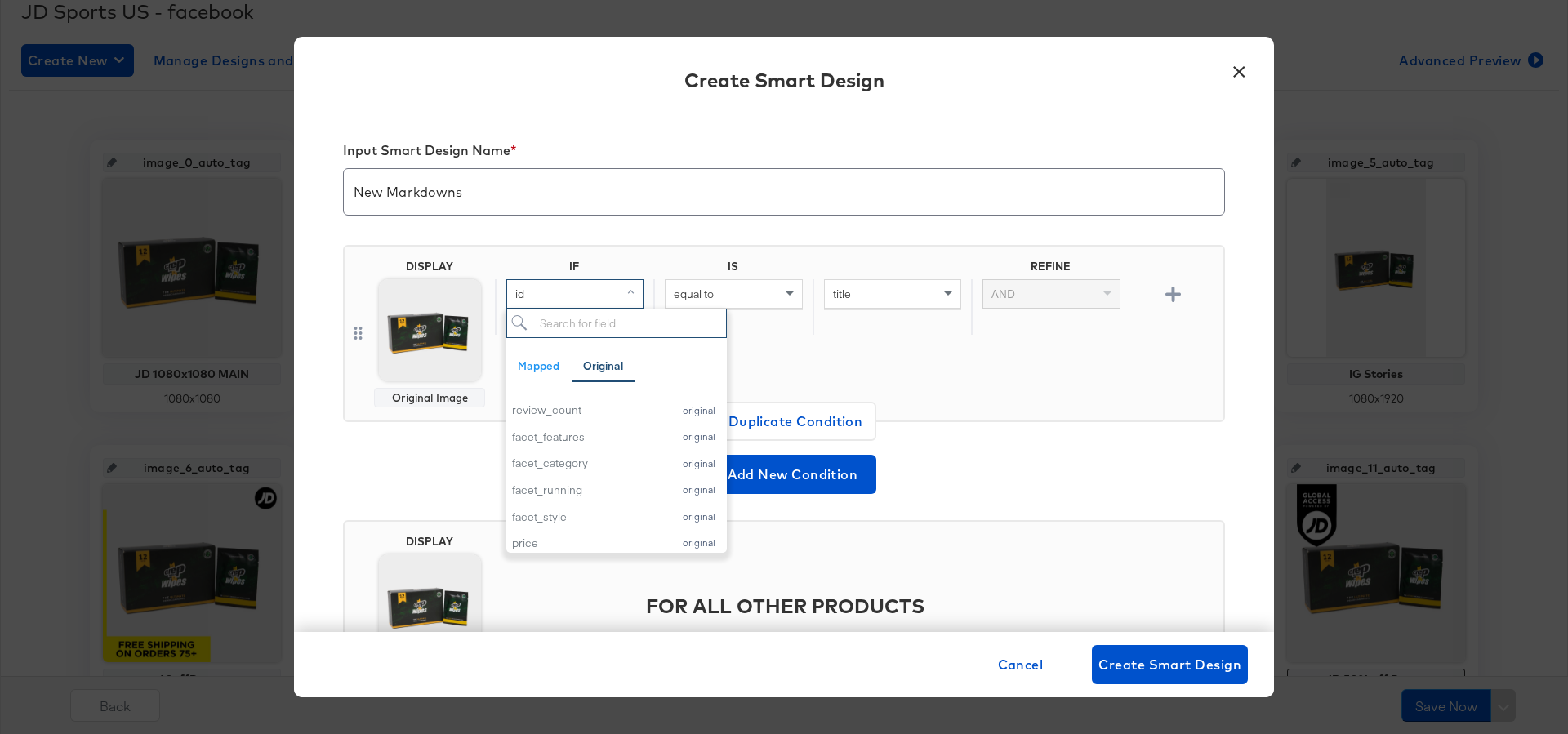 click at bounding box center (617, 323) 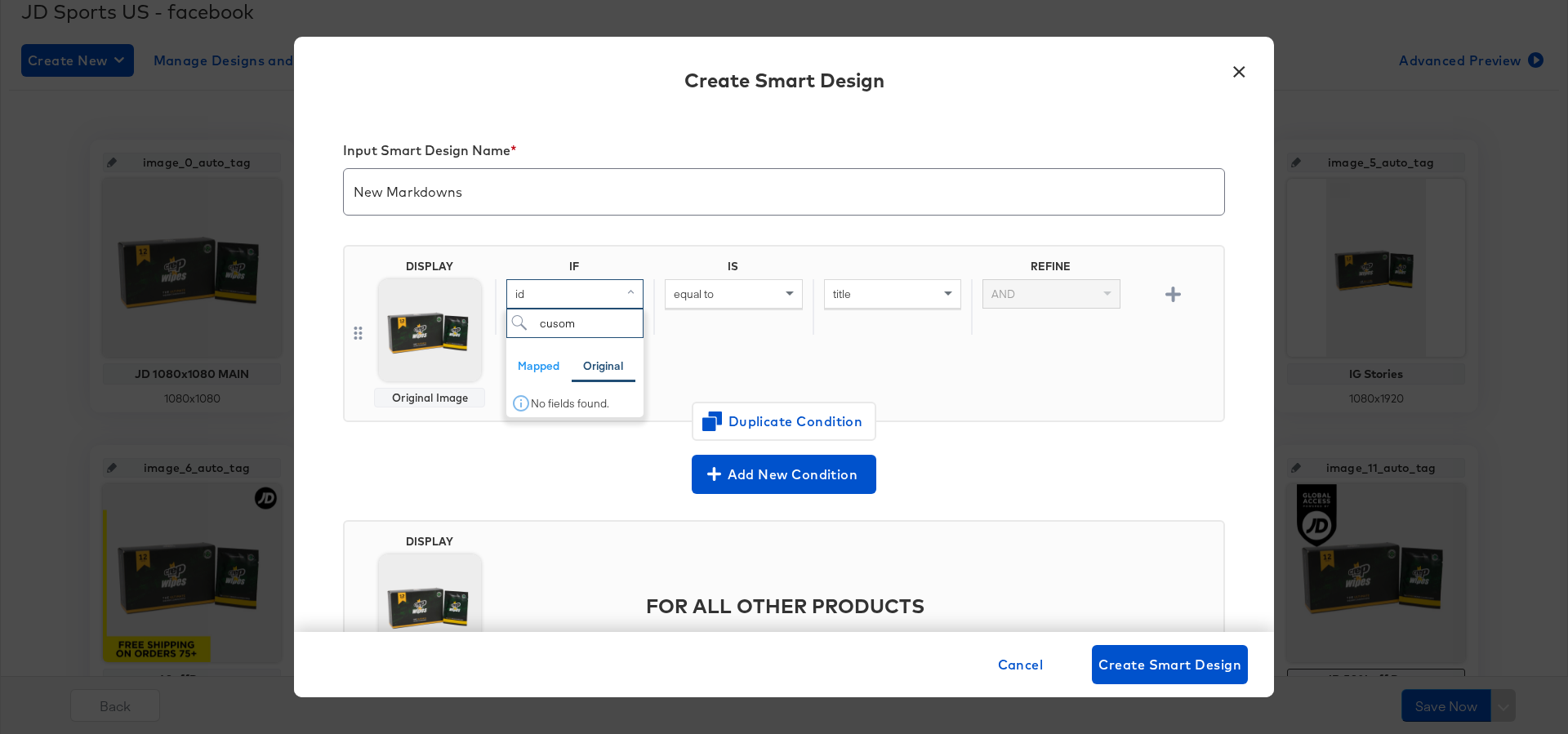 scroll, scrollTop: 0, scrollLeft: 0, axis: both 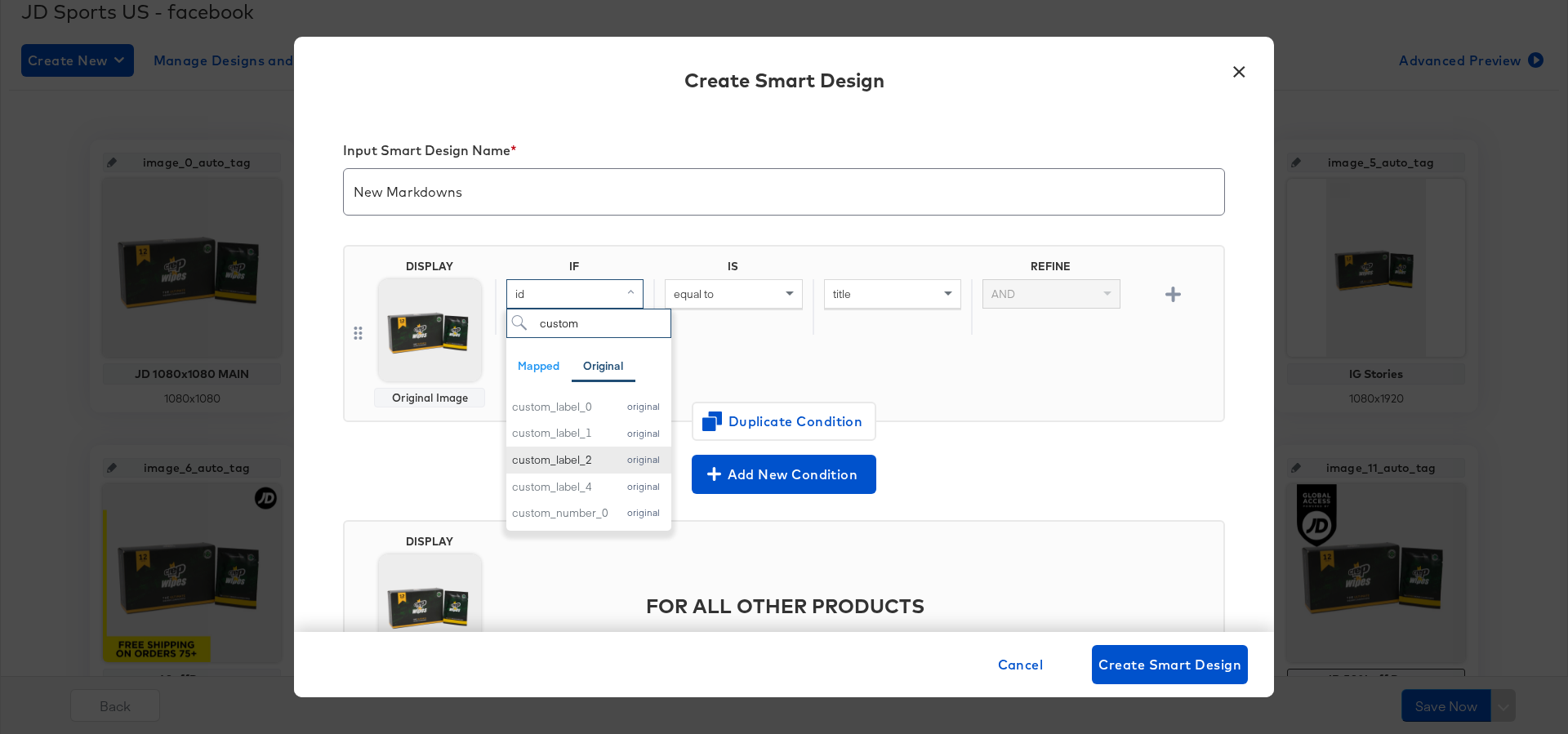 type on "custom" 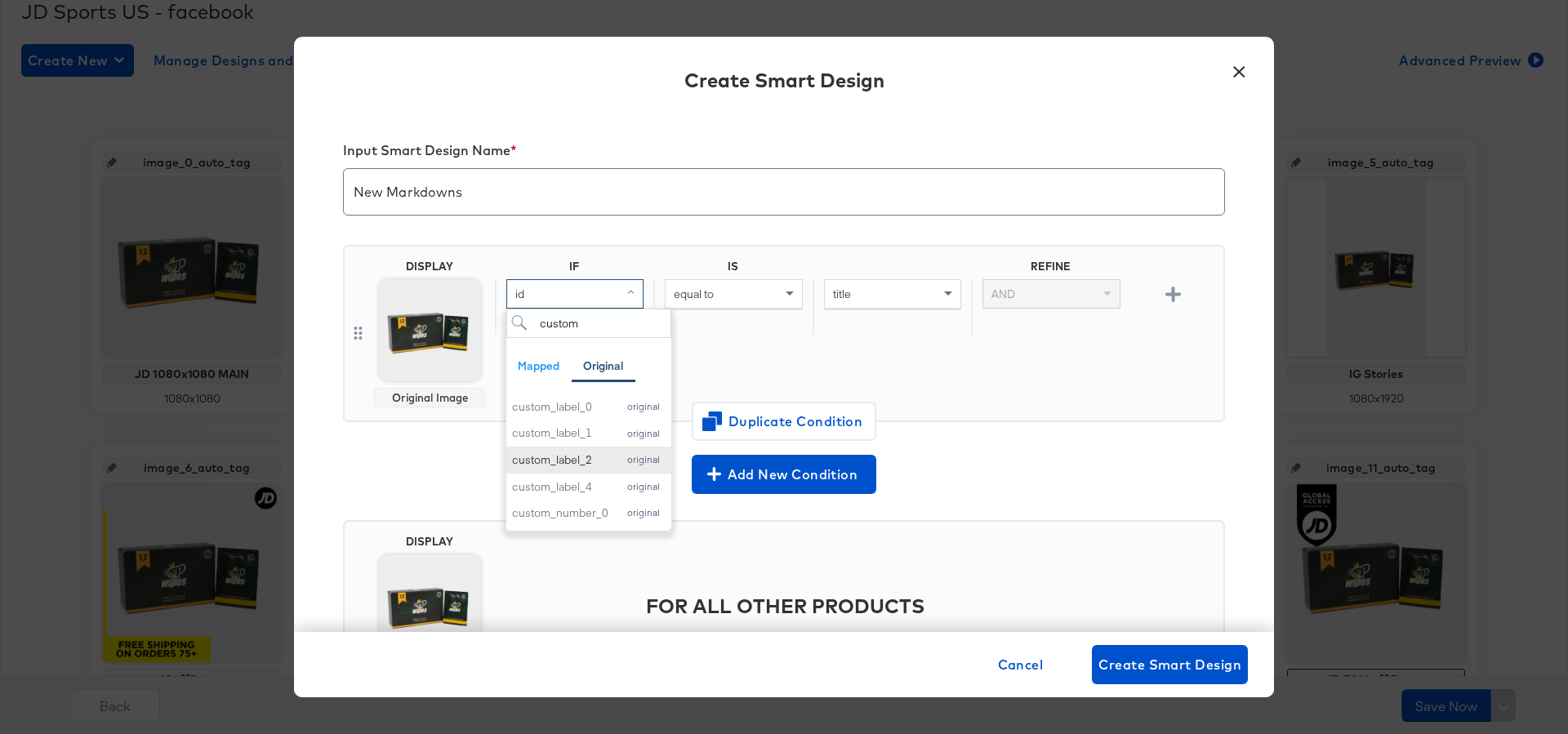click on "custom_label_2" at bounding box center [560, 460] 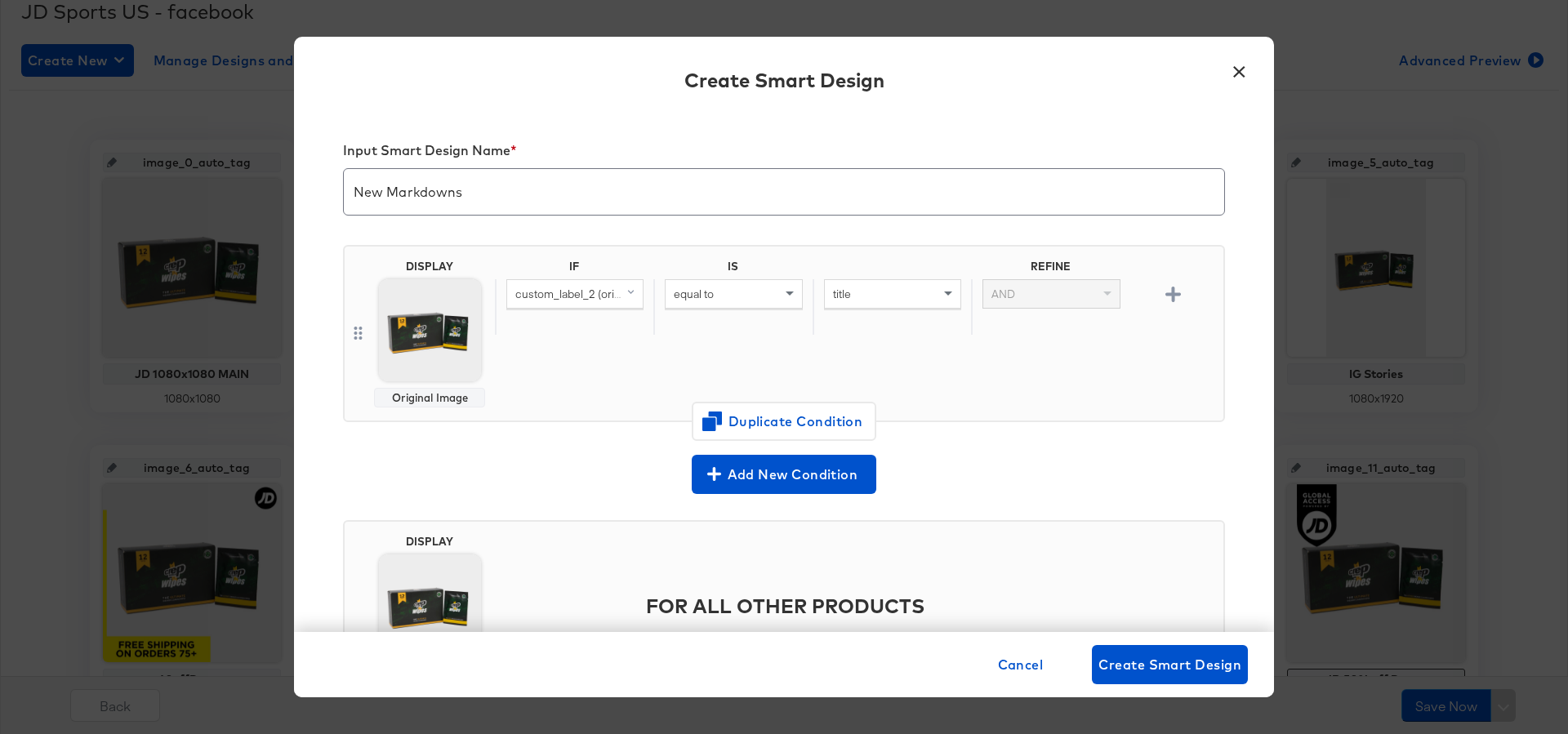 click on "equal to" at bounding box center (733, 294) 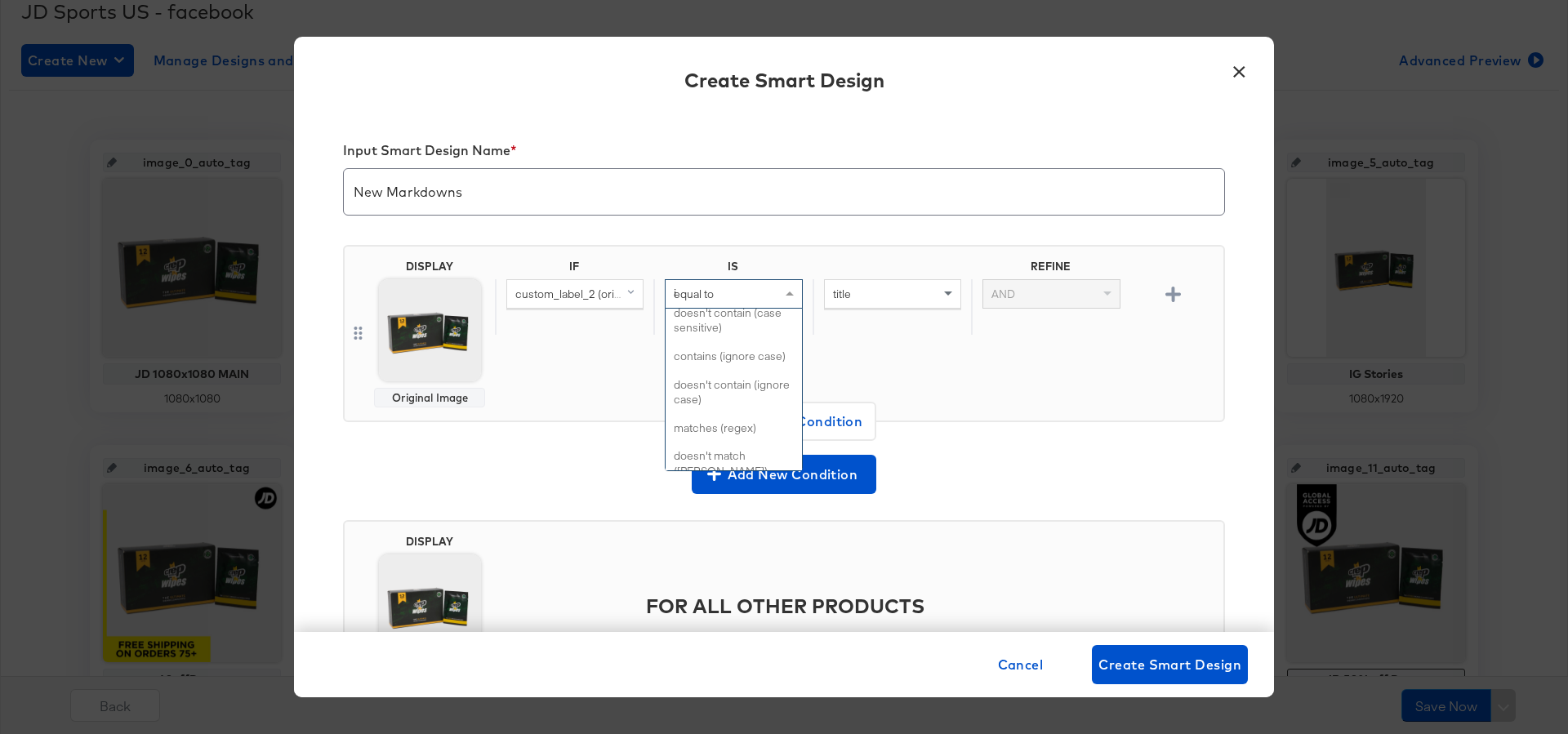 scroll, scrollTop: 0, scrollLeft: 0, axis: both 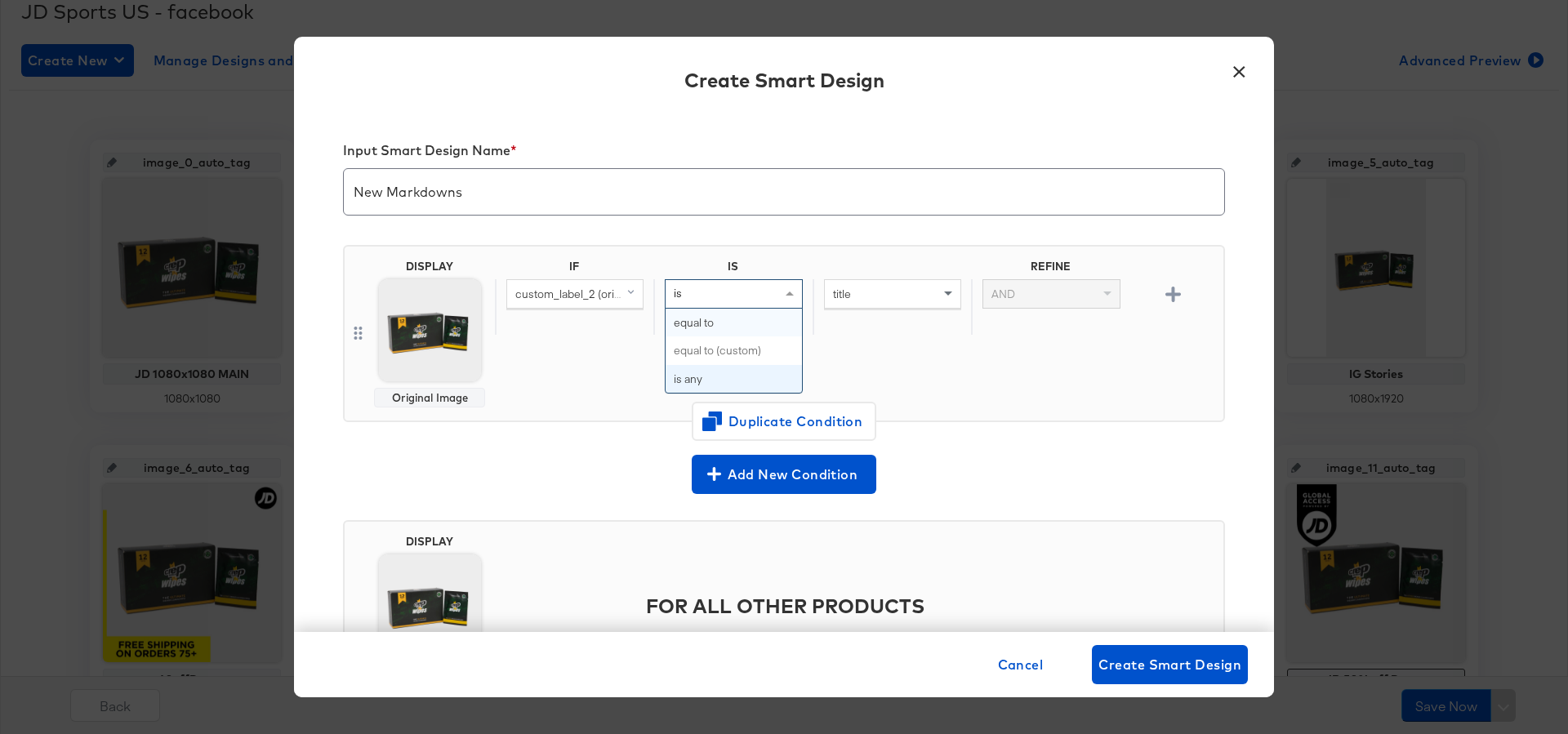 type on "i" 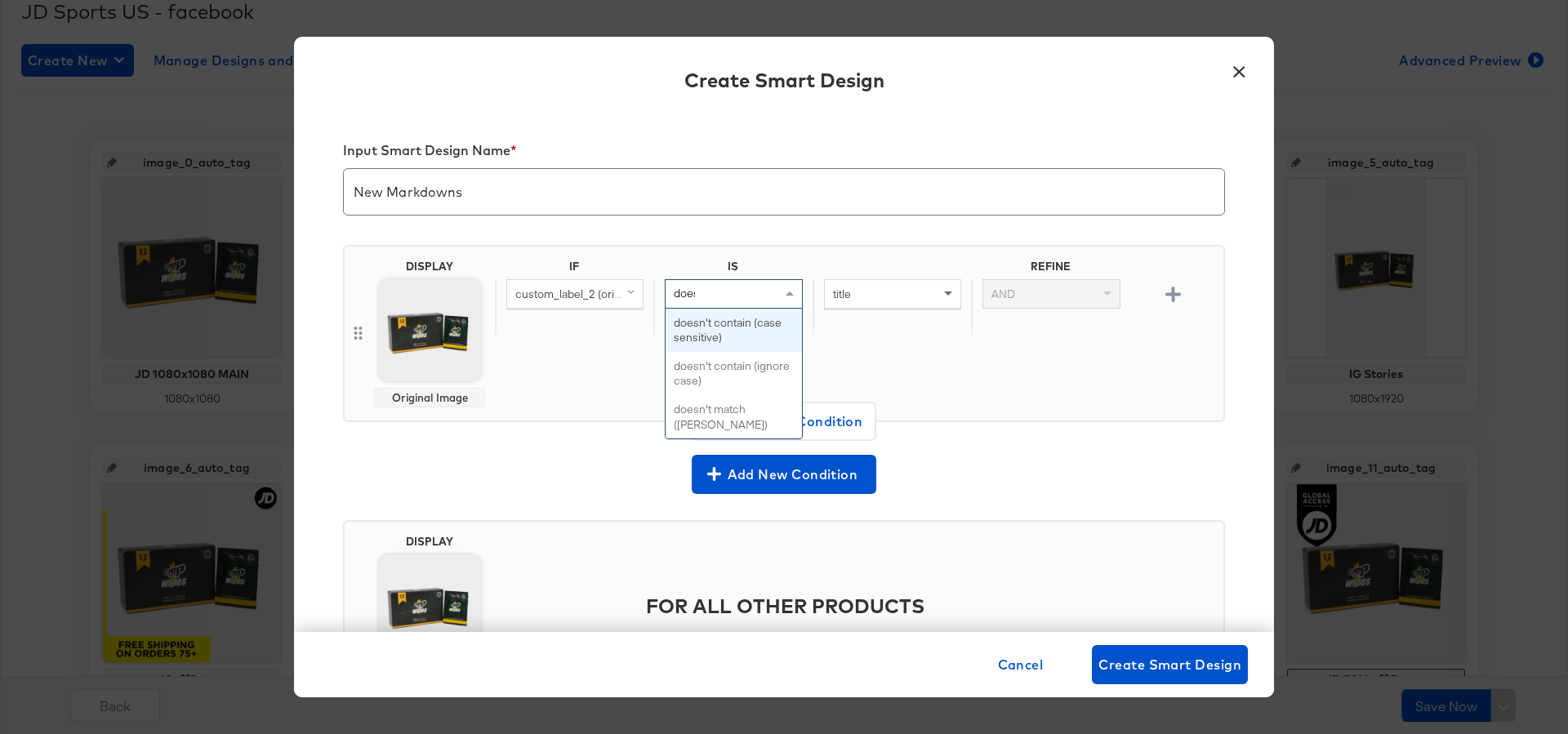 type on "does" 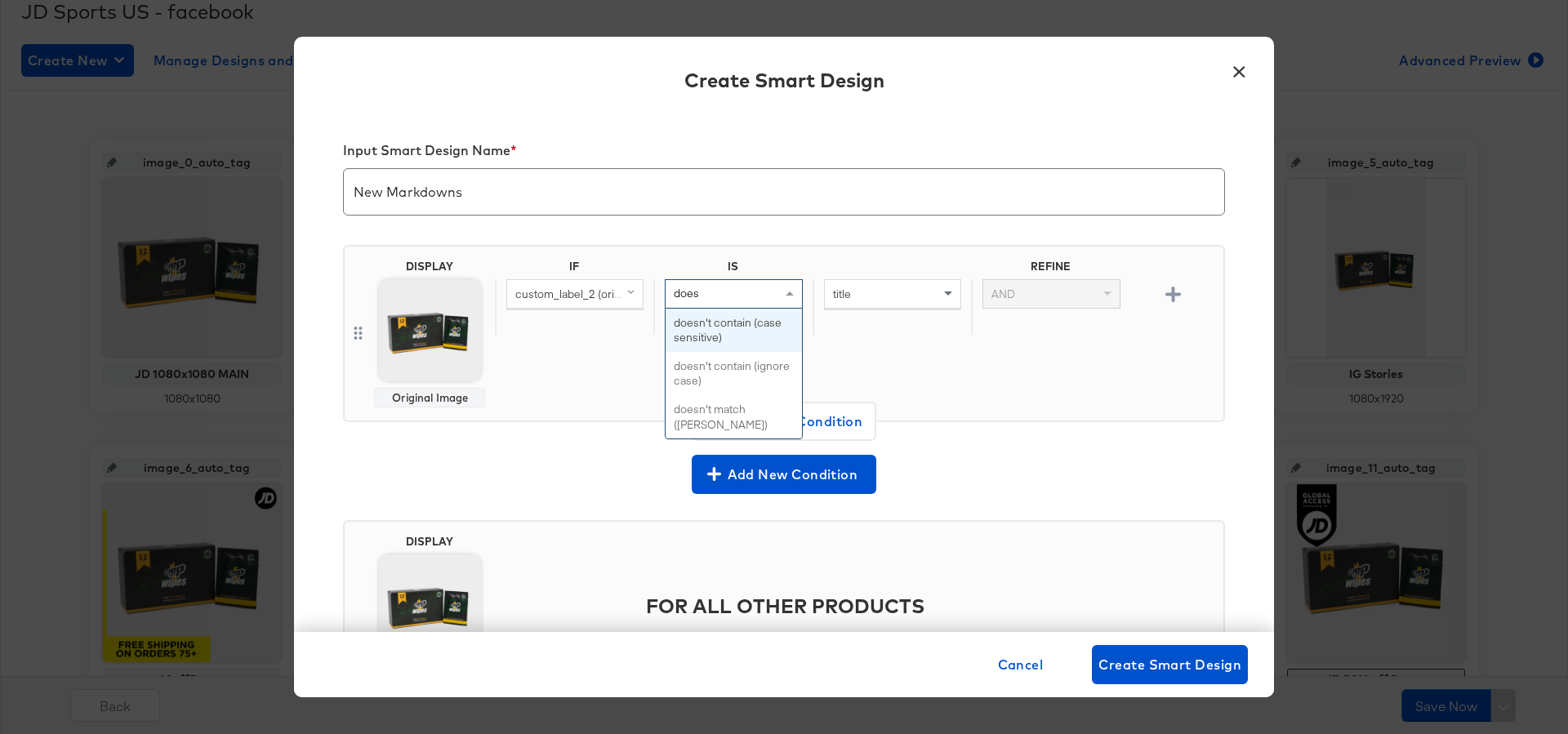 type 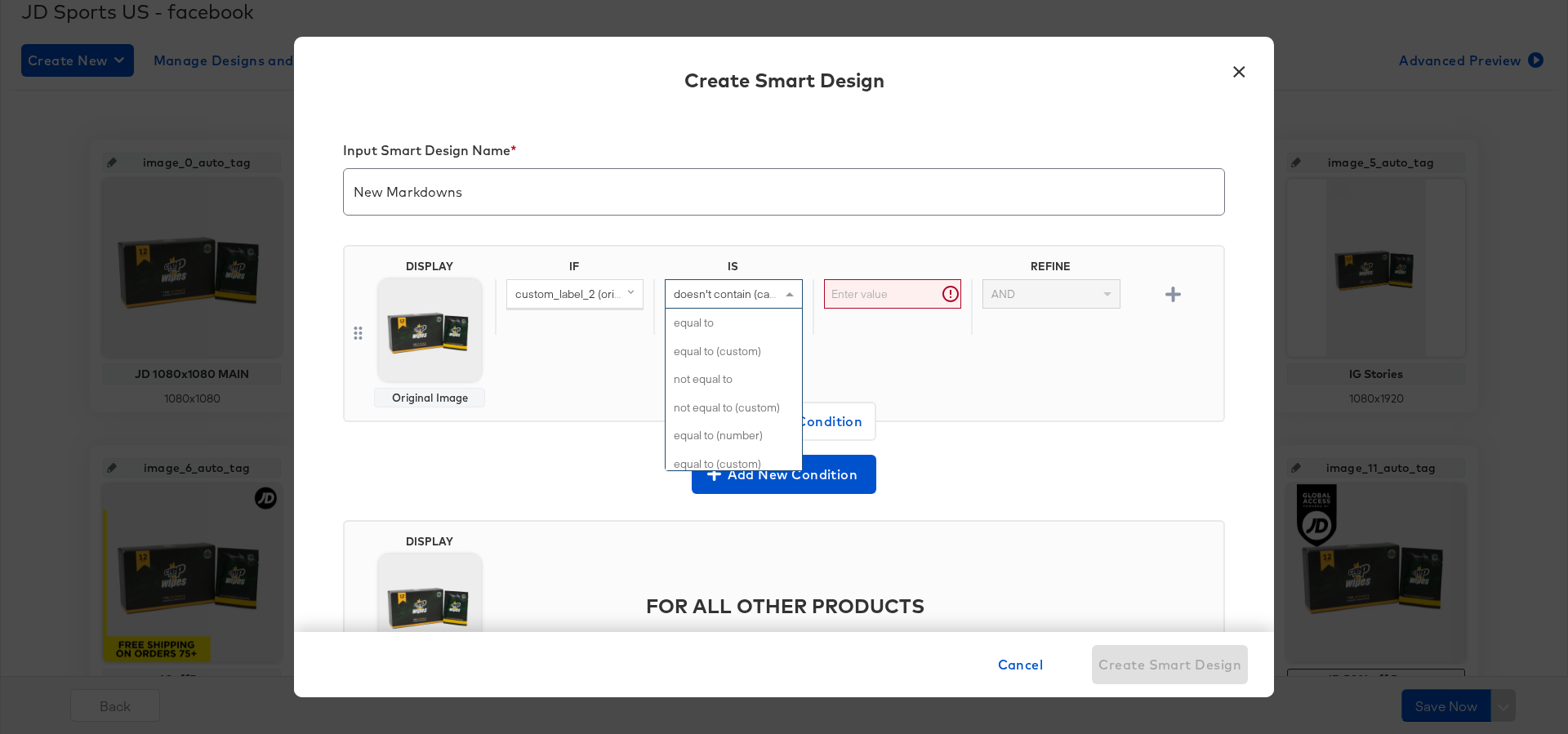 scroll, scrollTop: 657, scrollLeft: 0, axis: vertical 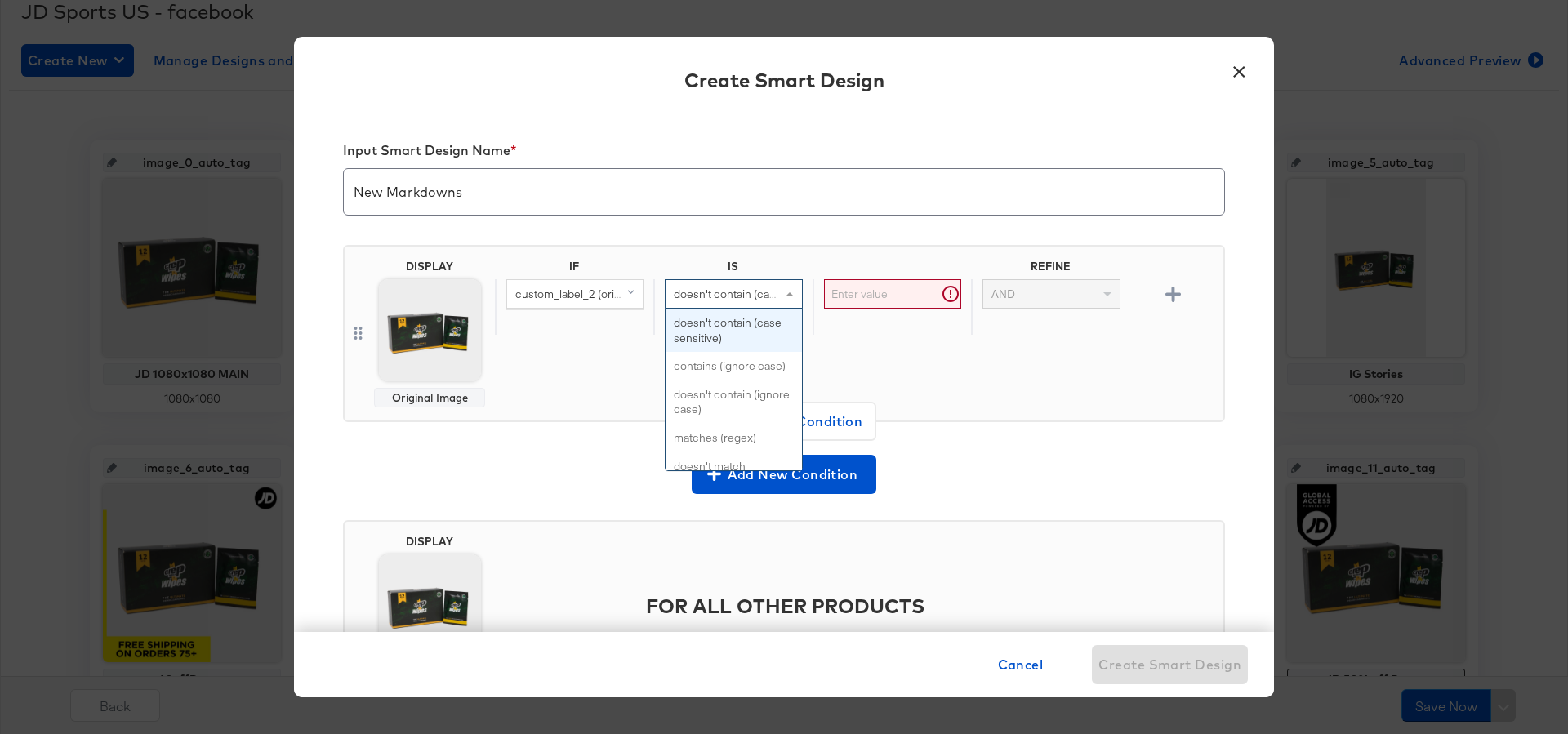 click on "doesn't contain (case sensitive)" at bounding box center [753, 294] 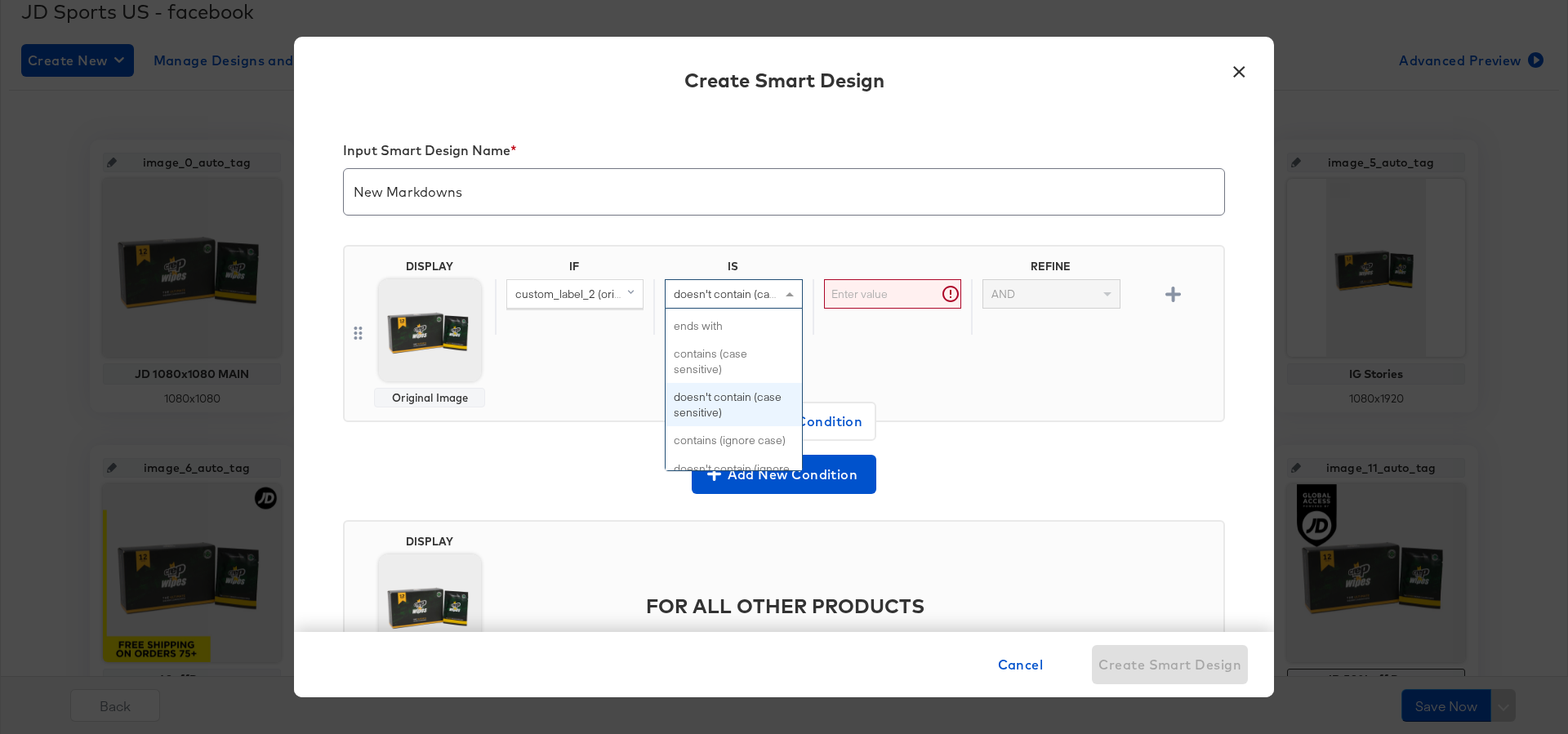 scroll, scrollTop: 582, scrollLeft: 0, axis: vertical 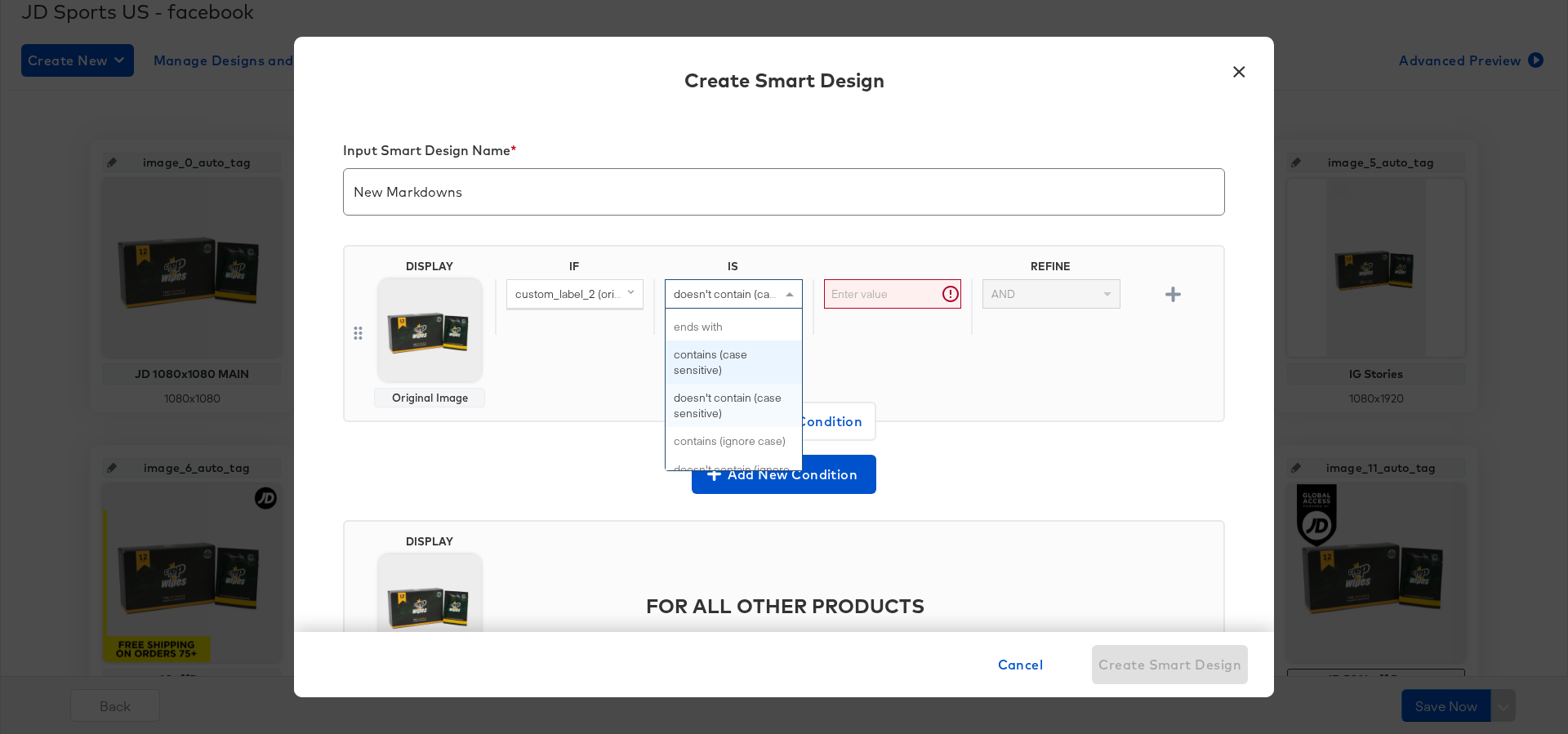 click at bounding box center [893, 294] 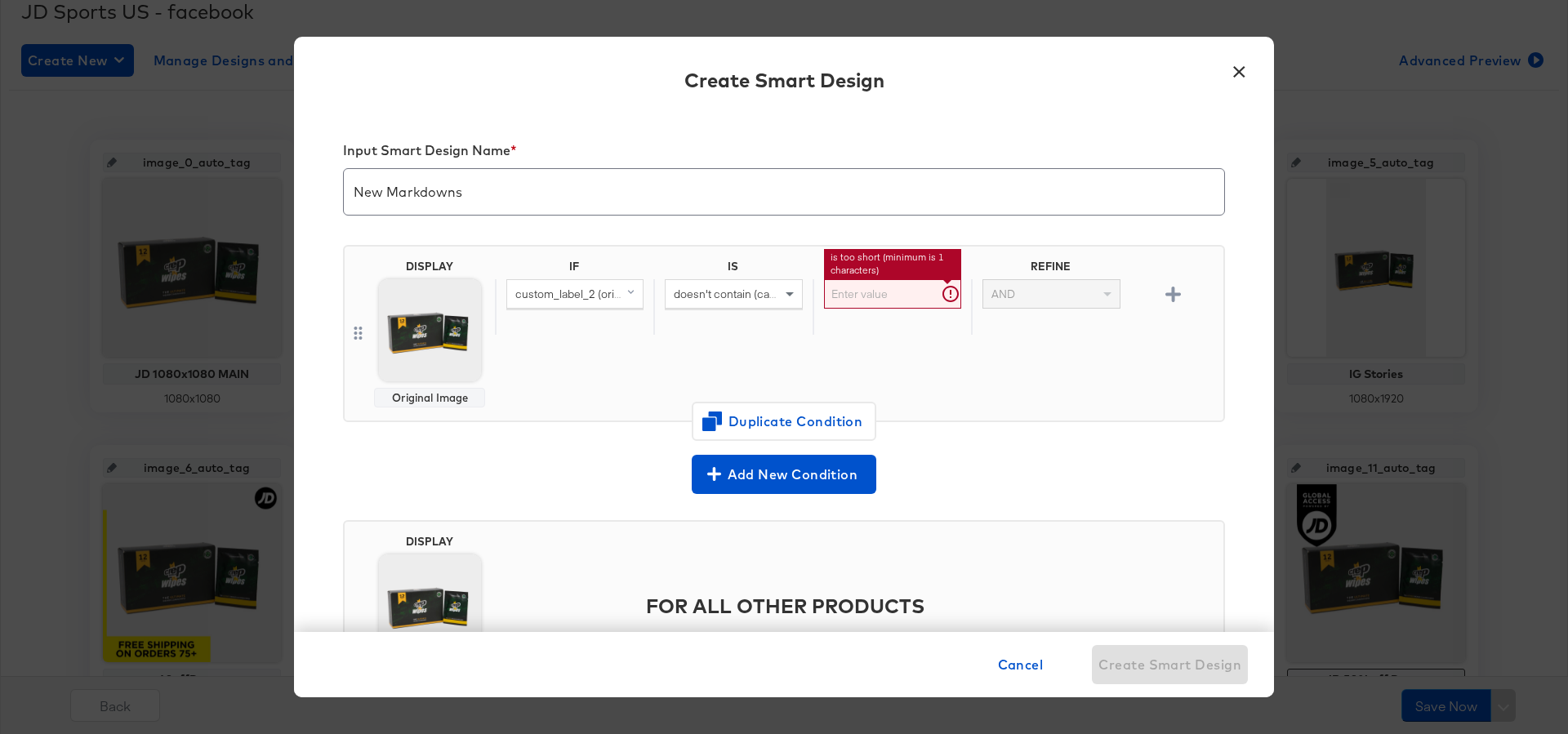 click at bounding box center [893, 294] 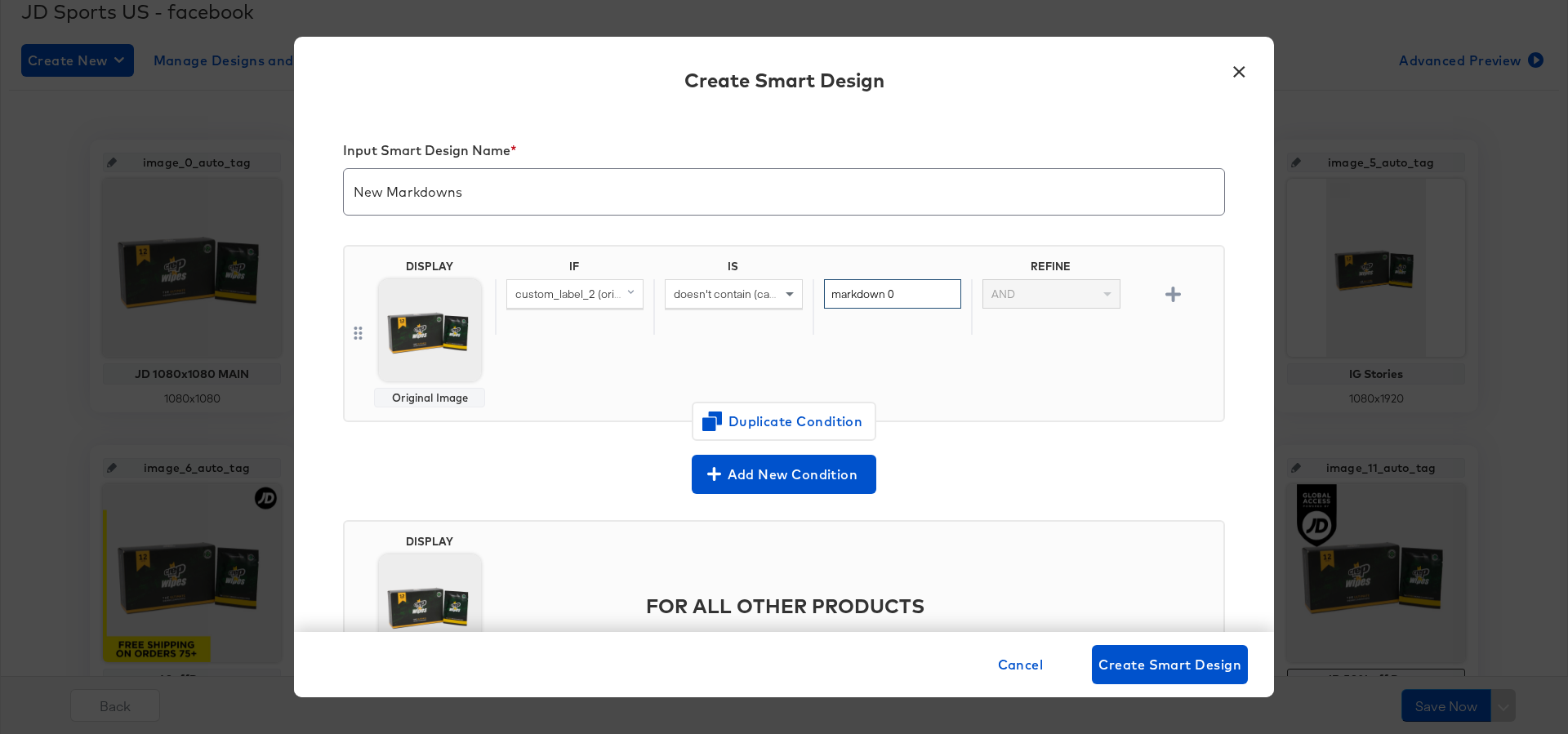 type on "markdown 0" 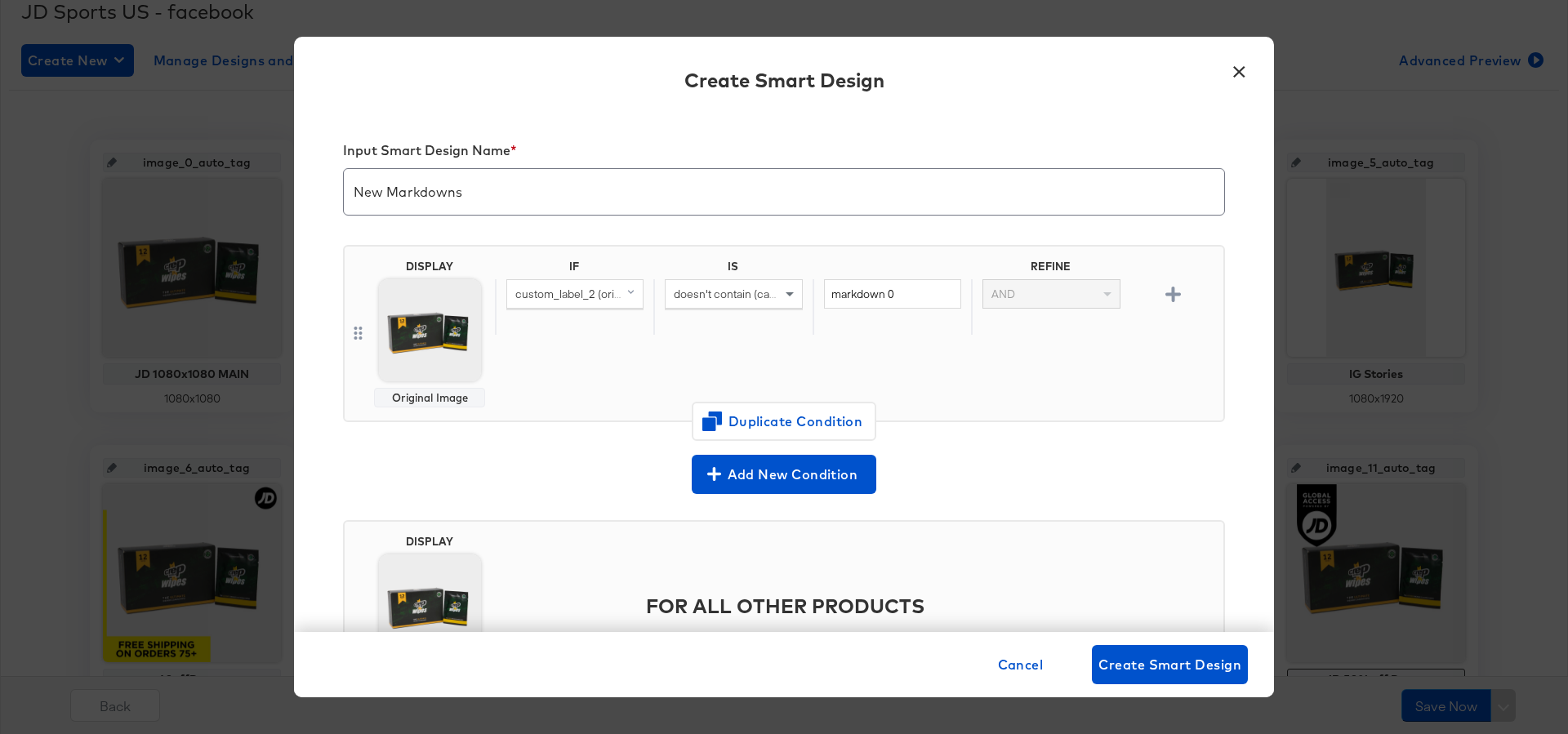 click on "DISPLAY Original Image IF IS   REFINE   custom_label_2 (original) doesn't contain (case sensitive) markdown 0 AND" at bounding box center (784, 333) 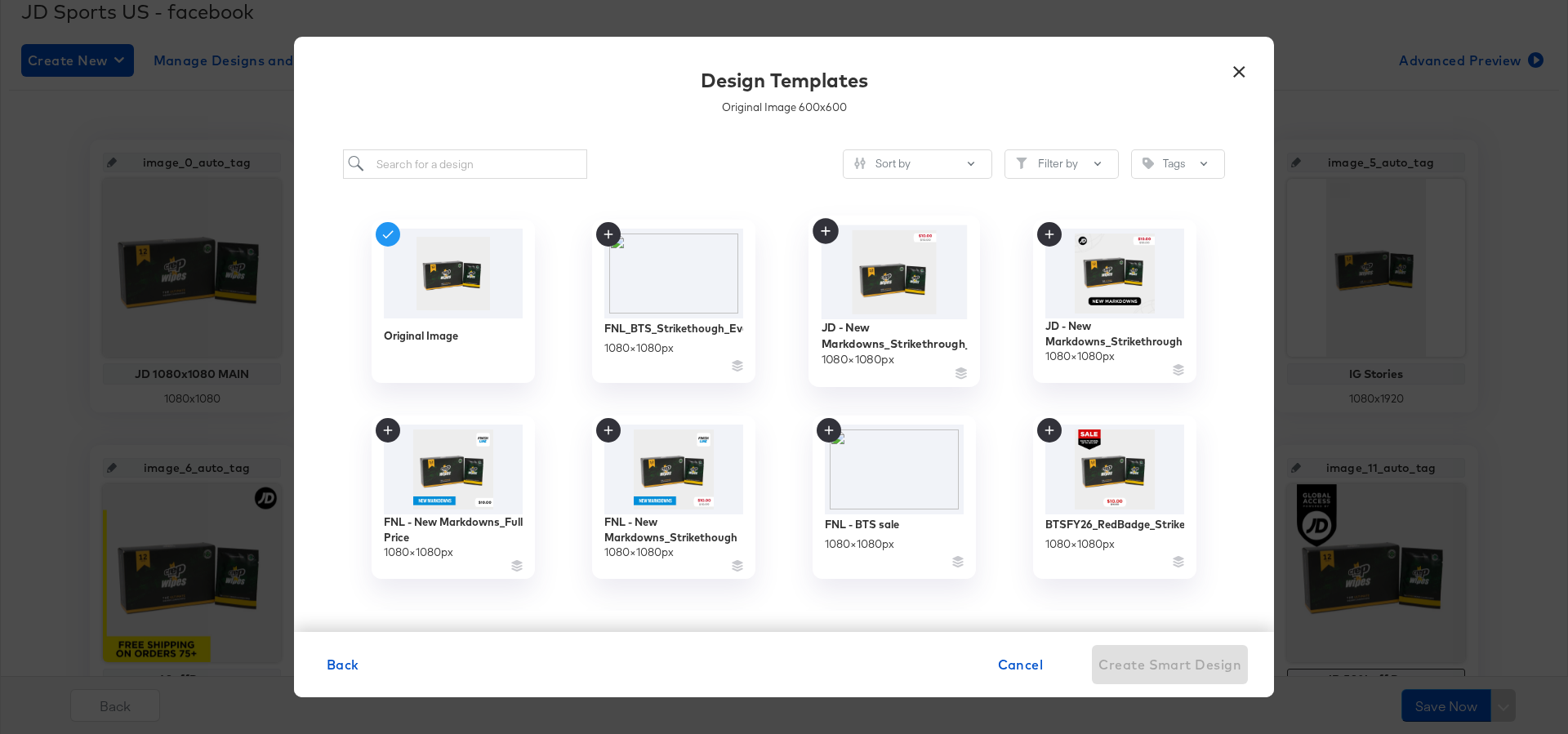 click at bounding box center (894, 272) 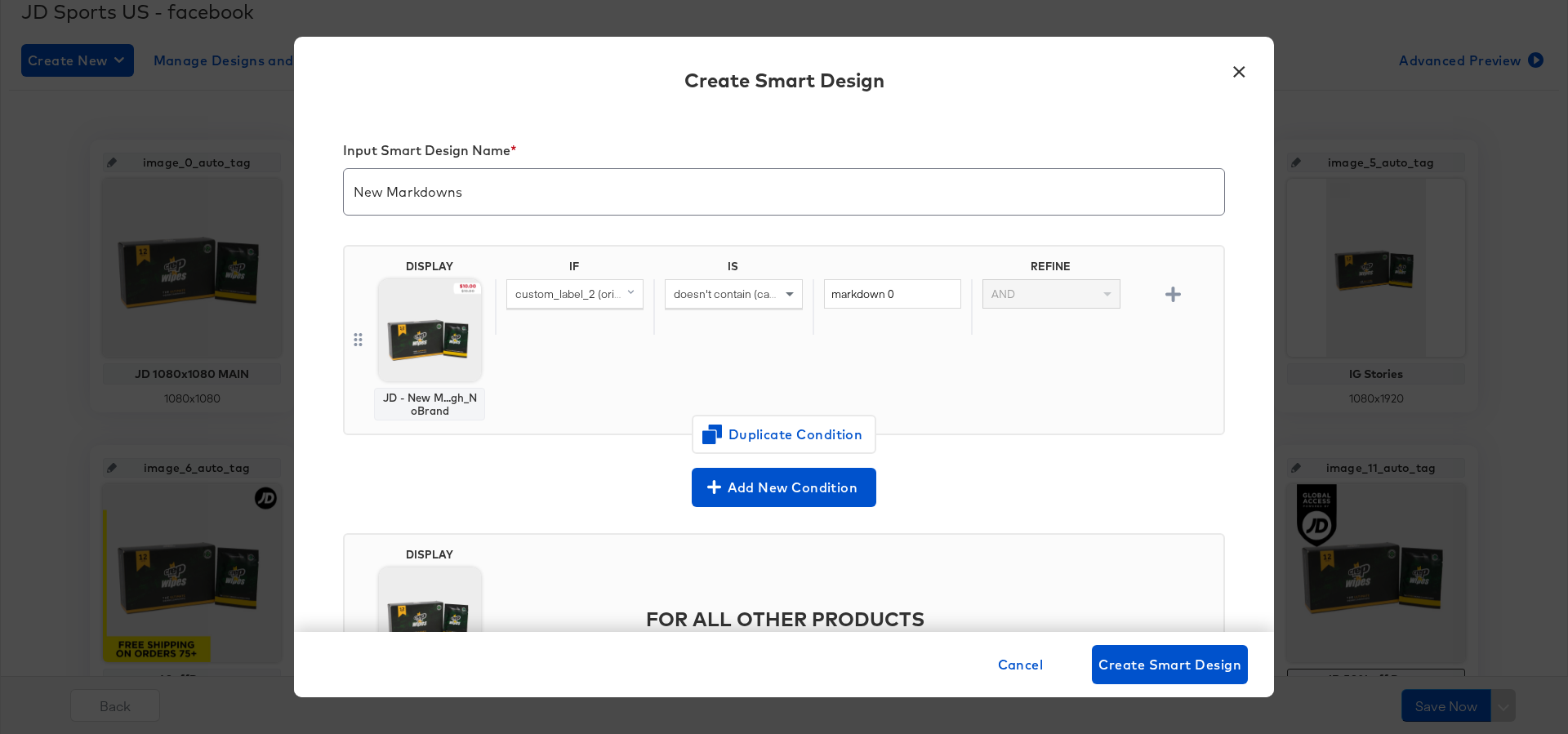 scroll, scrollTop: 119, scrollLeft: 0, axis: vertical 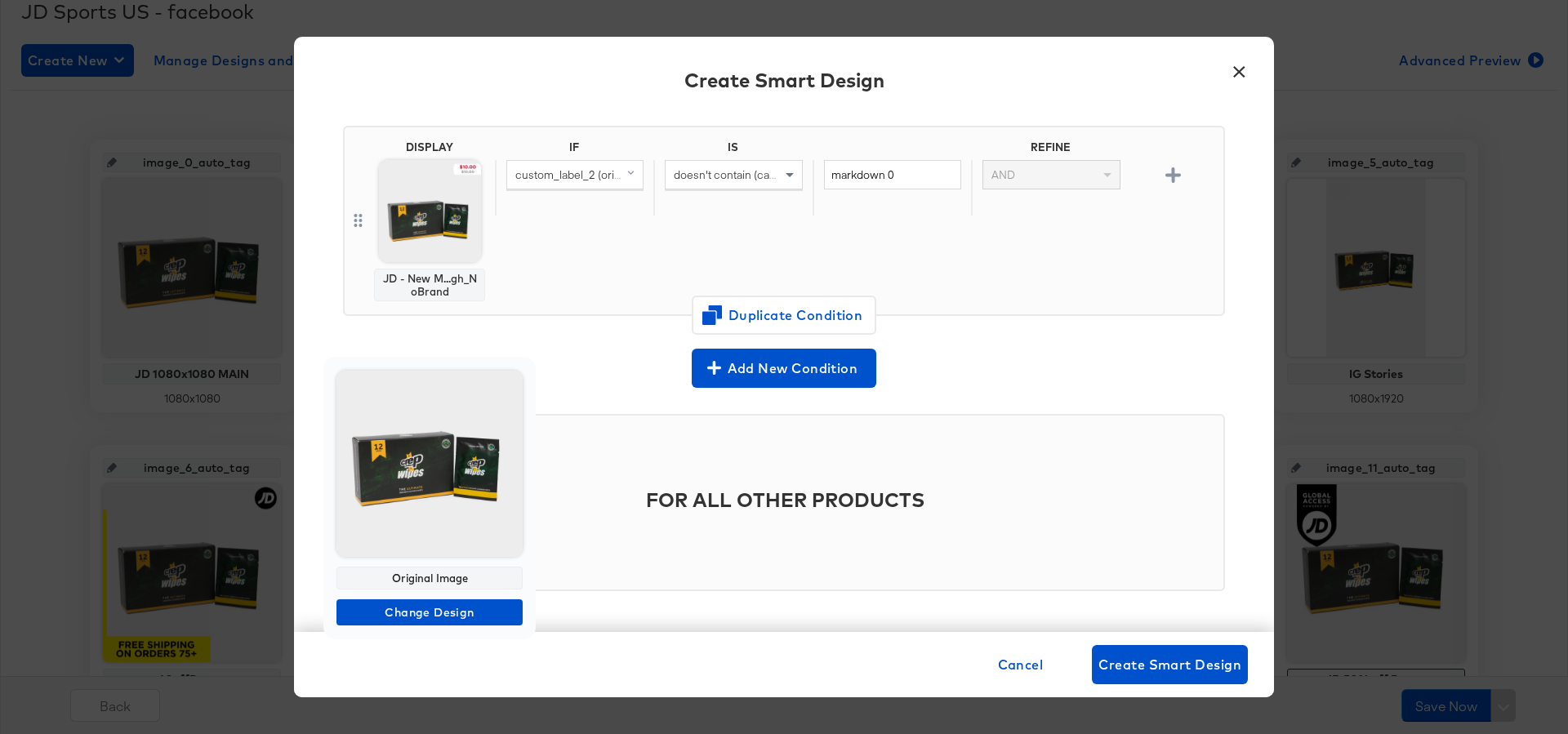 click at bounding box center (430, 464) 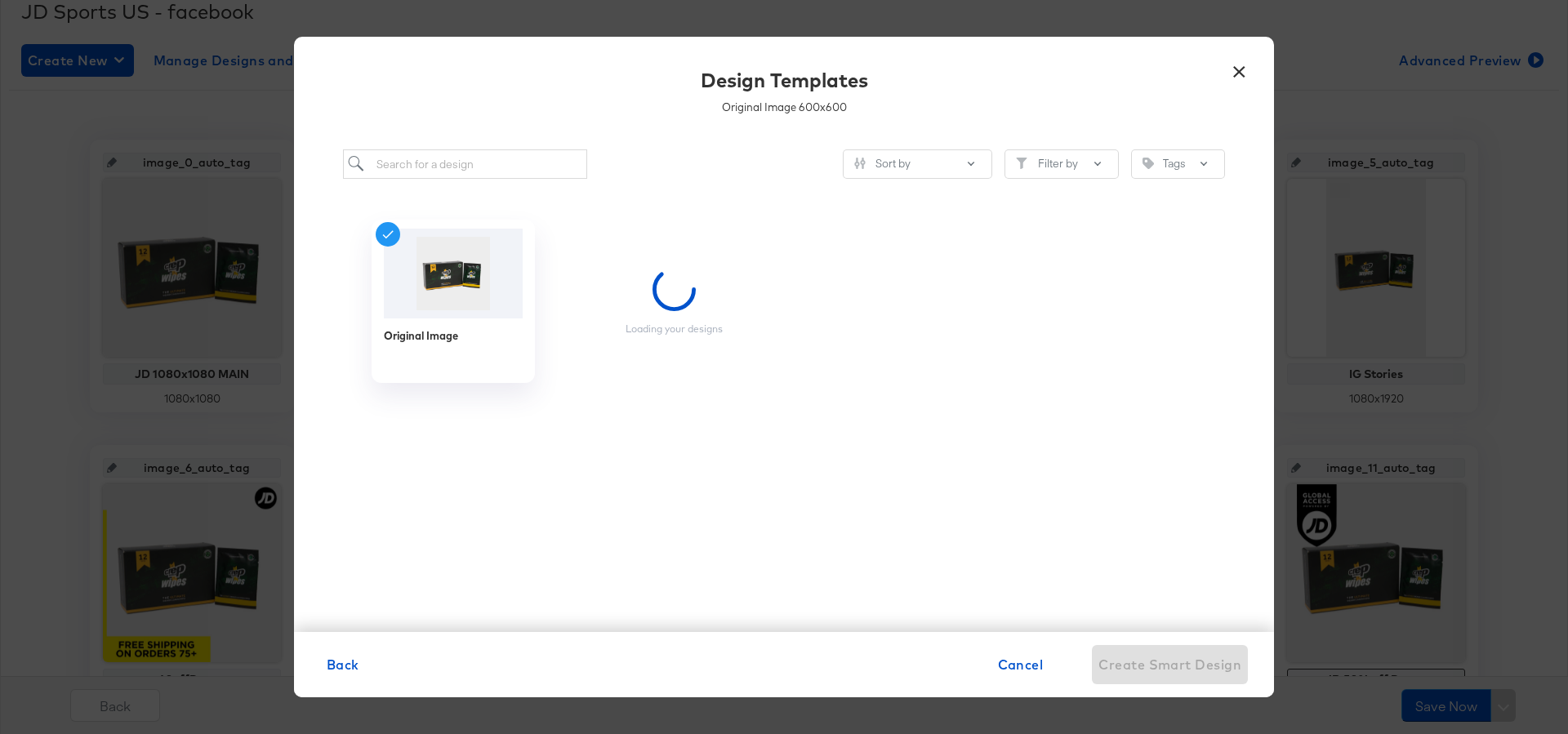scroll, scrollTop: 0, scrollLeft: 0, axis: both 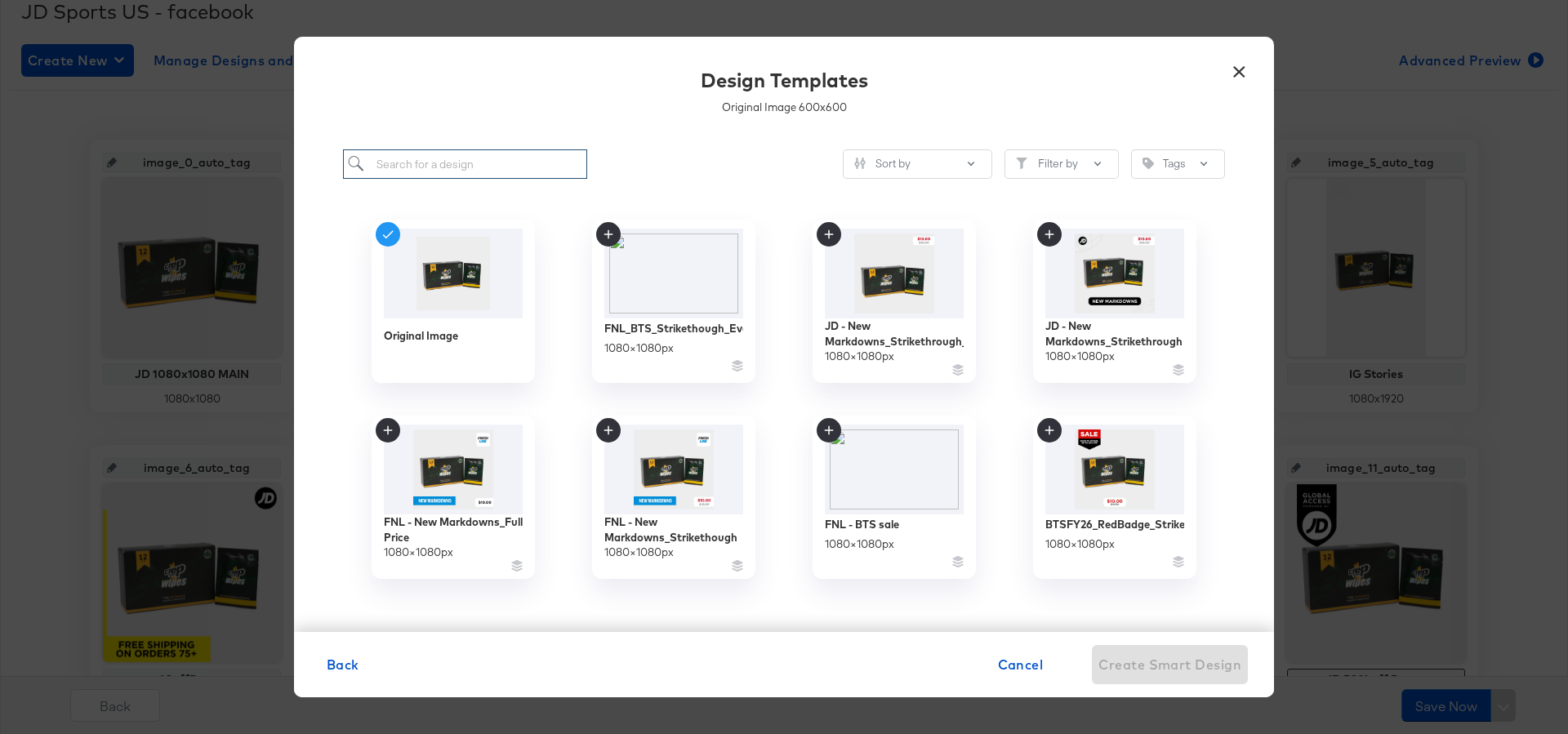 click at bounding box center (465, 164) 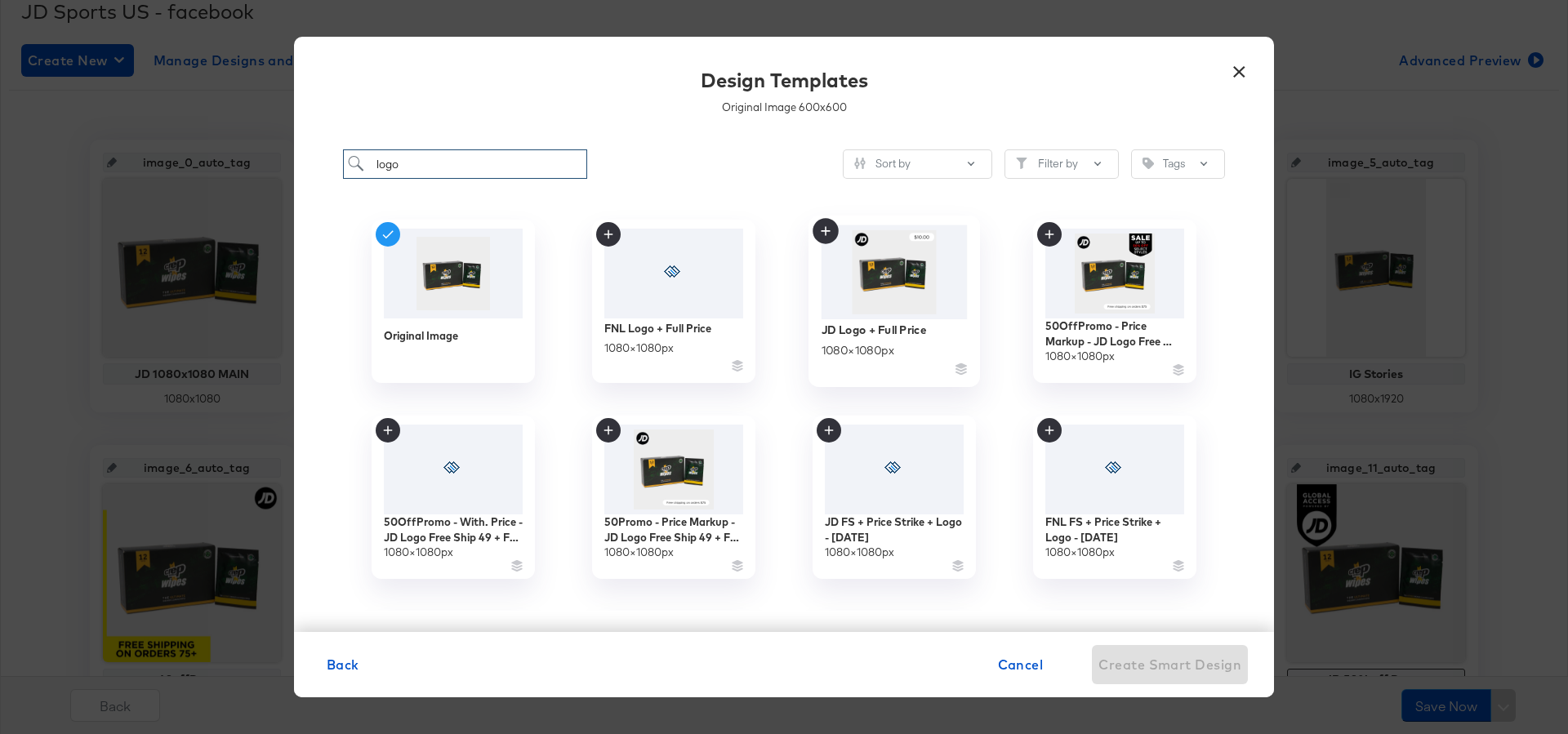 type on "logo" 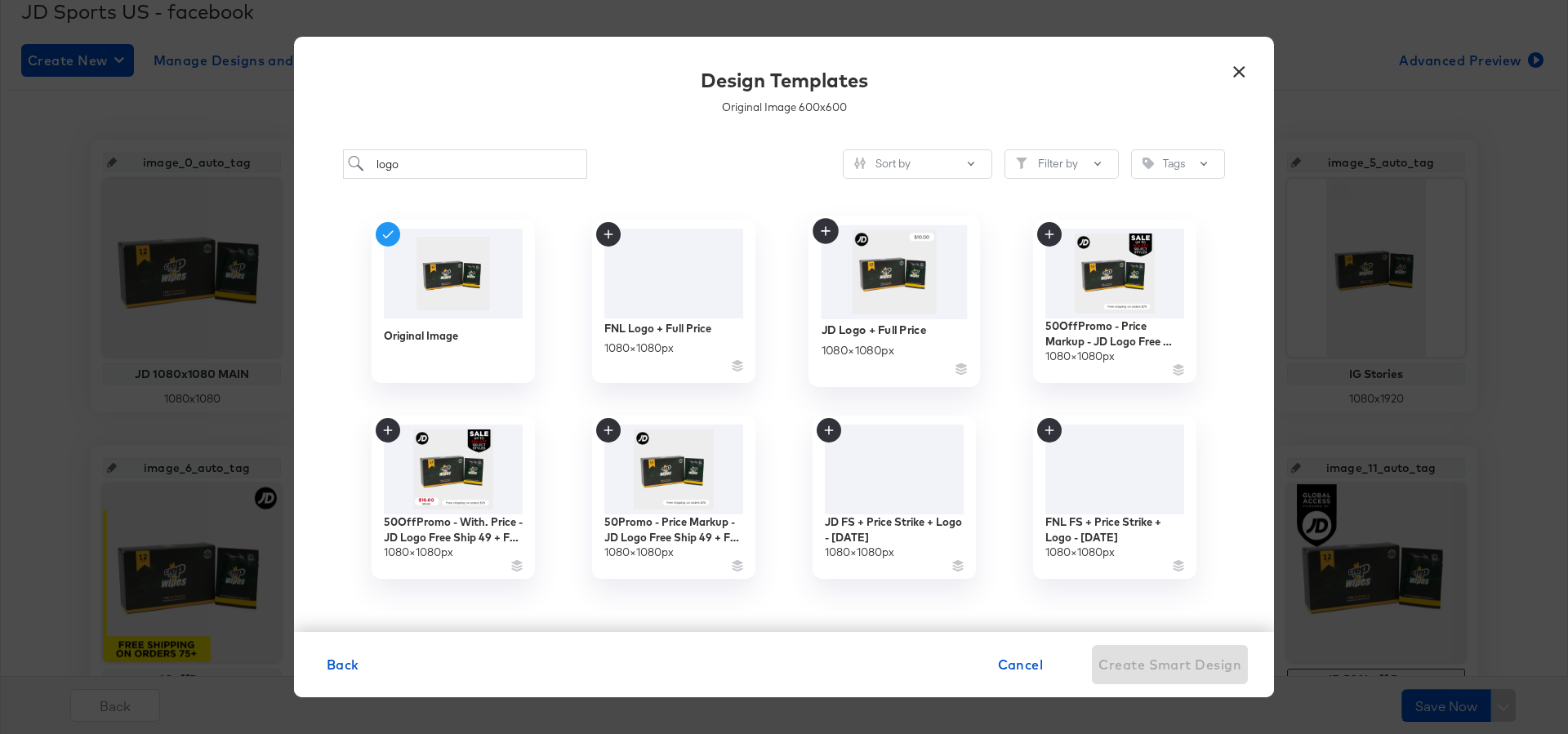 click at bounding box center (894, 272) 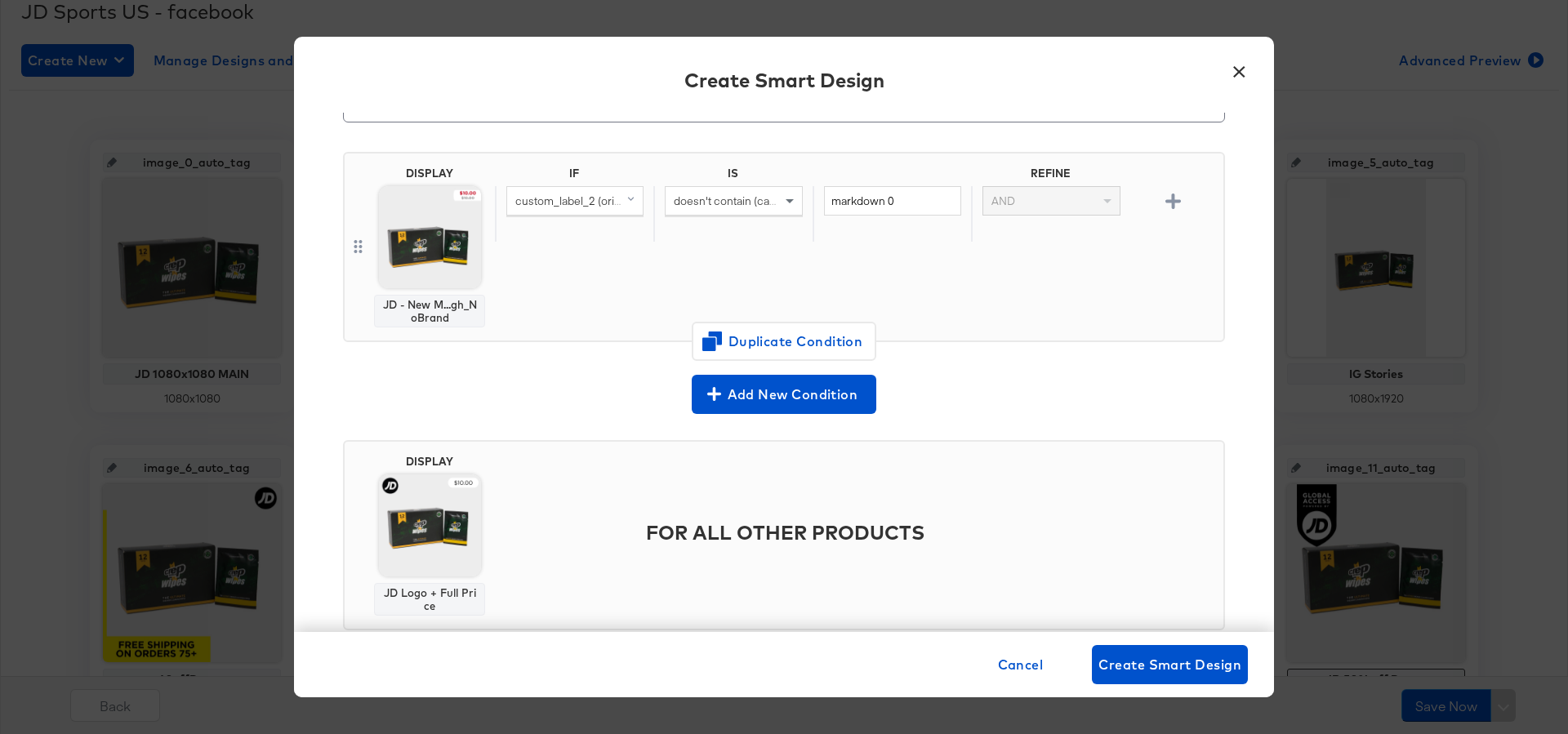 scroll, scrollTop: 87, scrollLeft: 0, axis: vertical 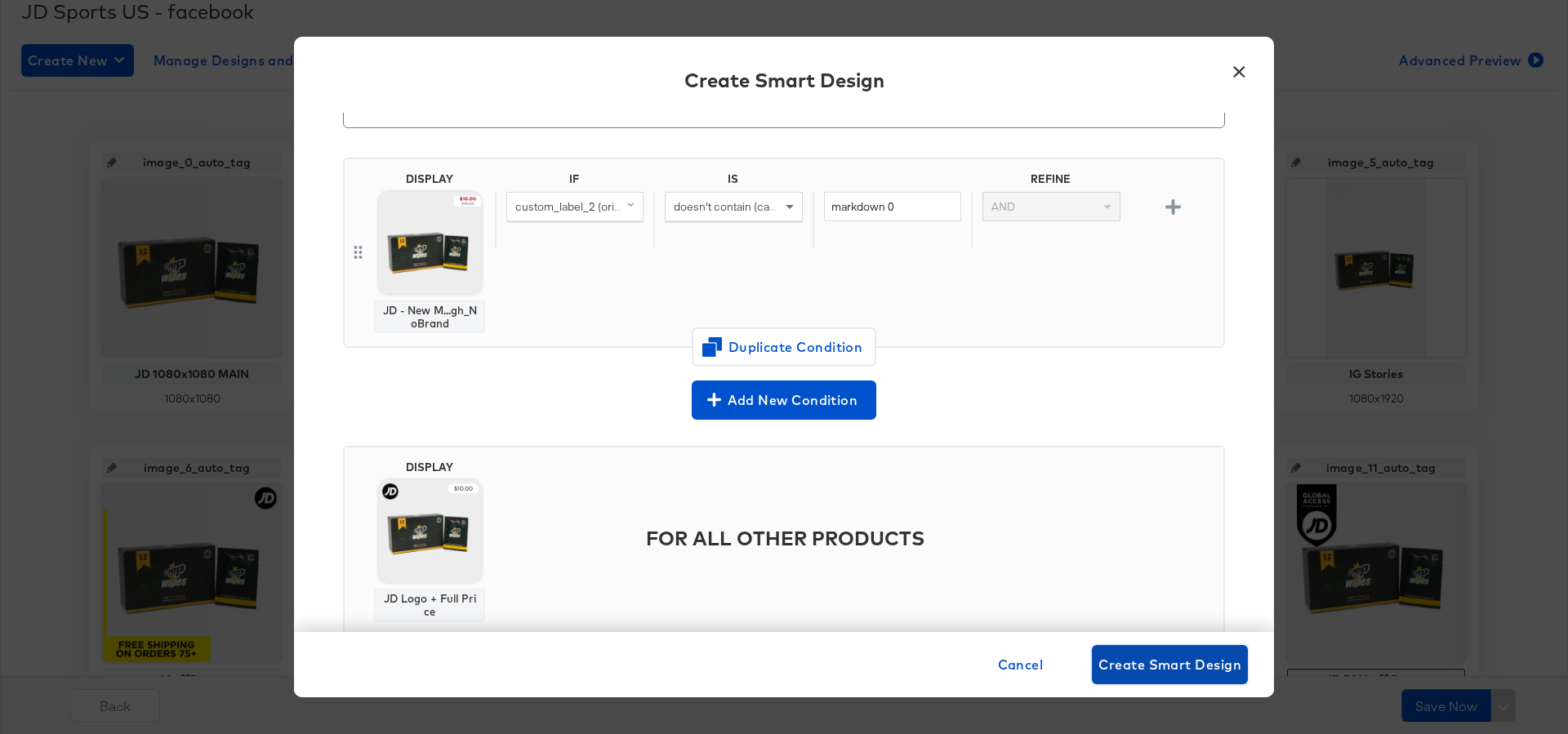 click on "Create Smart Design" at bounding box center (1169, 665) 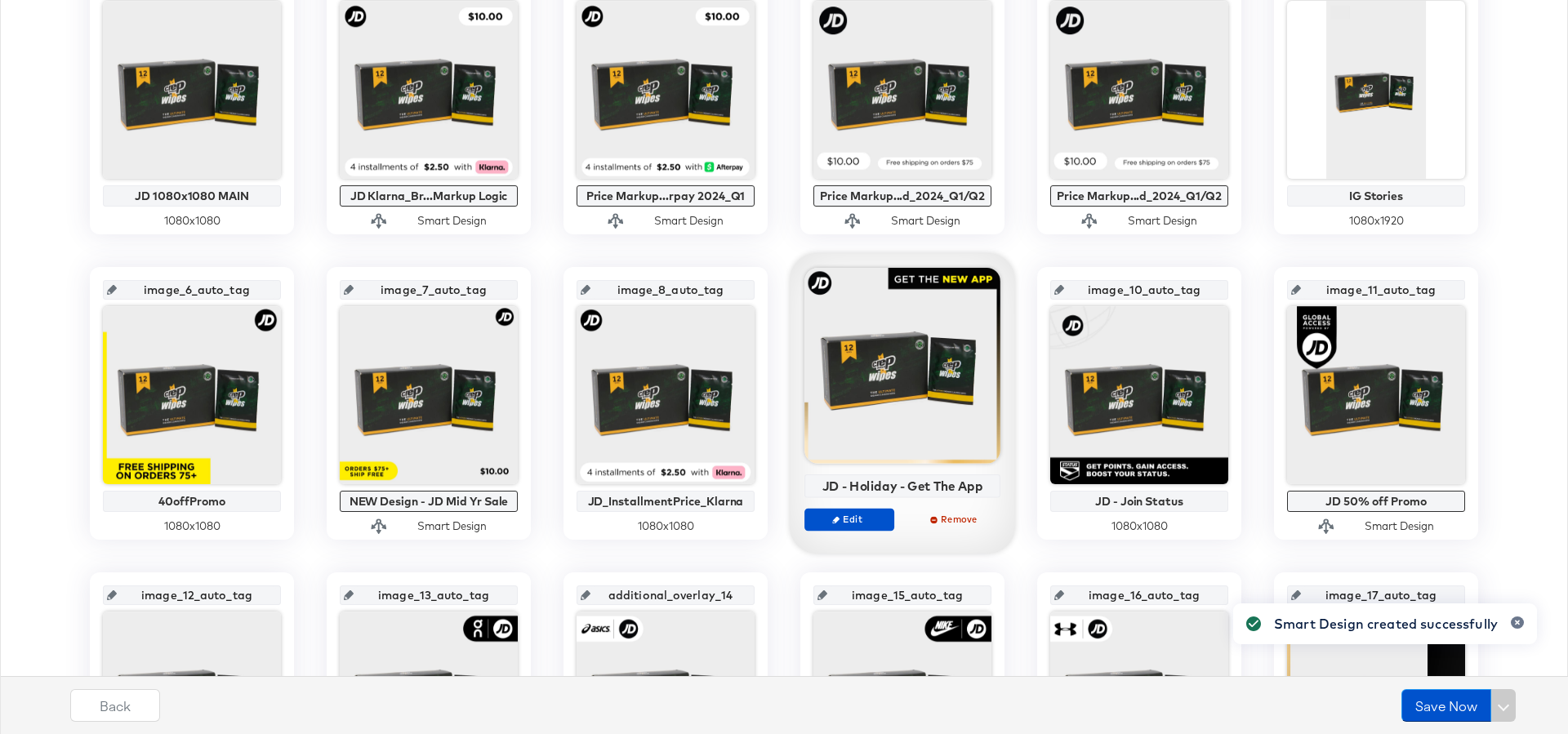 scroll, scrollTop: 429, scrollLeft: 0, axis: vertical 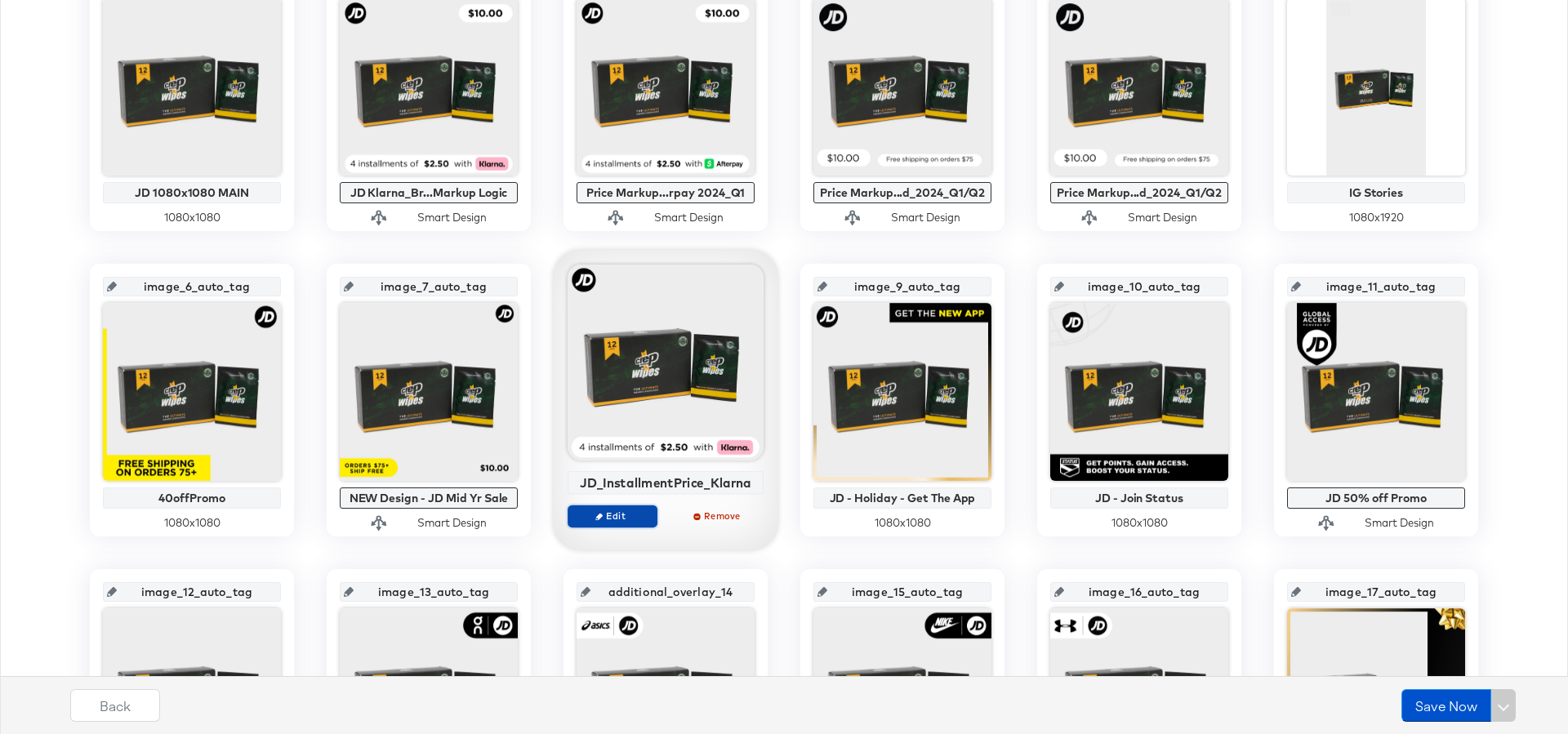 click on "Edit" at bounding box center (612, 515) 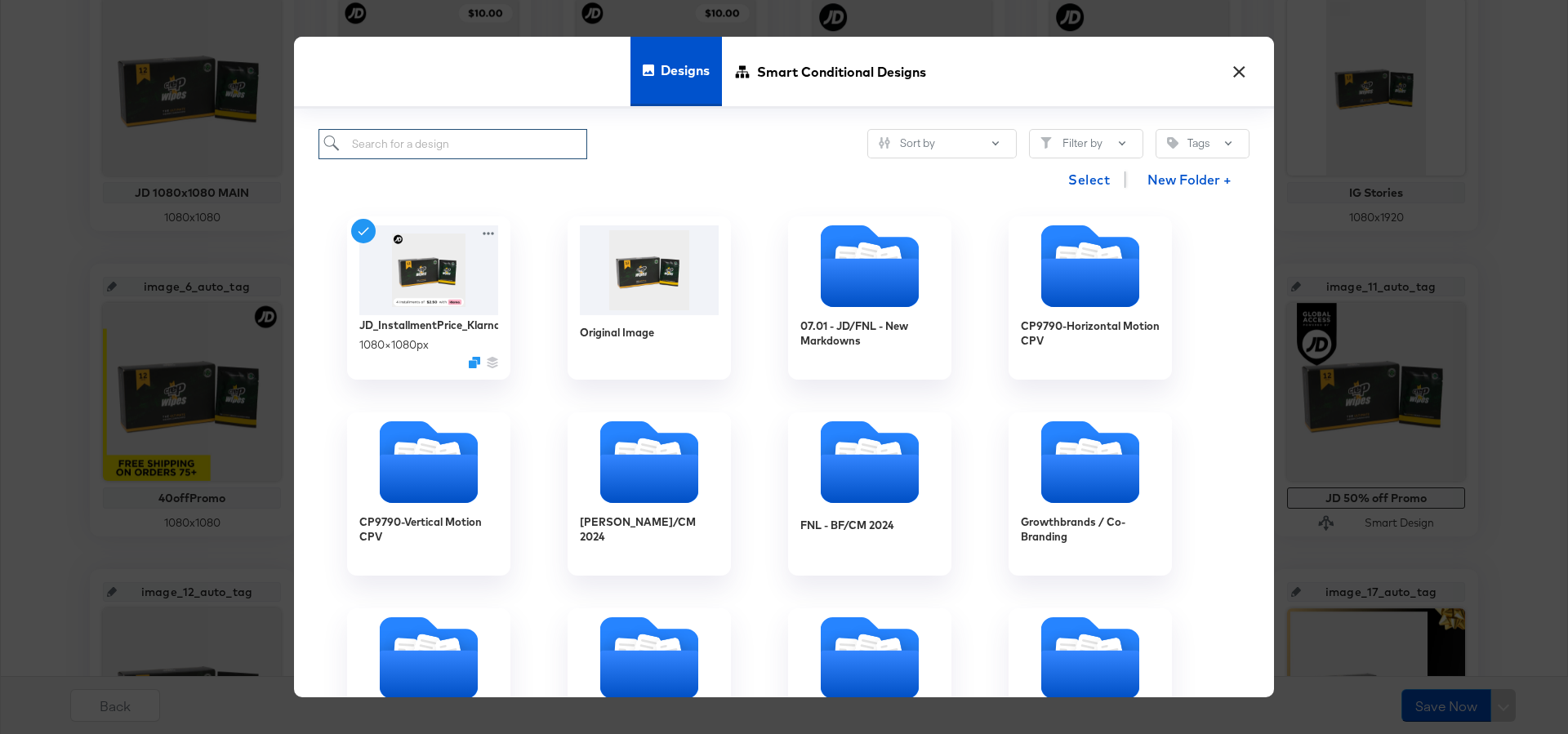 click at bounding box center (452, 144) 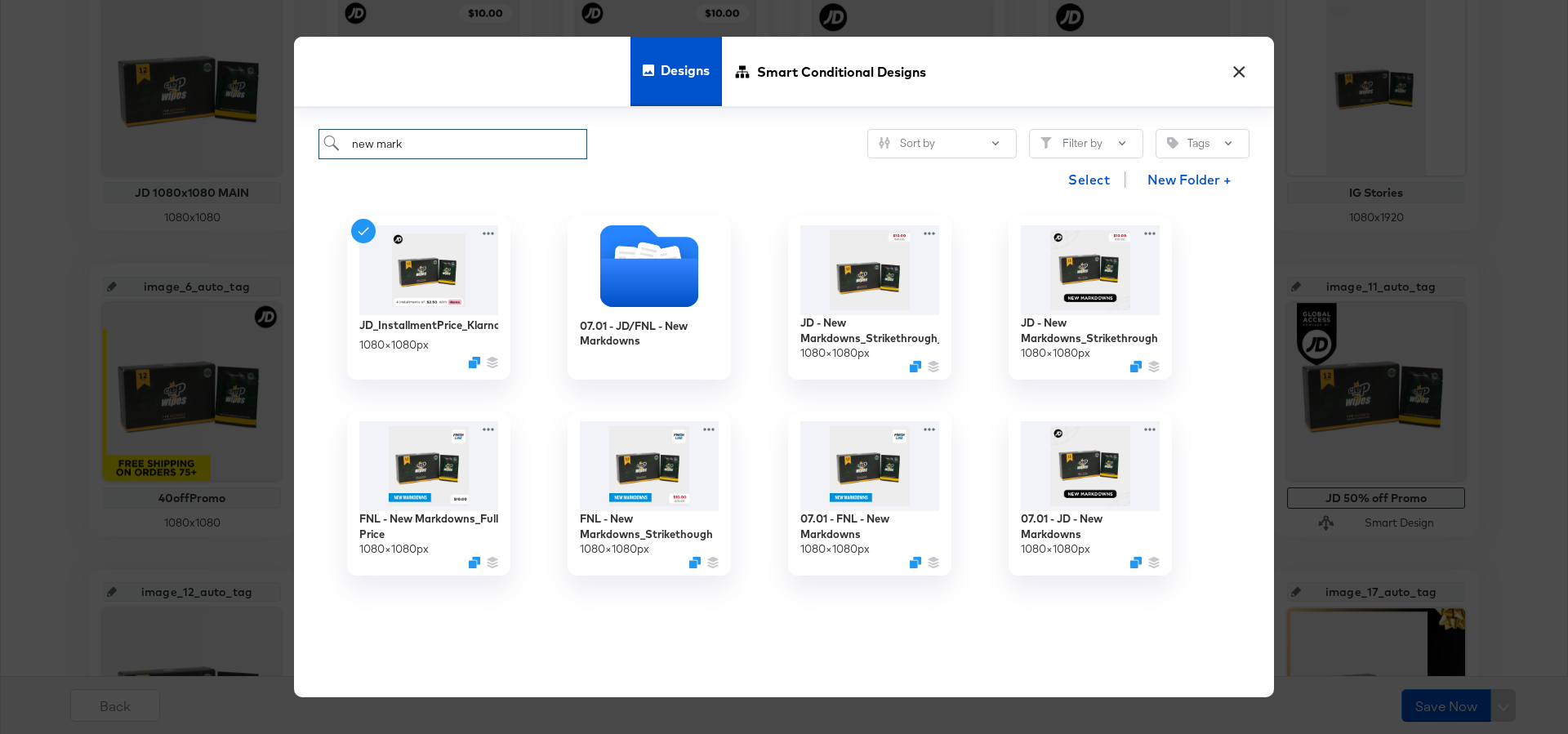 type on "new mark" 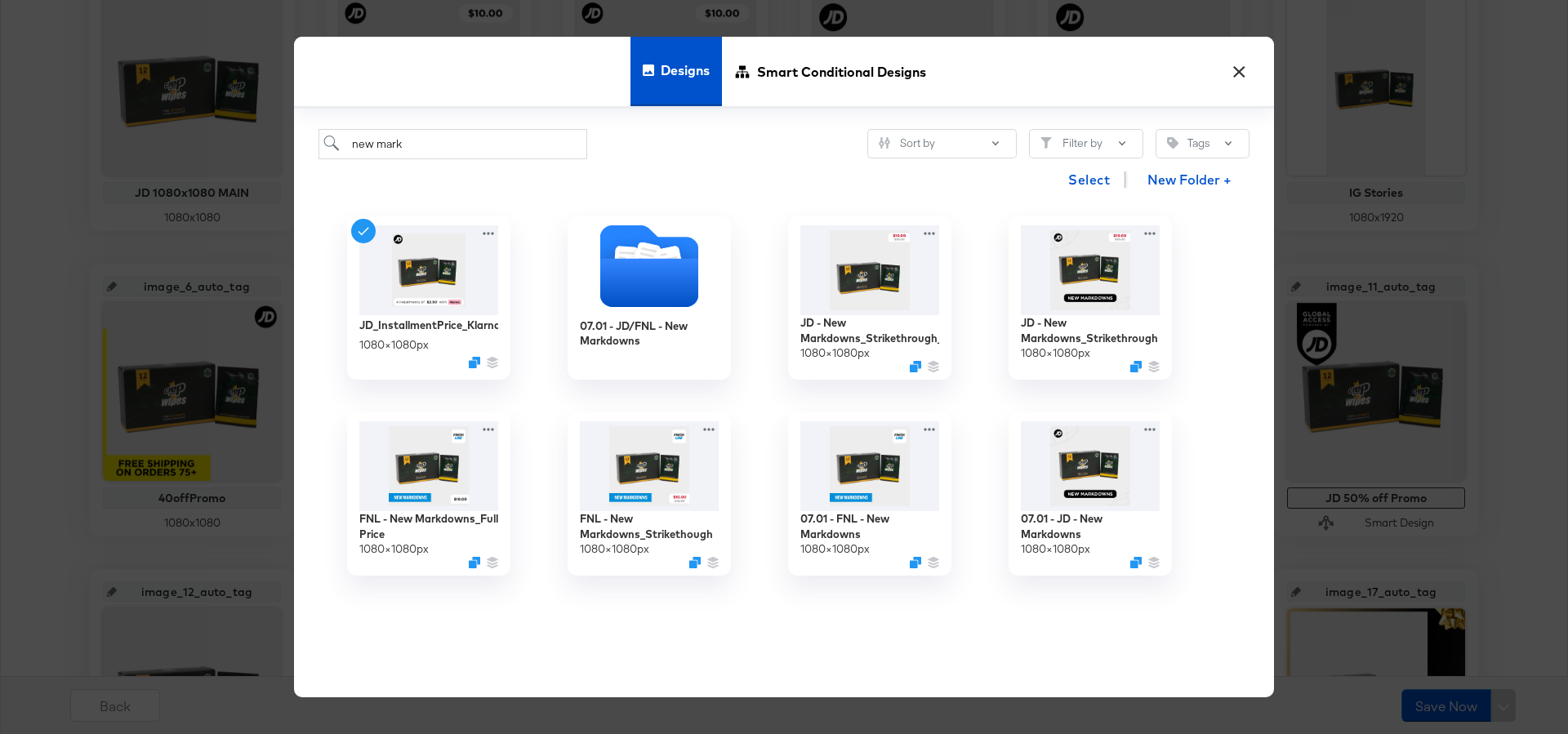 click on "× Designs Smart Conditional Designs new mark Sort by Filter by Tags Select New Folder + JD_InstallmentPrice_Klarna 1080  ×  1080  px 07.01 - JD/FNL - New Markdowns JD - New Markdowns_Strikethrough_NoBrand 1080  ×  1080  px JD - New Markdowns_Strikethrough 1080  ×  1080  px FNL - New Markdowns_Full Price 1080  ×  1080  px FNL - New Markdowns_Strikethough 1080  ×  1080  px 07.01 - FNL - New Markdowns 1080  ×  1080  px 07.01 - JD - New Markdowns 1080  ×  1080  px" at bounding box center [784, 367] 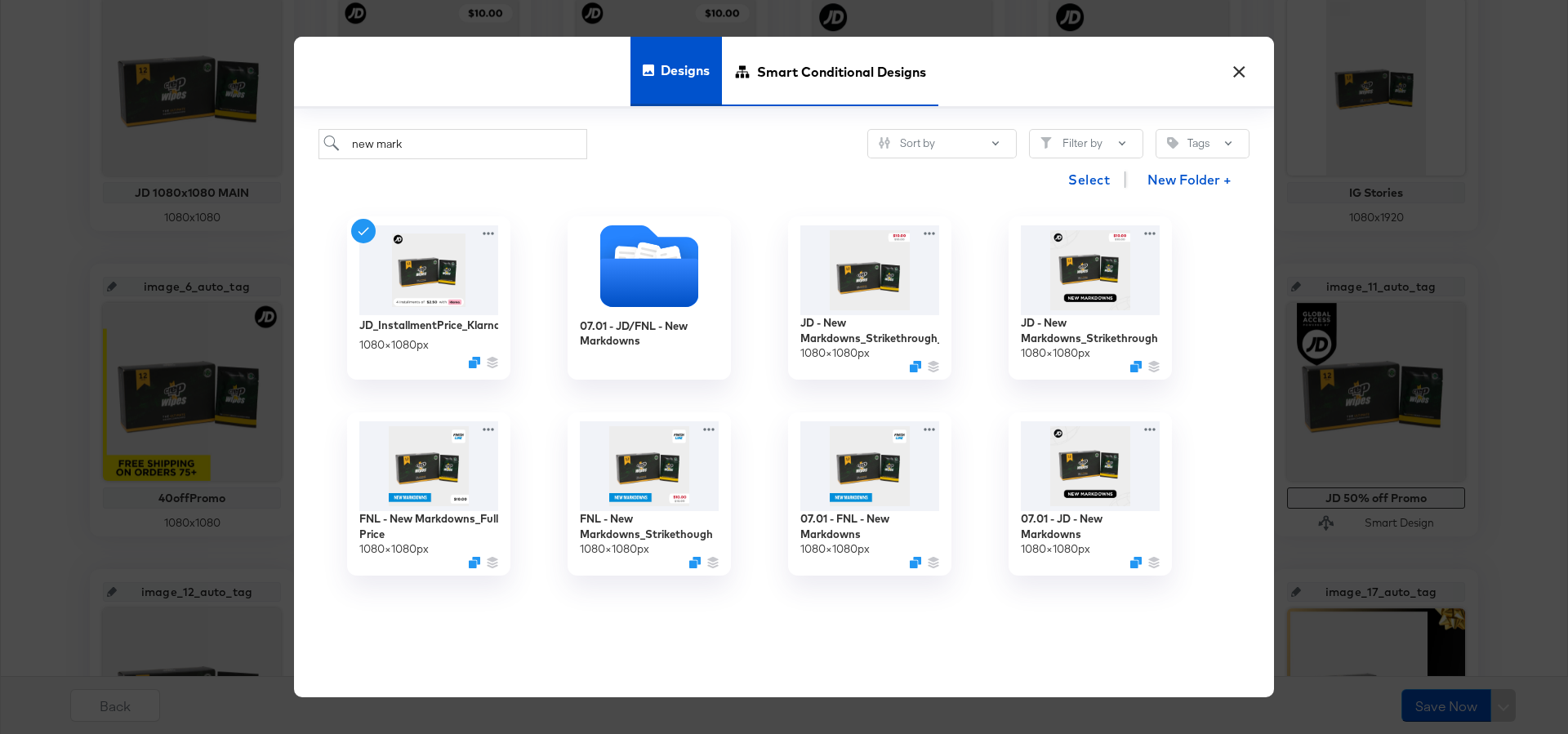 click on "Smart Conditional Designs" at bounding box center (841, 71) 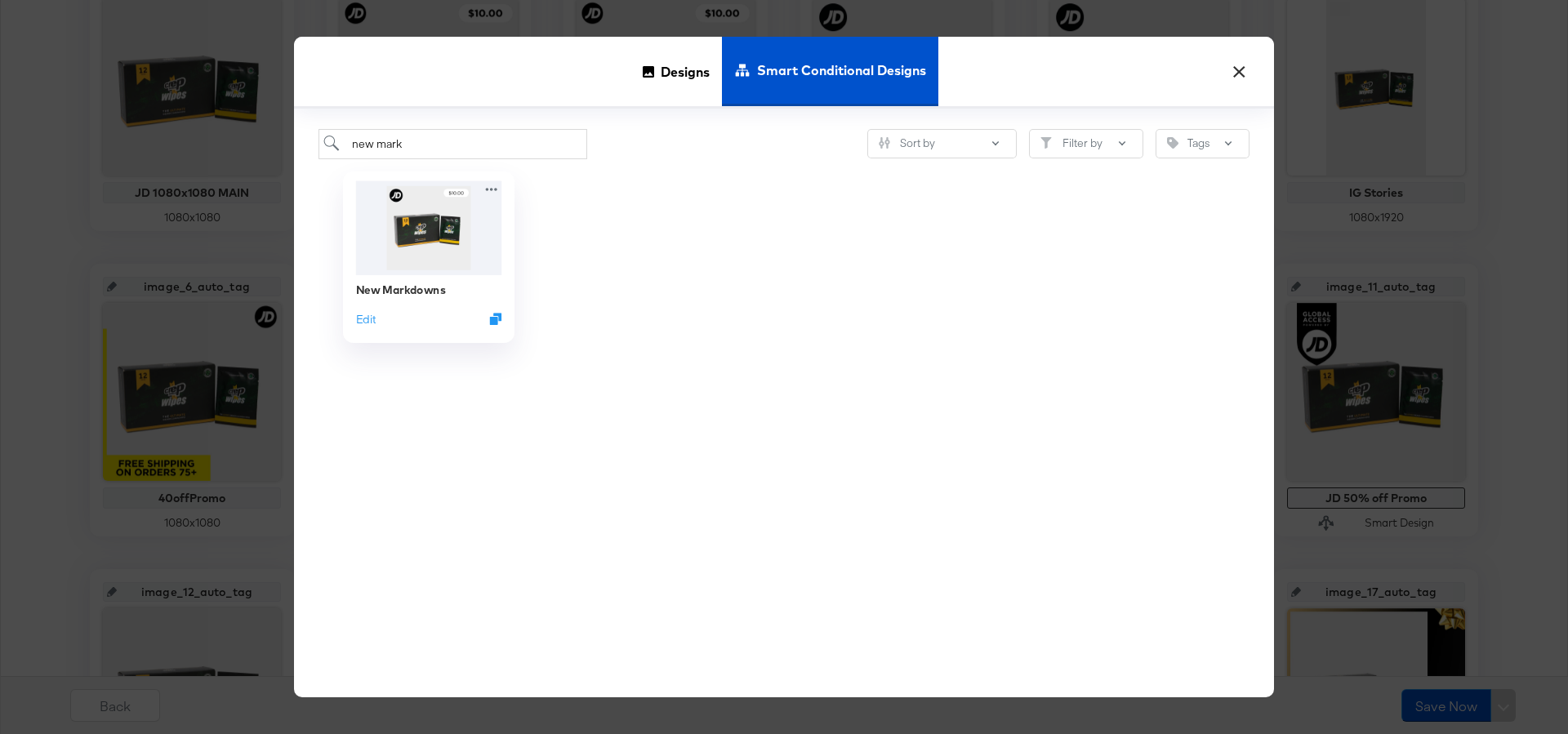 click at bounding box center [429, 227] 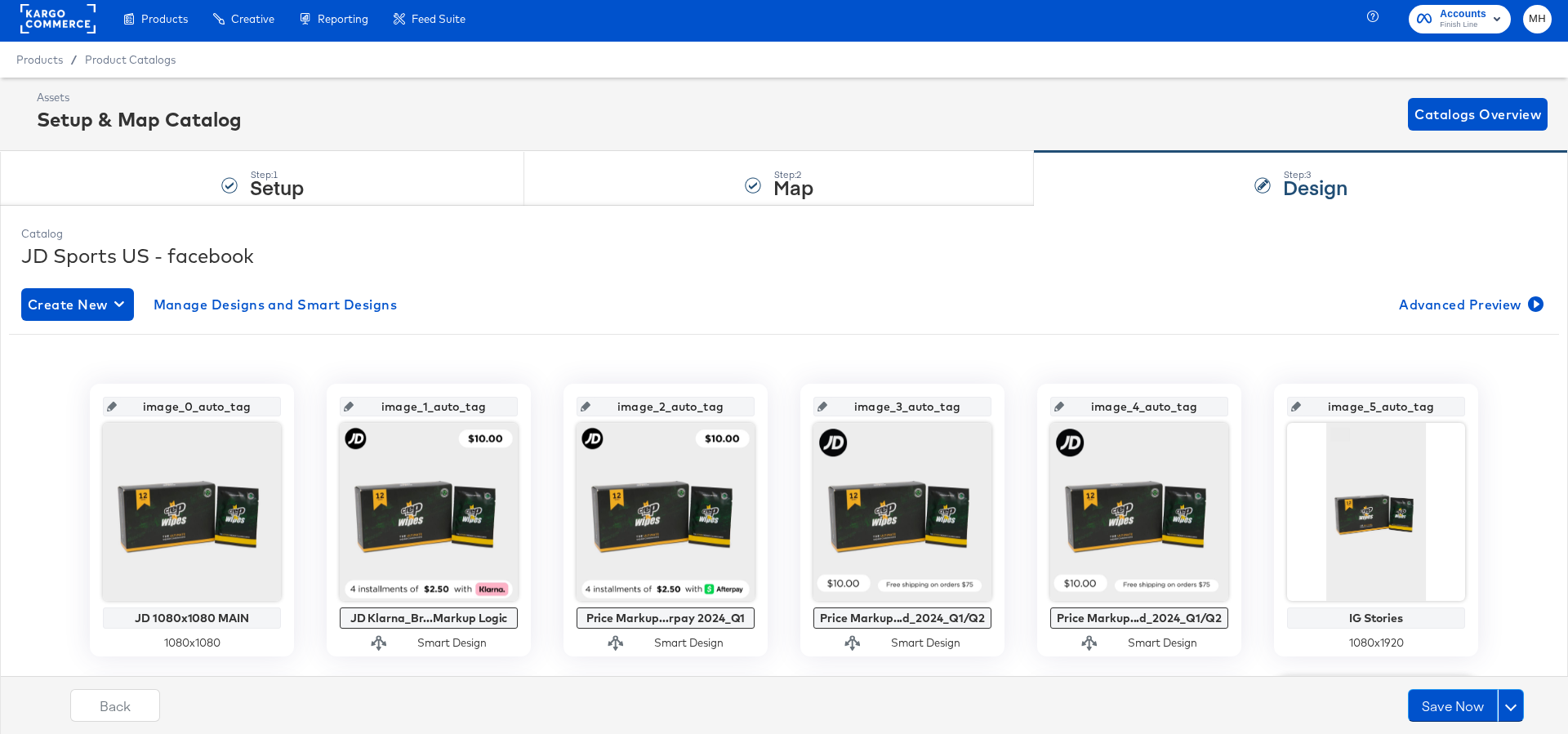 scroll, scrollTop: 0, scrollLeft: 0, axis: both 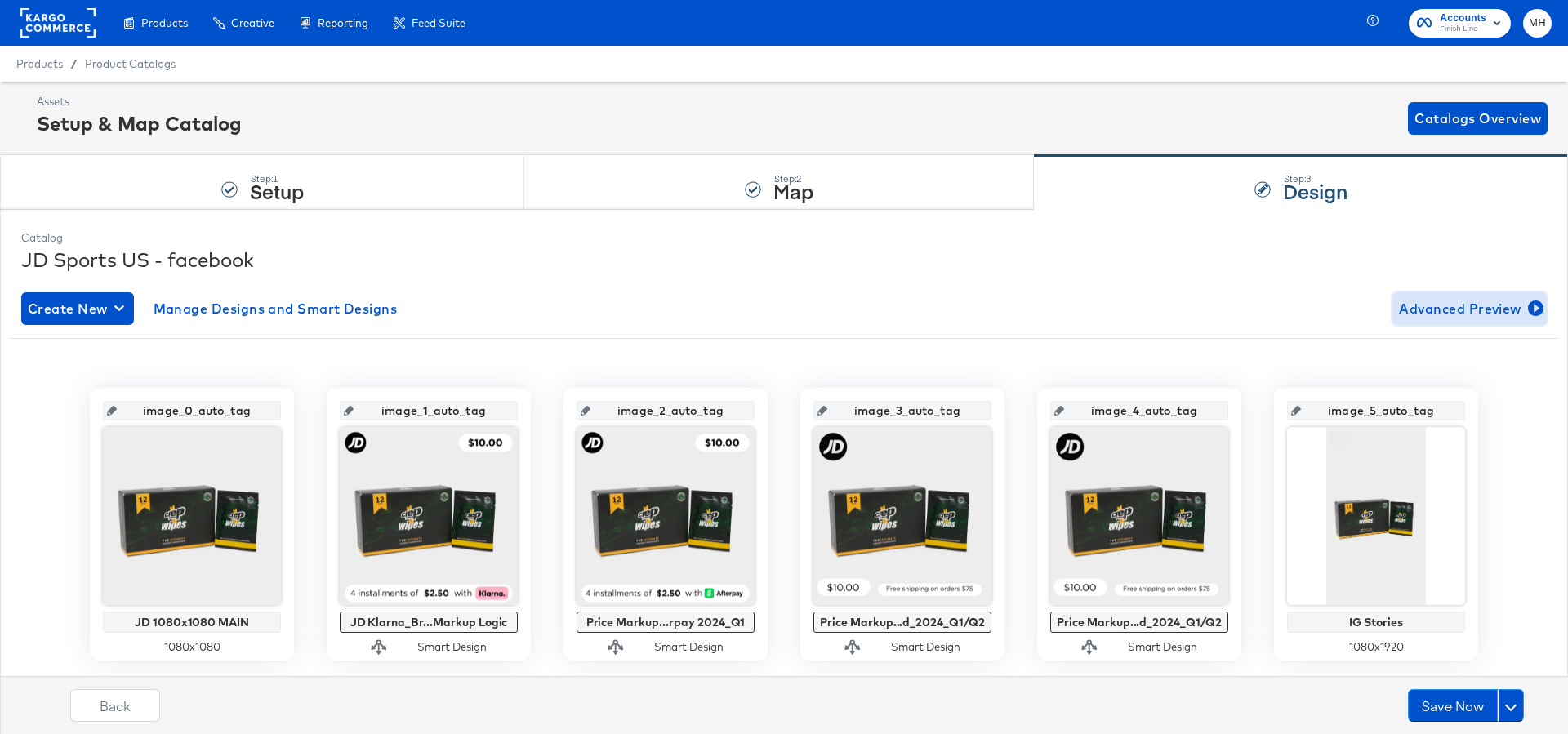 click on "Advanced Preview" at bounding box center [1469, 309] 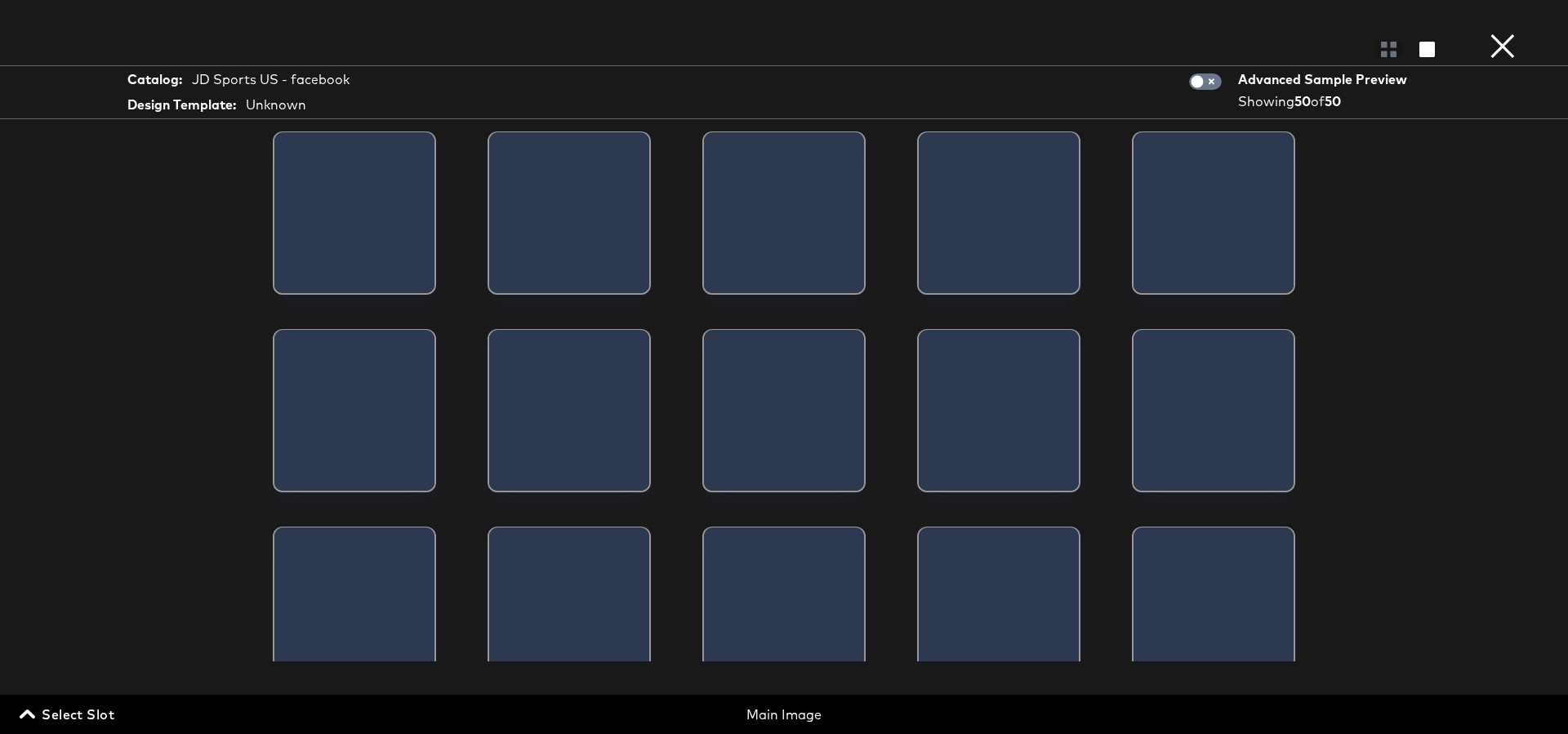 click on "Select Slot" at bounding box center [69, 714] 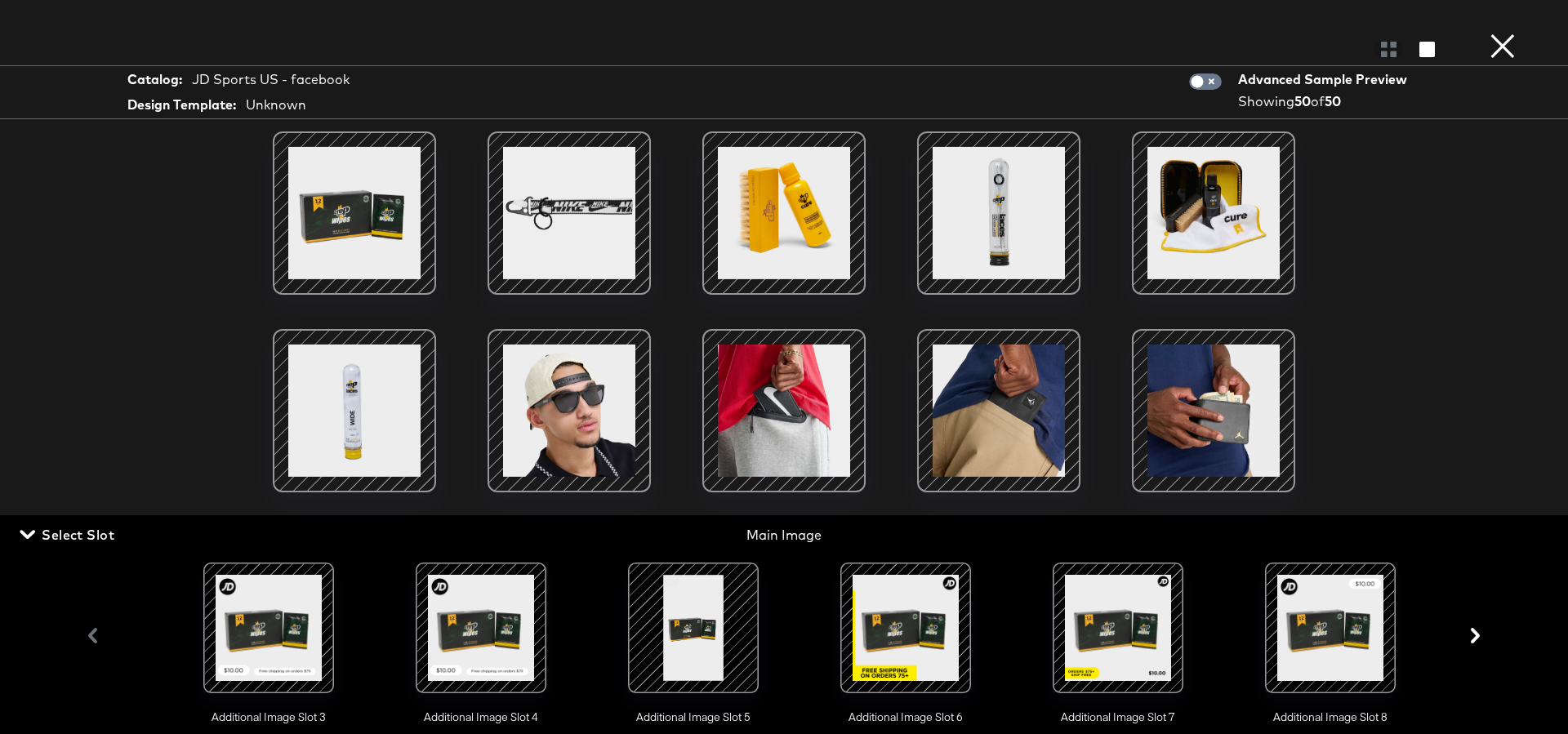 scroll, scrollTop: 0, scrollLeft: 710, axis: horizontal 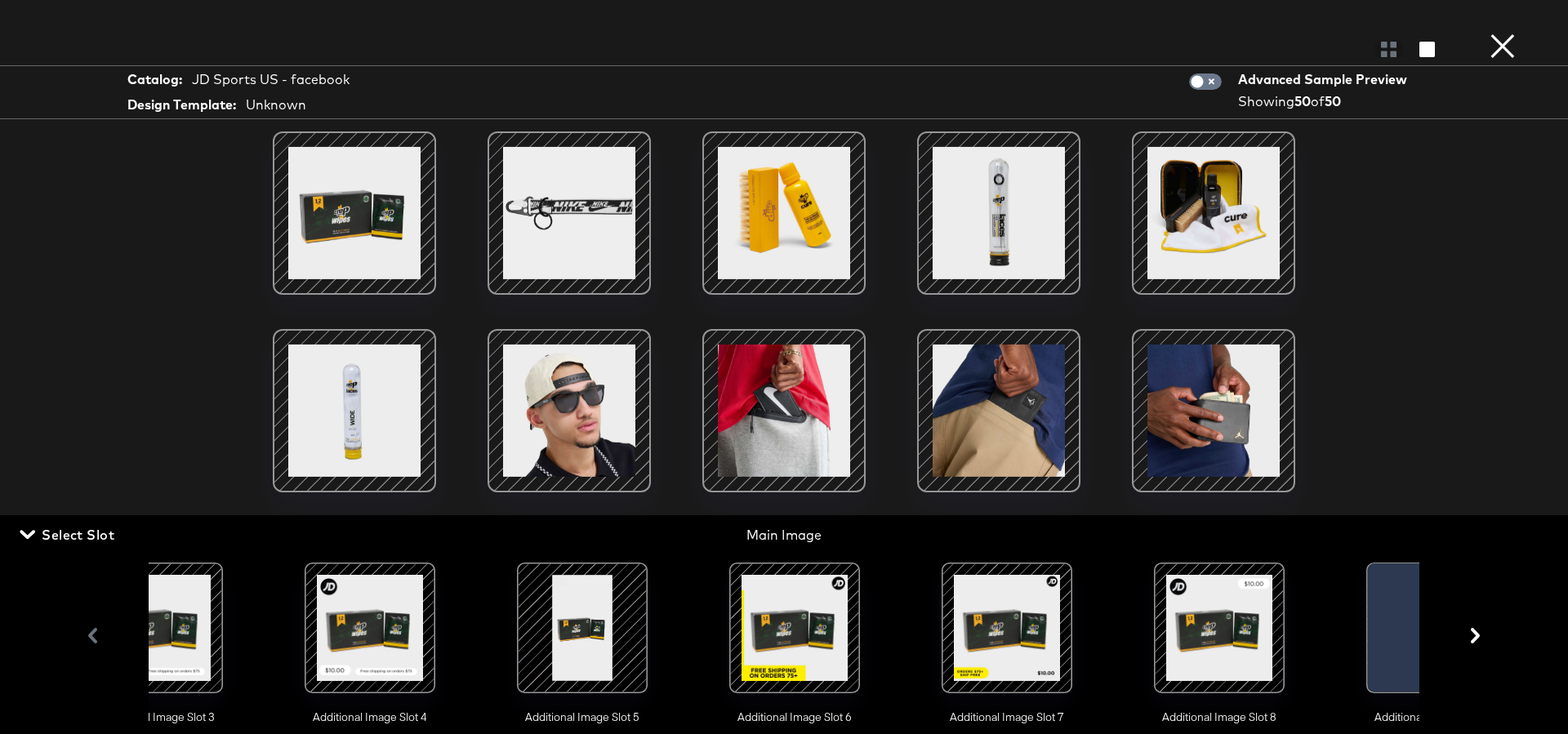 click at bounding box center [1219, 628] 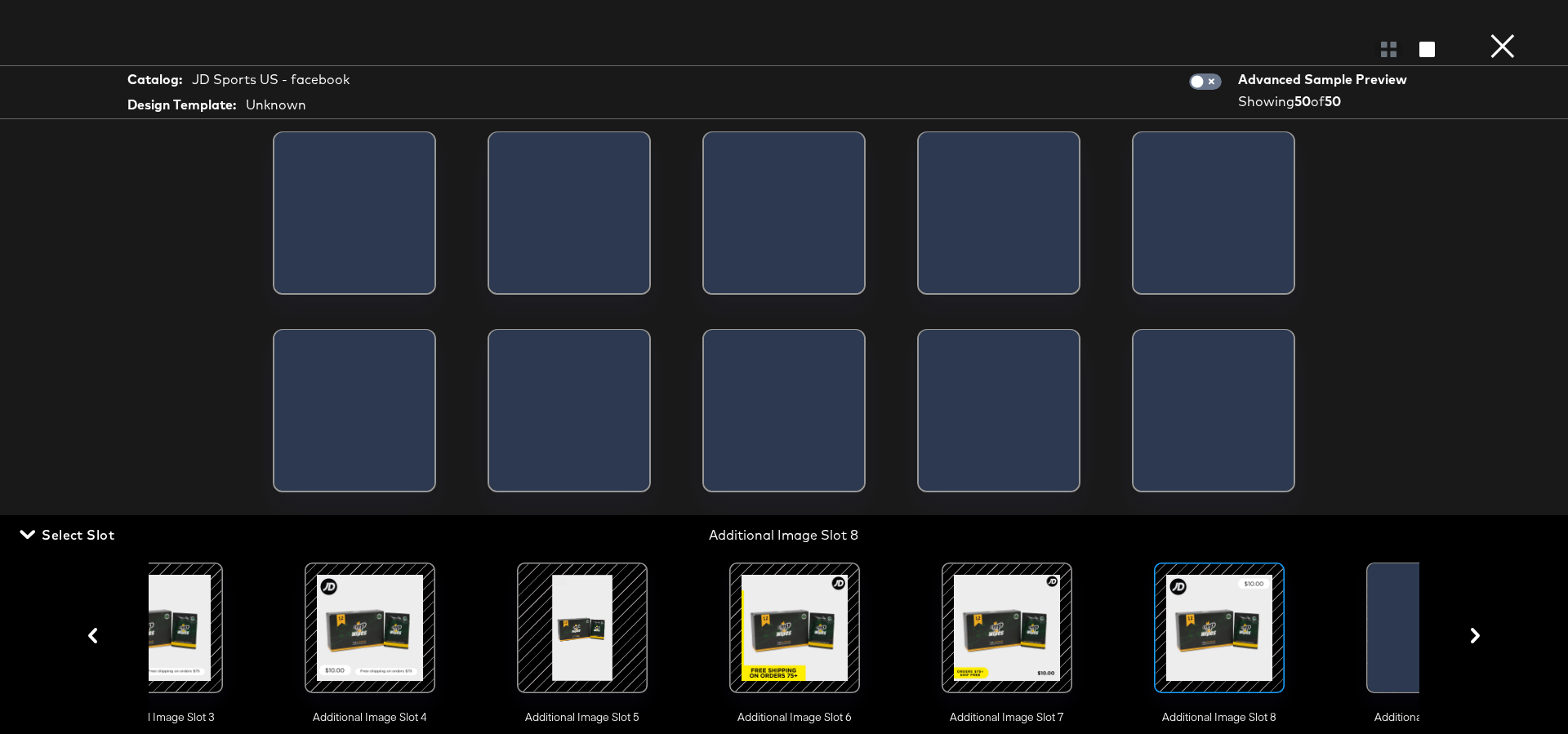 scroll, scrollTop: 0, scrollLeft: 591, axis: horizontal 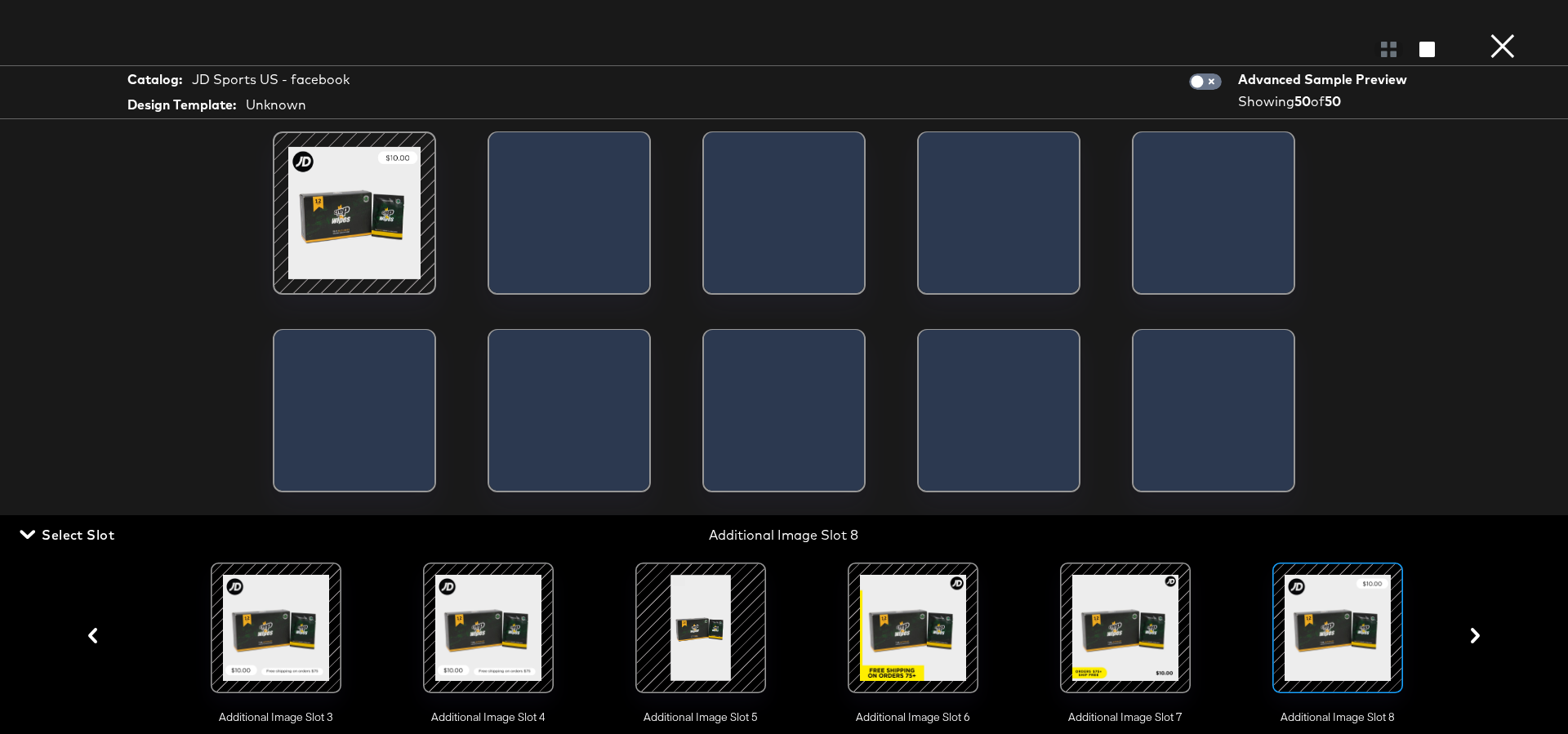 click on "Catalog:    JD Sports US - facebook Design Template:    Unknown Advanced Sample Preview Showing  50  of  50 Select Slot Additional Image Slot 8   Main Image   Additional Image Slot 1   Additional Image Slot 2   Additional Image Slot 3   Additional Image Slot 4   Additional Image Slot 5   Additional Image Slot 6   Additional Image Slot 7   Additional Image Slot 8   Additional Image Slot 9   Additional Image Slot 10   Additional Image Slot 11   Additional Image Slot 12   Additional Image Slot 13   Additional Image Slot 14   Additional Image Slot 15   Additional Image Slot 16   Additional Image Slot 17   Additional Image Slot 18   Additional Image Slot 19" at bounding box center [784, 367] 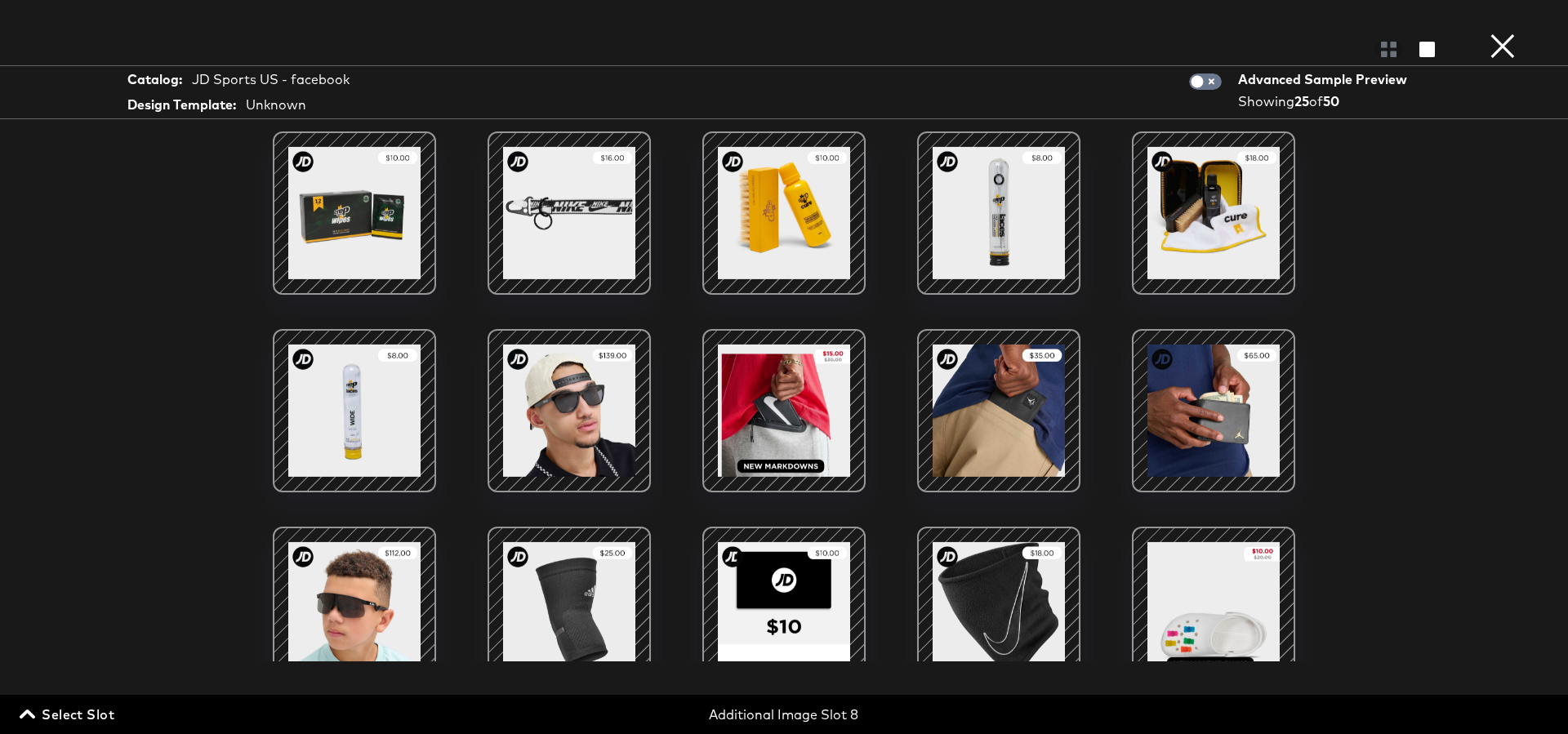 scroll, scrollTop: 40, scrollLeft: 0, axis: vertical 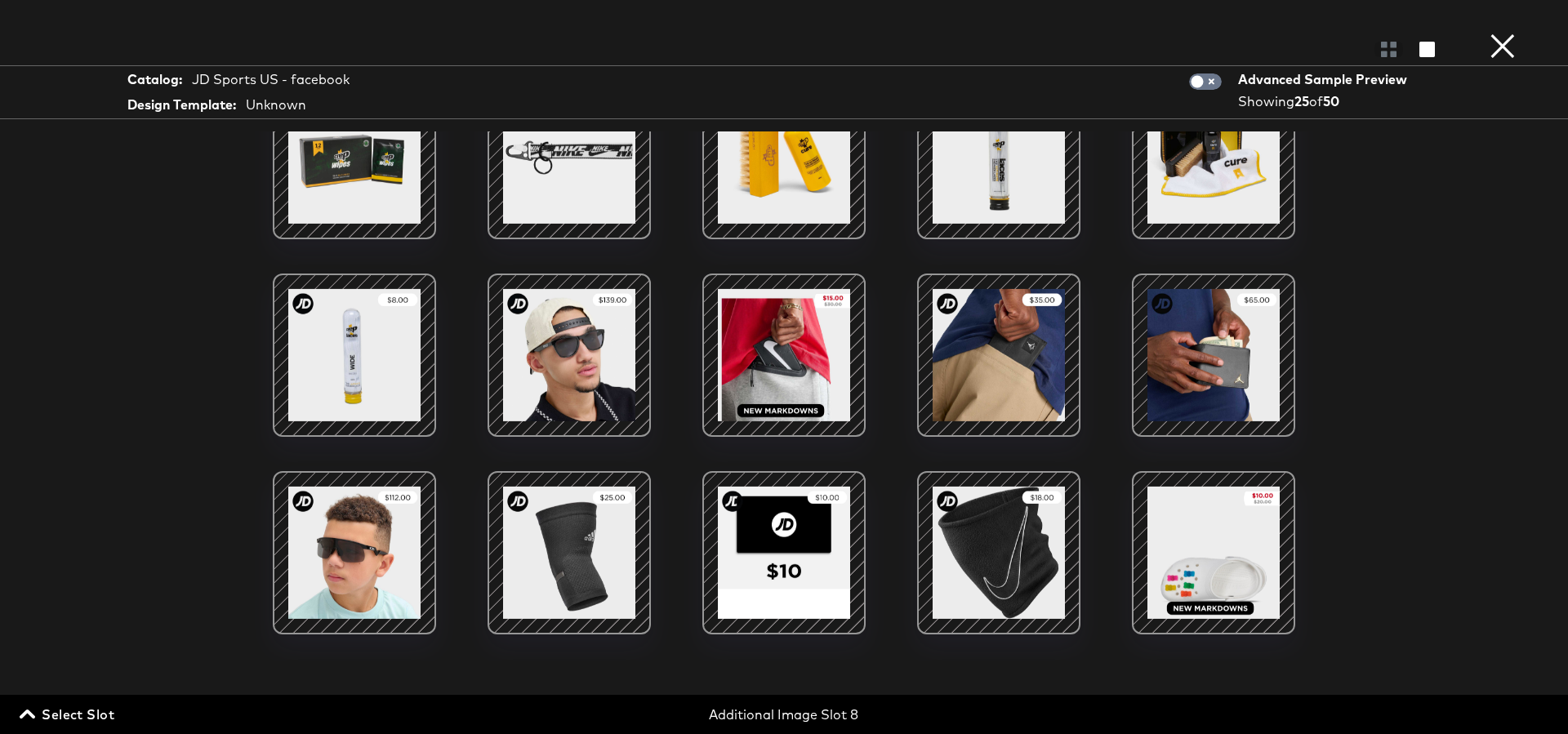 click on "×" at bounding box center [1503, 16] 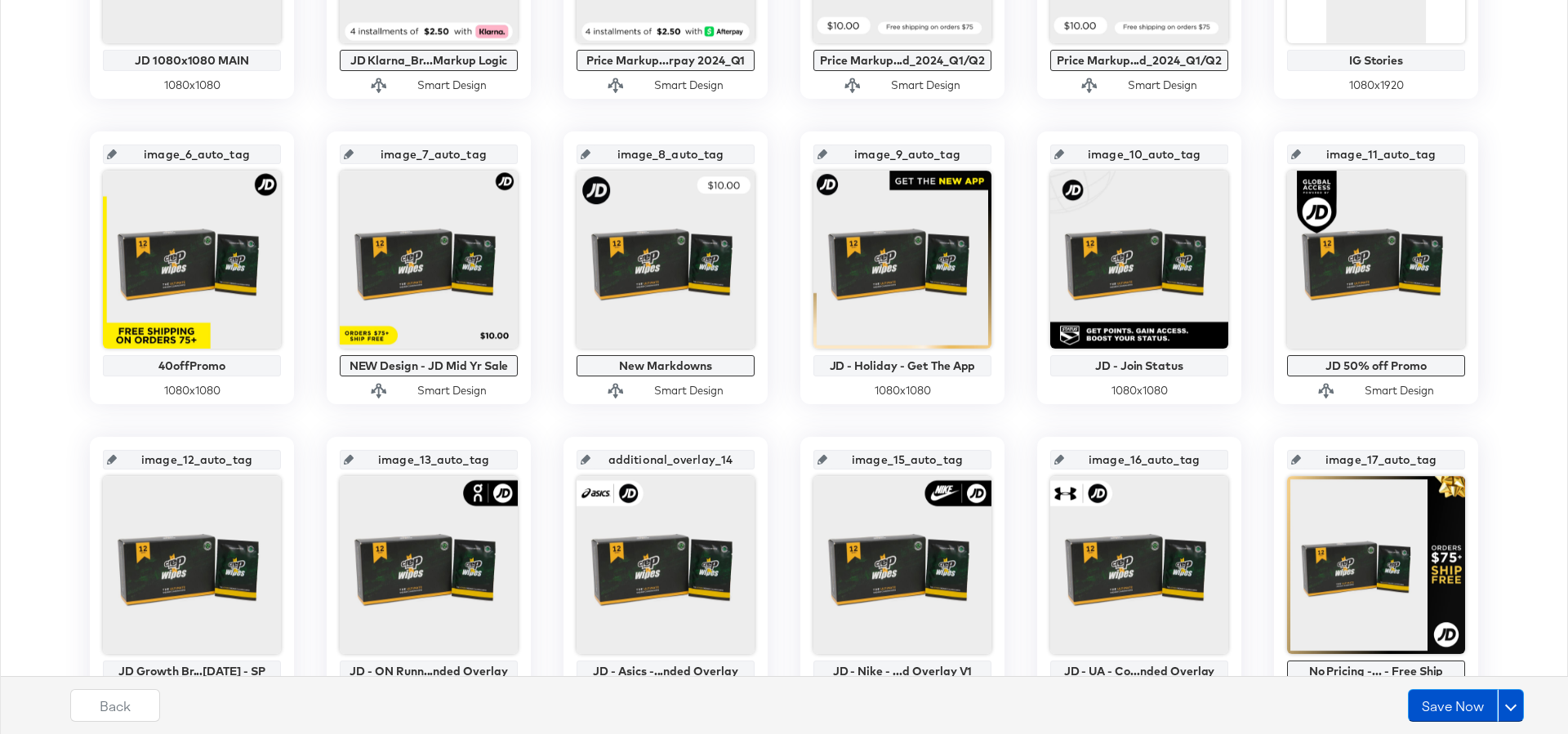 scroll, scrollTop: 621, scrollLeft: 0, axis: vertical 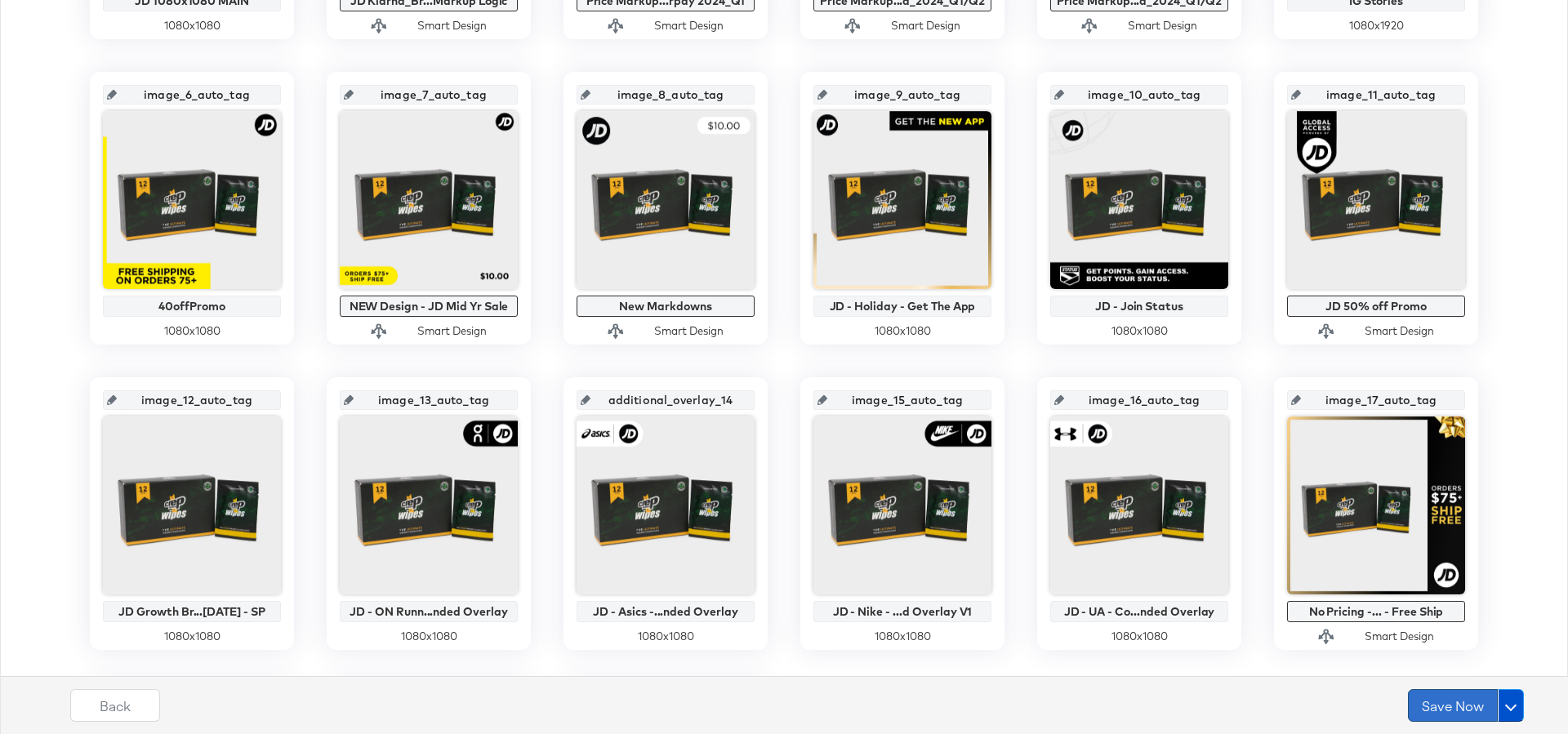 click on "Save Now" at bounding box center [1453, 705] 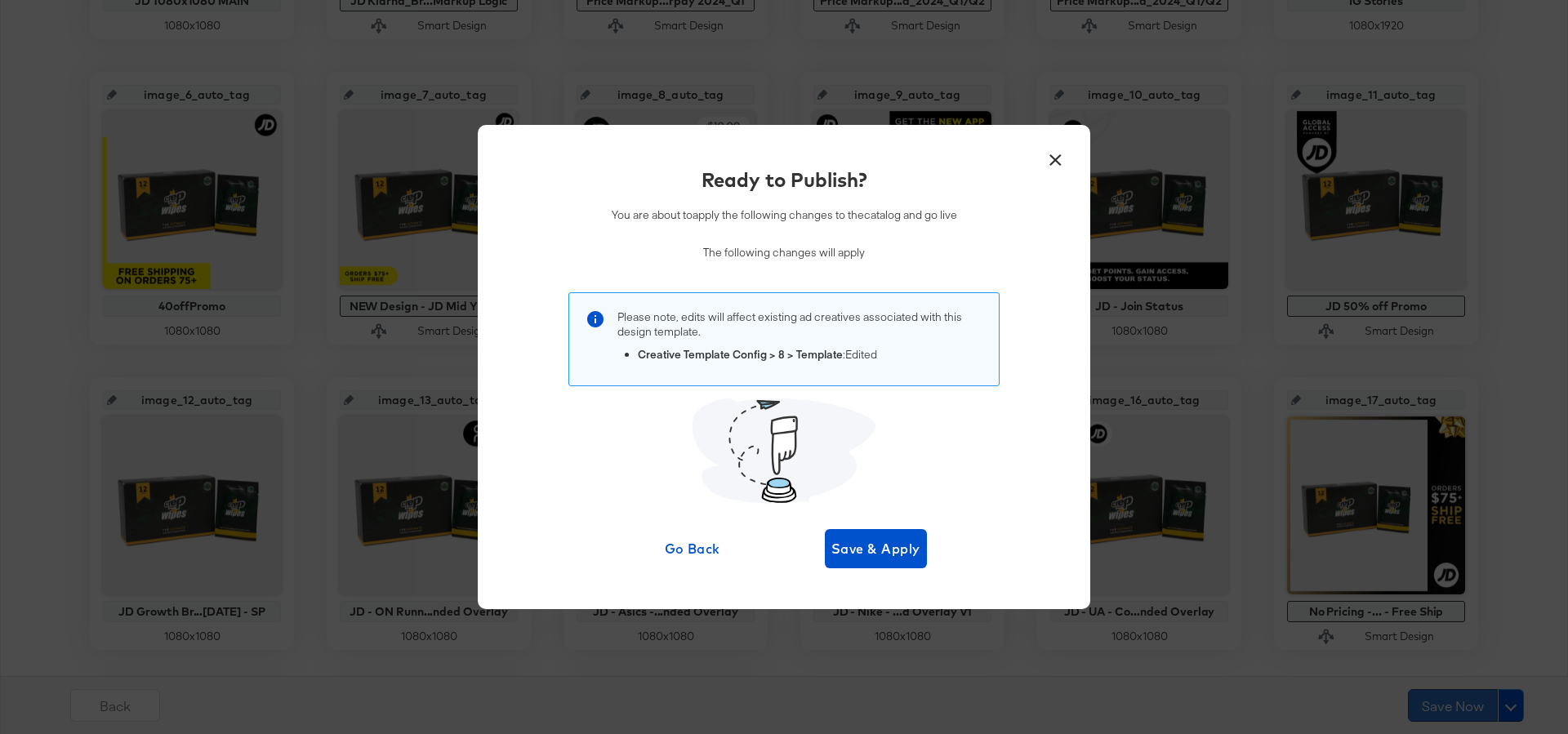 scroll, scrollTop: 0, scrollLeft: 0, axis: both 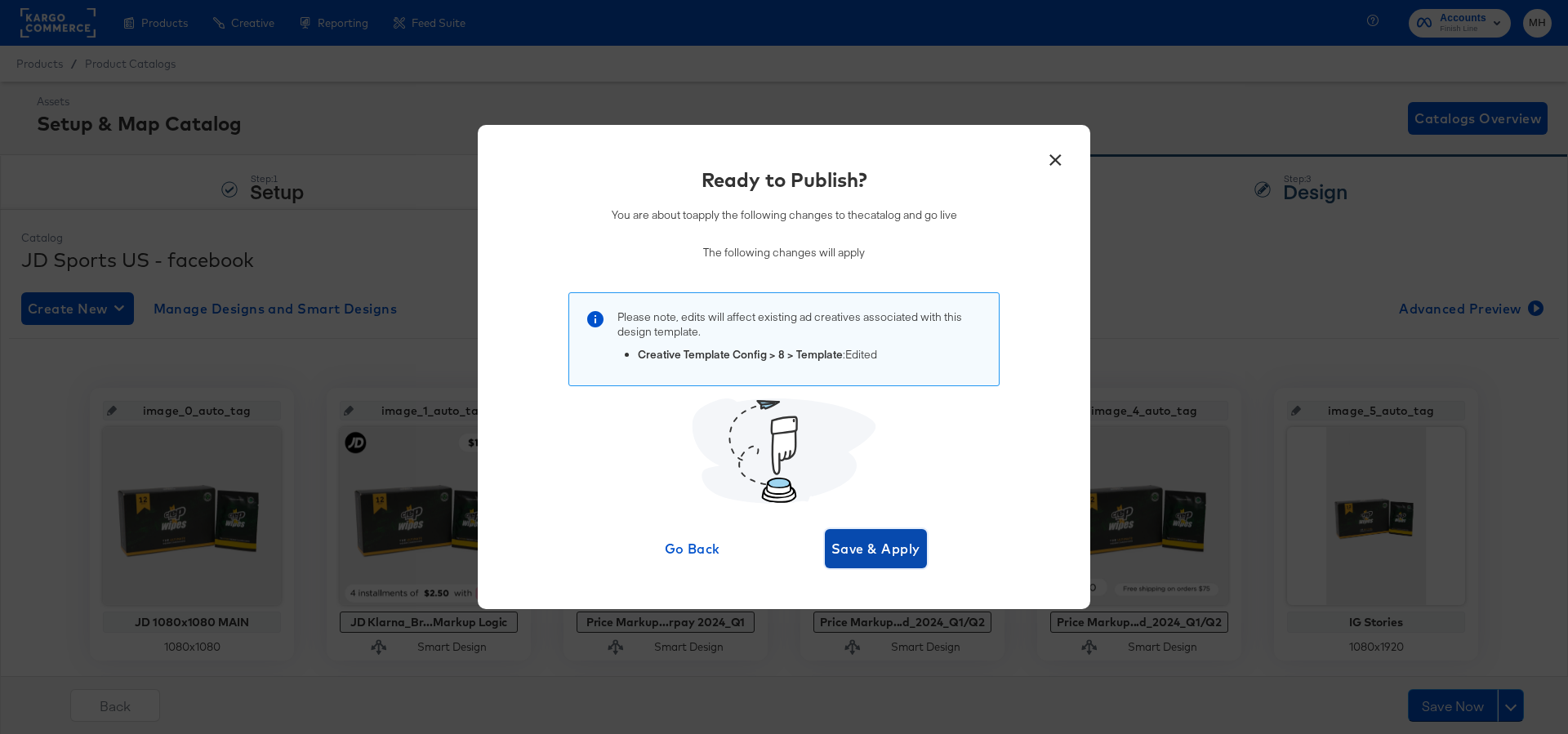click on "Save & Apply" at bounding box center (875, 549) 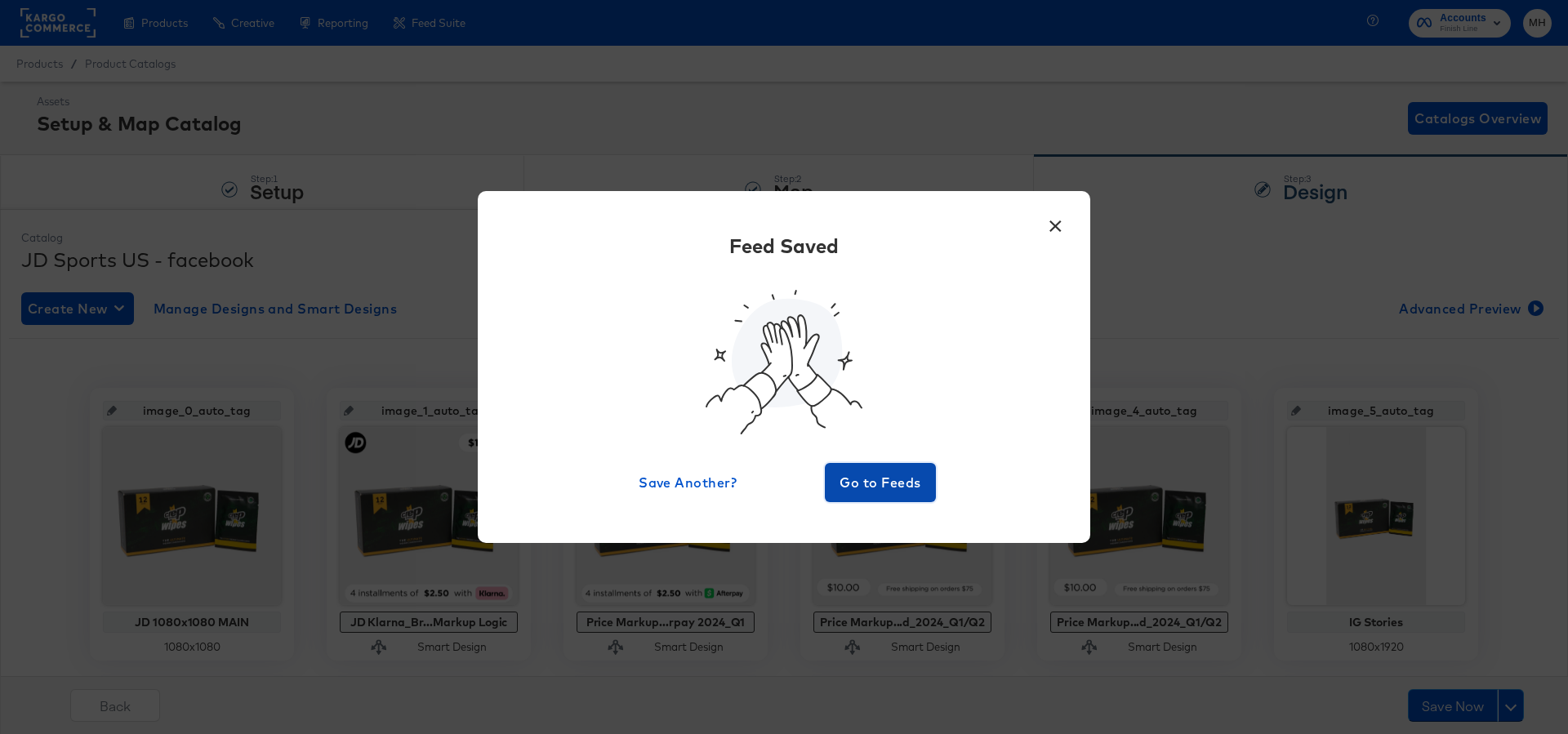 click on "Go to Feeds" at bounding box center [880, 483] 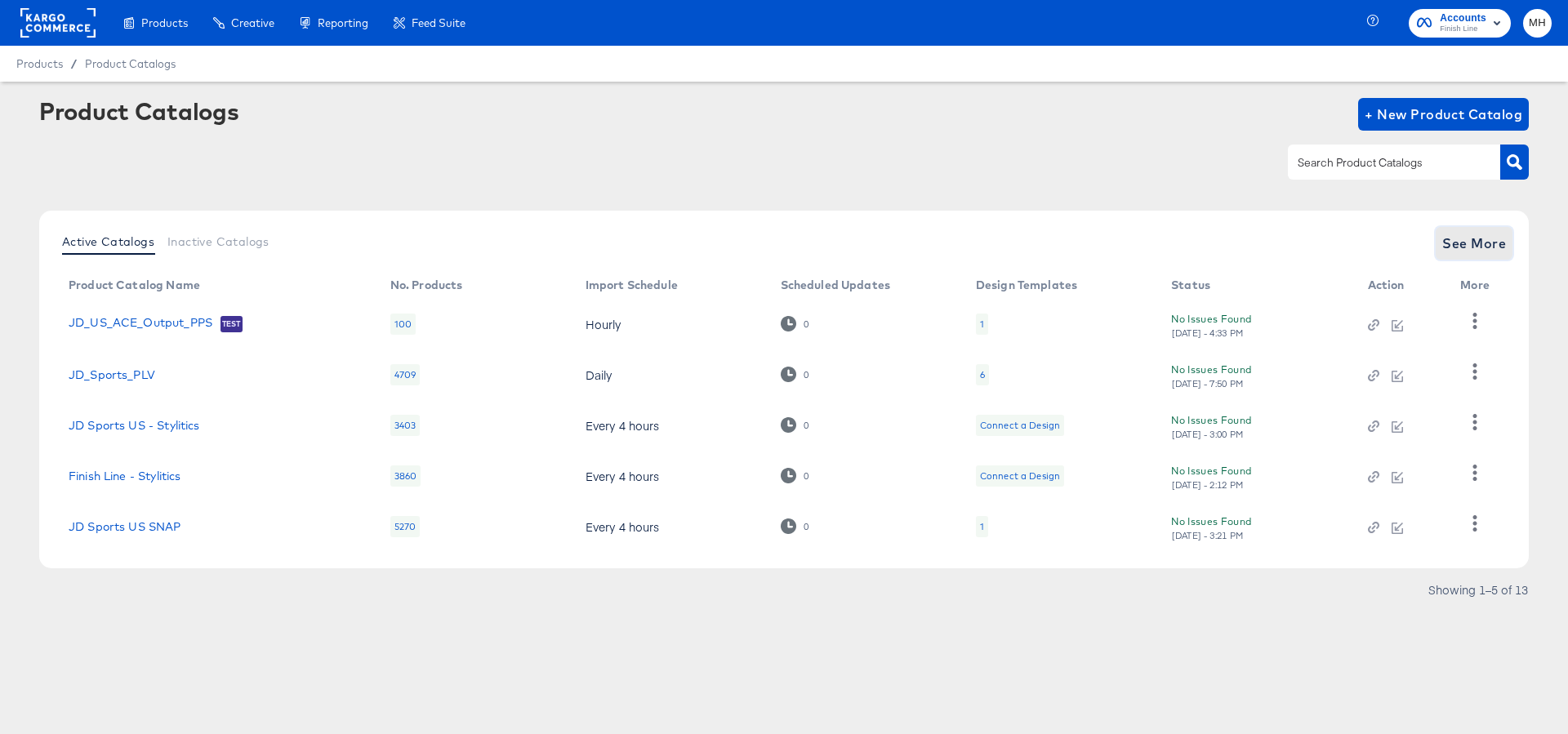 click on "See More" at bounding box center [1474, 243] 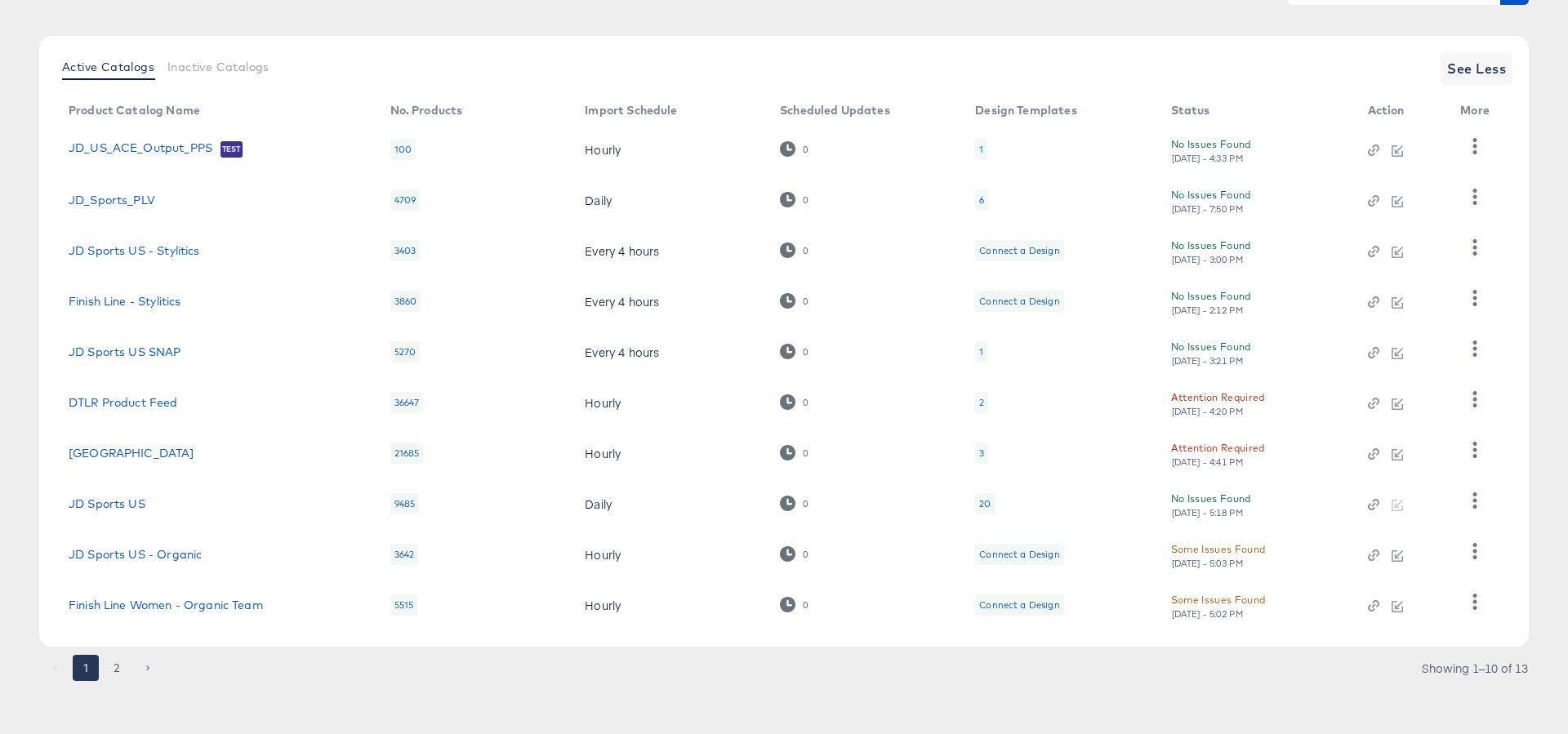 scroll, scrollTop: 179, scrollLeft: 0, axis: vertical 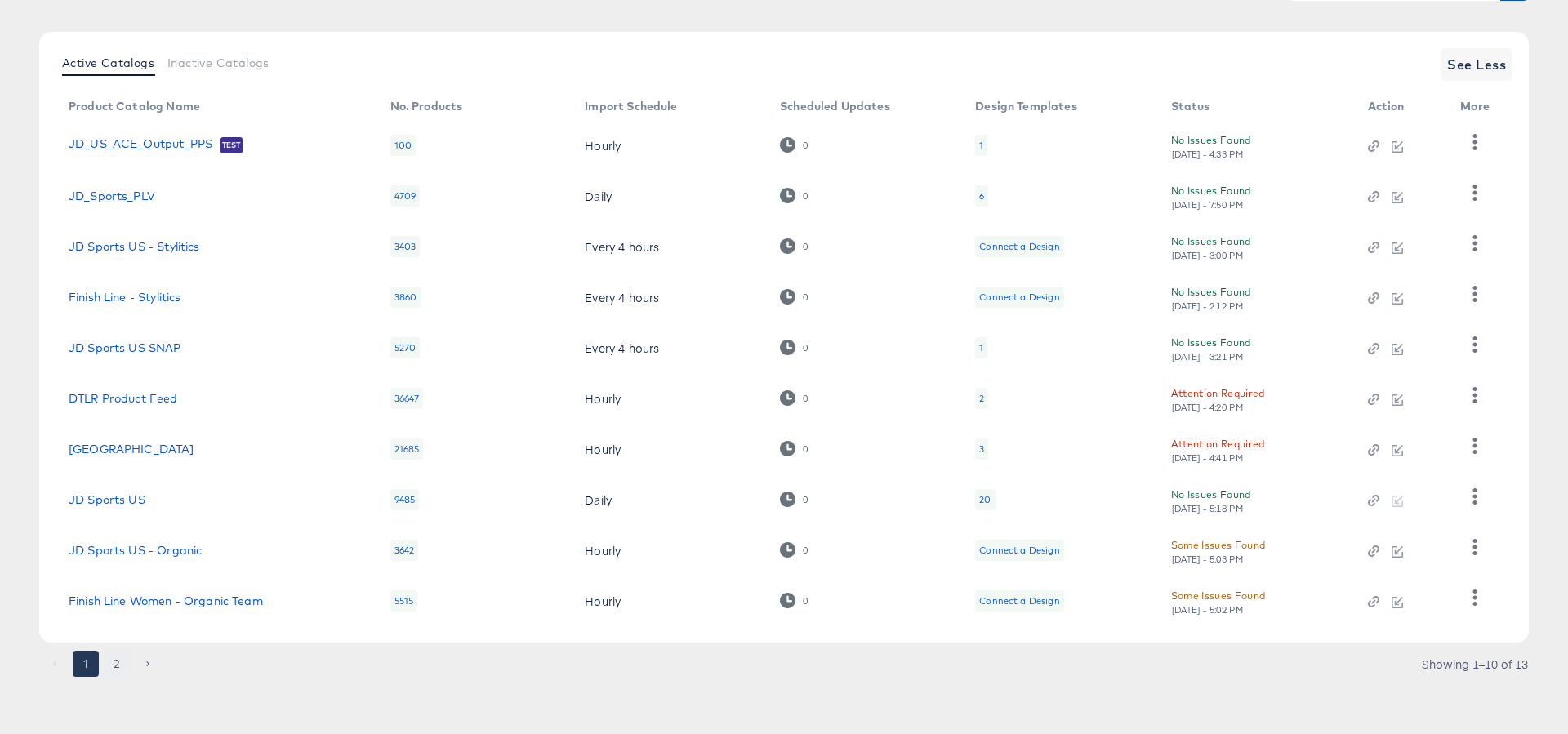 click on "2" at bounding box center [117, 664] 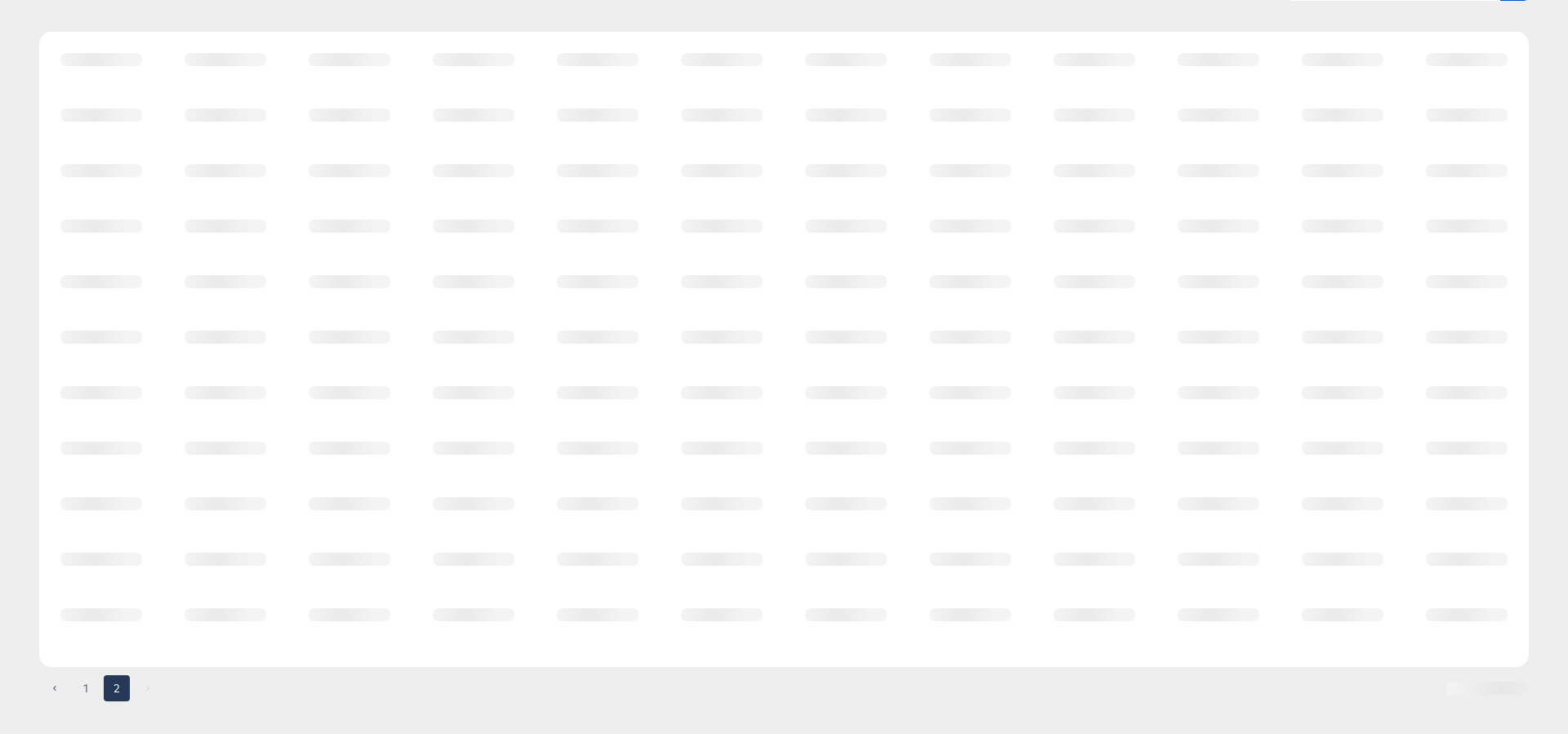 scroll, scrollTop: 0, scrollLeft: 0, axis: both 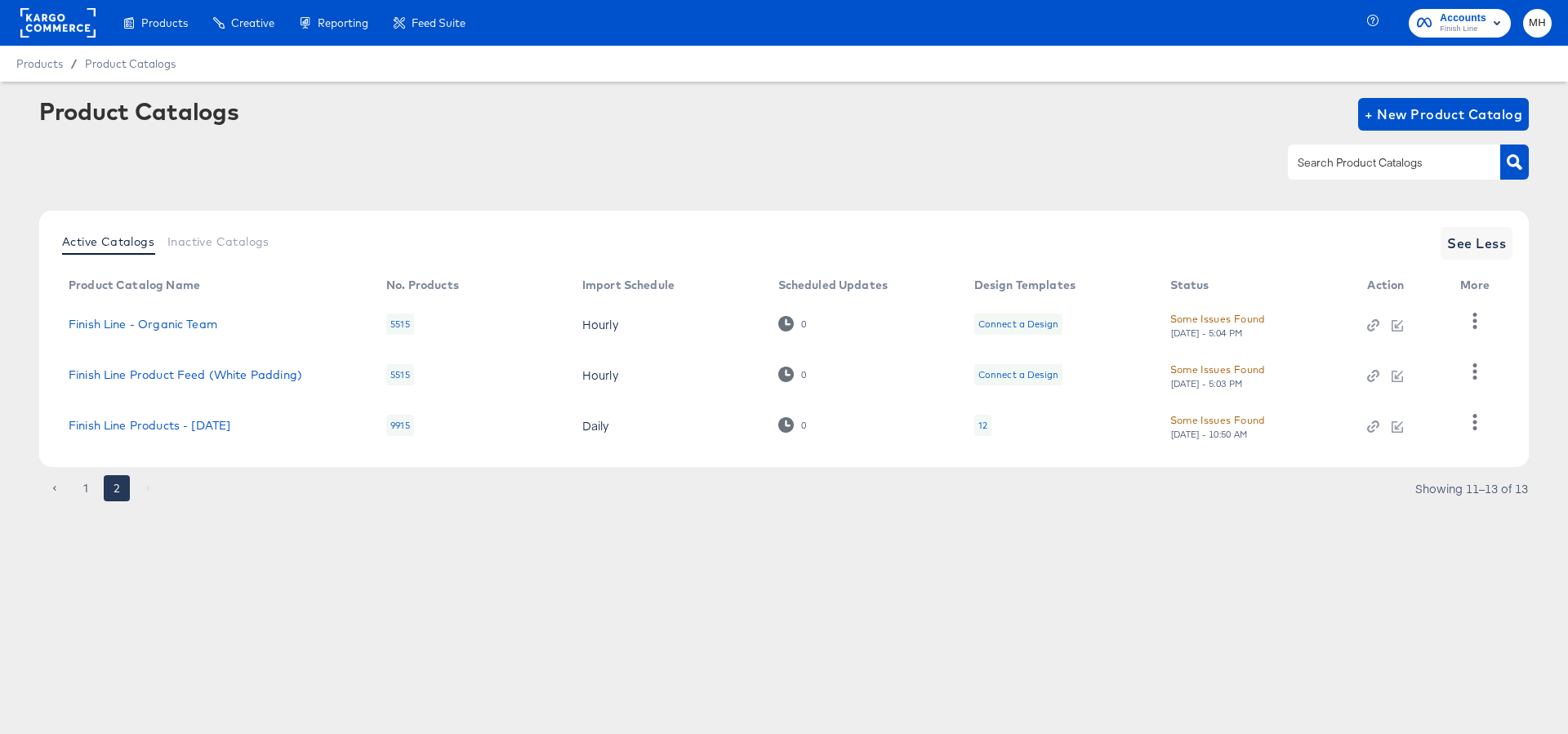 click on "12" at bounding box center [982, 425] 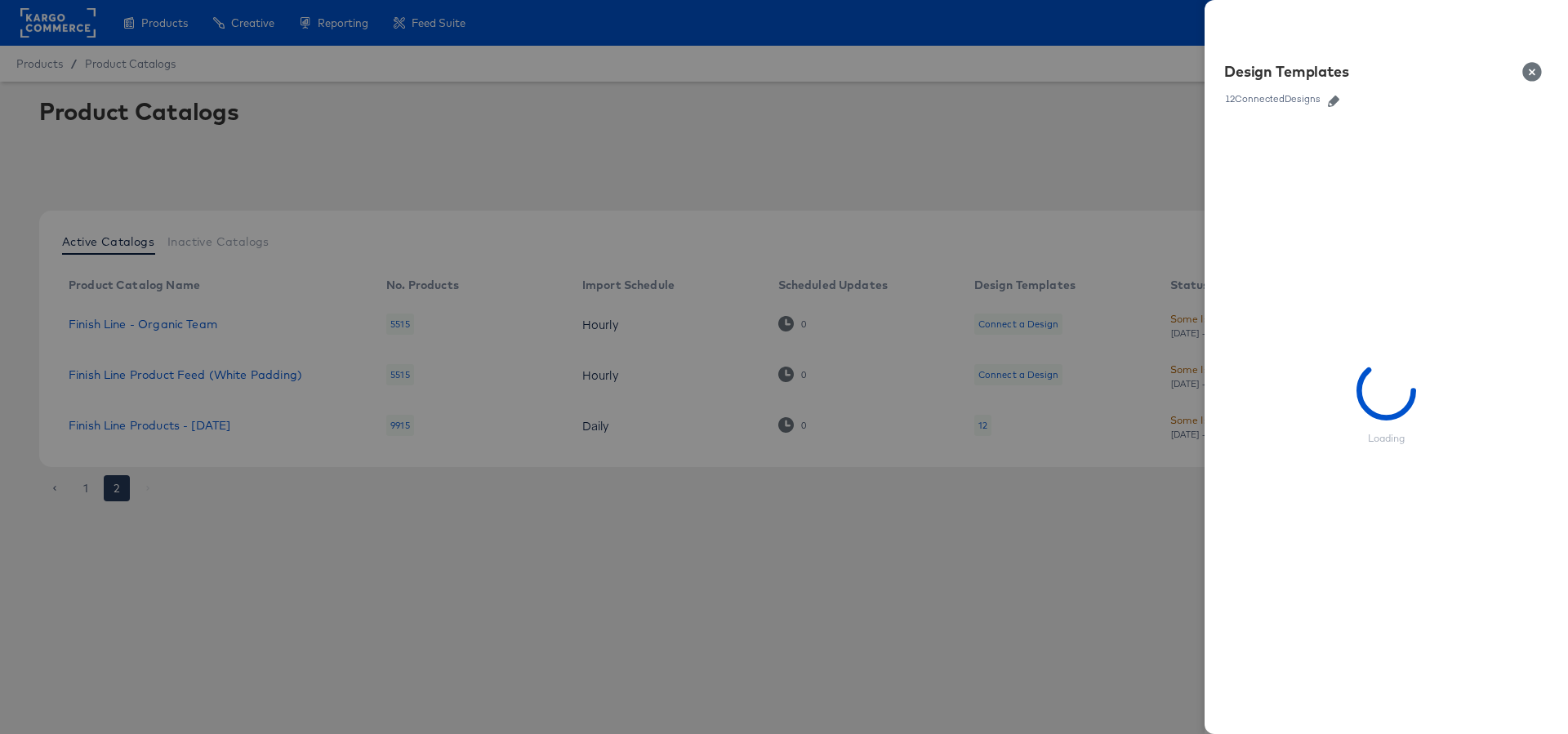 click 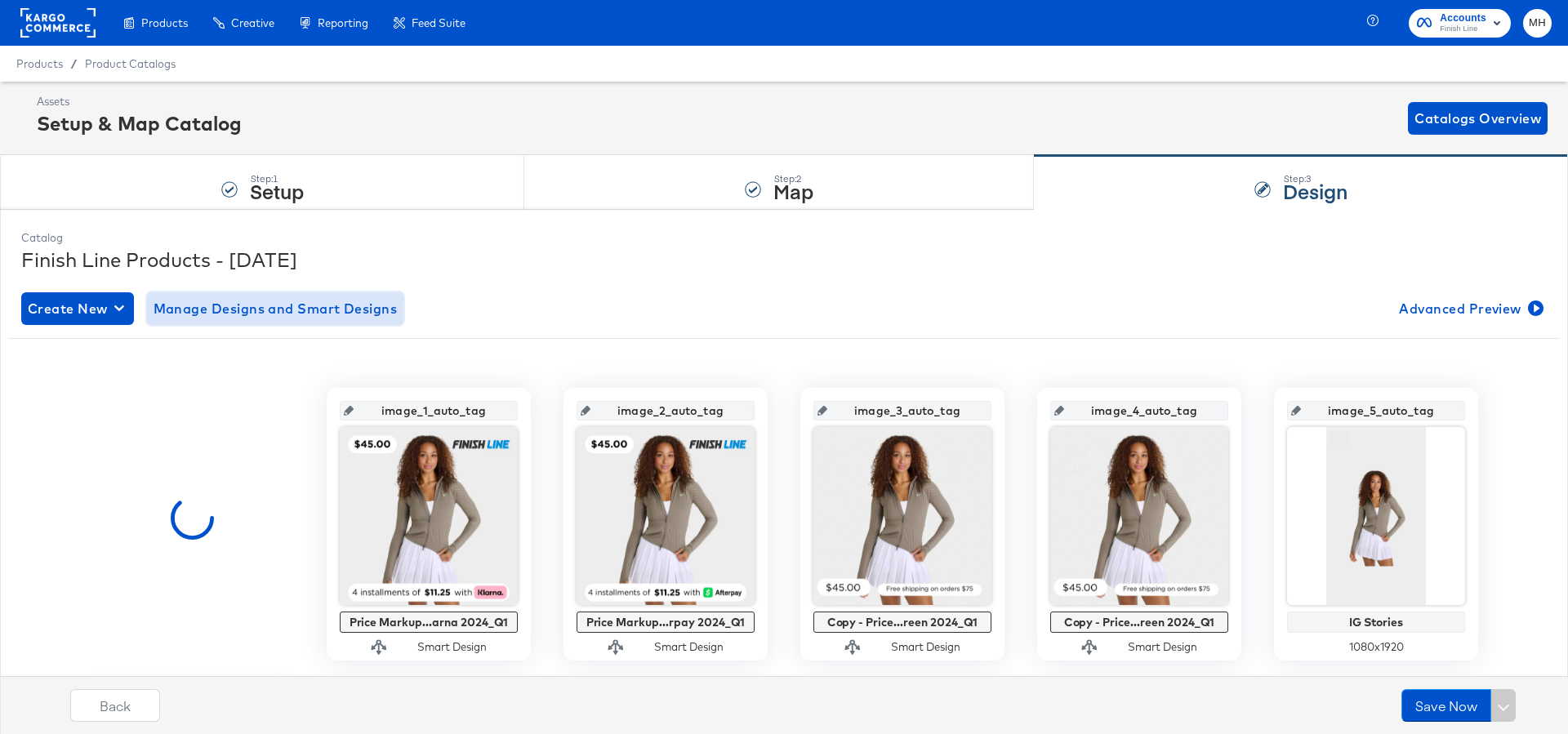 click on "Manage Designs and Smart Designs" at bounding box center (275, 309) 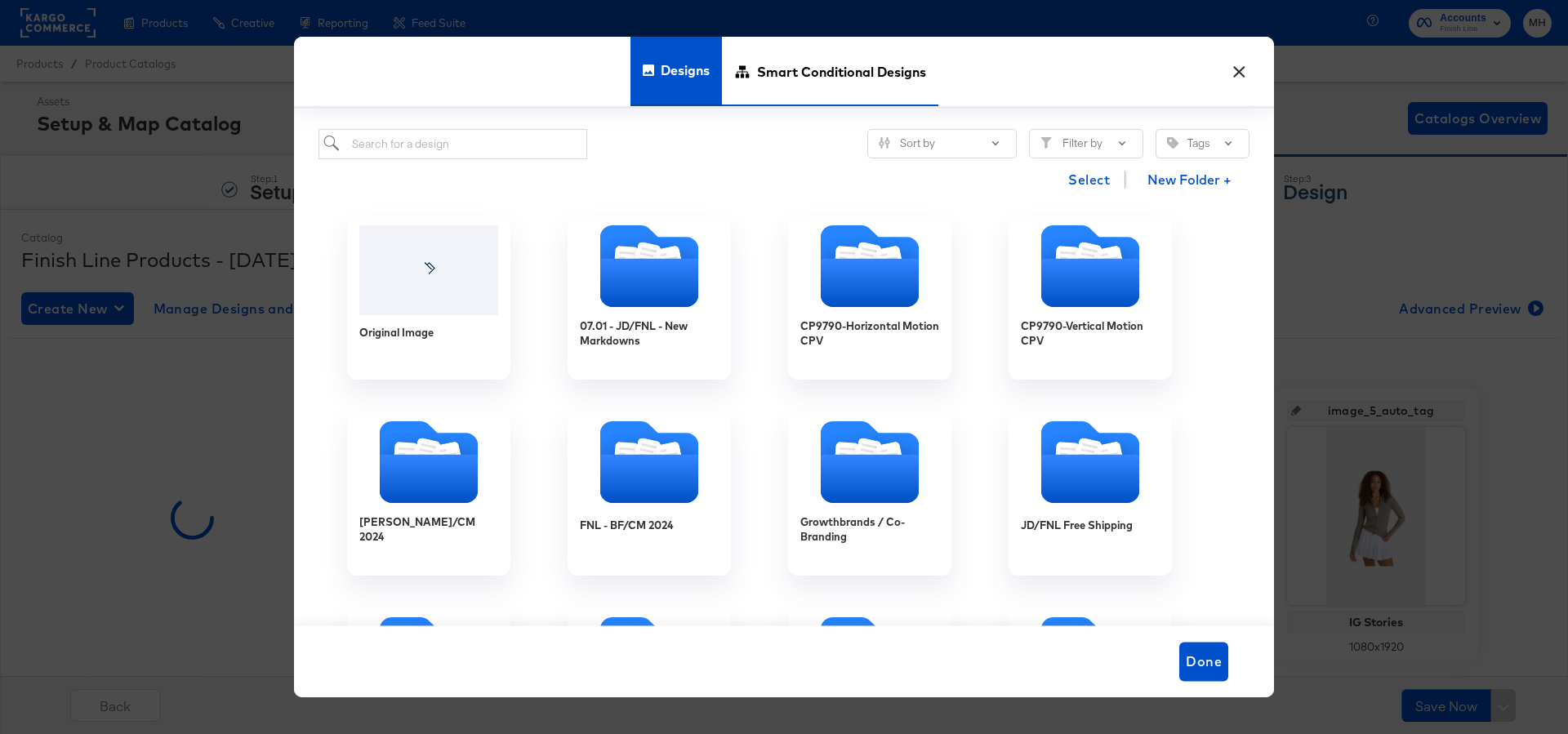 click on "Smart Conditional Designs" at bounding box center [841, 71] 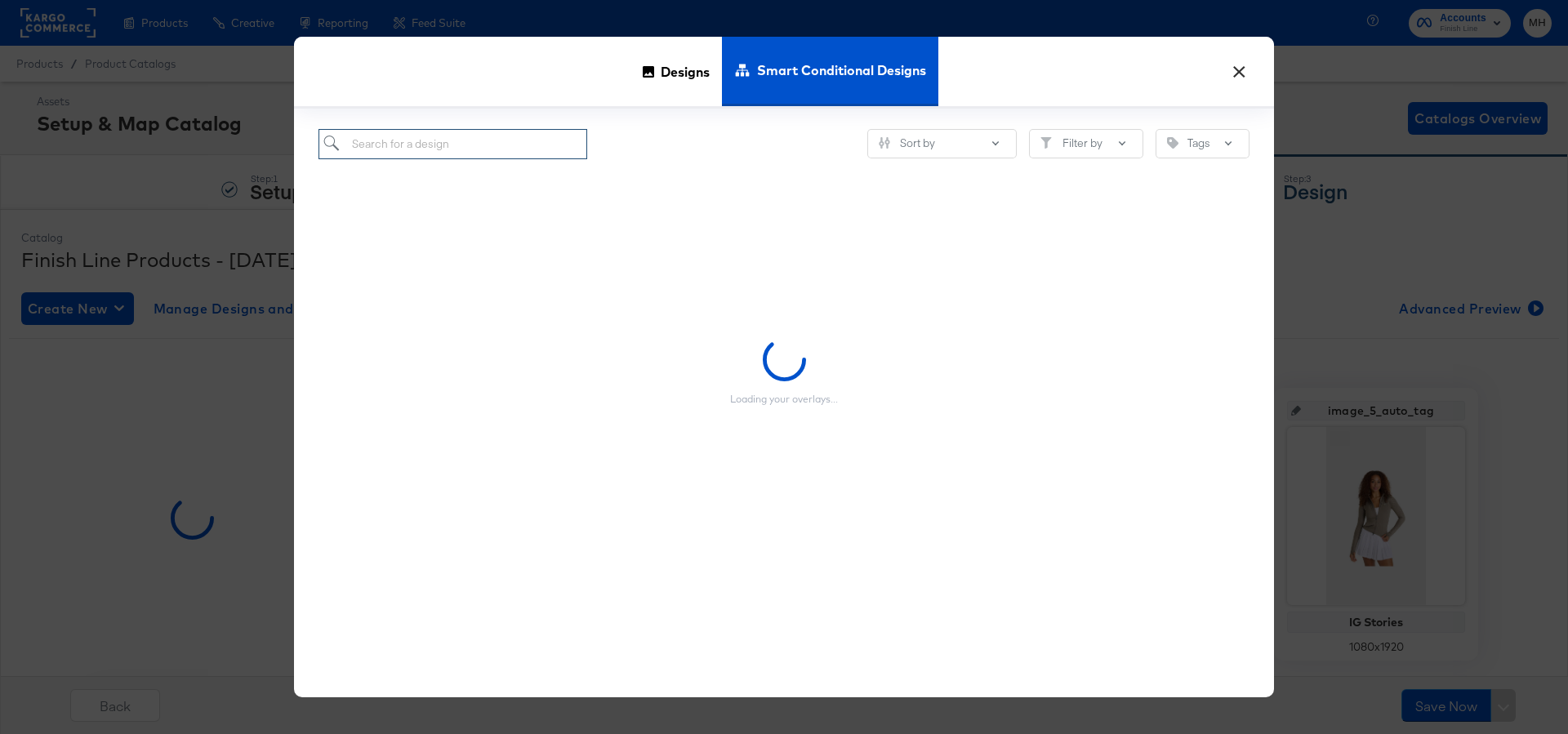click at bounding box center [452, 144] 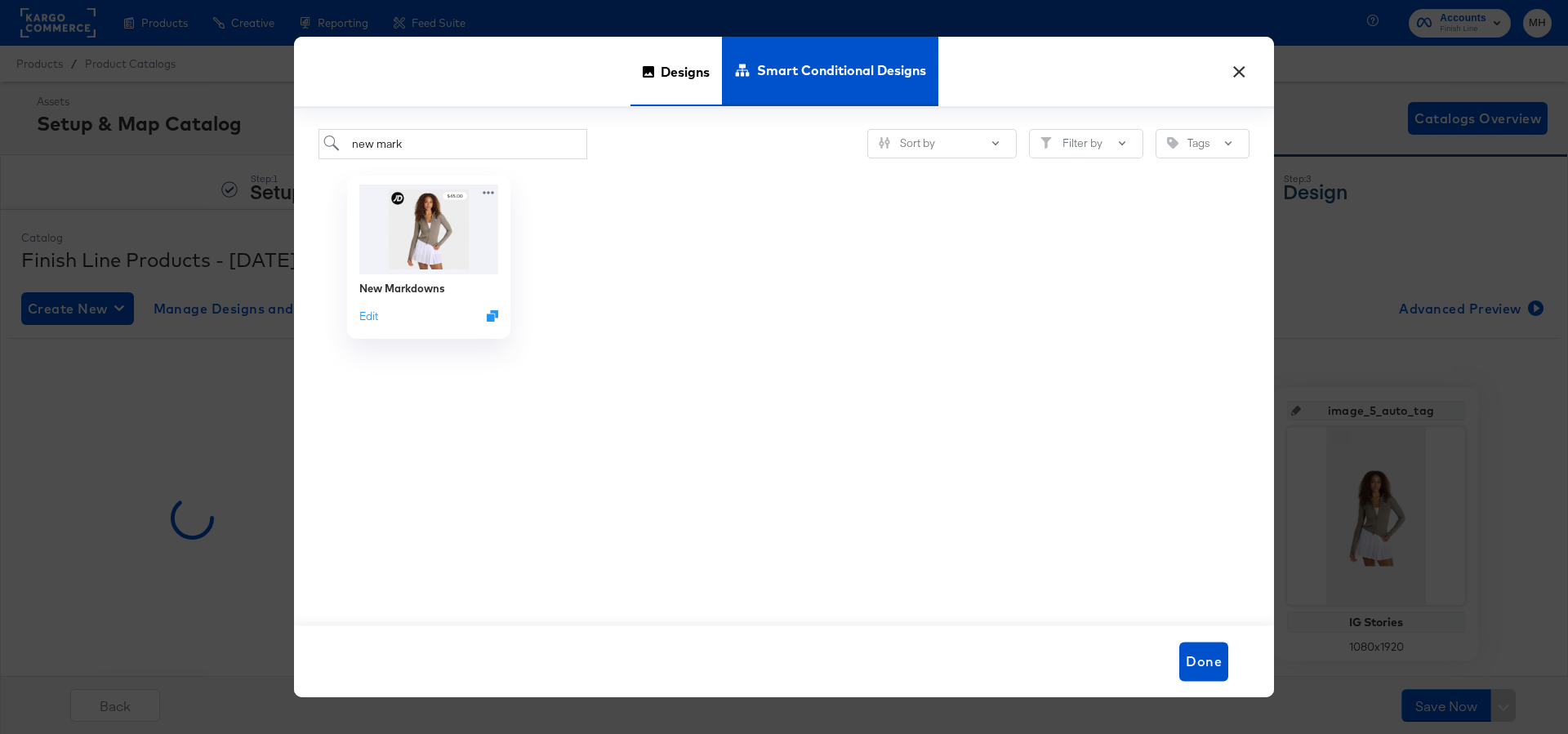 click on "Designs" at bounding box center (685, 71) 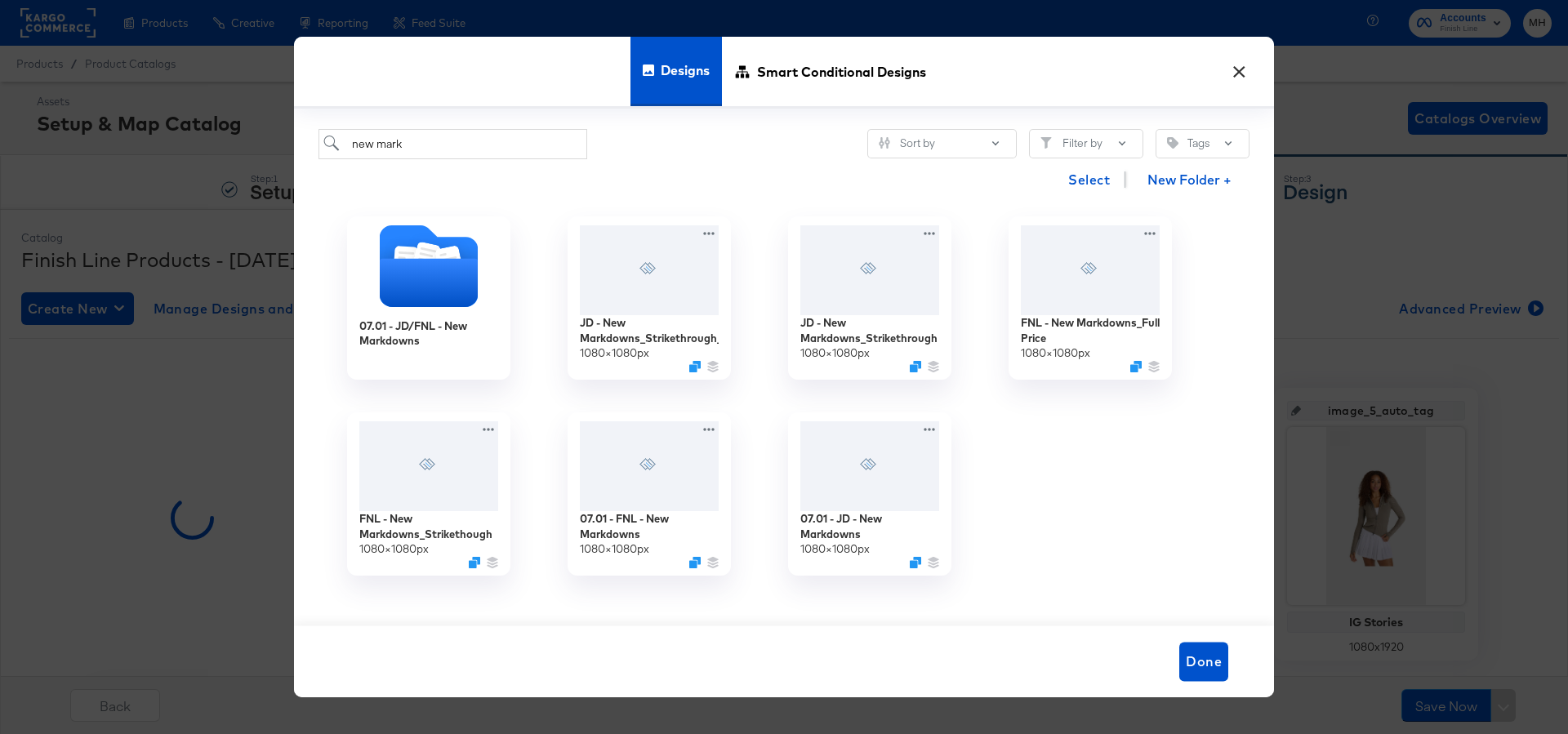 click on "new mark" at bounding box center (452, 144) 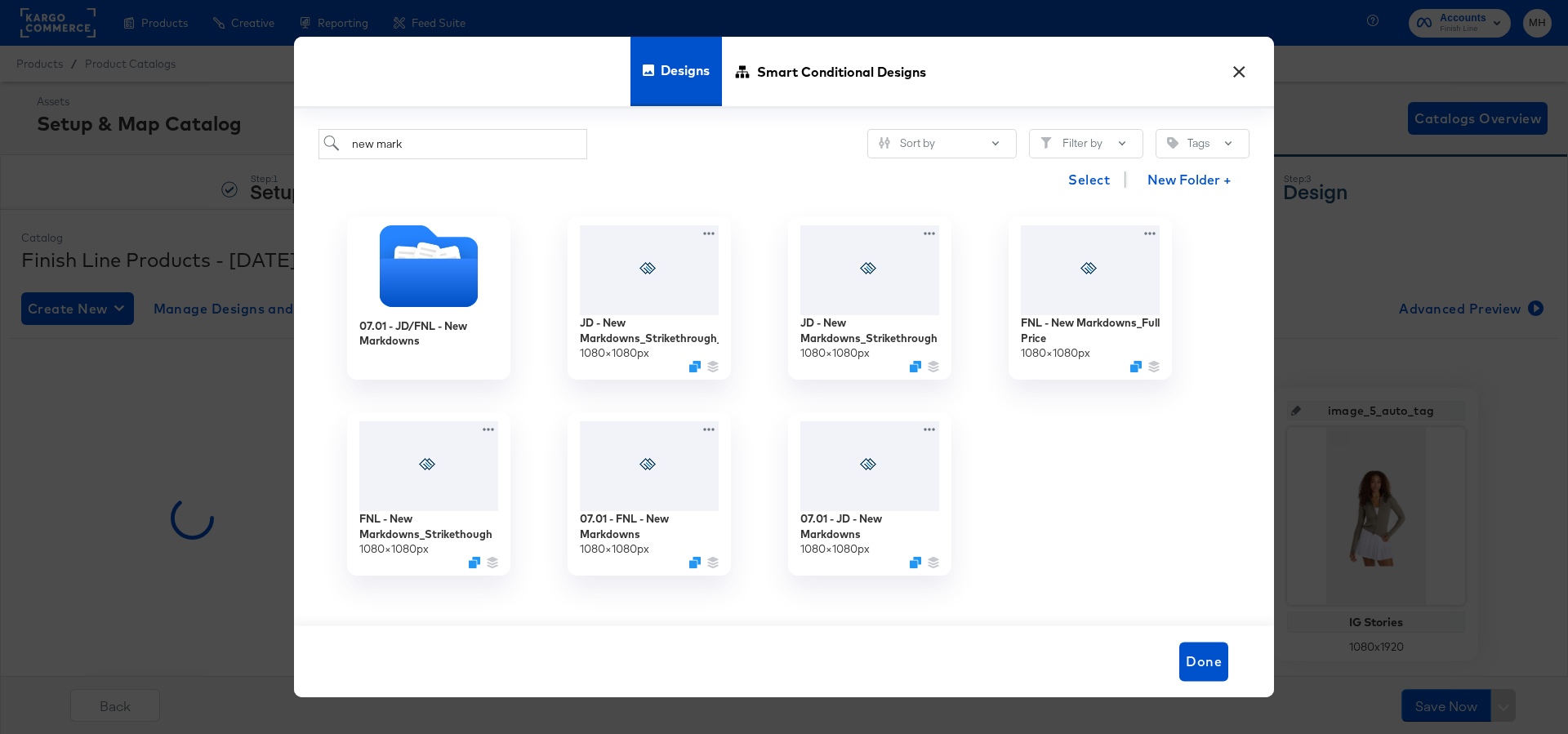 click on "new mark Sort by Filter by Tags Select New Folder + 07.01 - JD/FNL - New Markdowns JD - New Markdowns_Strikethrough_NoBrand 1080  ×  1080  px JD - New Markdowns_Strikethrough 1080  ×  1080  px FNL - New Markdowns_Full Price 1080  ×  1080  px FNL - New Markdowns_Strikethough 1080  ×  1080  px 07.01 - FNL - New Markdowns 1080  ×  1080  px 07.01 - JD - New Markdowns 1080  ×  1080  px" at bounding box center [784, 367] 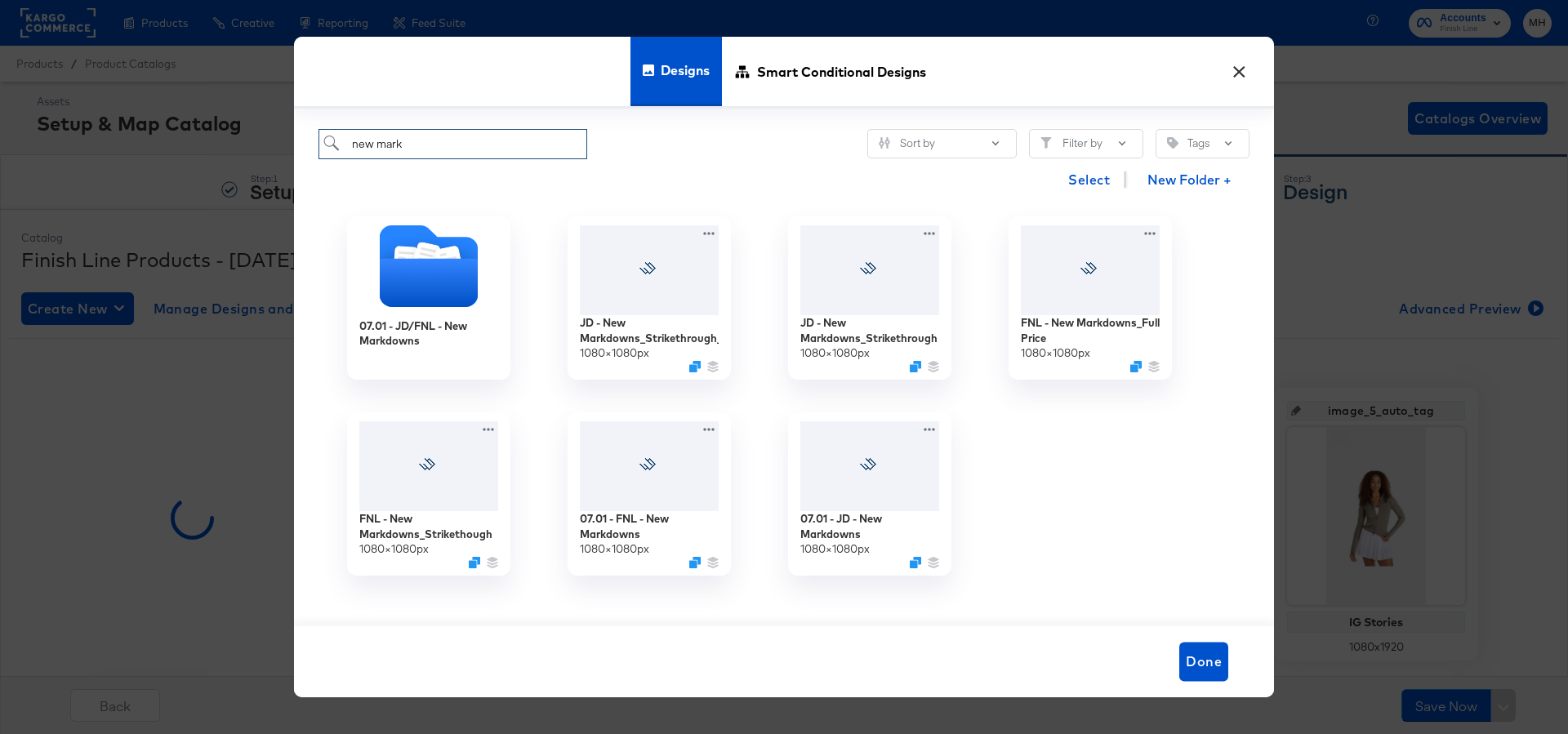 click on "new mark" at bounding box center [452, 144] 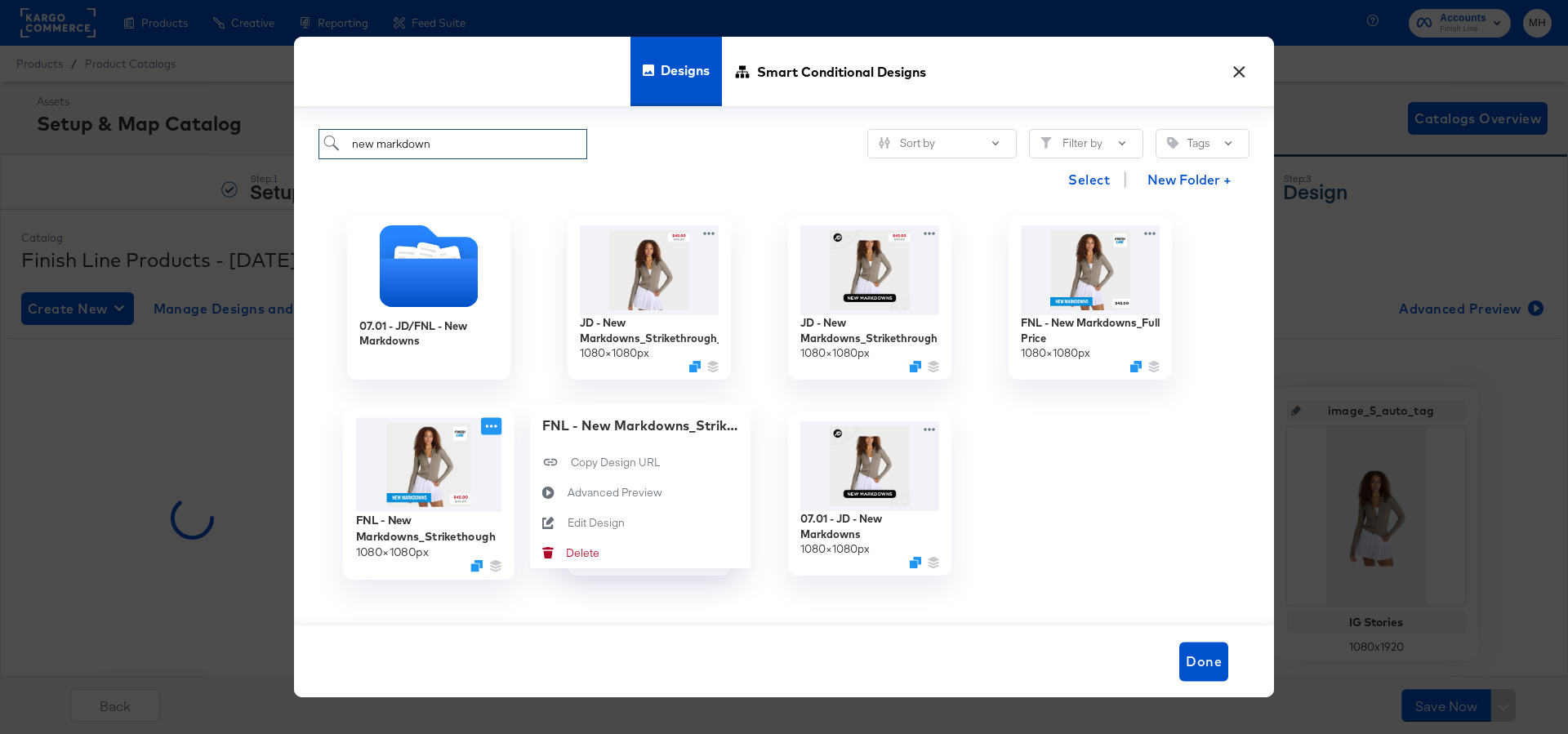 click 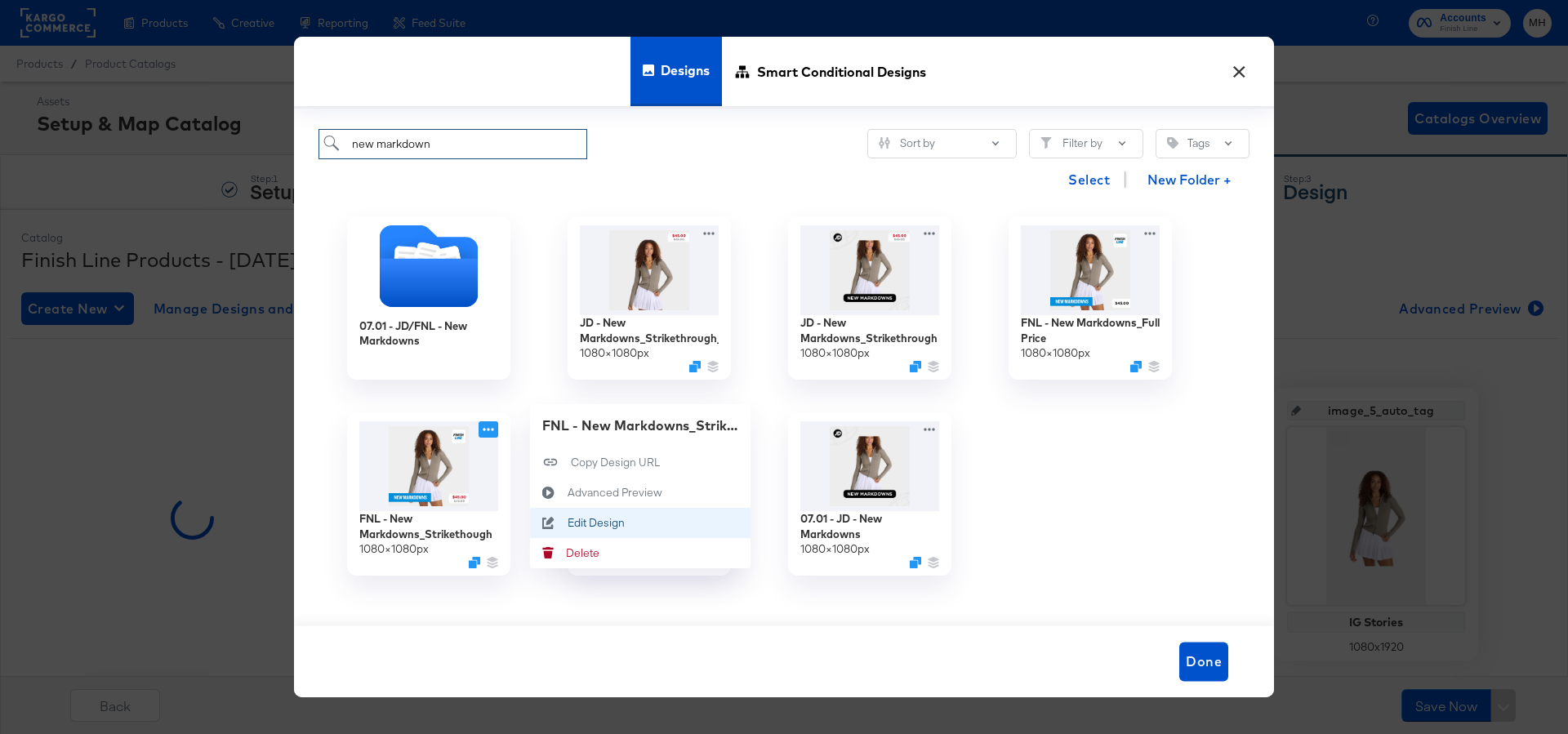 type on "new markdown" 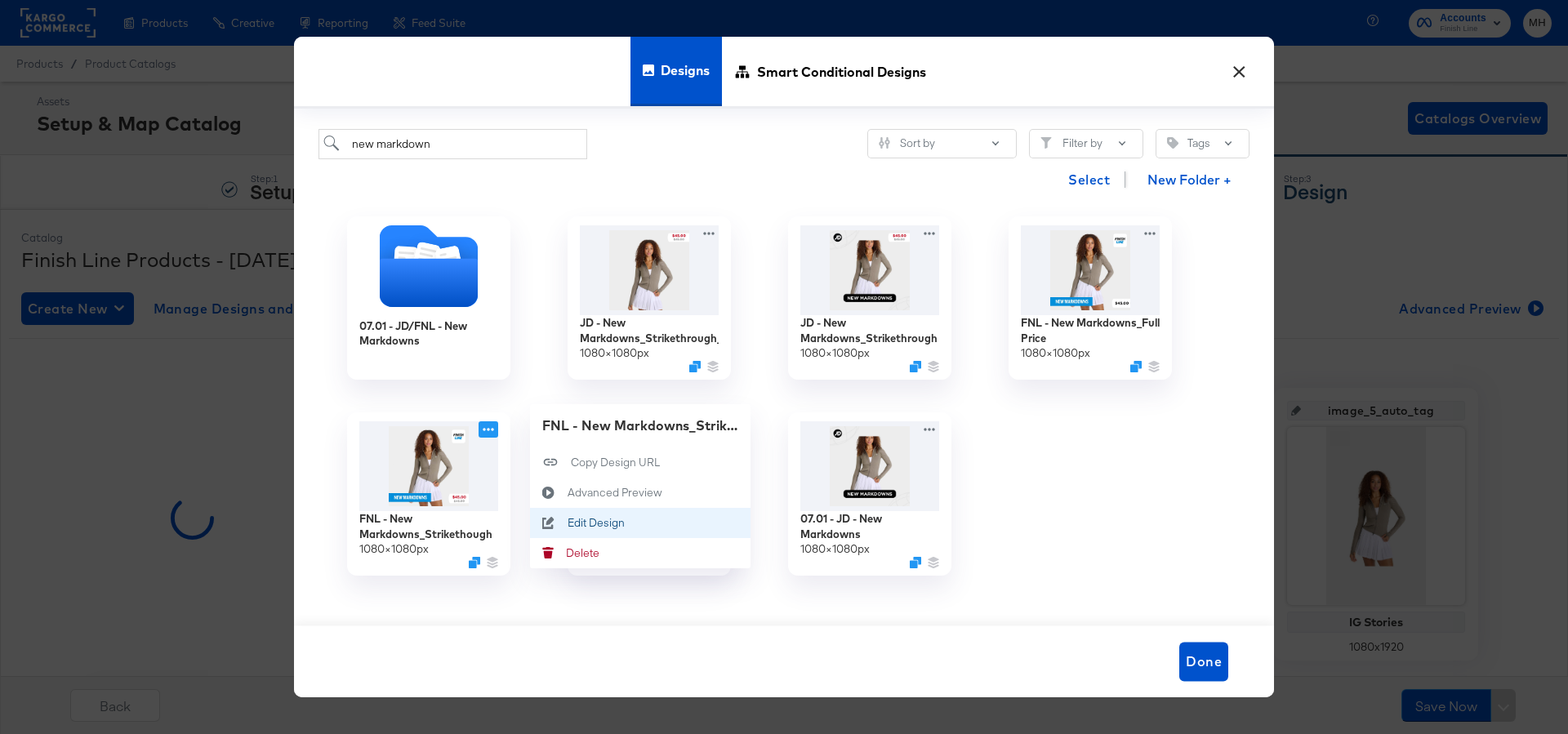 click on "Edit Design Edit Design" at bounding box center [568, 523] 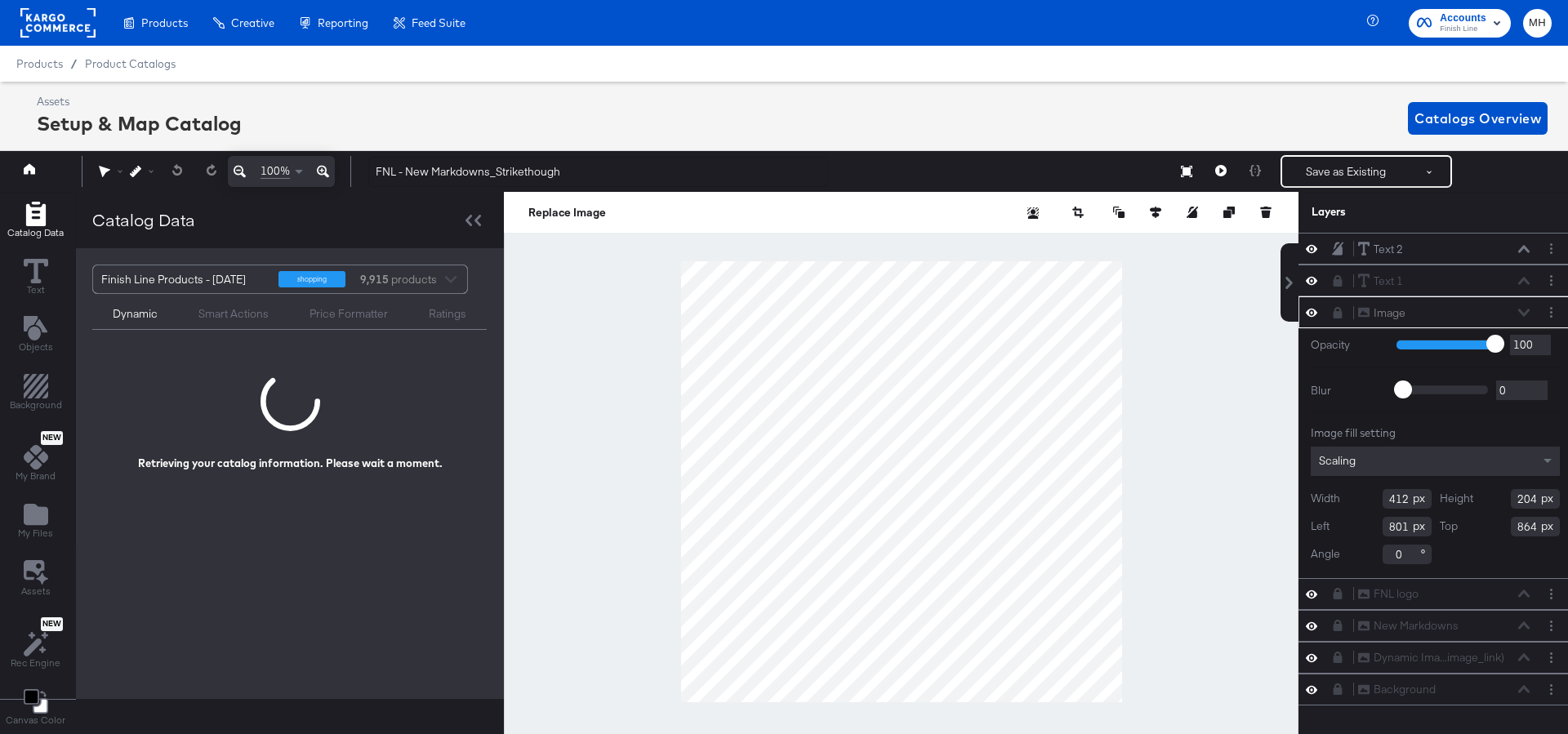 scroll, scrollTop: 0, scrollLeft: 4, axis: horizontal 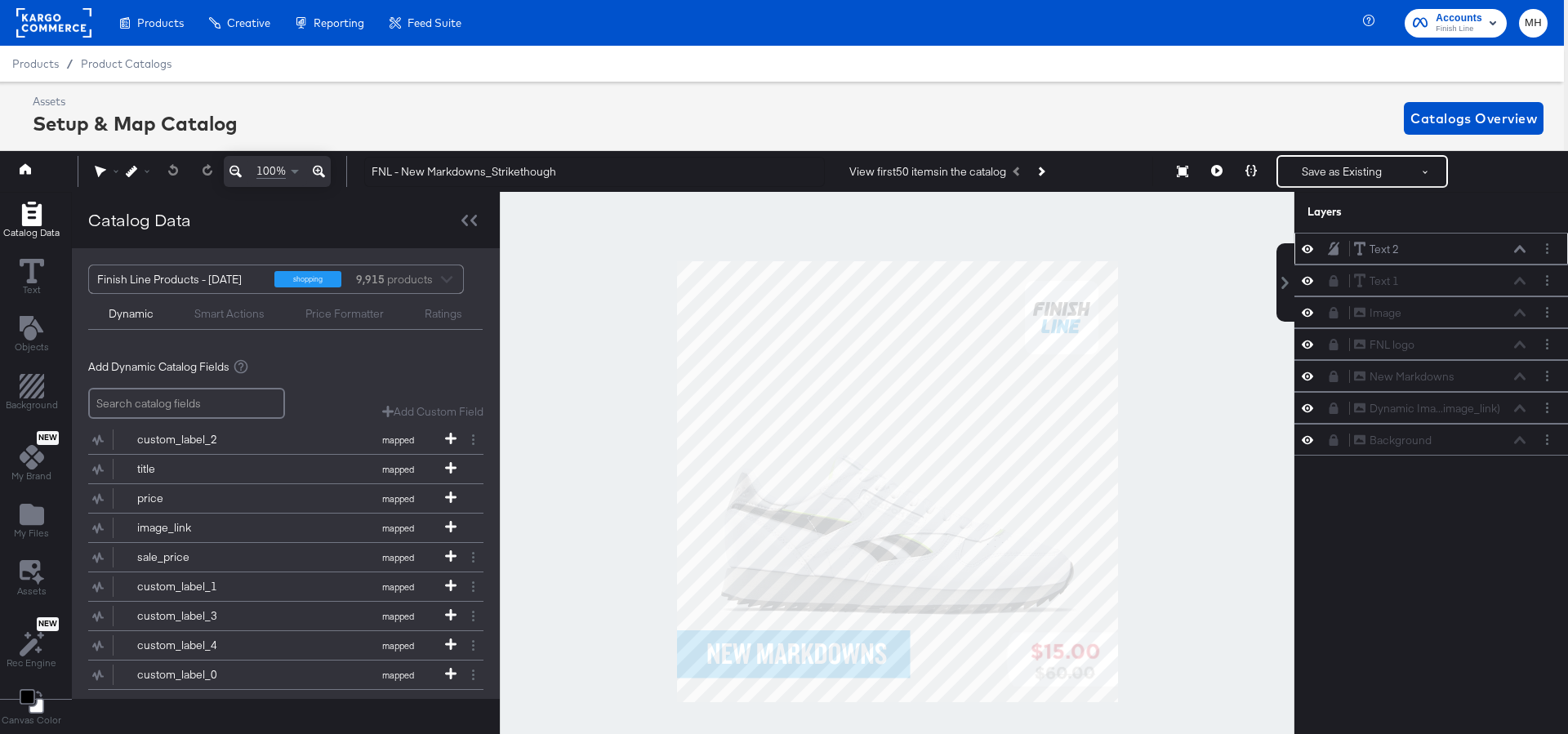 click on "Text 2 Text 2" at bounding box center (1440, 249) 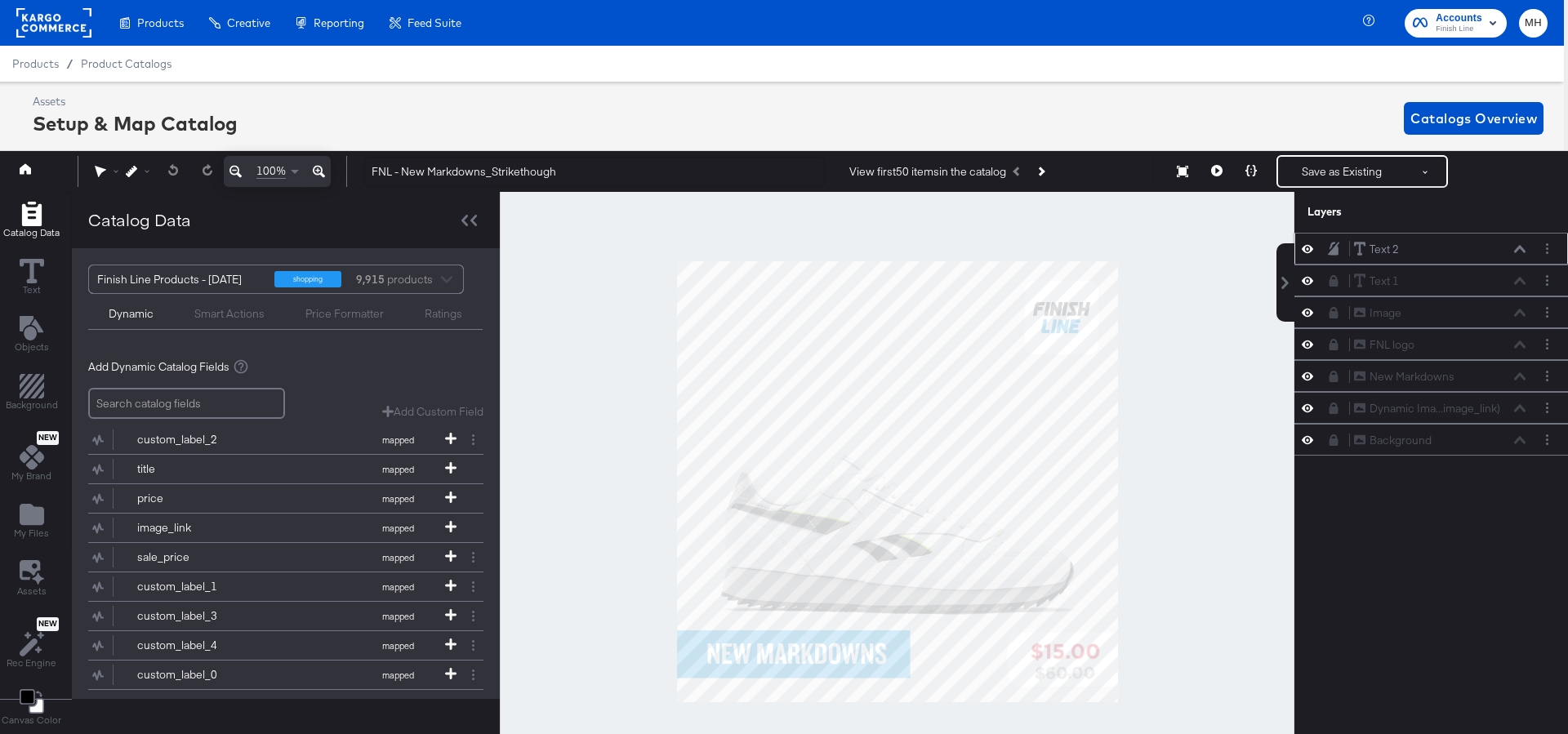 click at bounding box center (1520, 249) 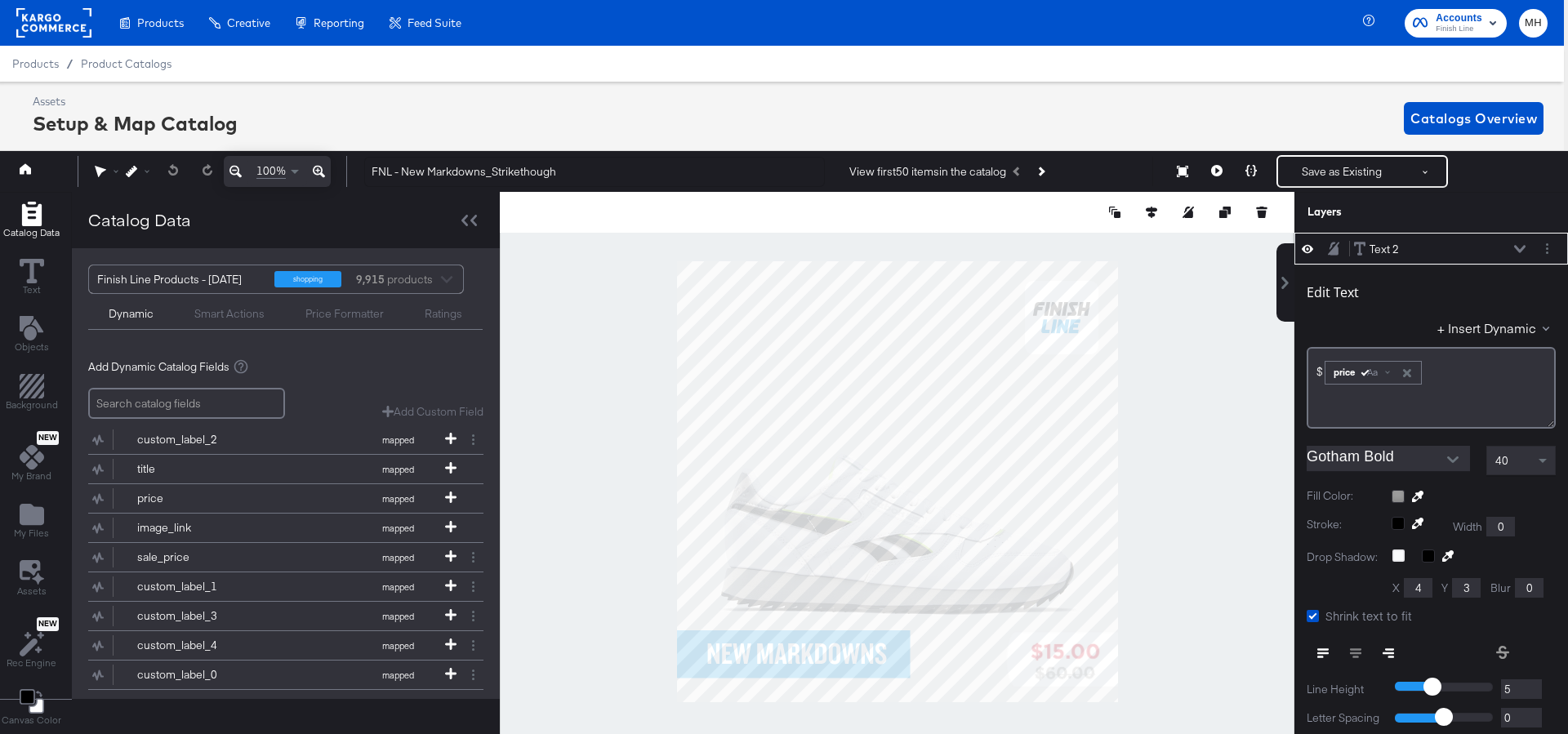 scroll, scrollTop: 16, scrollLeft: 4, axis: both 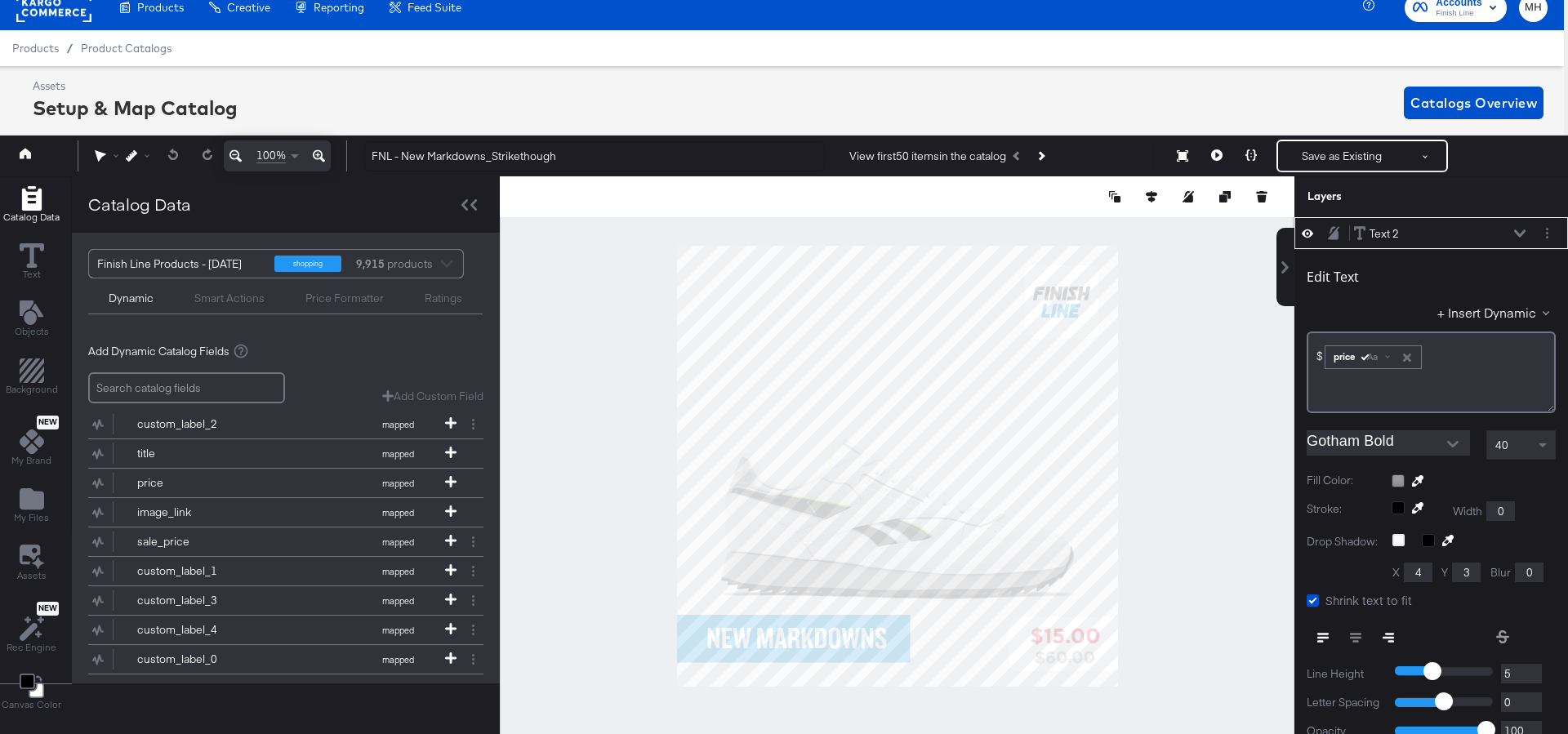 click 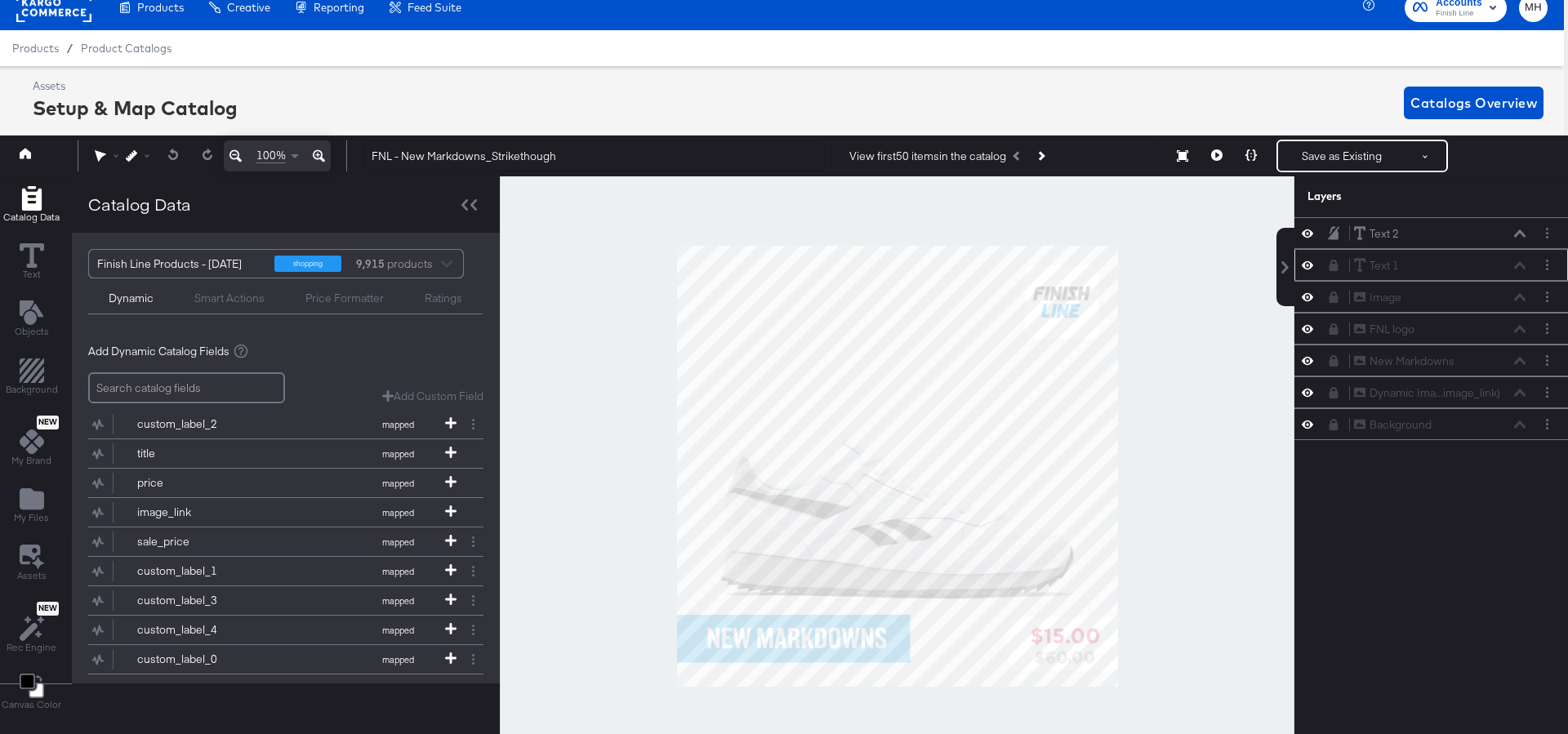 click on "Text 1 Text 1" at bounding box center (1431, 265) 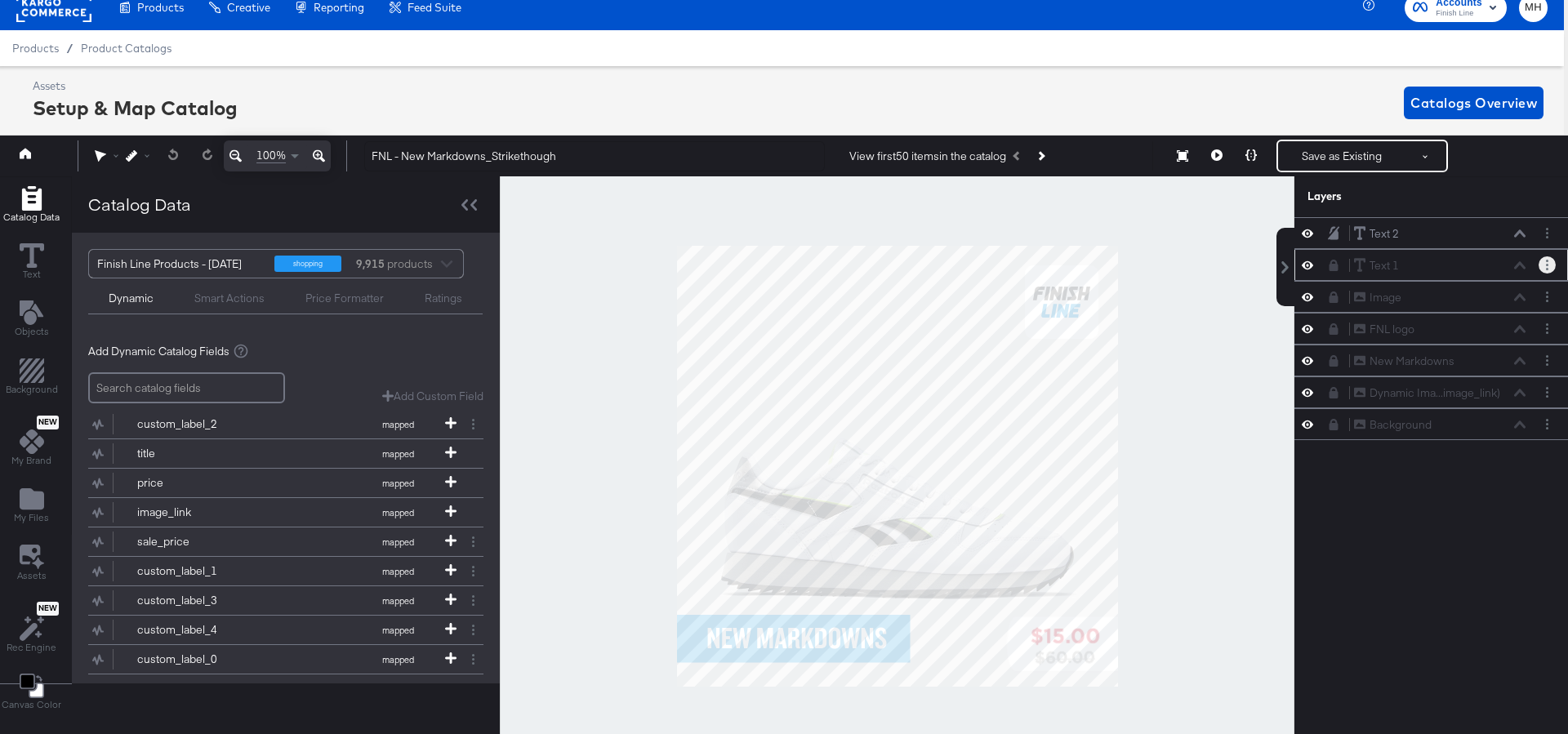 click at bounding box center [1547, 265] 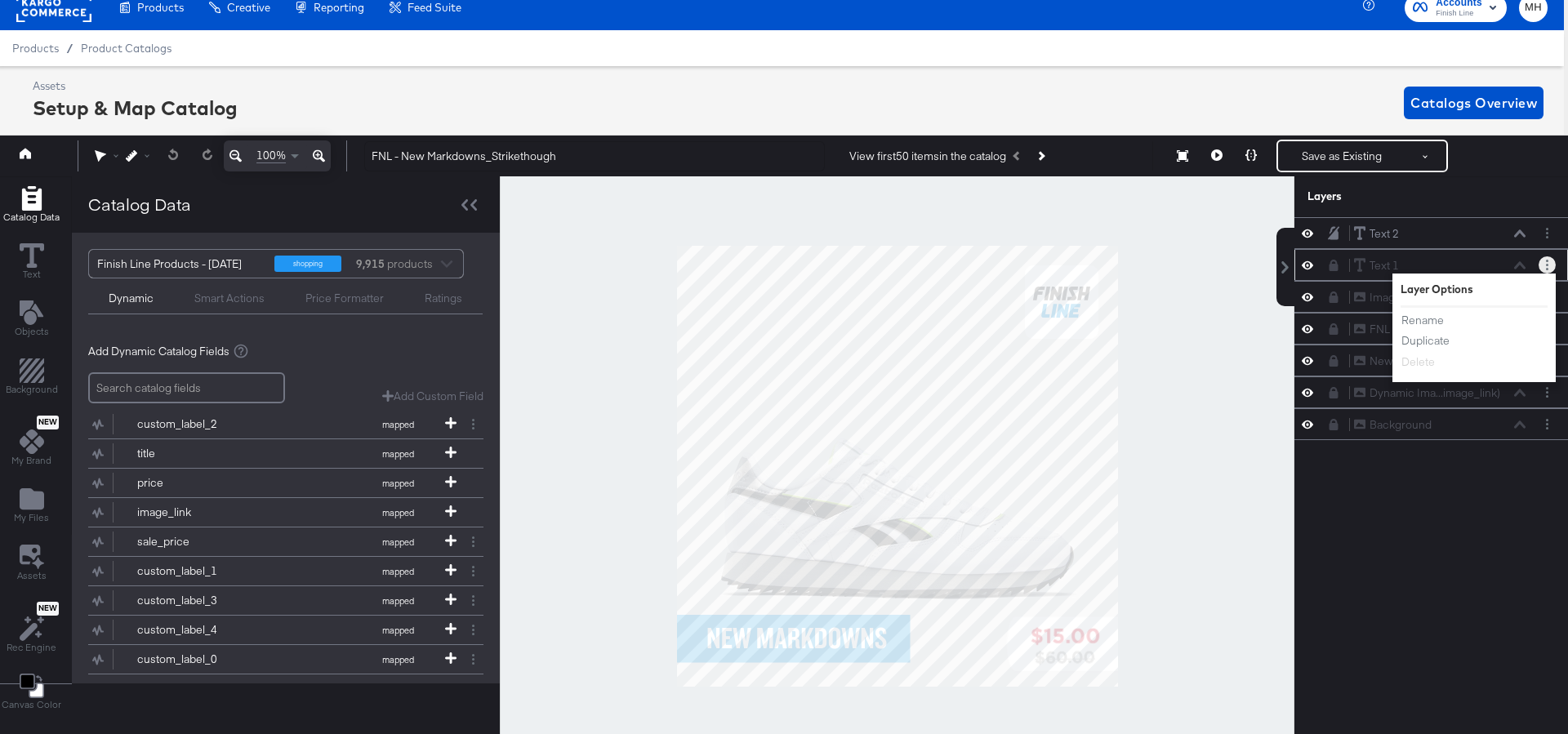 click at bounding box center [1547, 265] 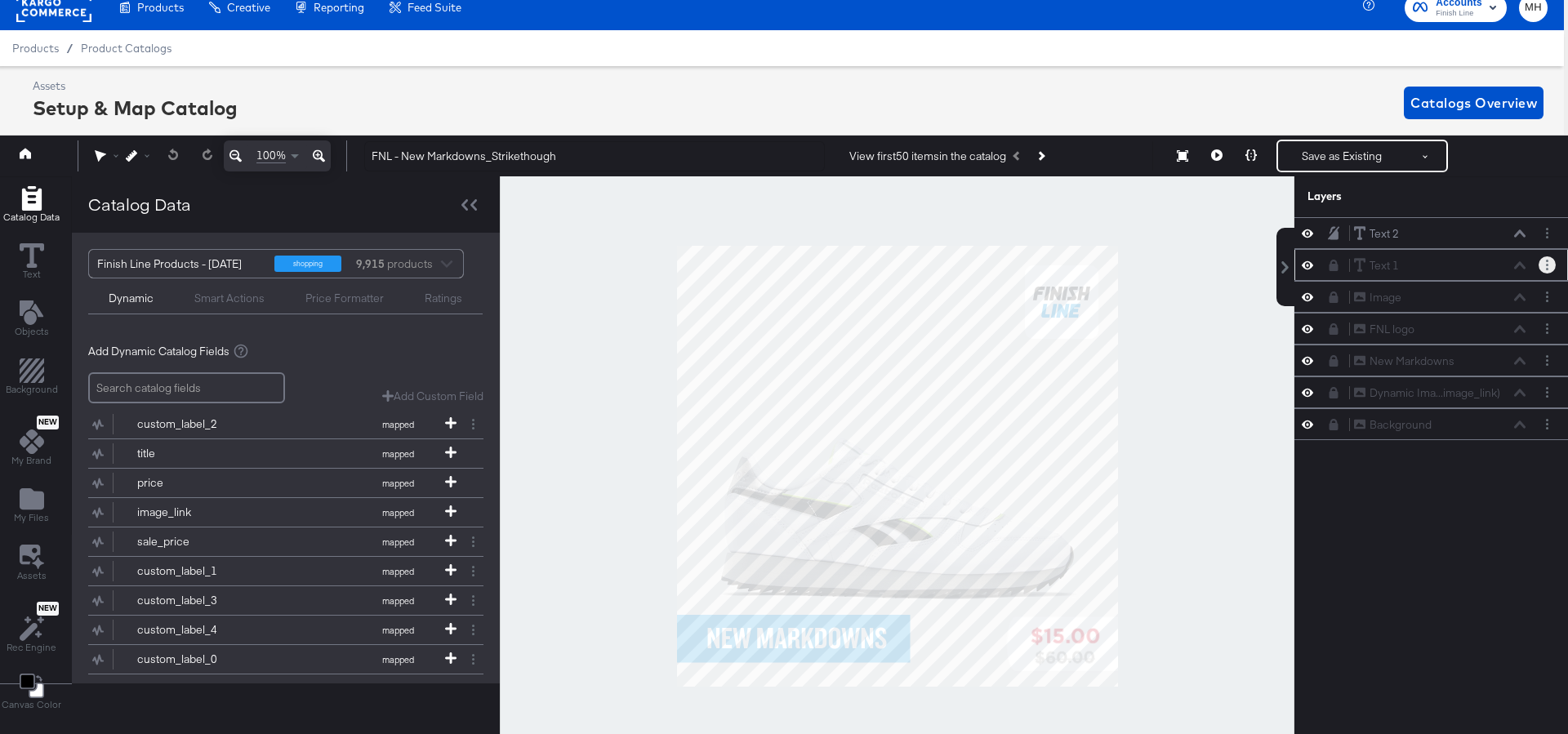click 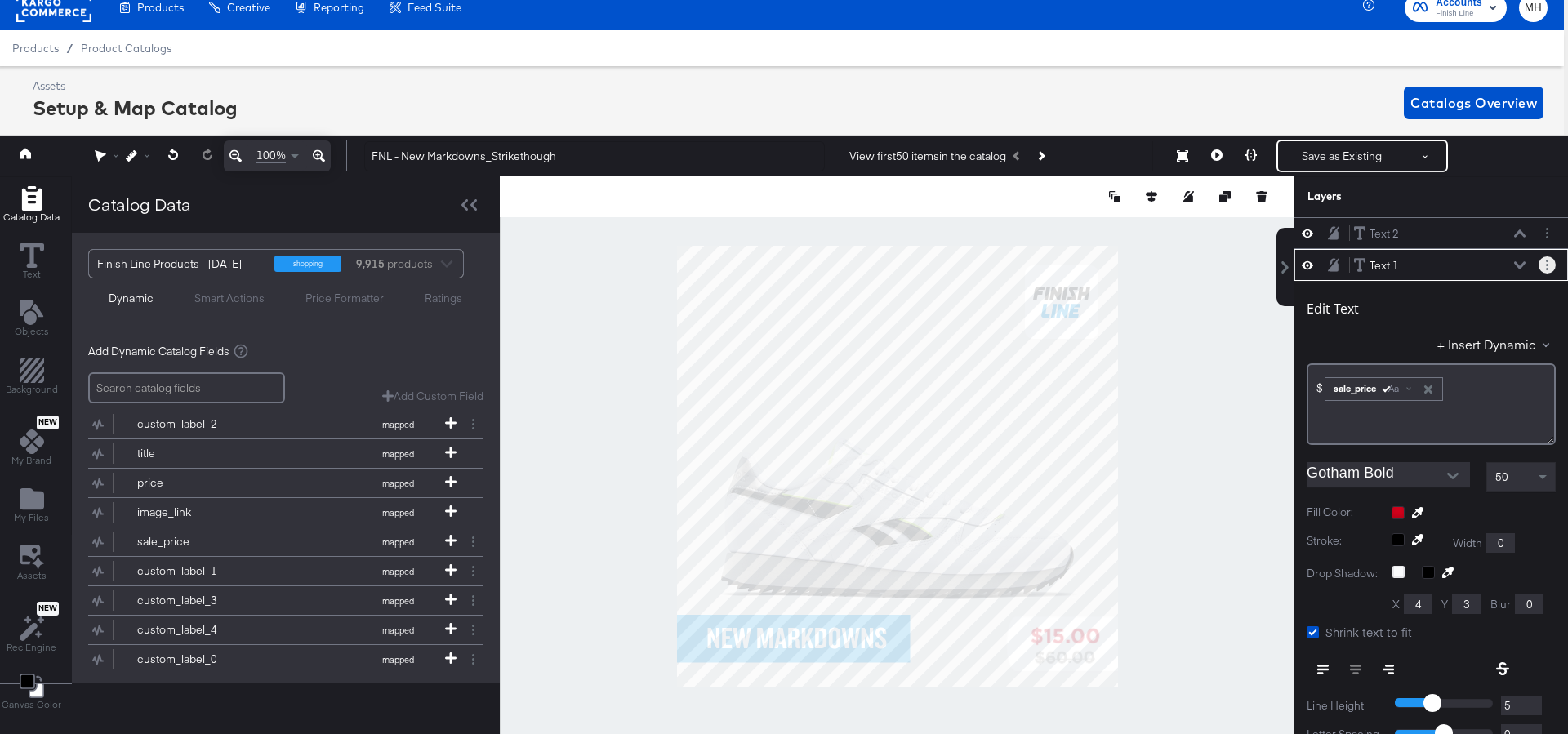 scroll, scrollTop: 31, scrollLeft: 0, axis: vertical 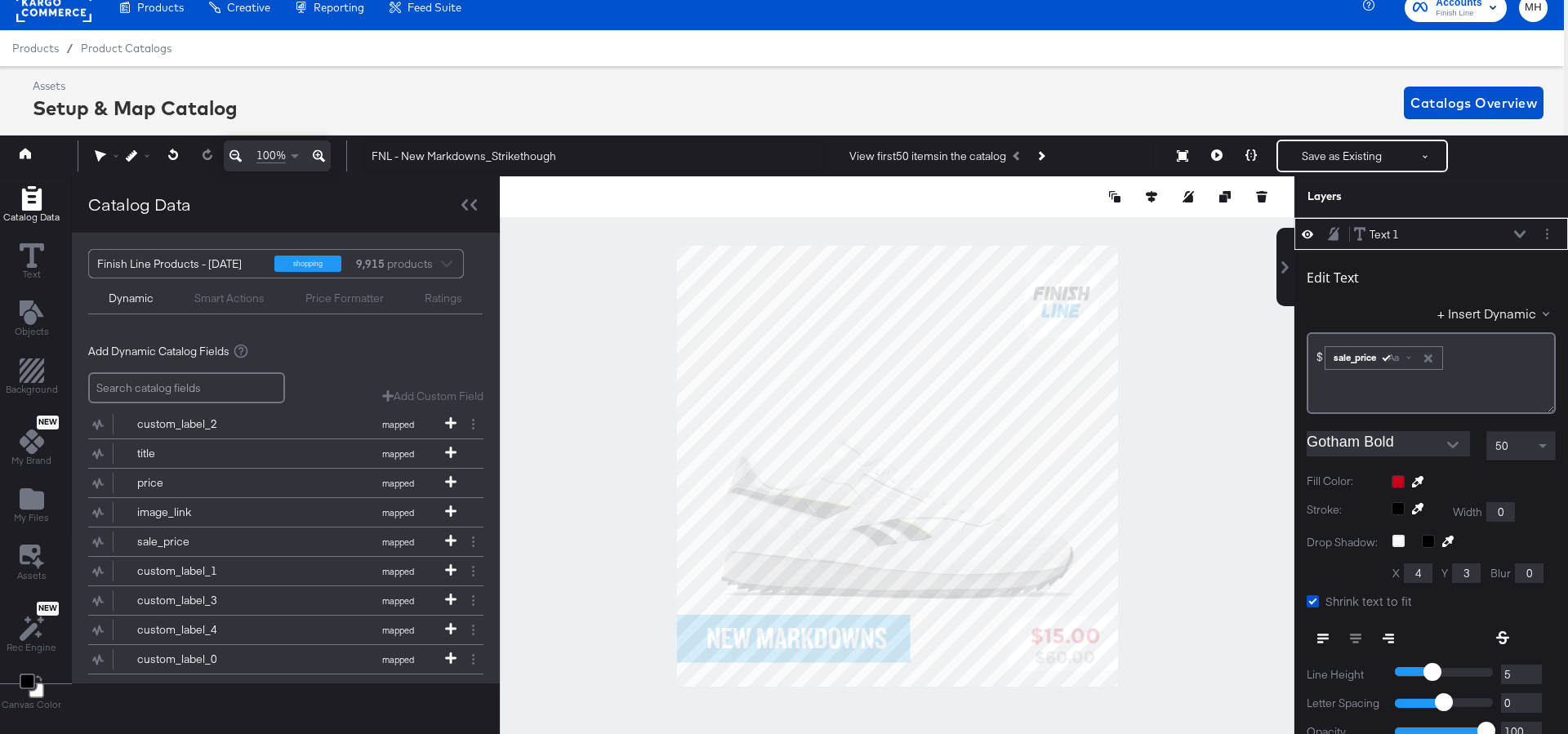 click on "Text 1 Text 1" at bounding box center [1440, 234] 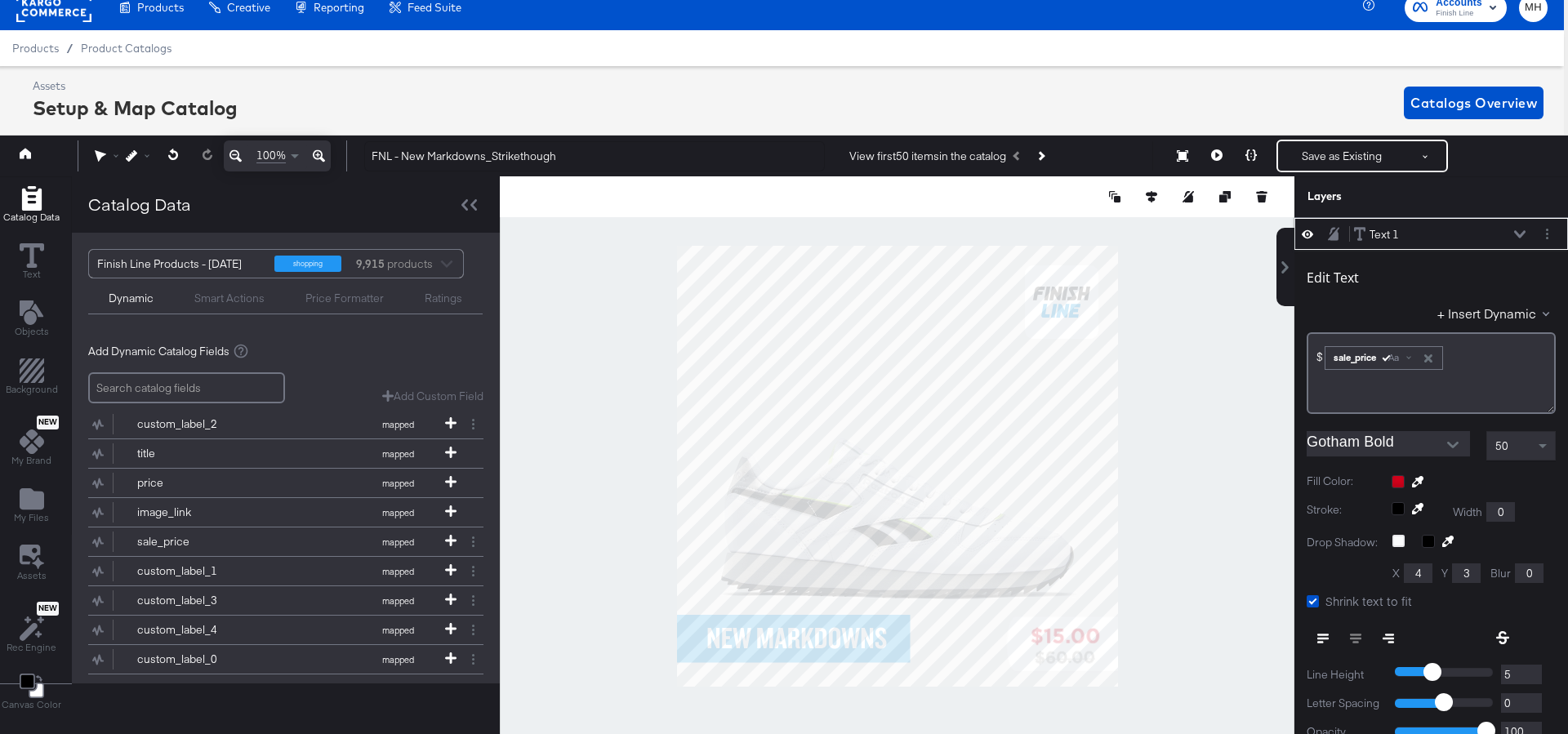 click 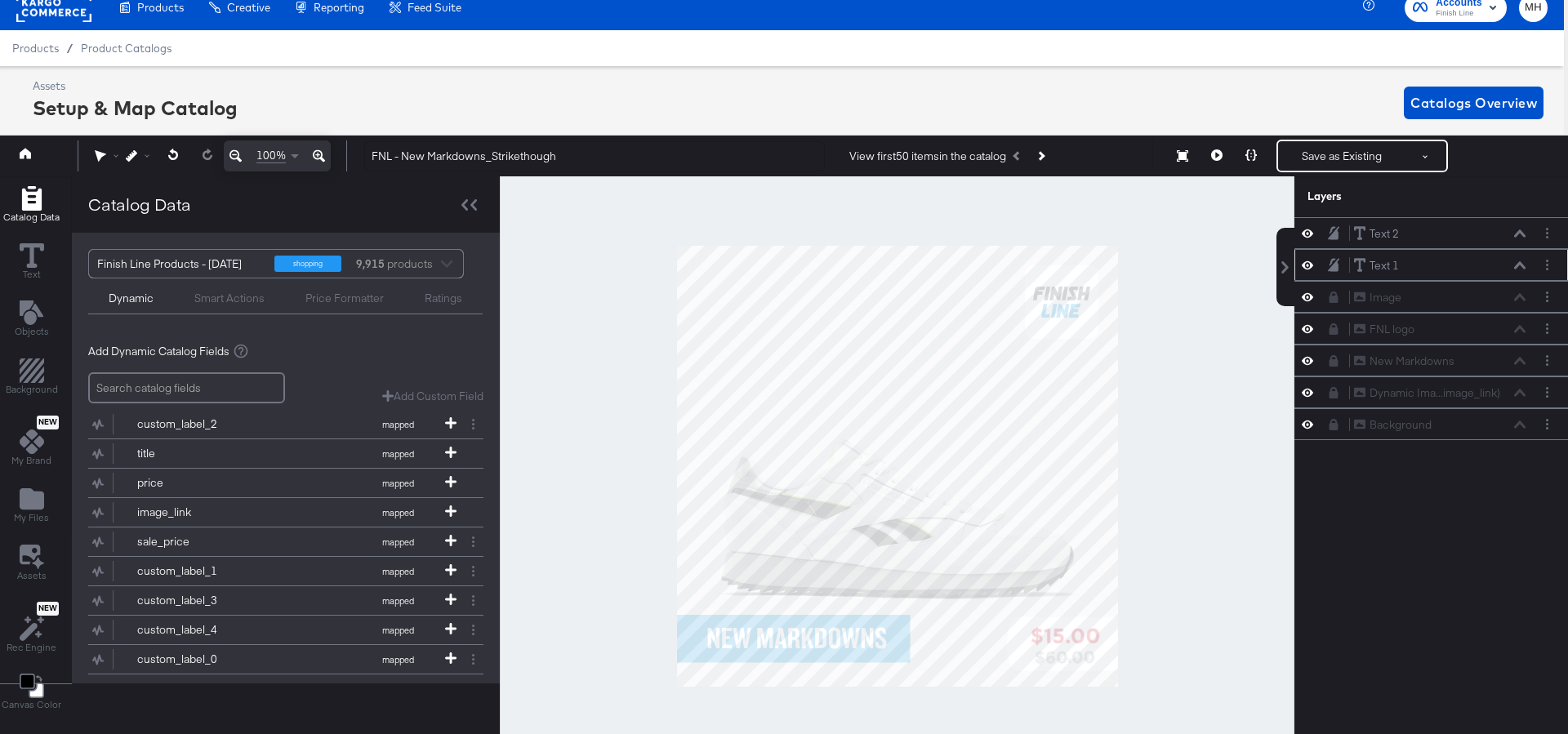 scroll, scrollTop: 0, scrollLeft: 0, axis: both 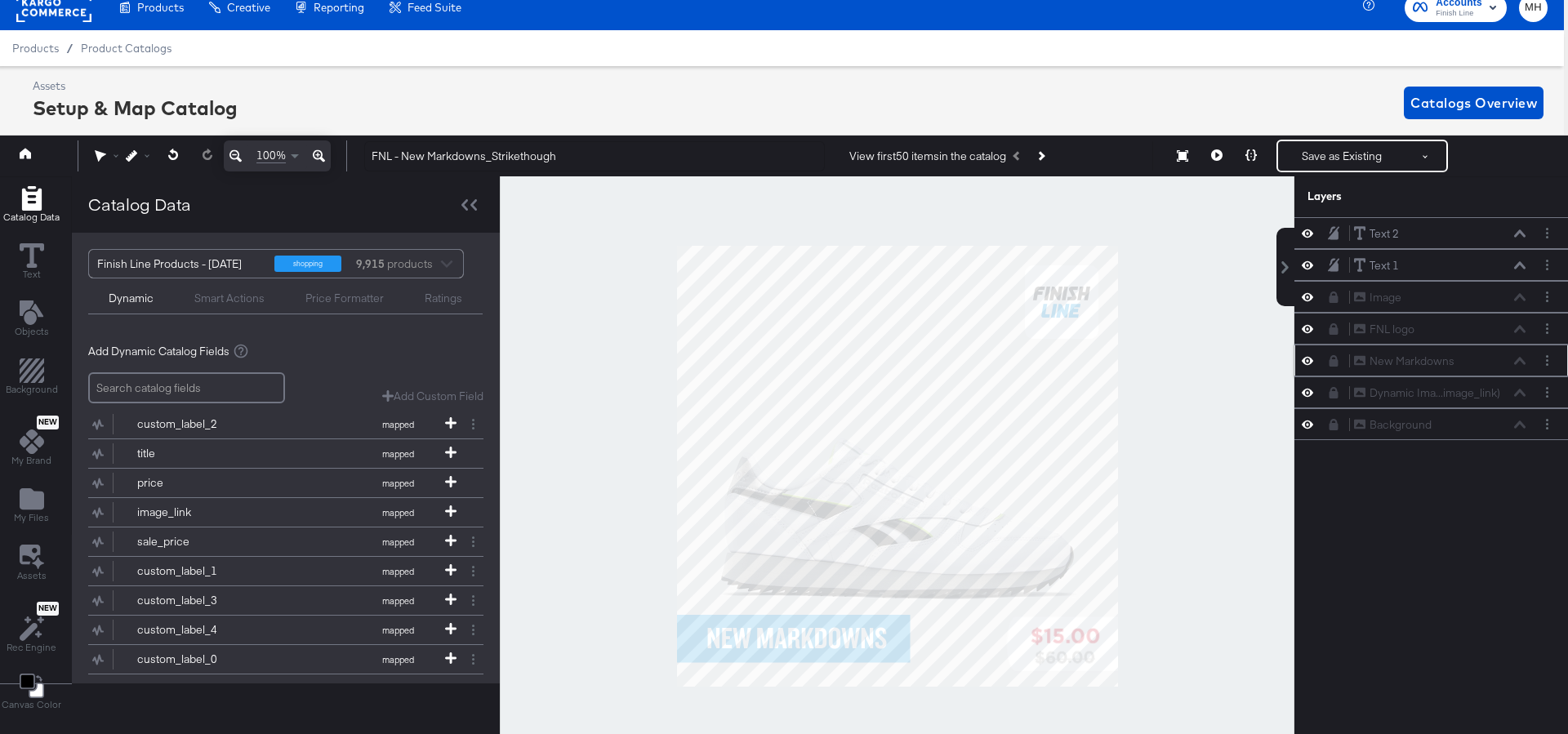 click 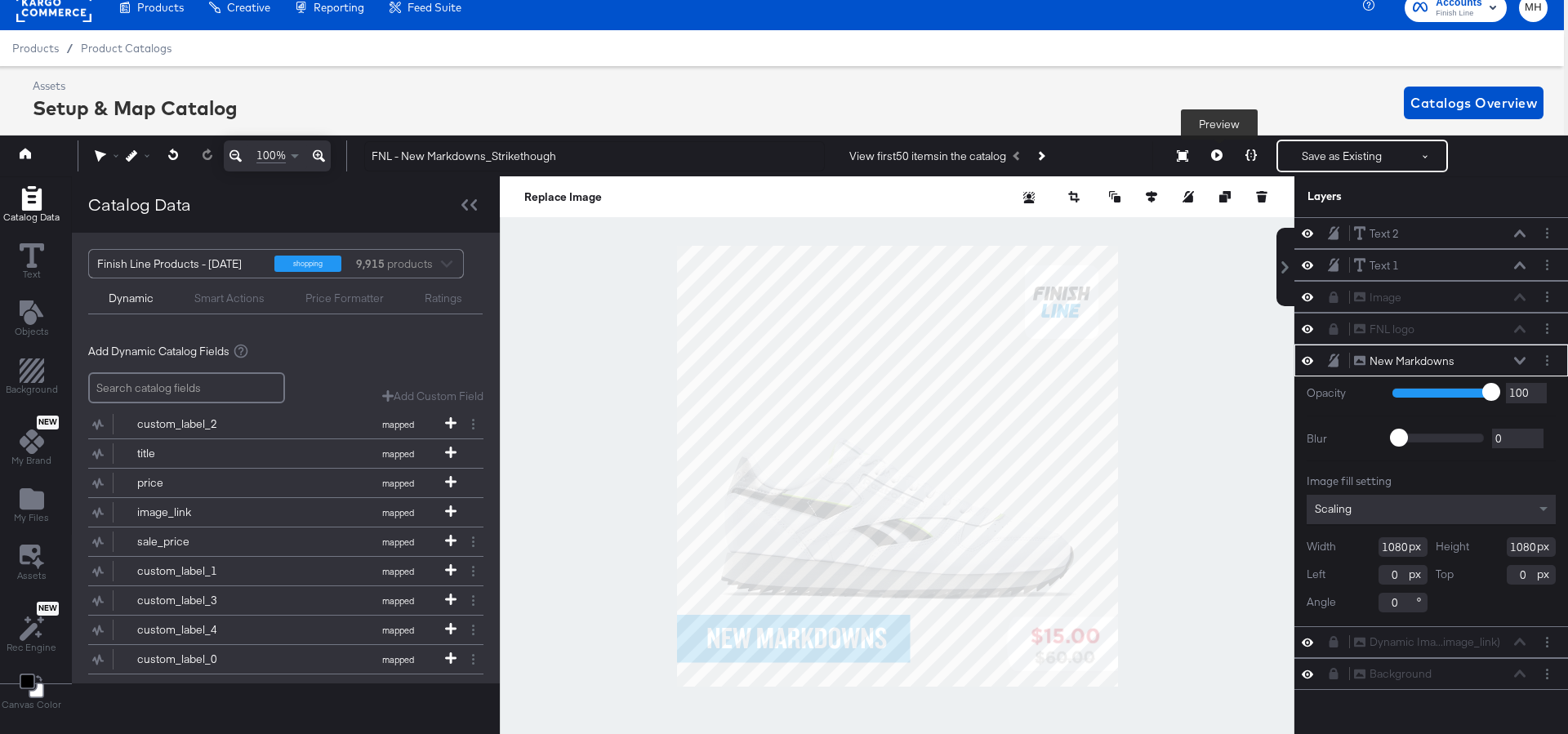click 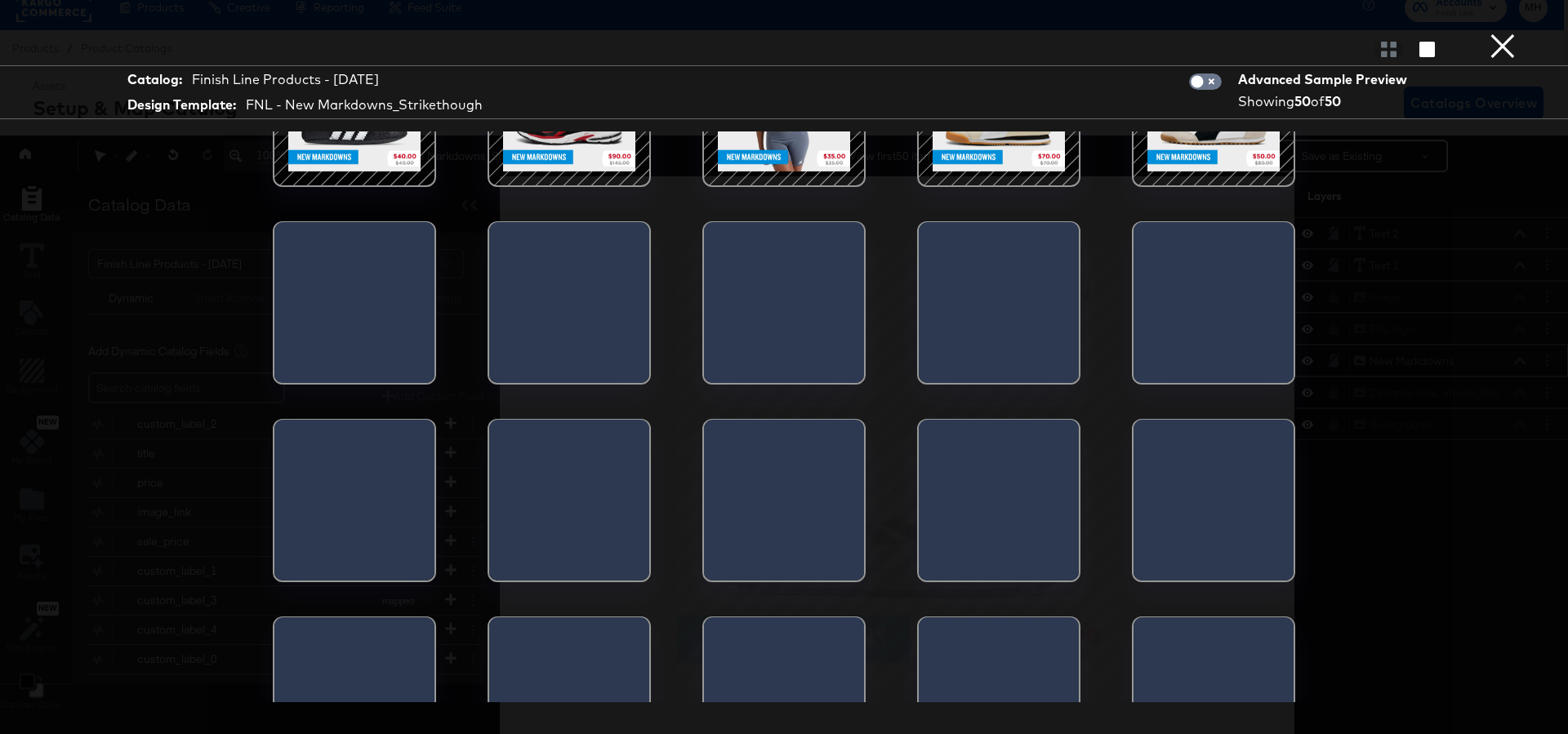 scroll, scrollTop: 1371, scrollLeft: 0, axis: vertical 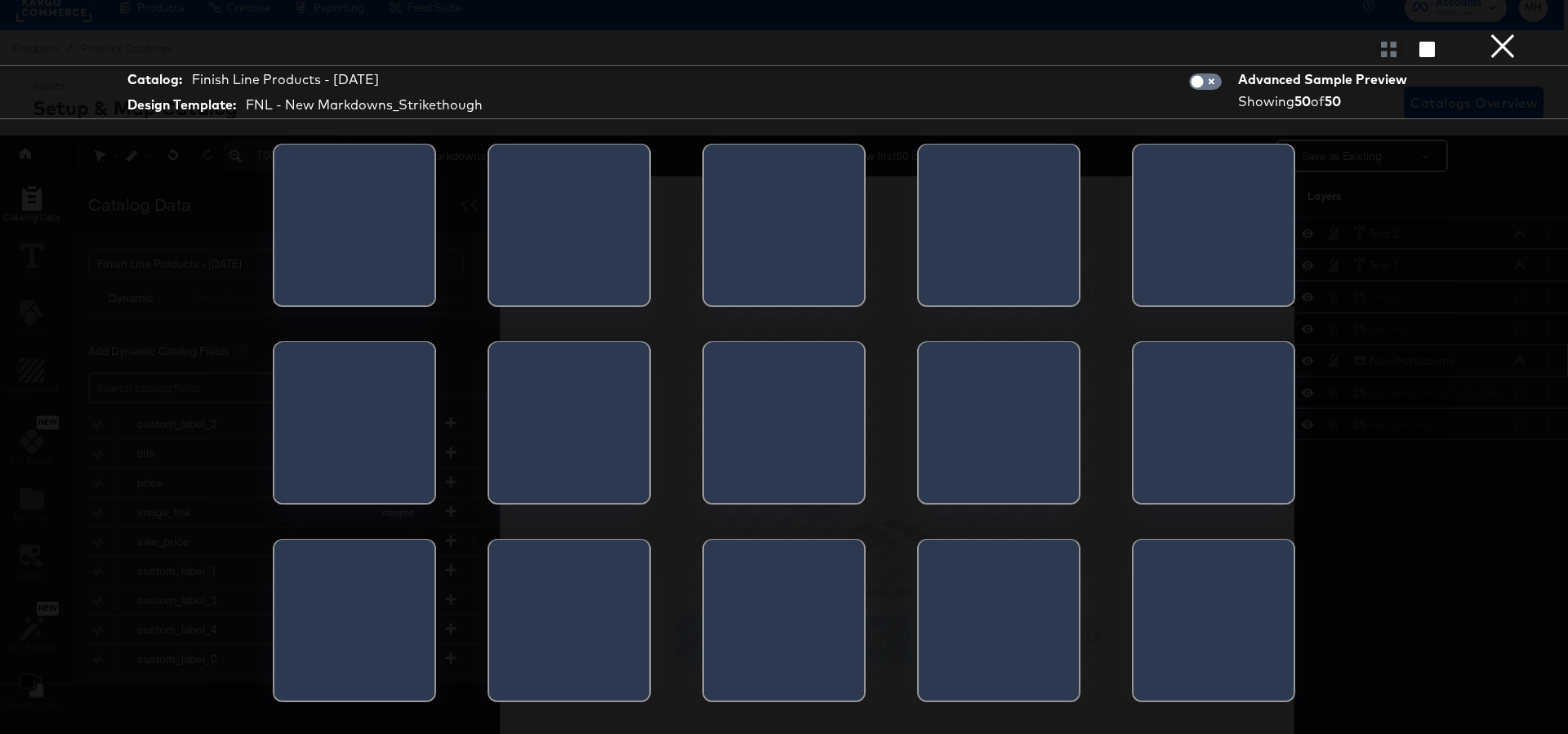 click on "×" at bounding box center [1503, 16] 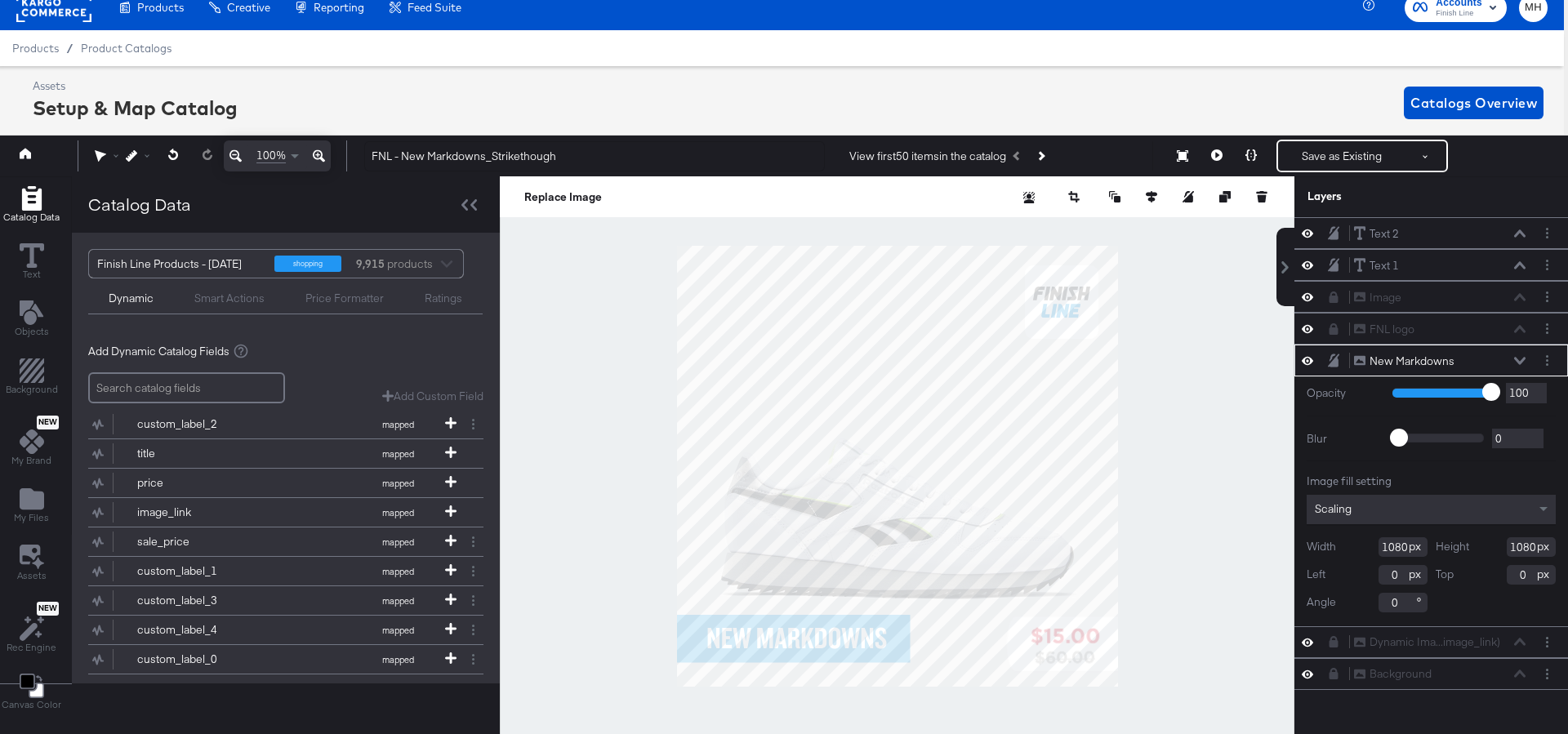 click on "Dynamic Smart Actions Price Formatter Ratings" at bounding box center [285, 296] 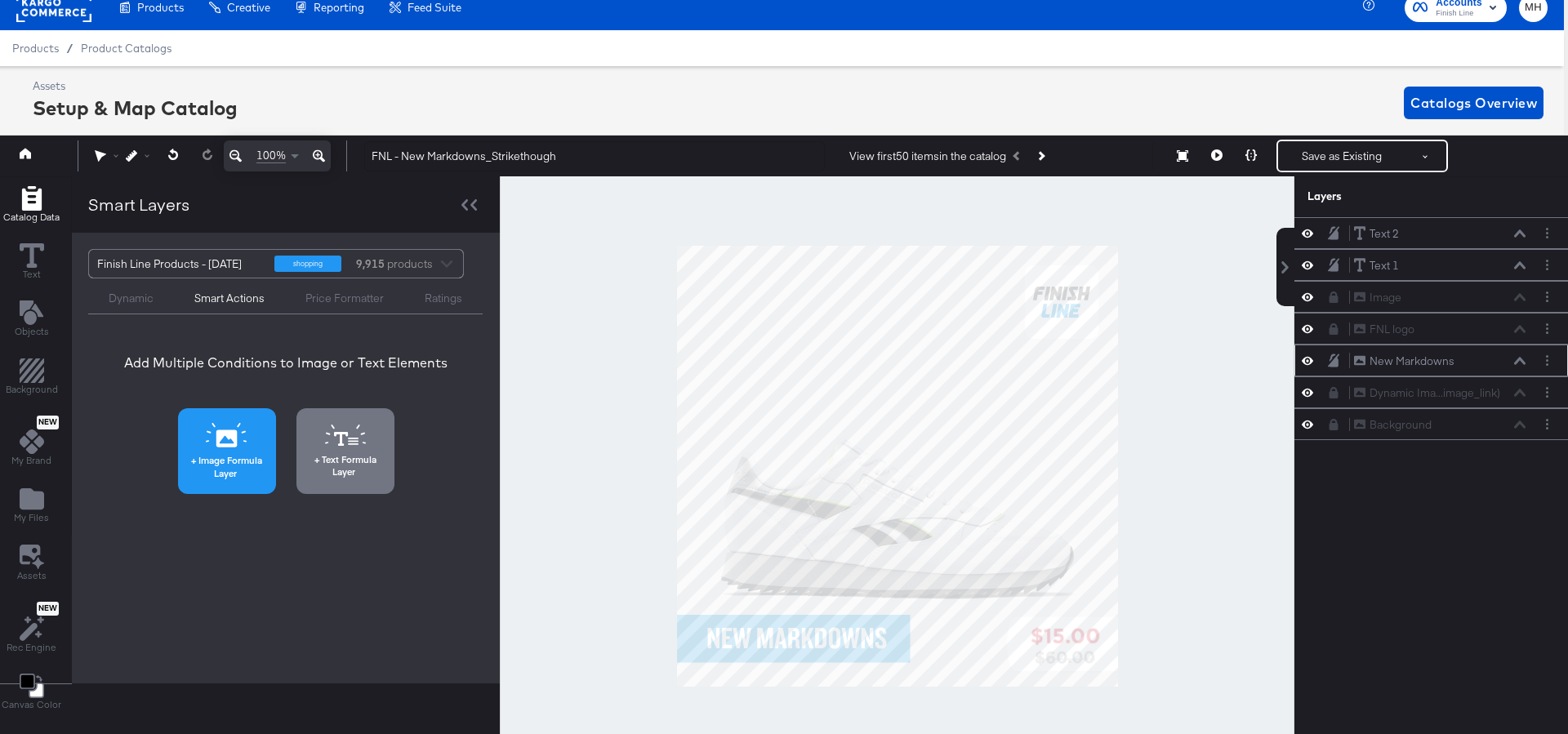 click on "Image Formula Layer" at bounding box center [227, 466] 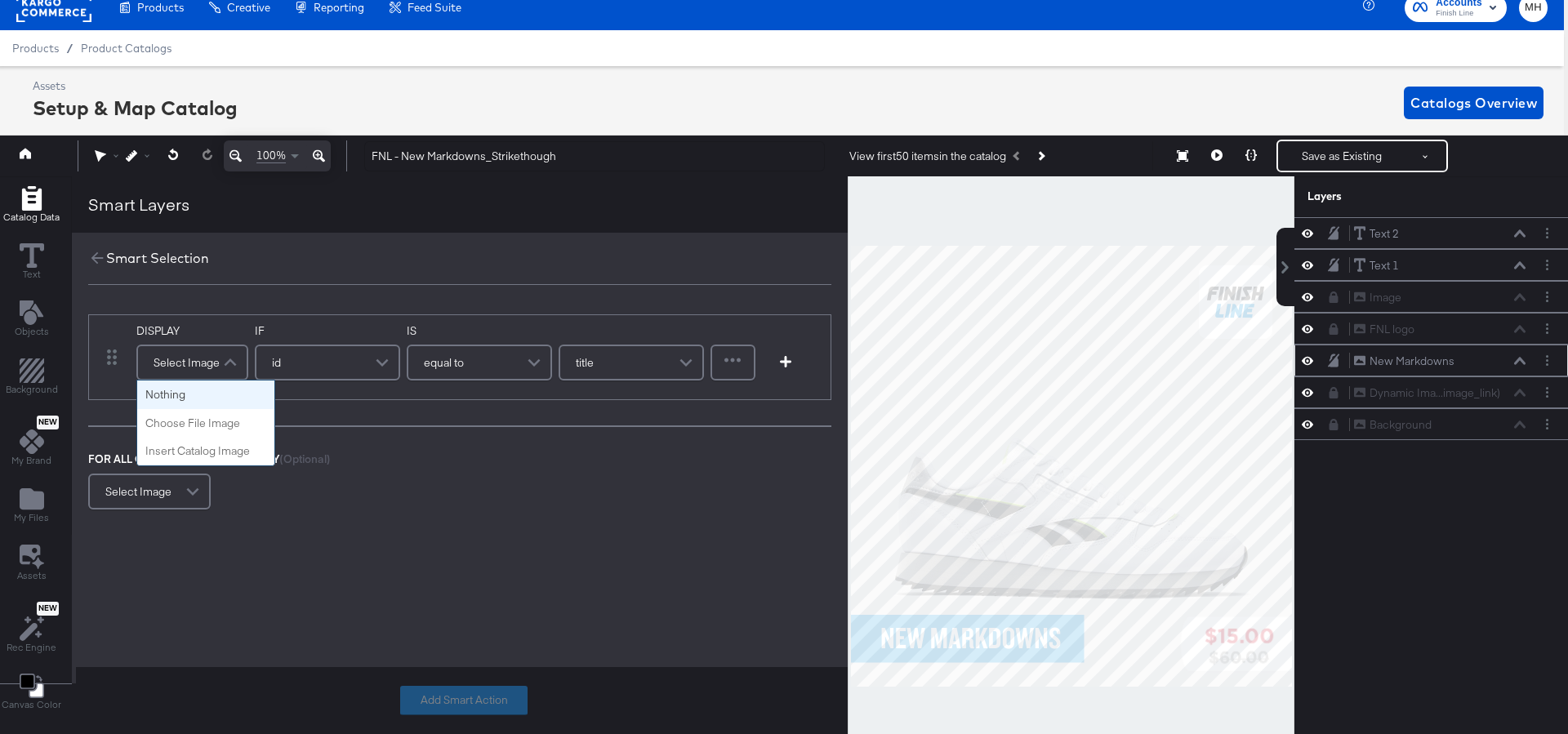click on "Select Image" at bounding box center (192, 363) 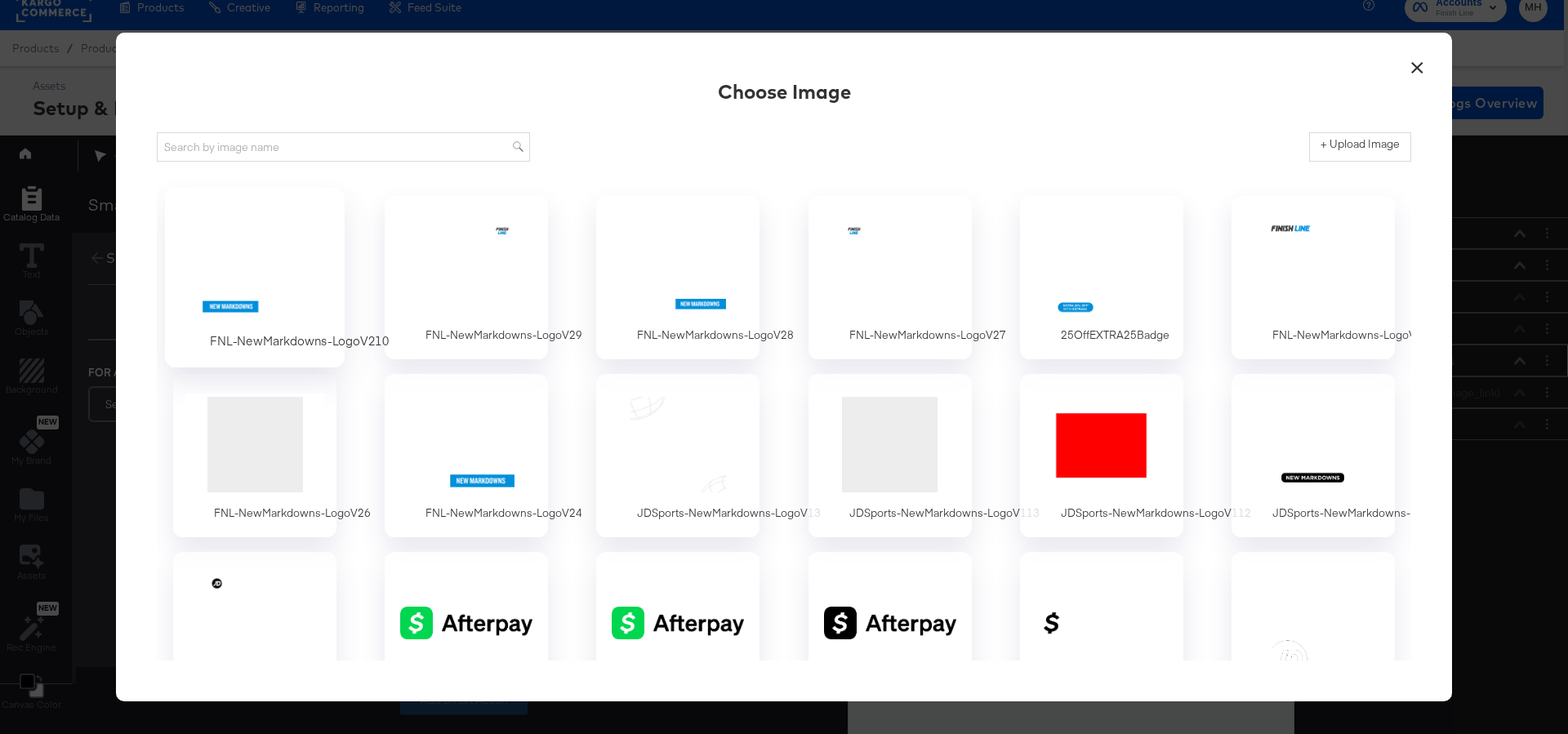 click at bounding box center [255, 266] 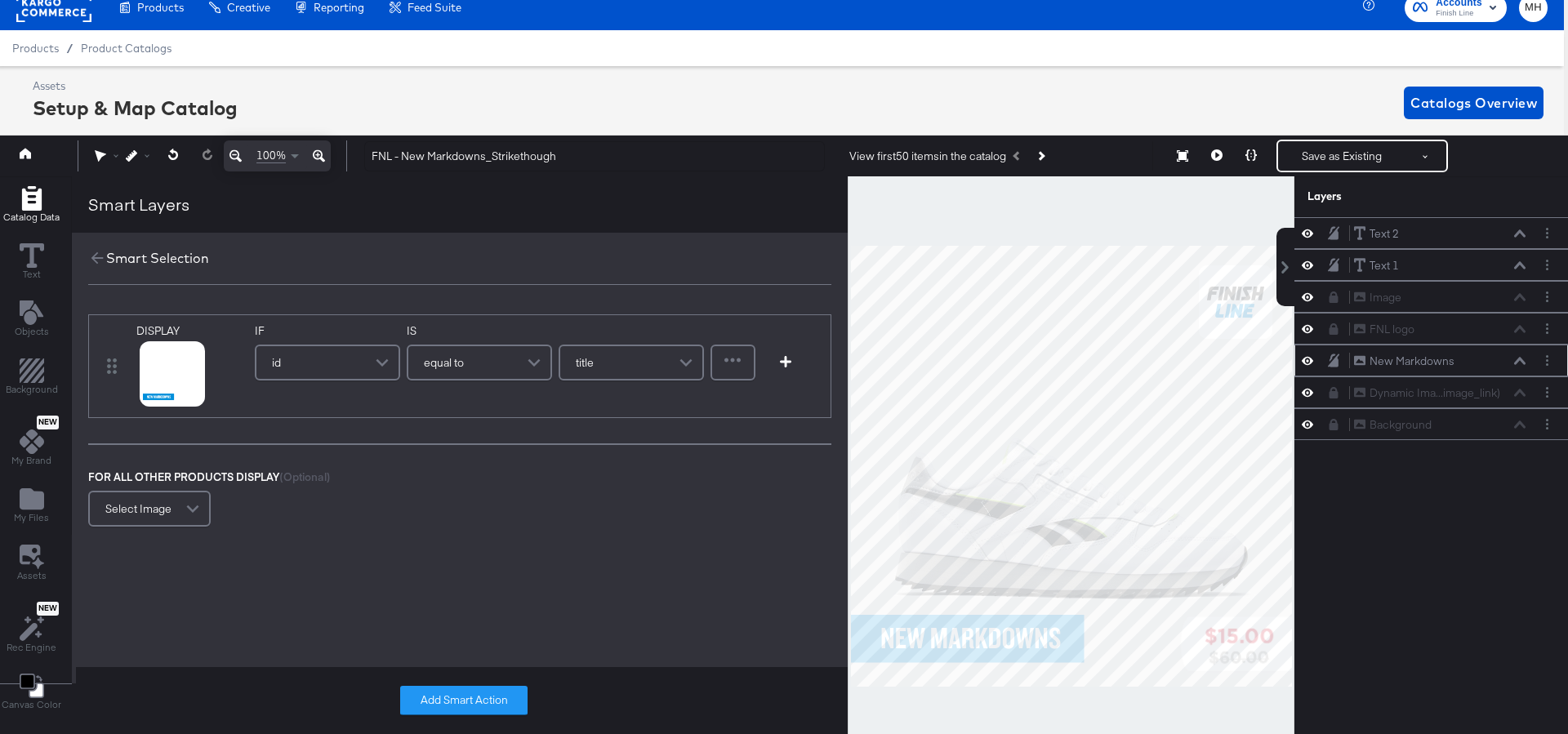 click at bounding box center (384, 363) 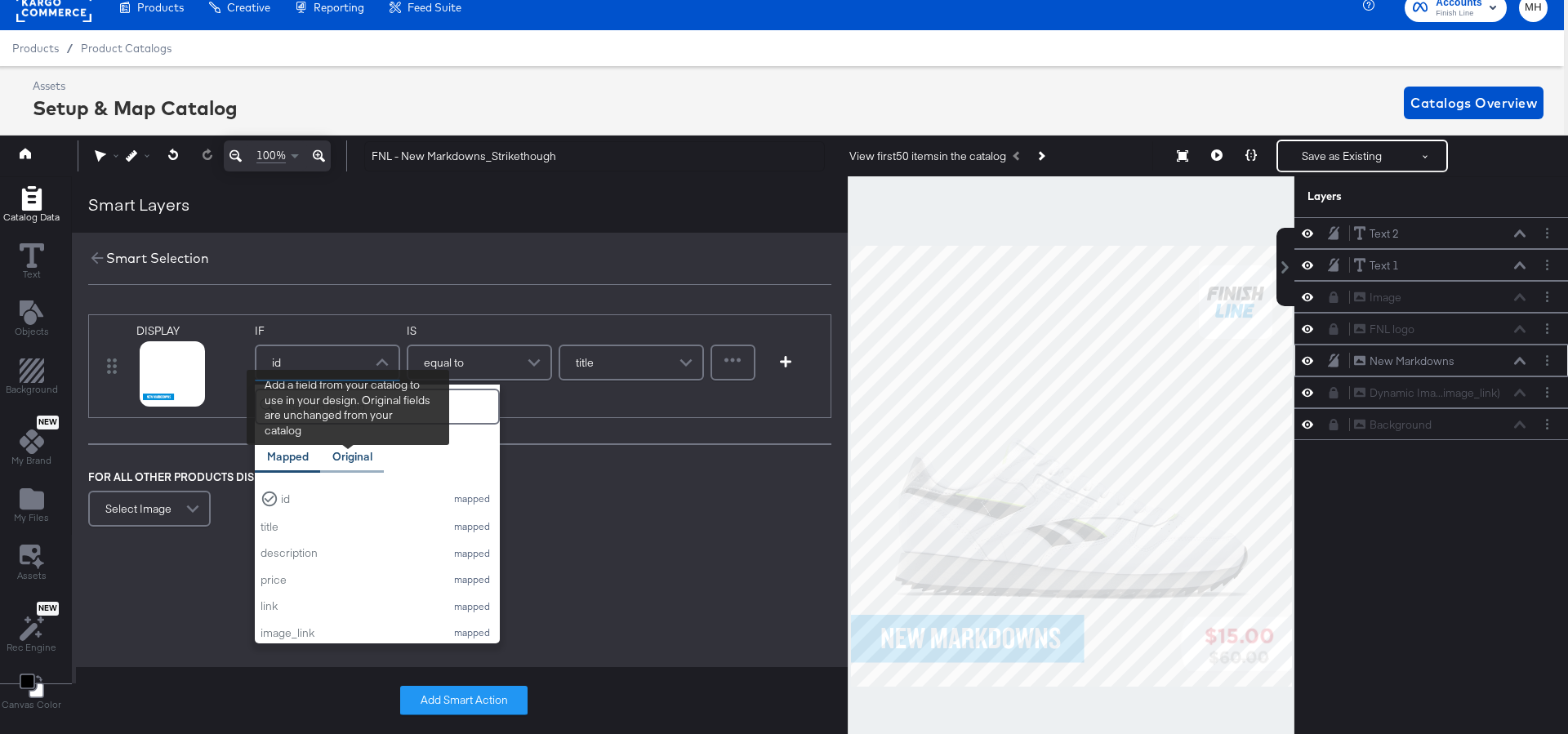 click on "Original" at bounding box center (352, 456) 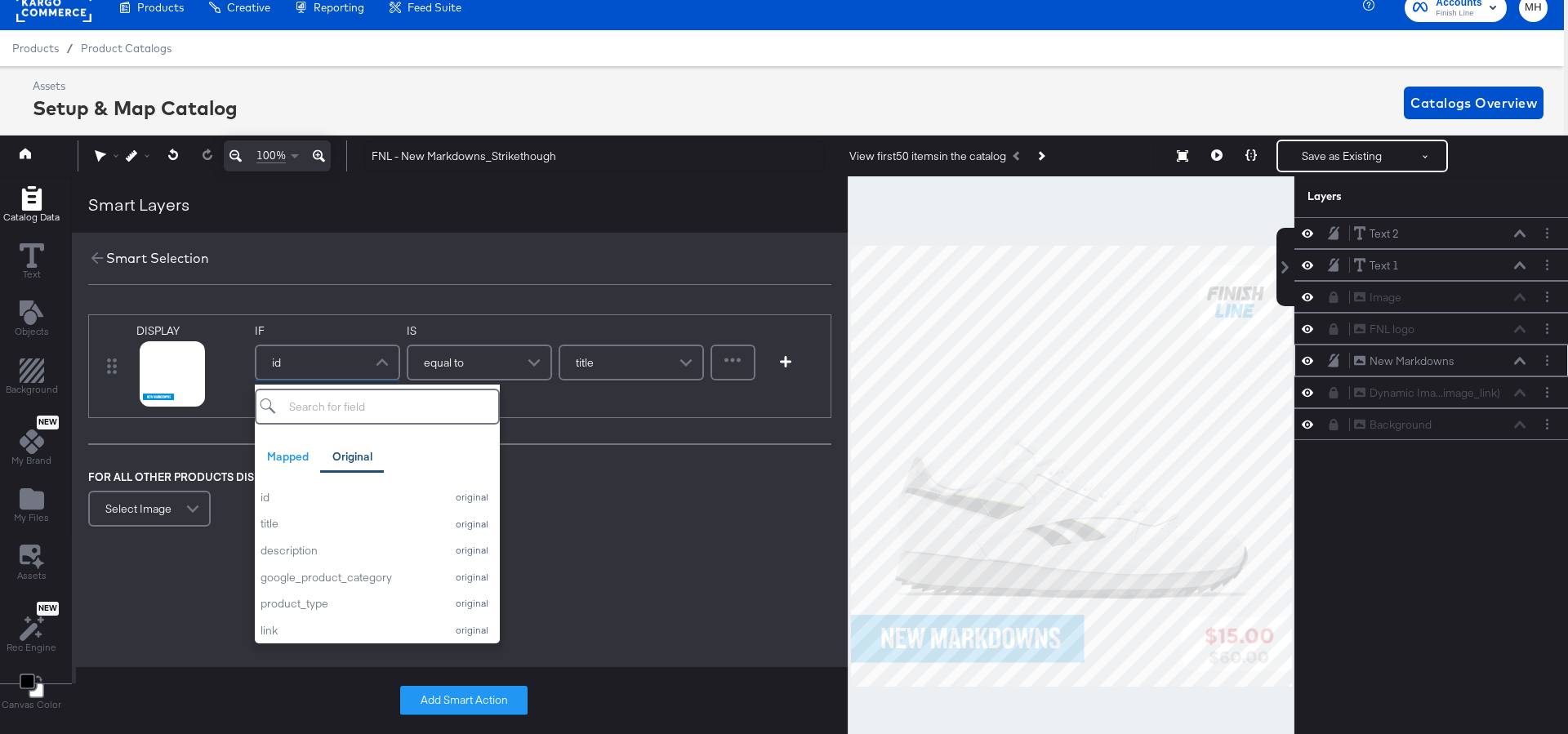 click at bounding box center (377, 407) 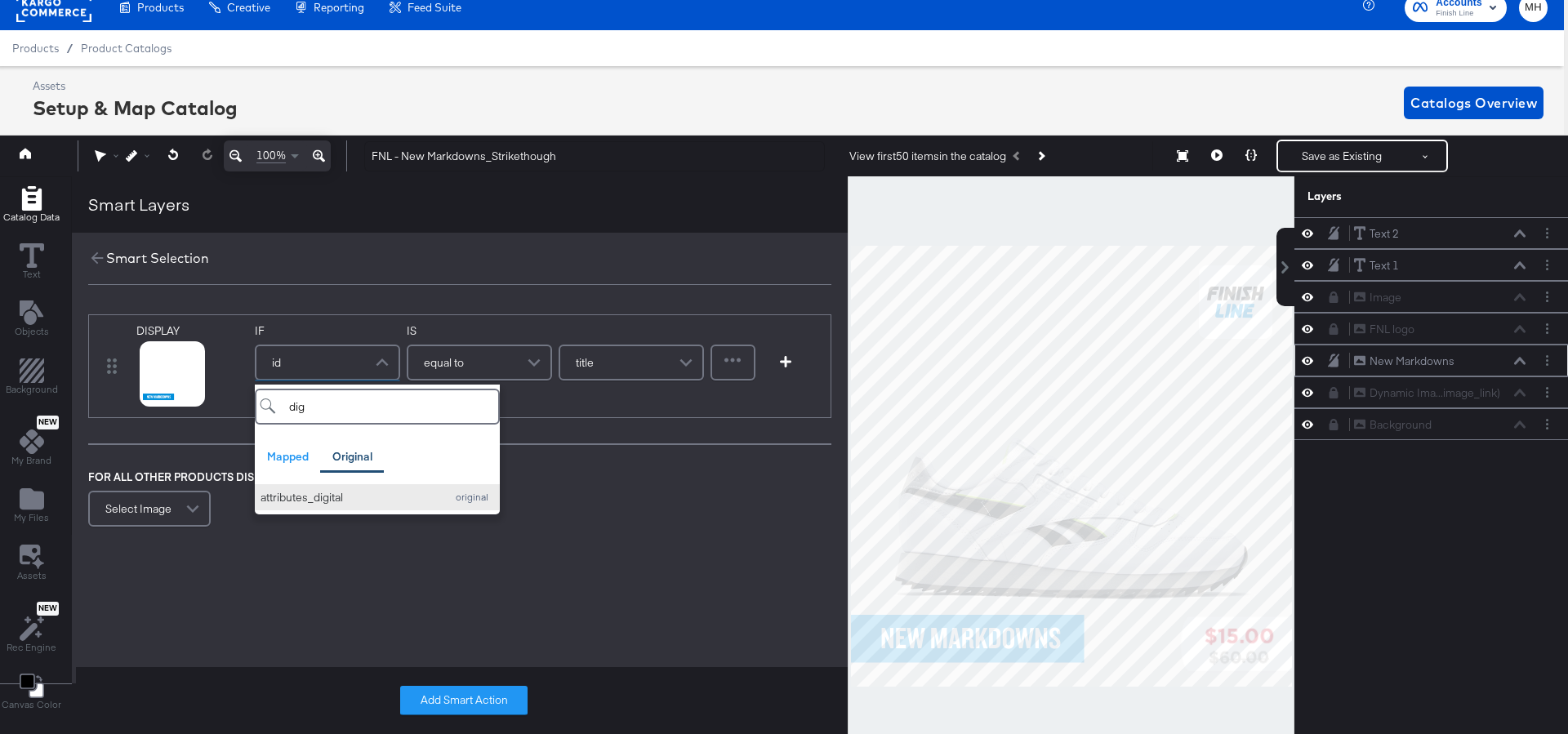 type on "dig" 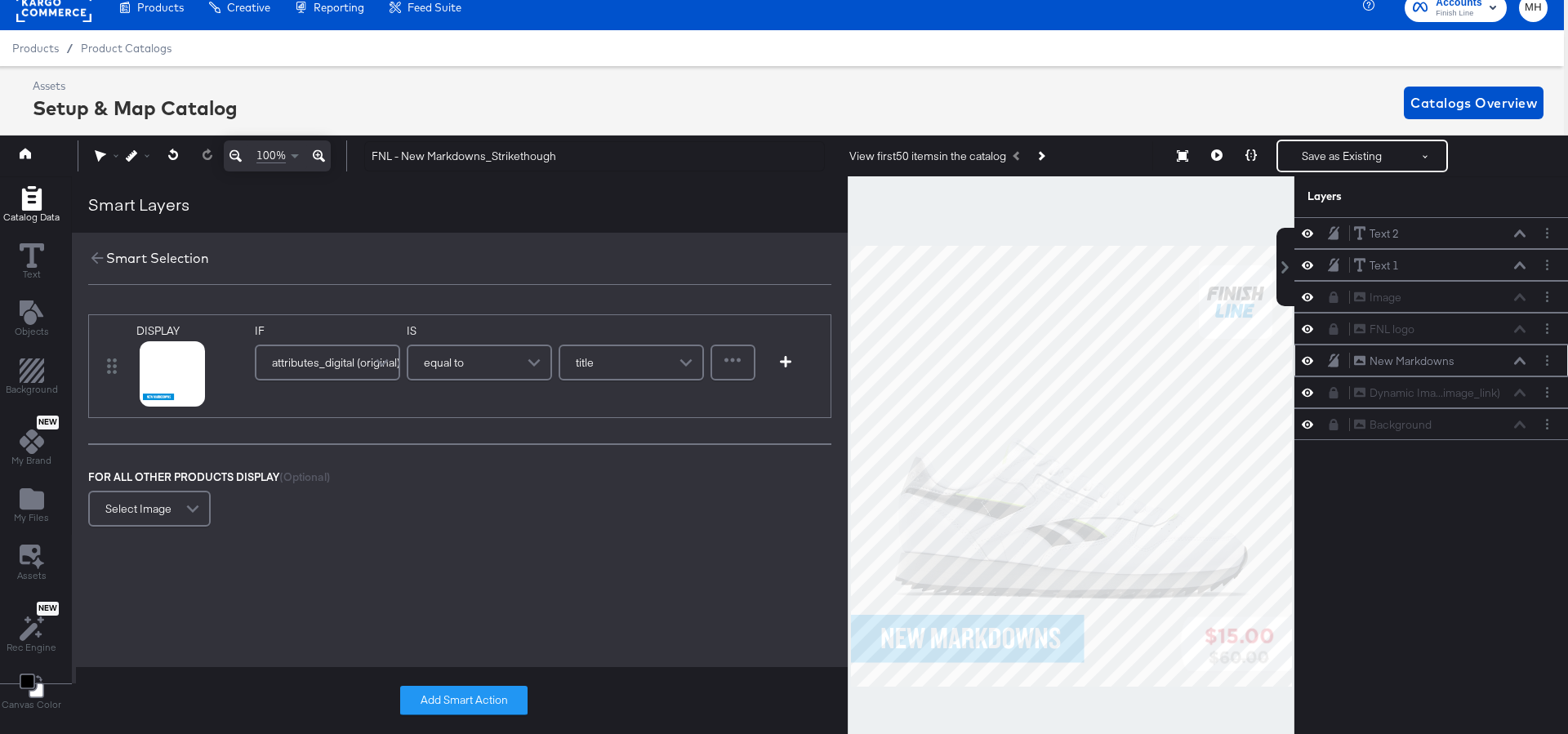 click at bounding box center (536, 363) 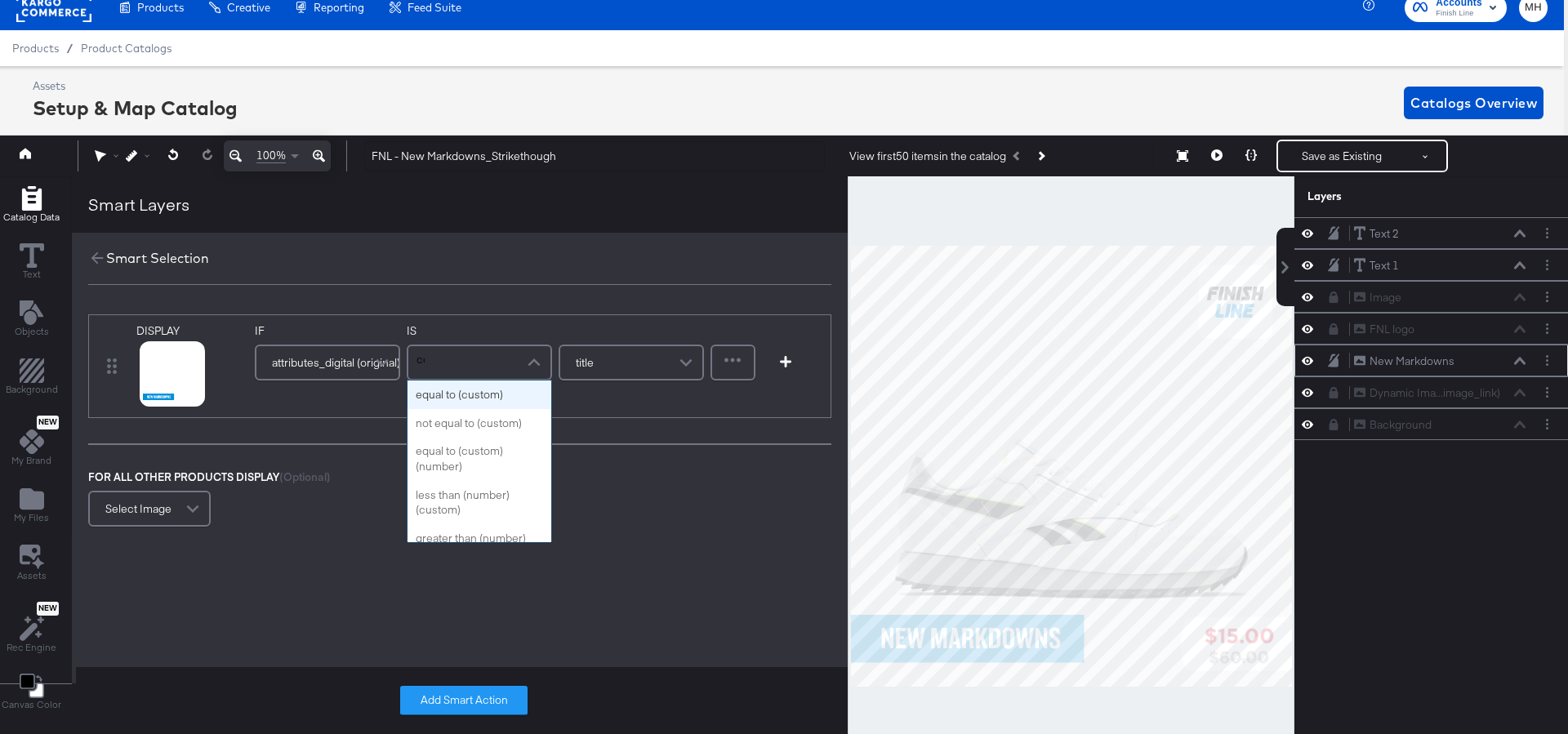 type on "con" 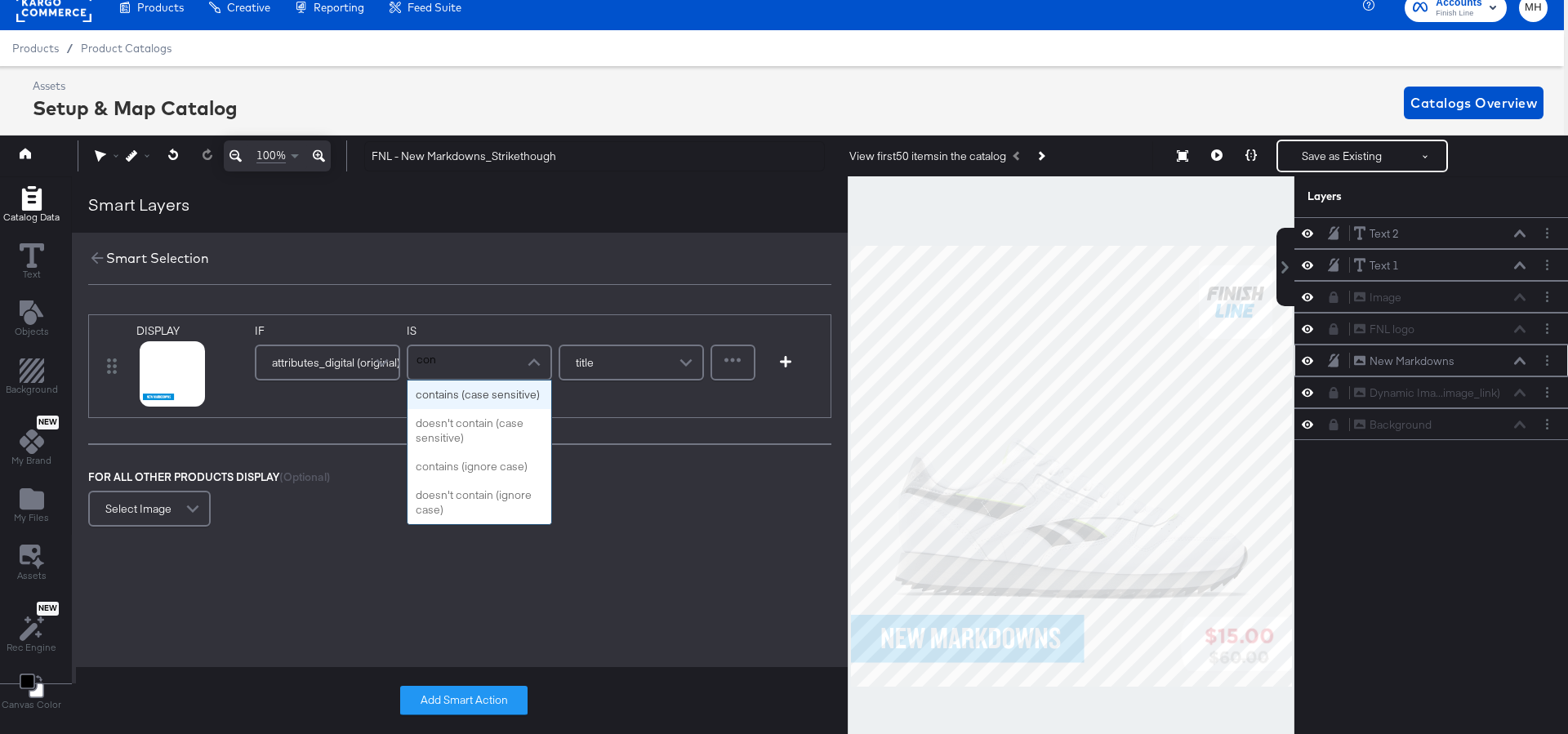 type 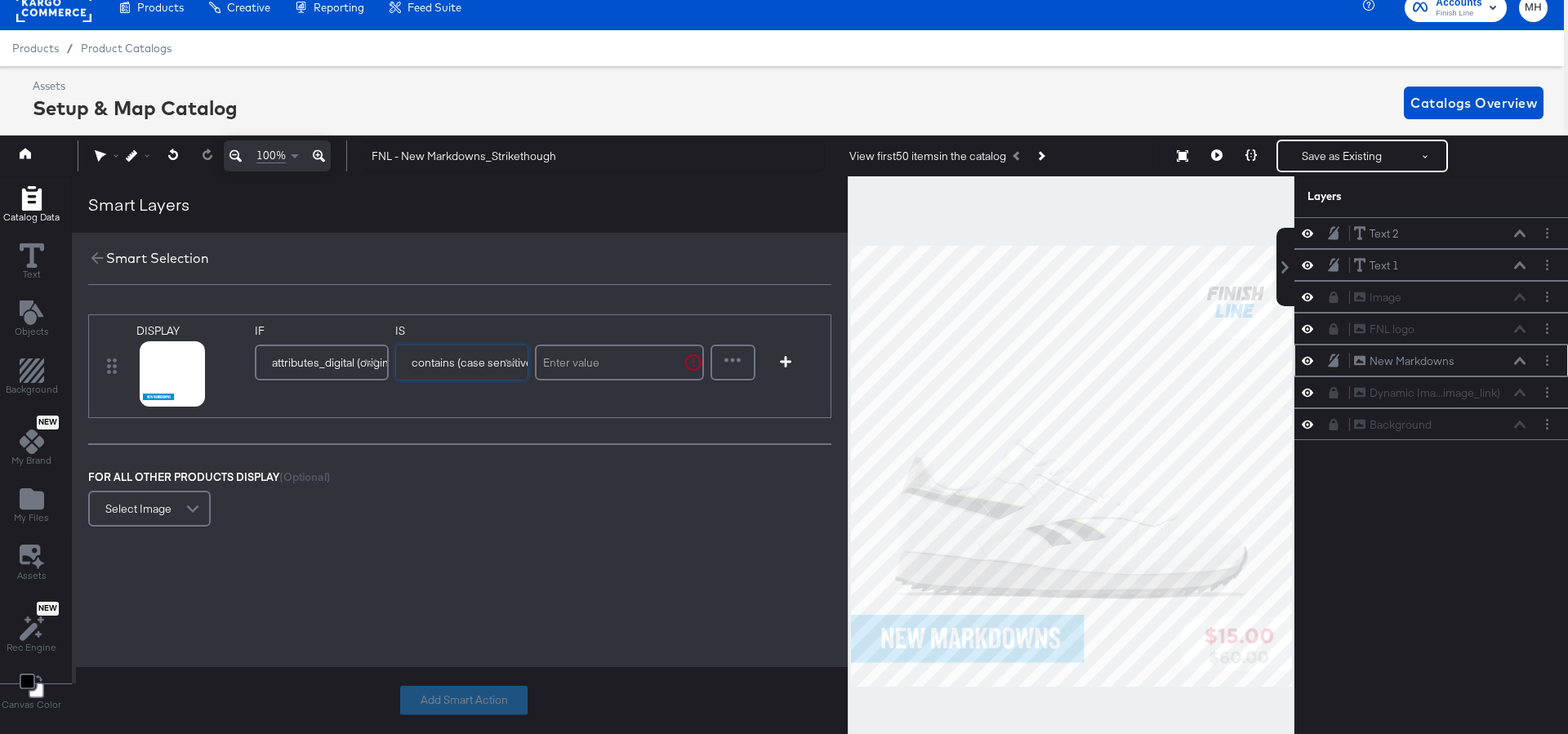 click at bounding box center [619, 363] 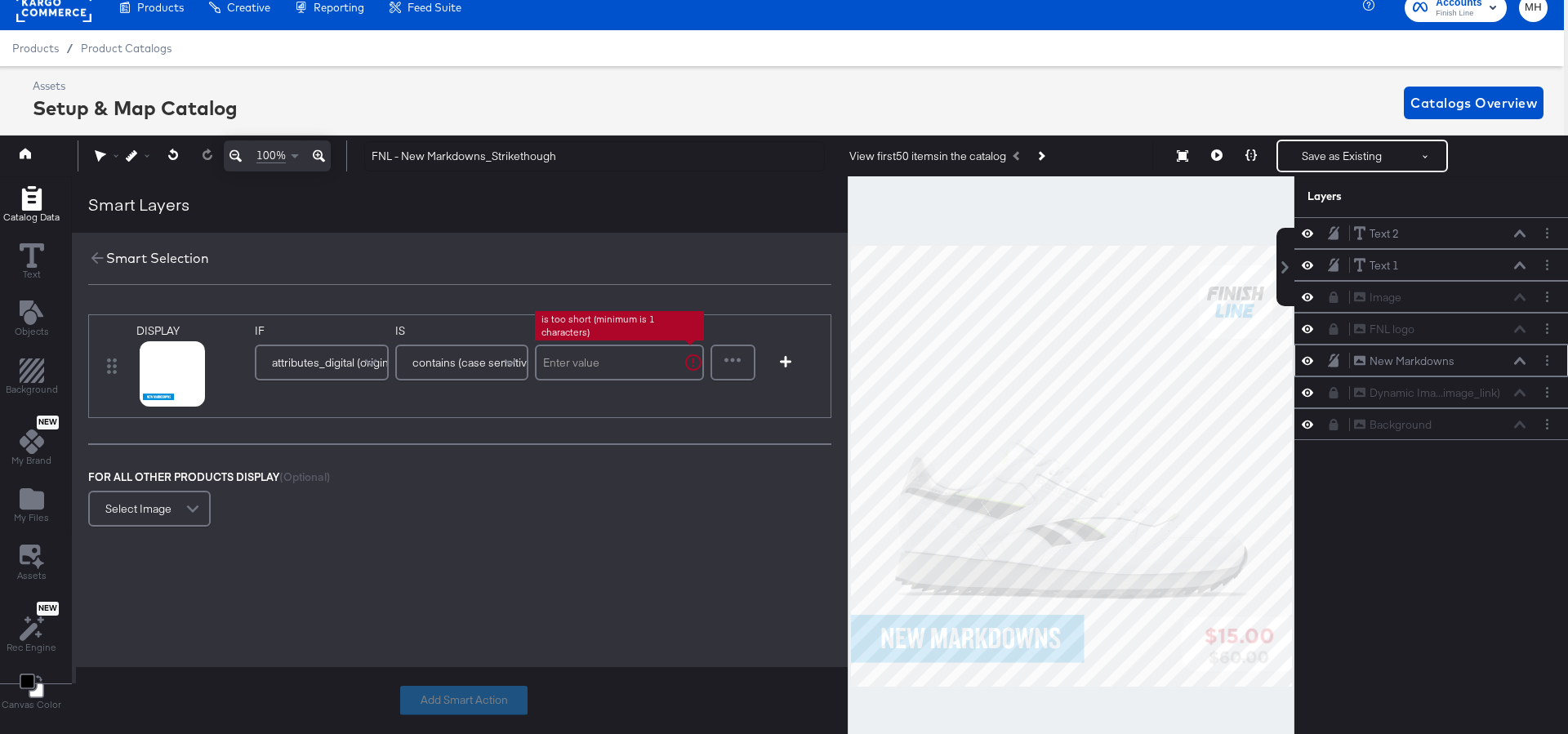 paste on "markdown 0" 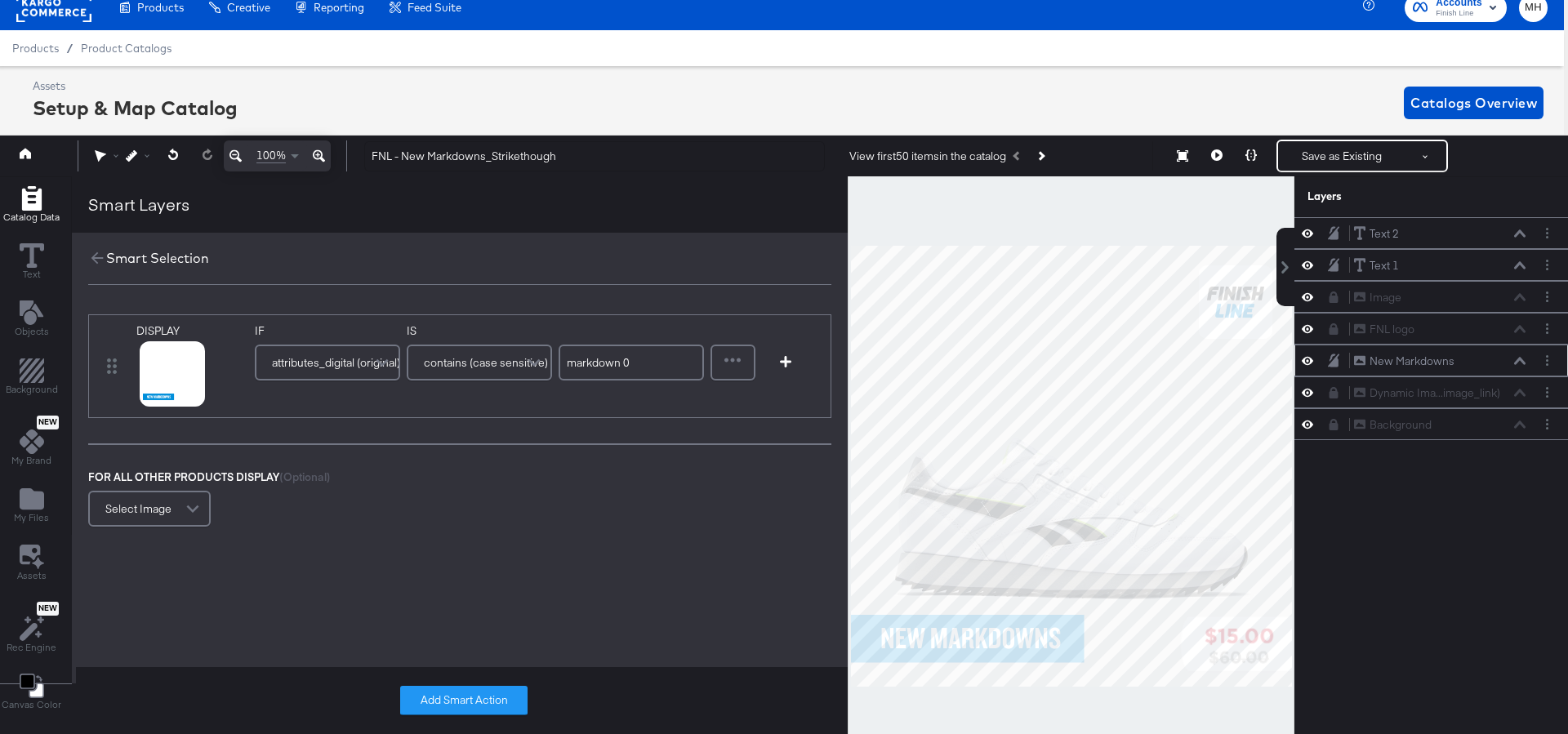 drag, startPoint x: 639, startPoint y: 360, endPoint x: 567, endPoint y: 358, distance: 72.027772 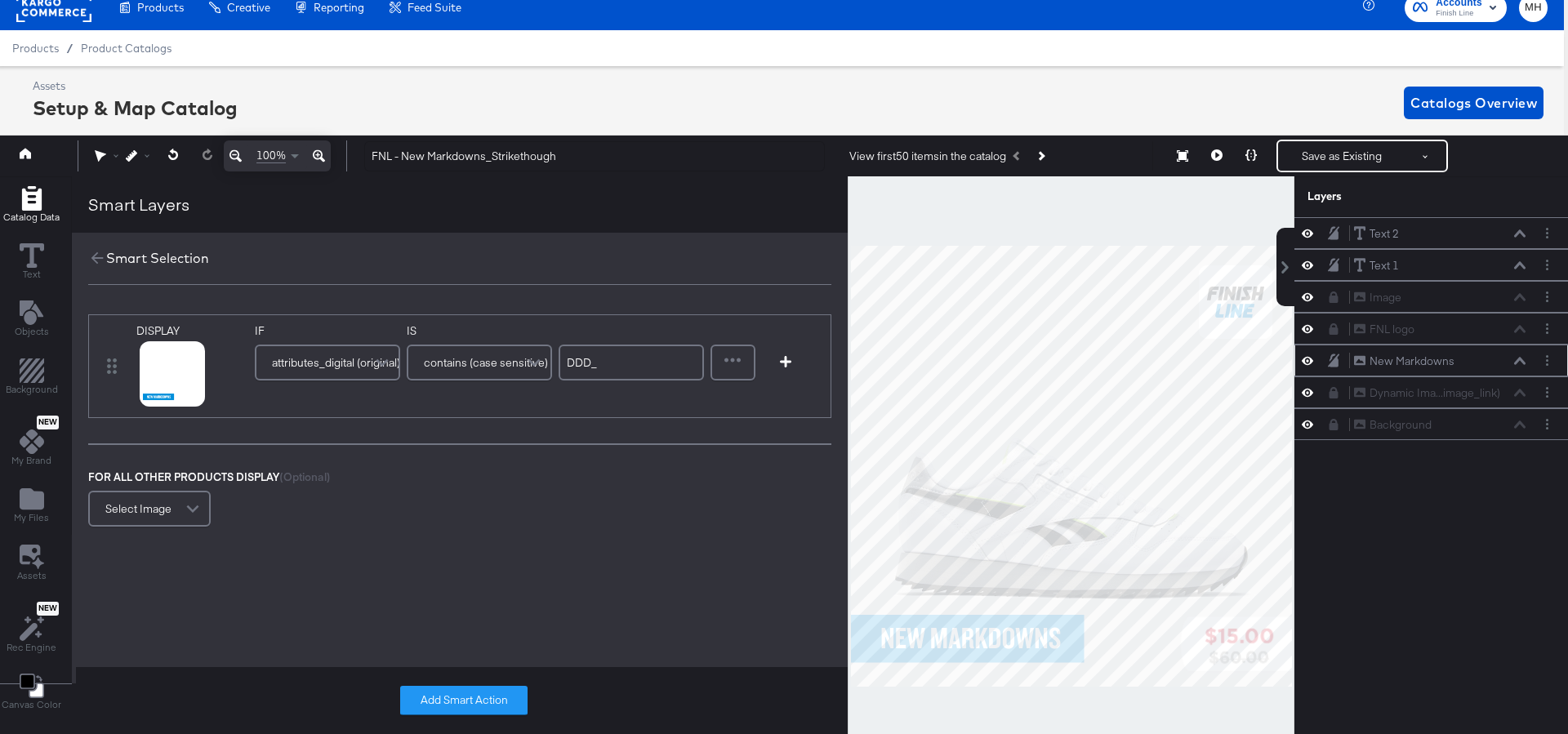 drag, startPoint x: 603, startPoint y: 364, endPoint x: 559, endPoint y: 363, distance: 44.011362 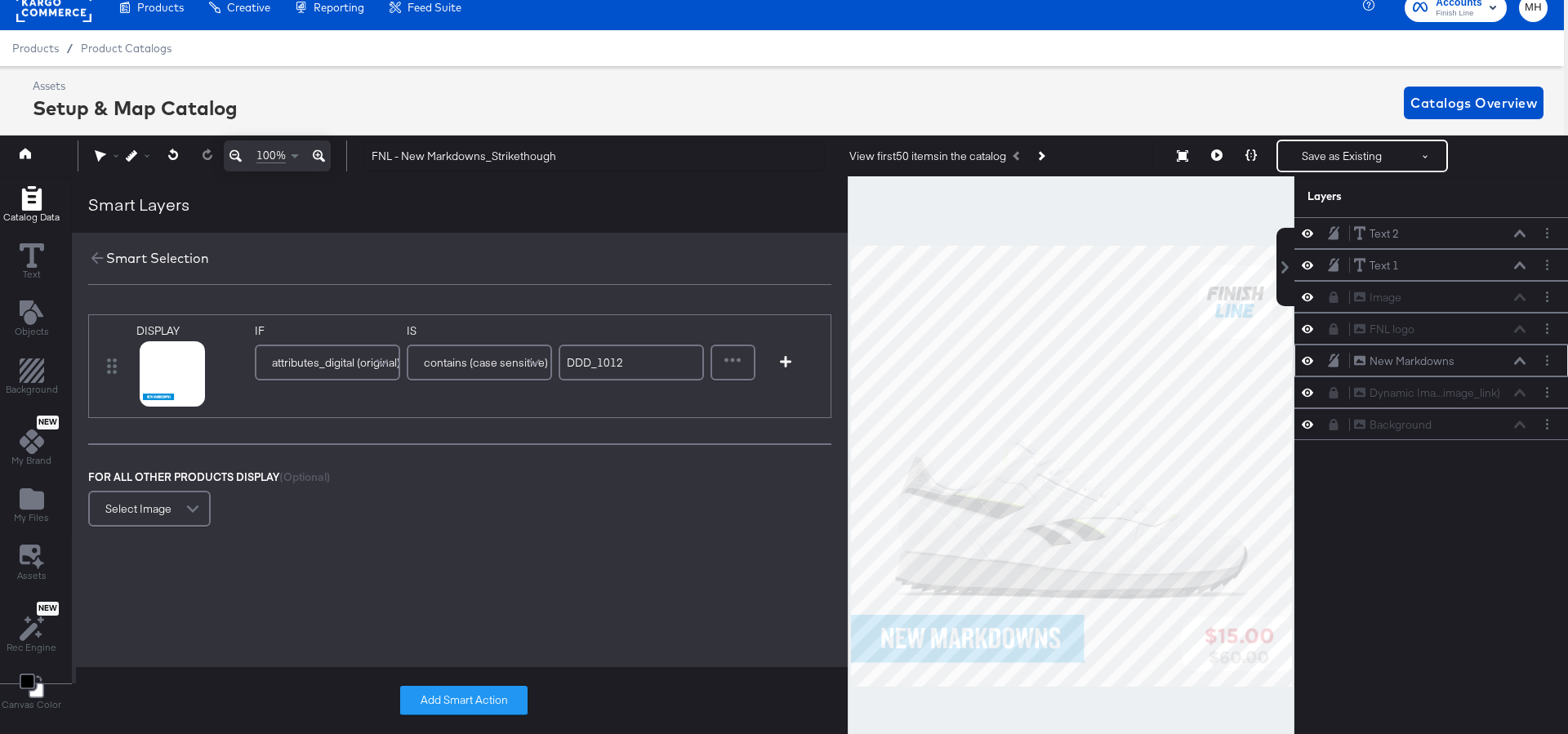 type on "DDD_1012" 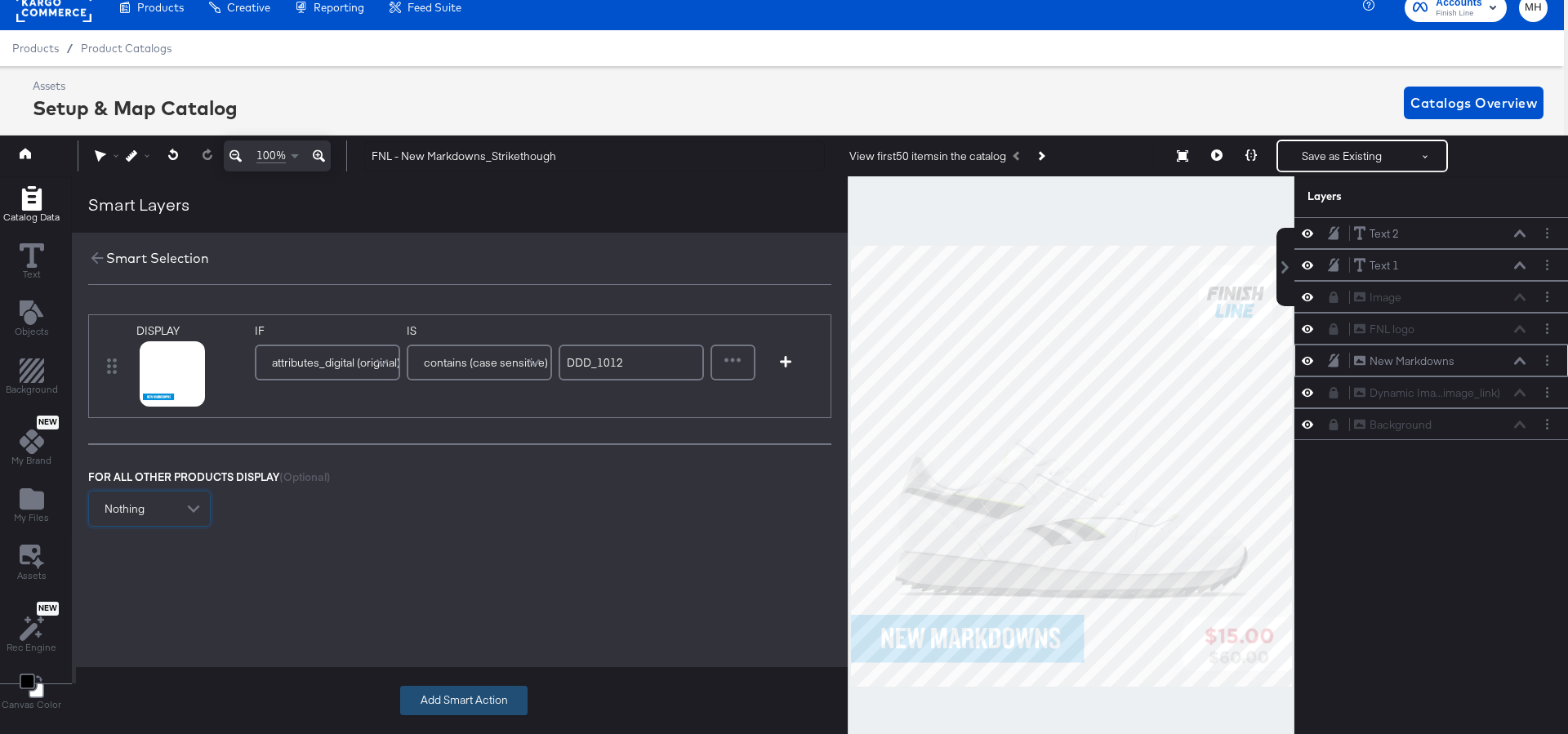 click on "Add Smart Action" at bounding box center [464, 701] 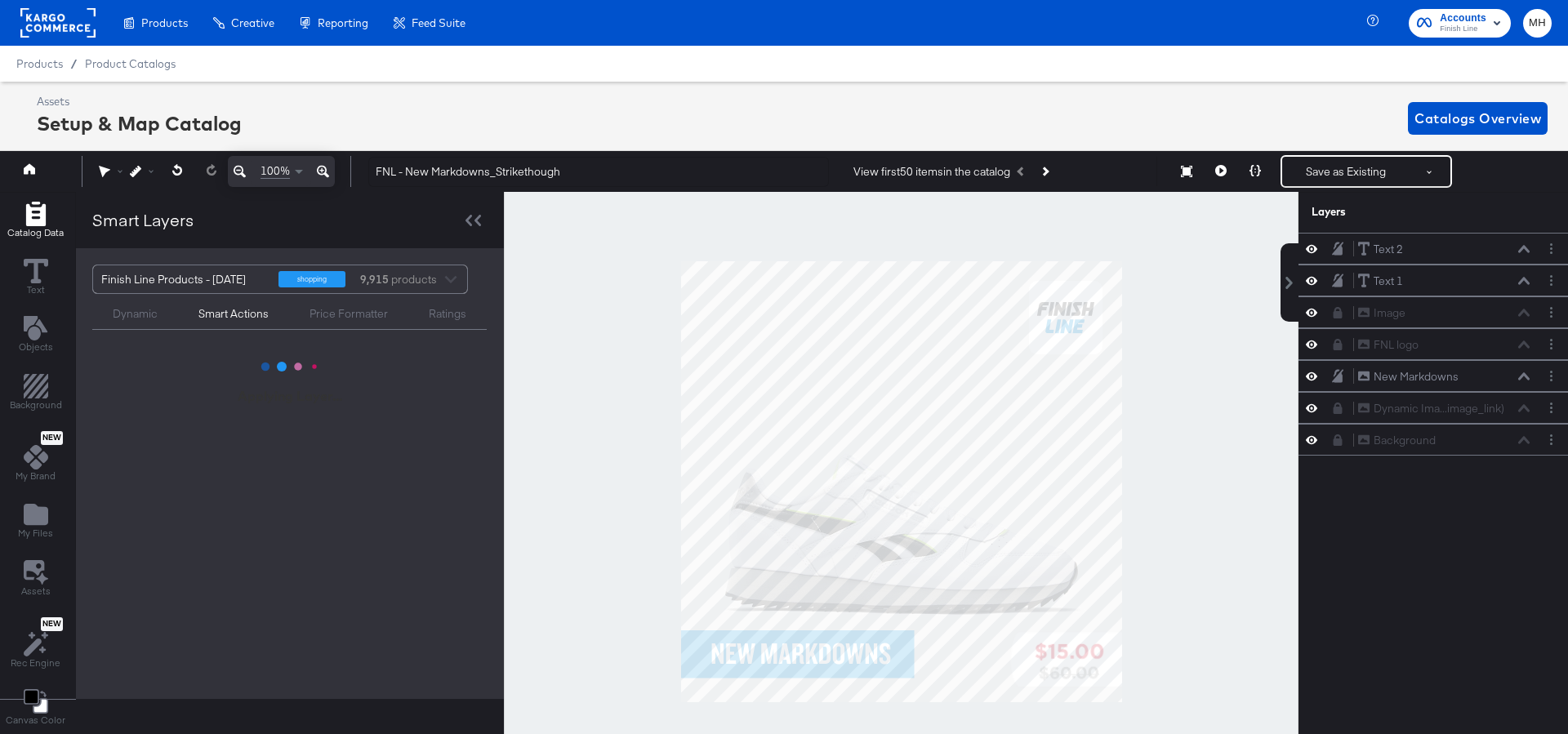 scroll, scrollTop: 16, scrollLeft: 4, axis: both 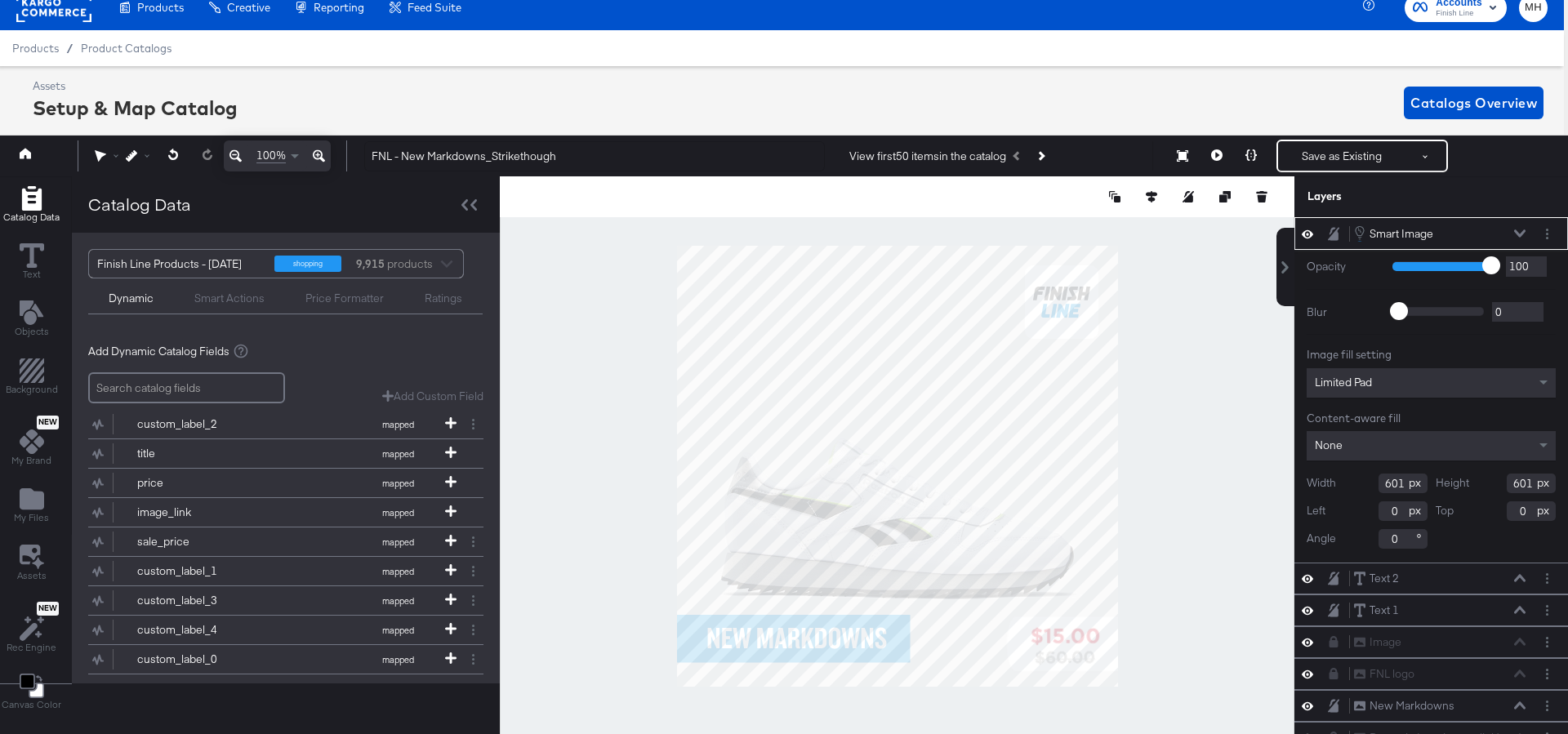 click at bounding box center [897, 465] 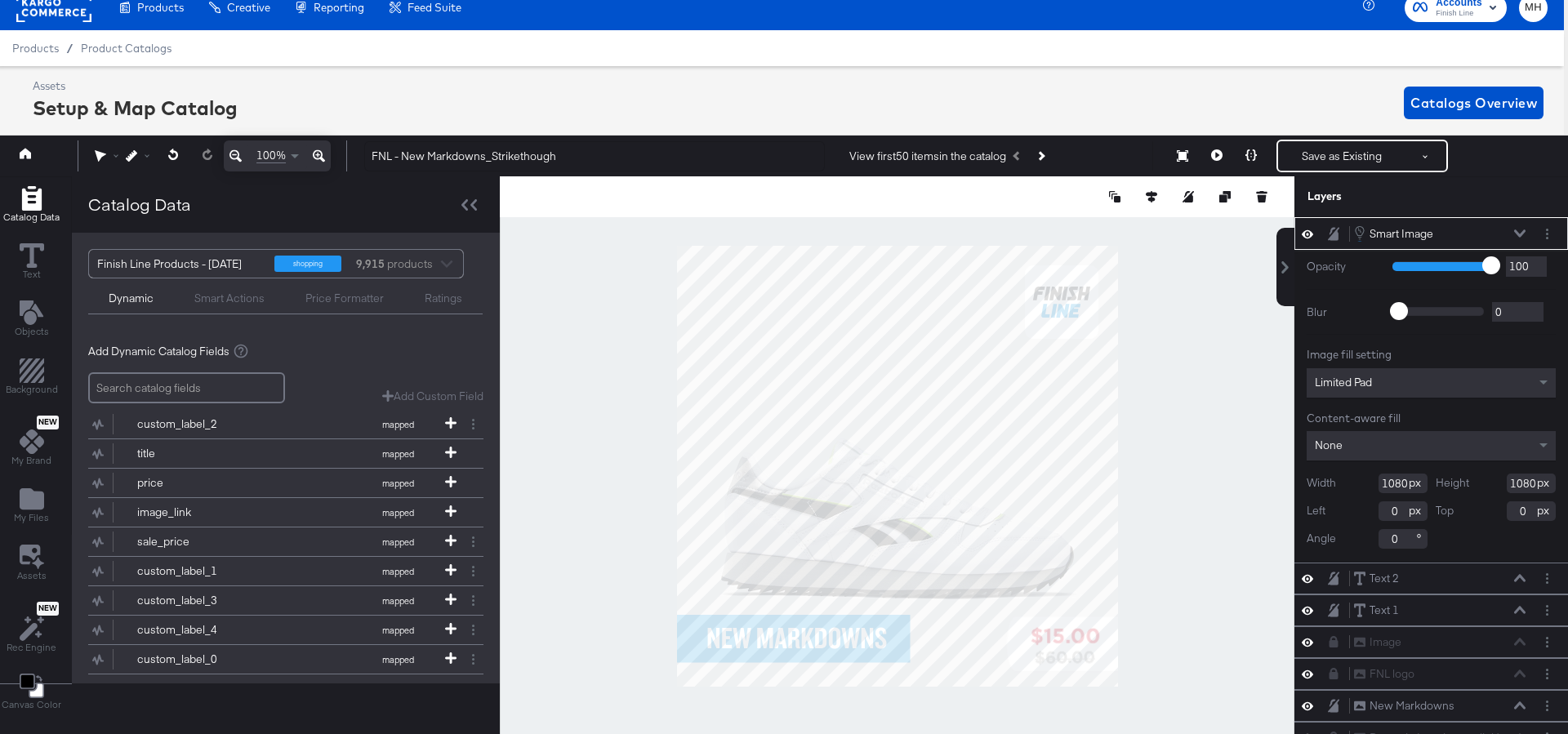 click on "Smart Image Smart Image" at bounding box center (1440, 234) 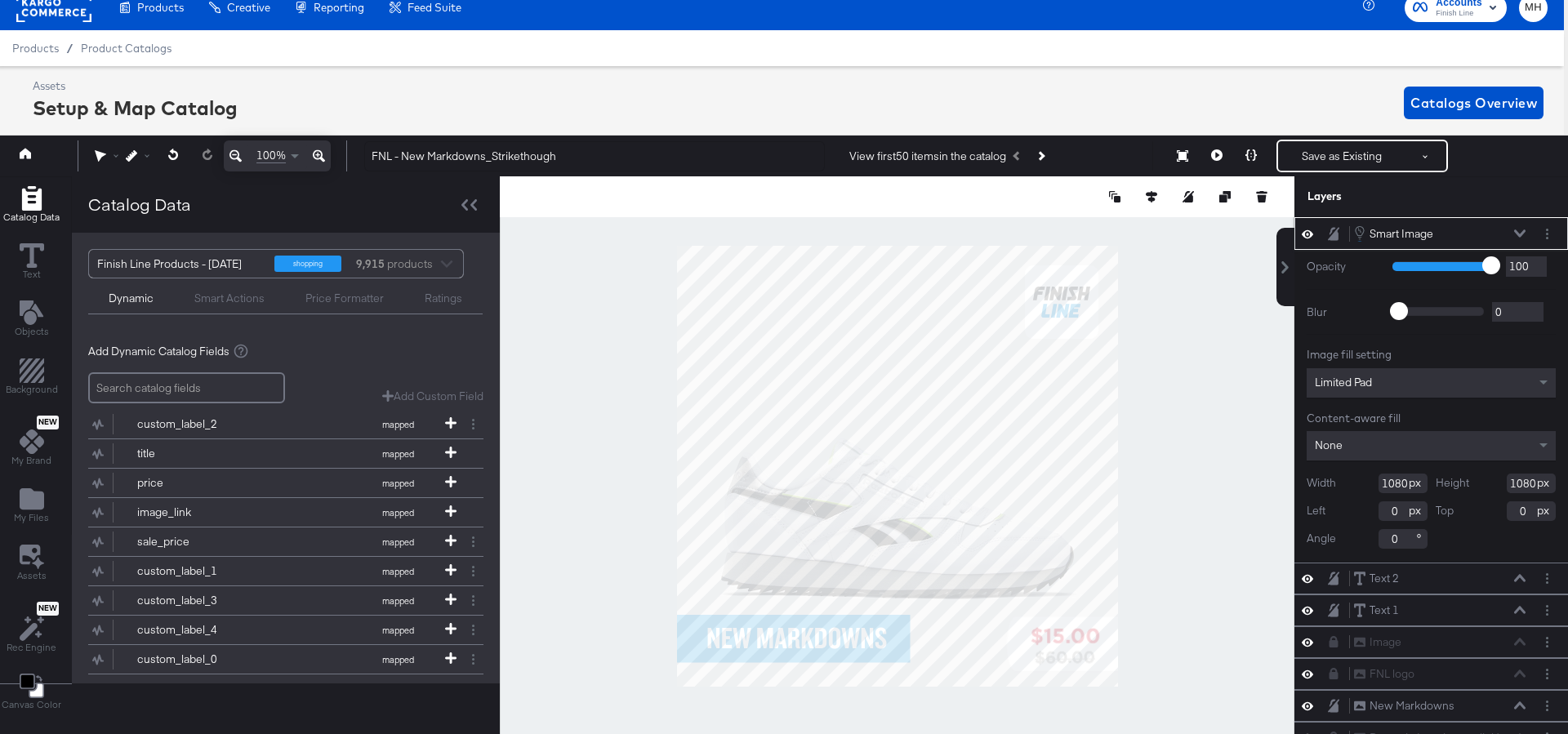 click 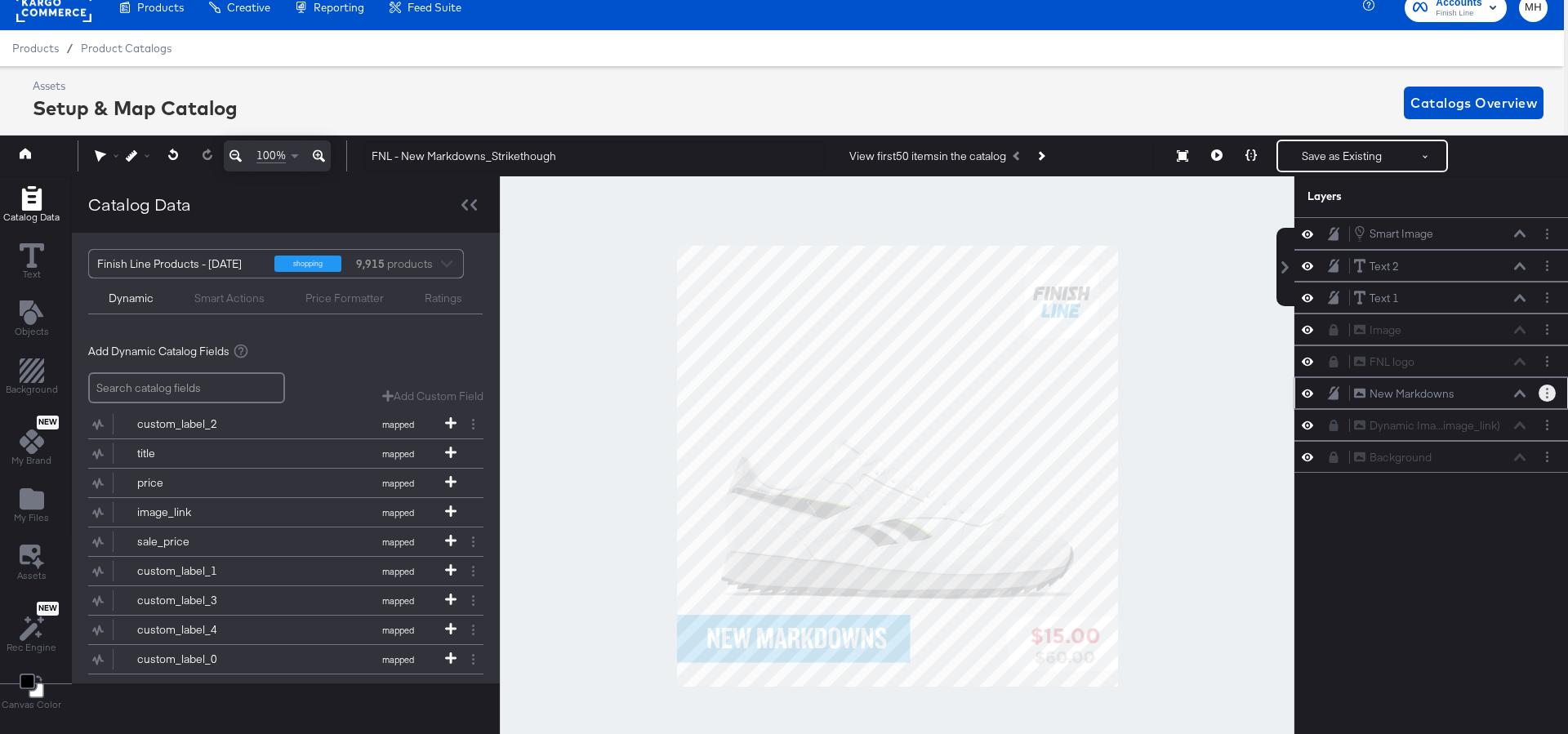 click at bounding box center (1547, 393) 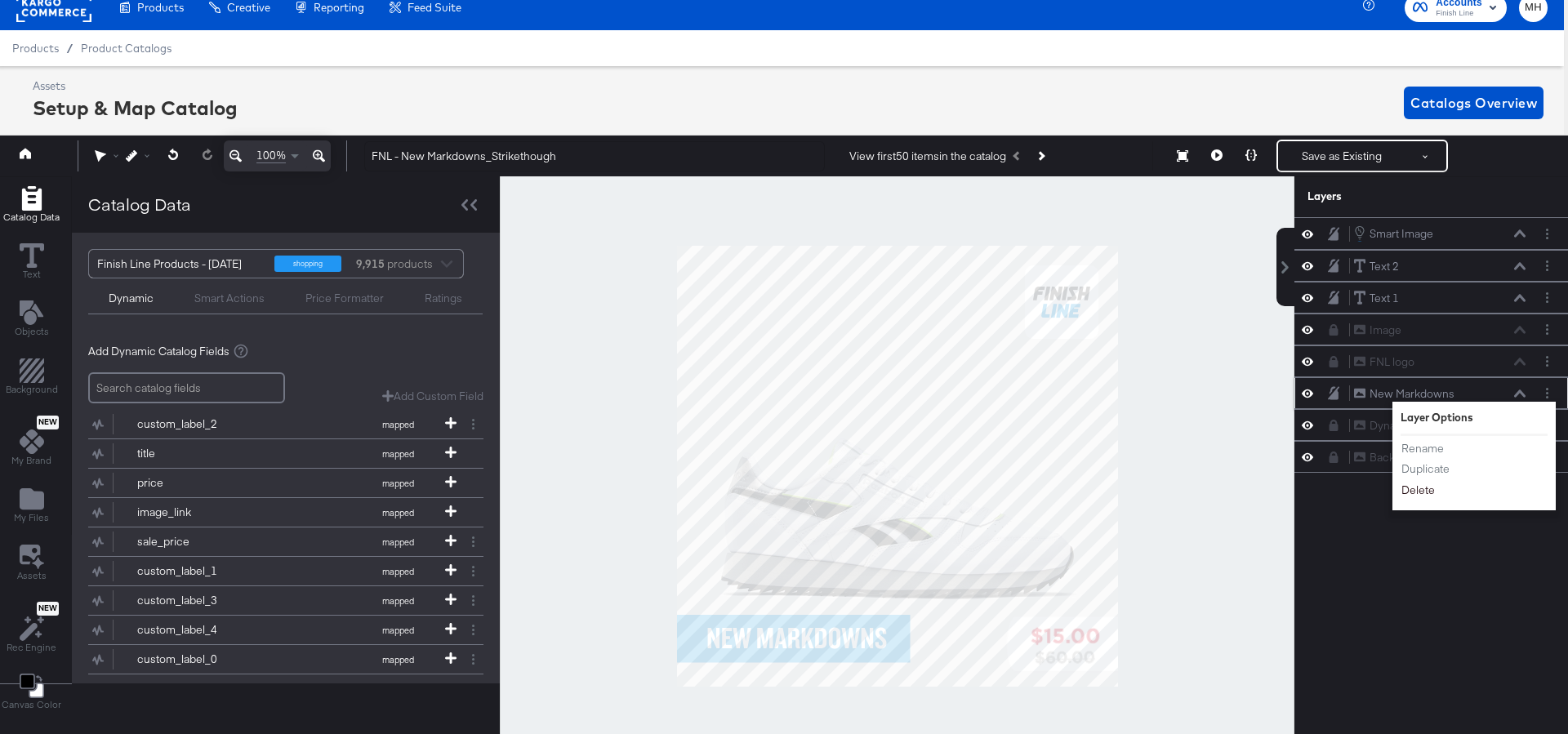 click on "Delete" at bounding box center [1418, 490] 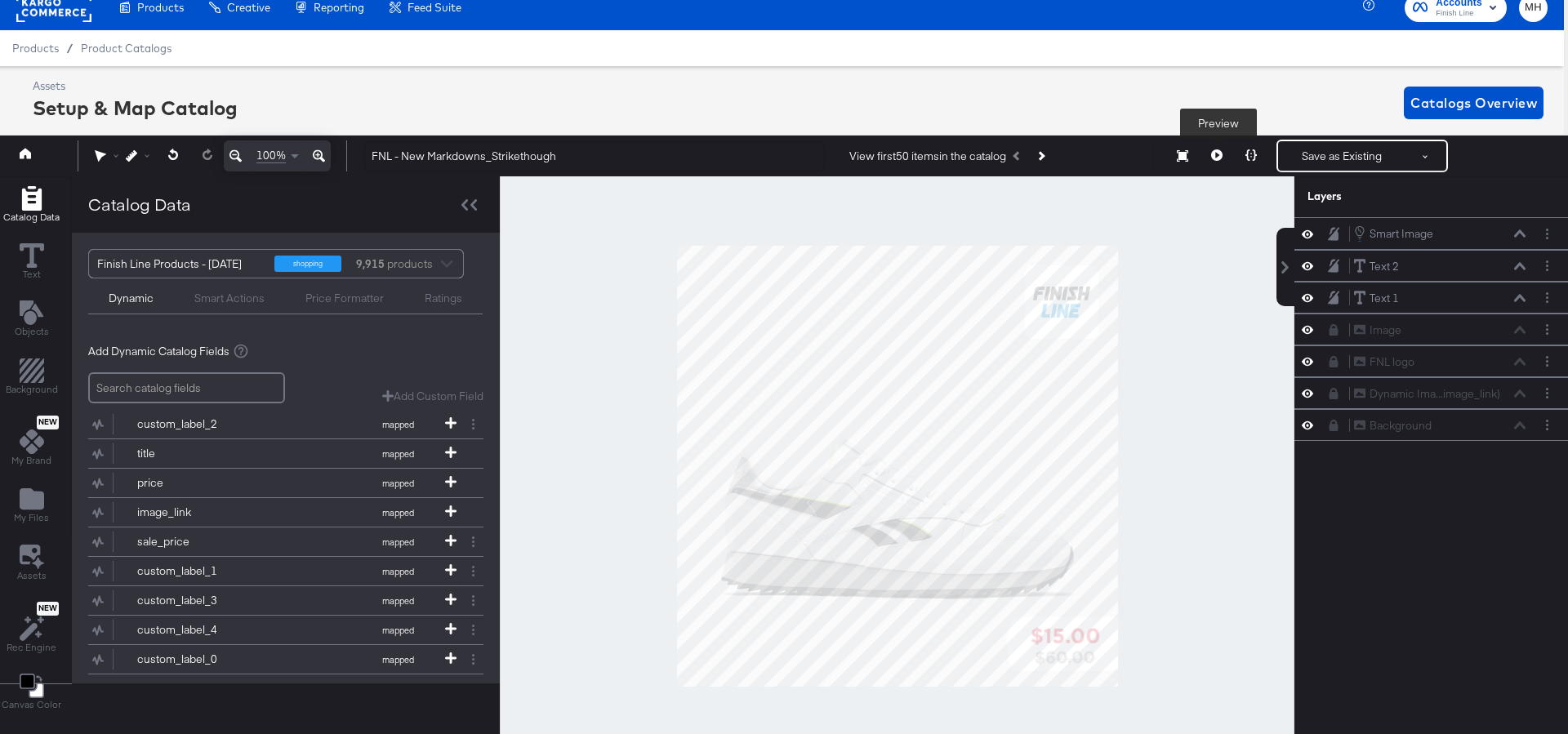 click 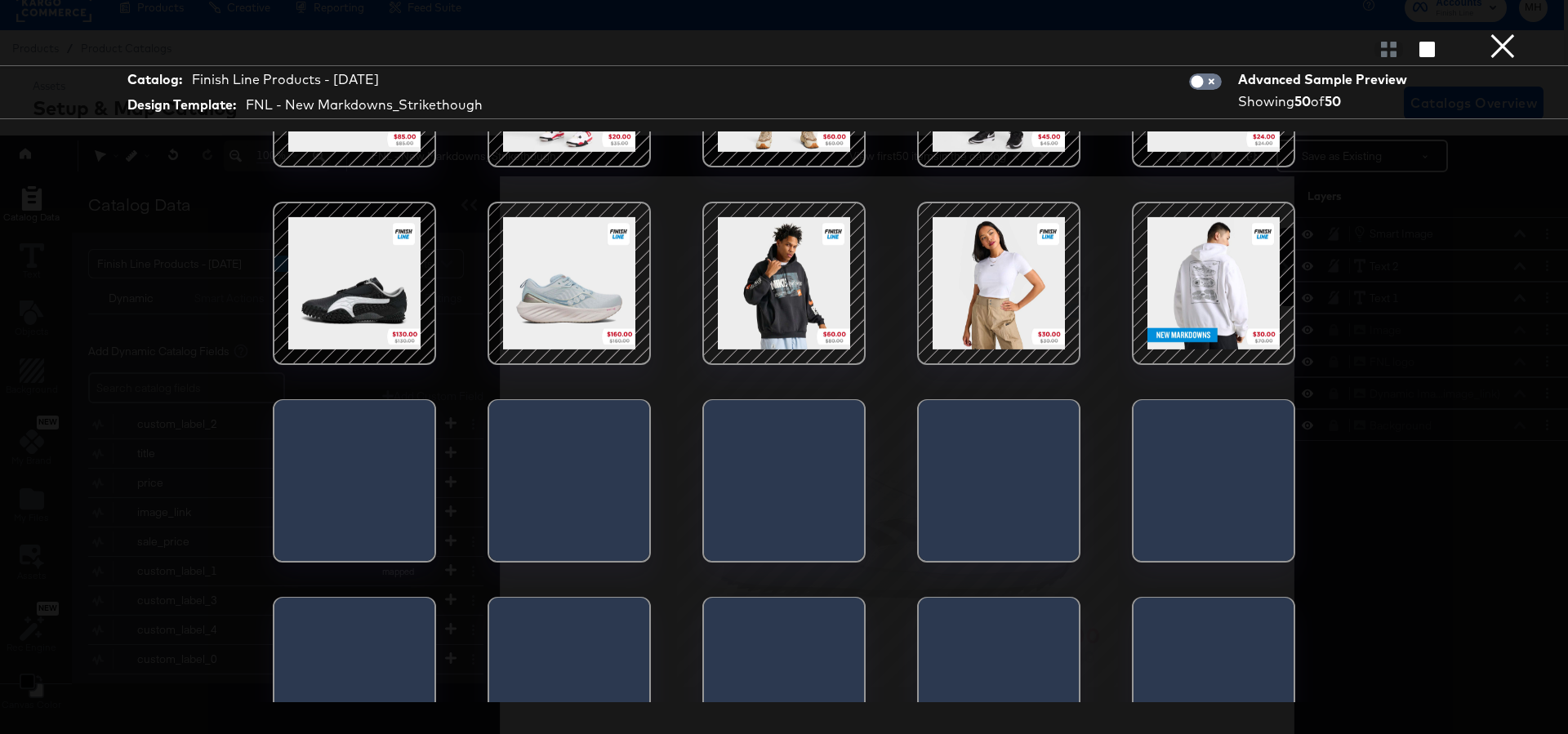 scroll, scrollTop: 262, scrollLeft: 0, axis: vertical 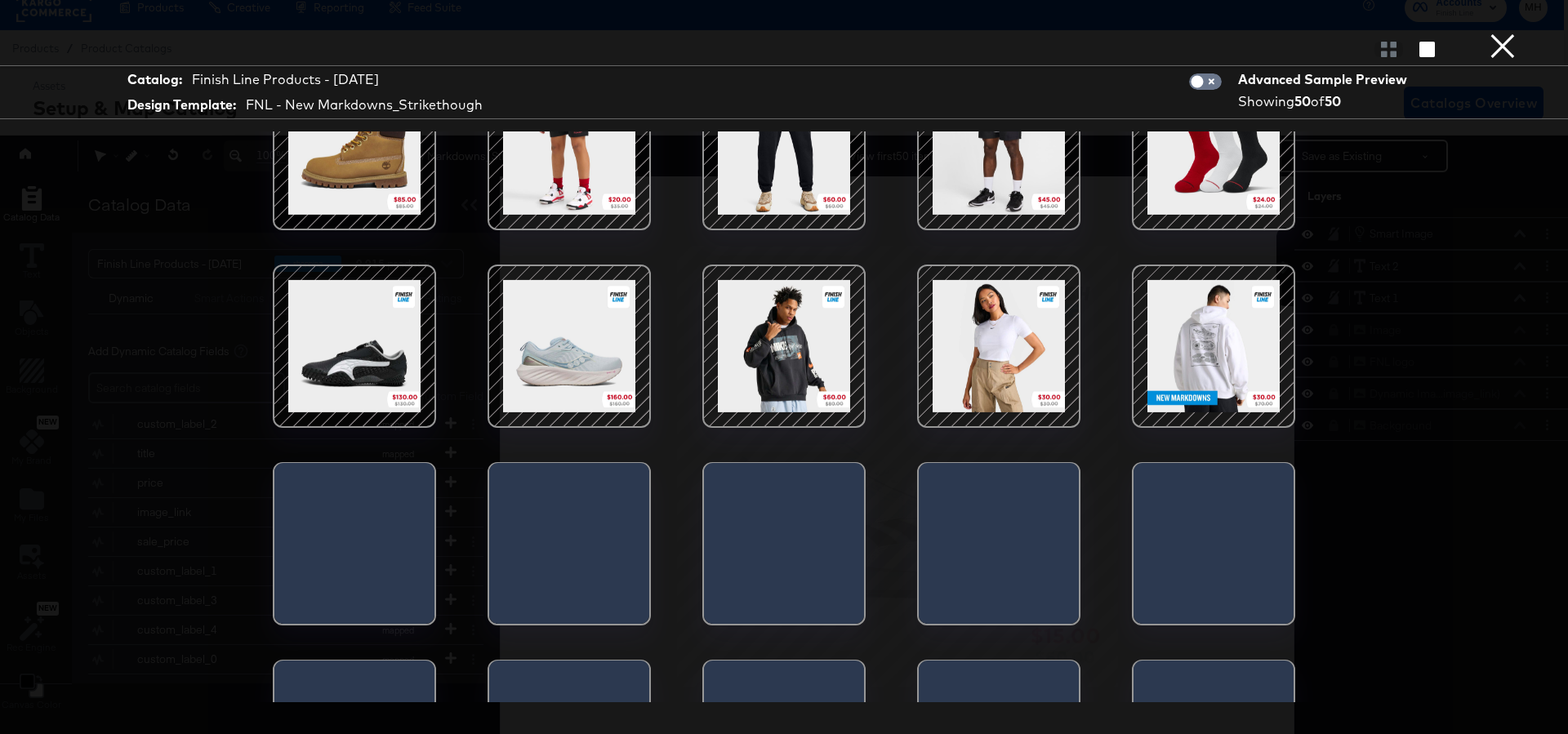 click at bounding box center [1214, 346] 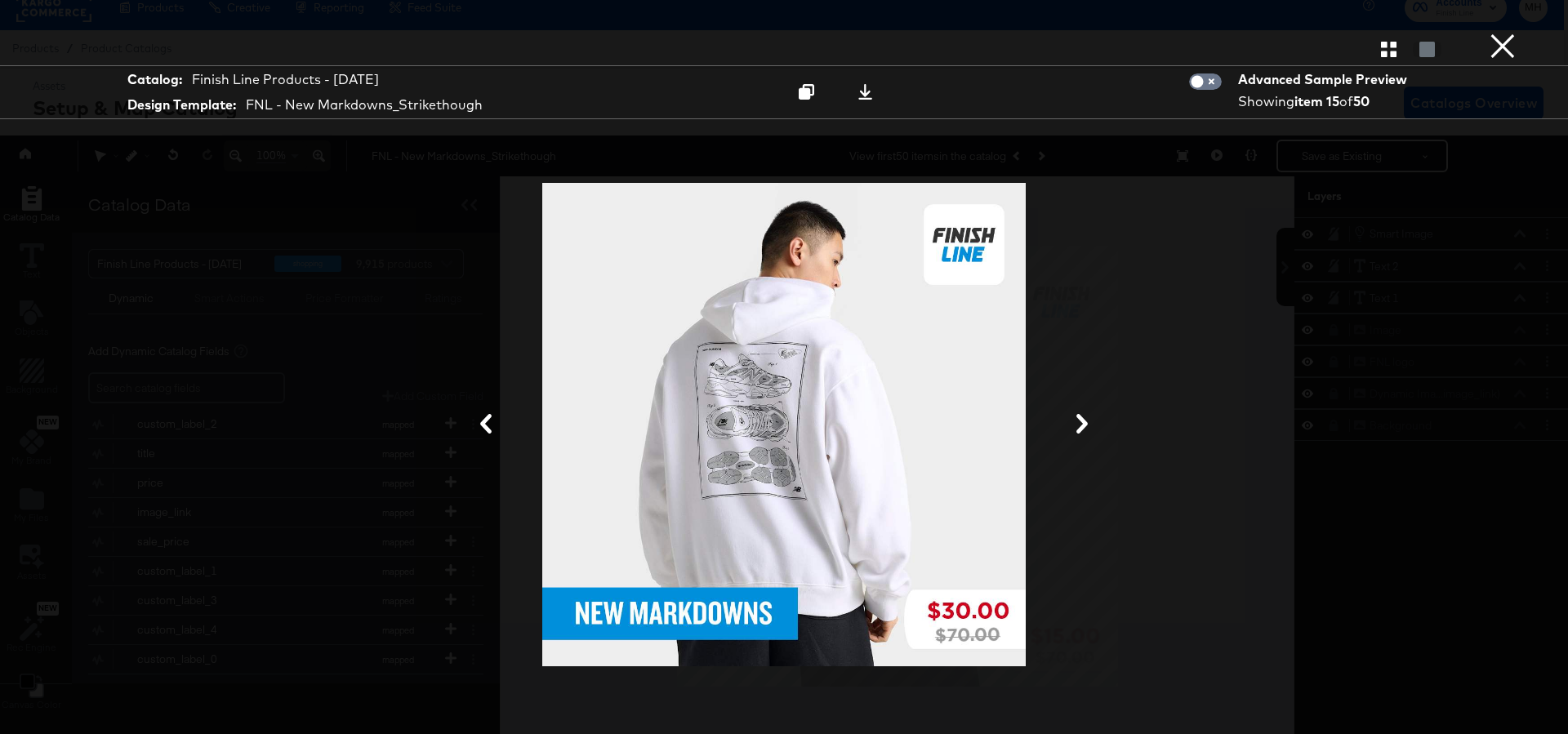 click at bounding box center (784, 425) 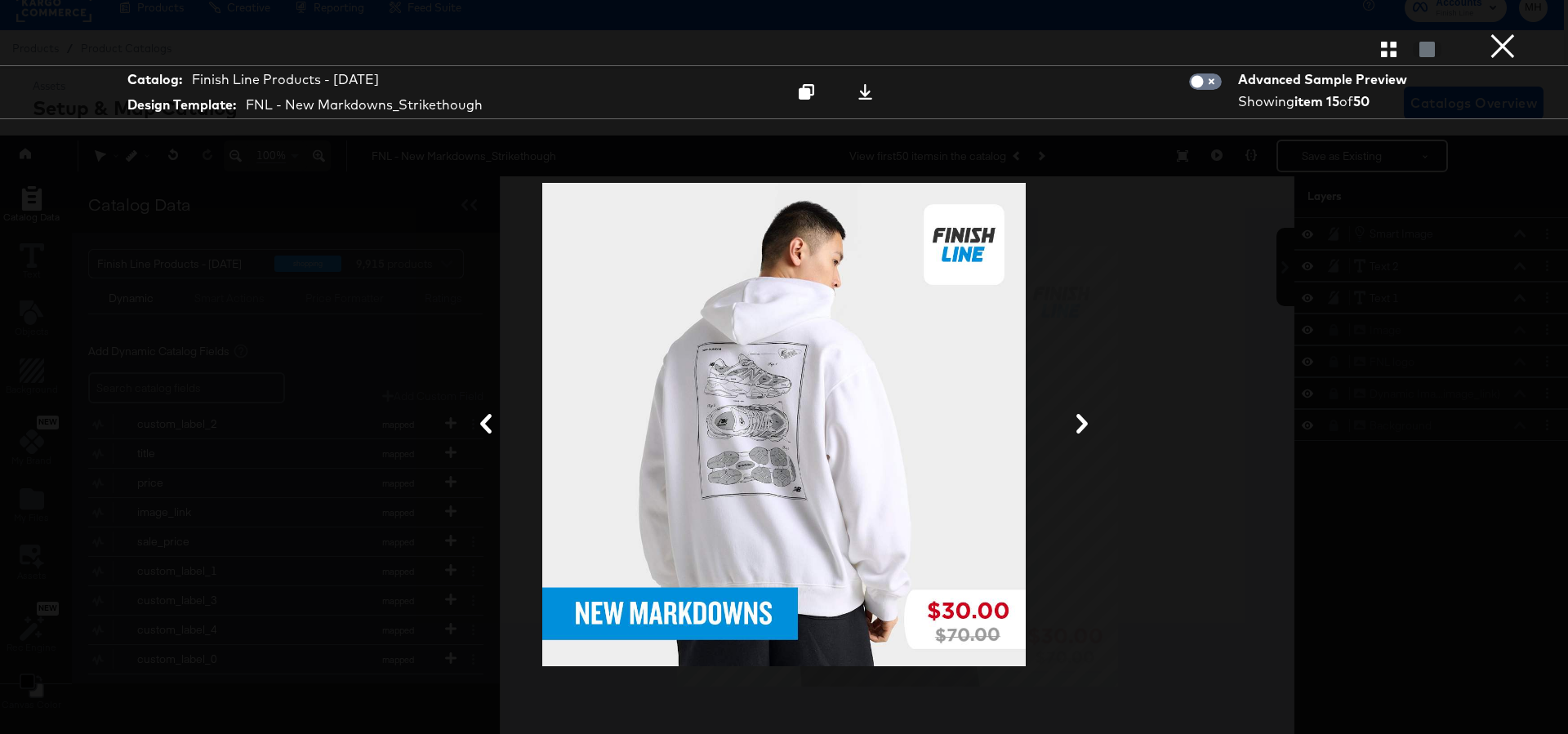 click on "×" at bounding box center [1503, 16] 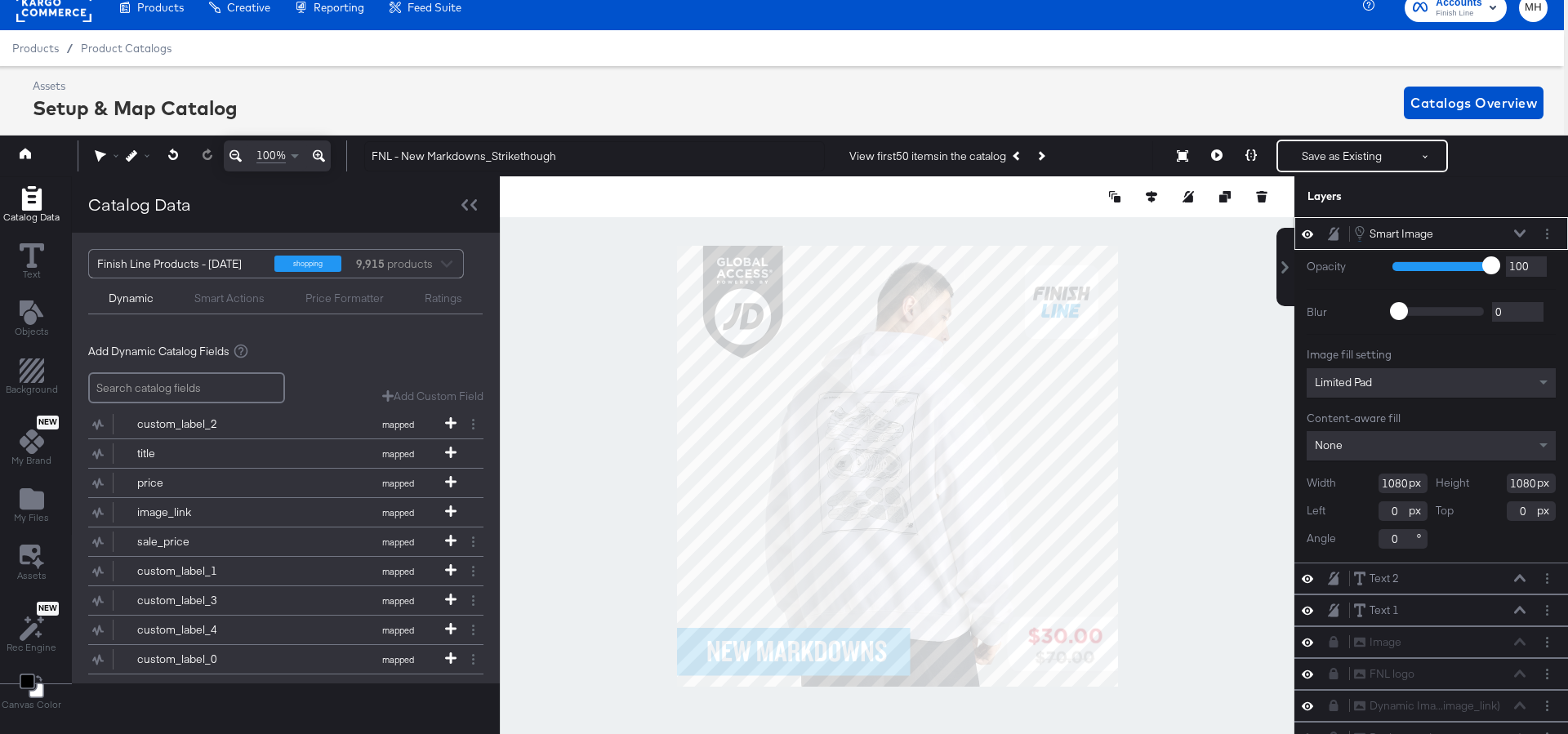 type on "32" 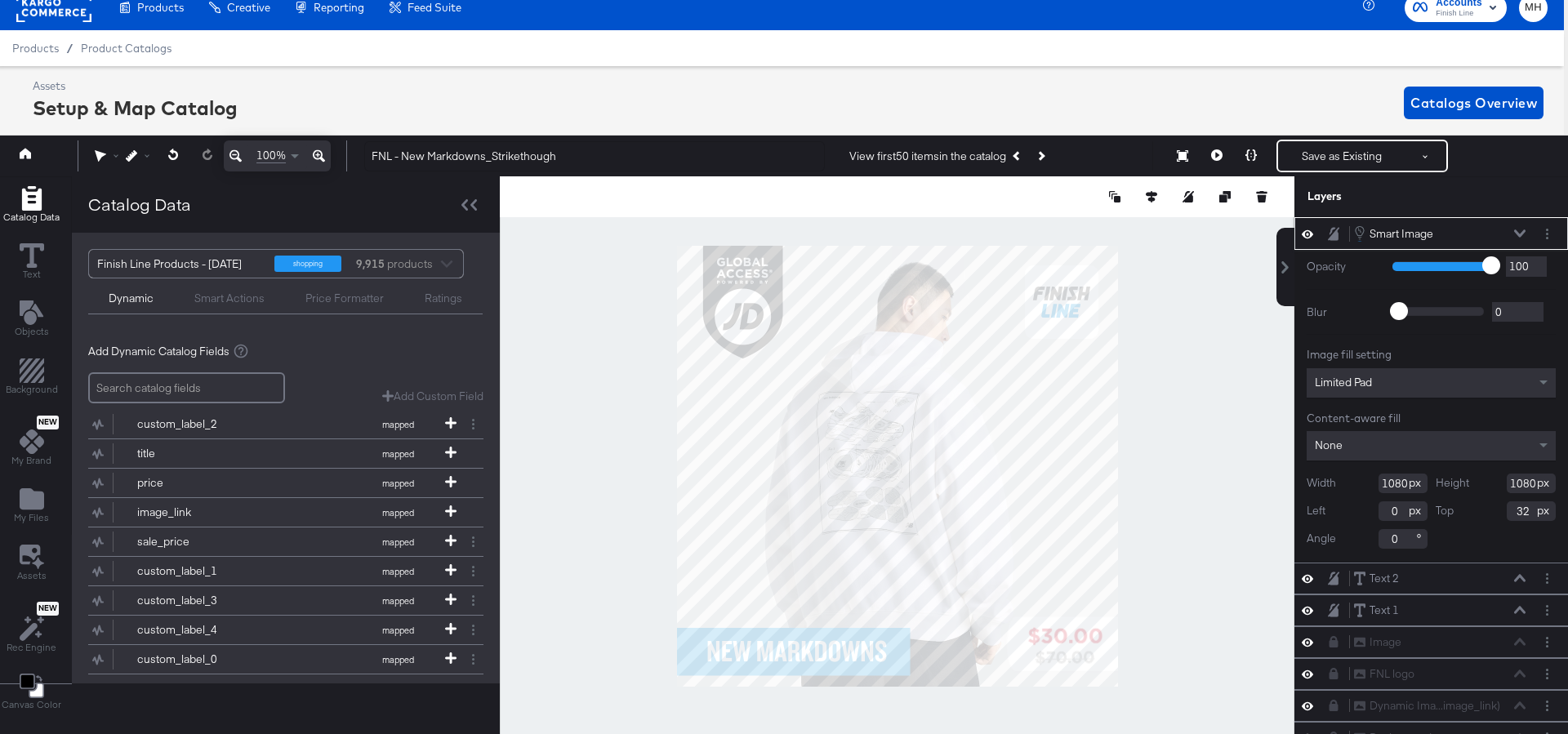 click at bounding box center (897, 465) 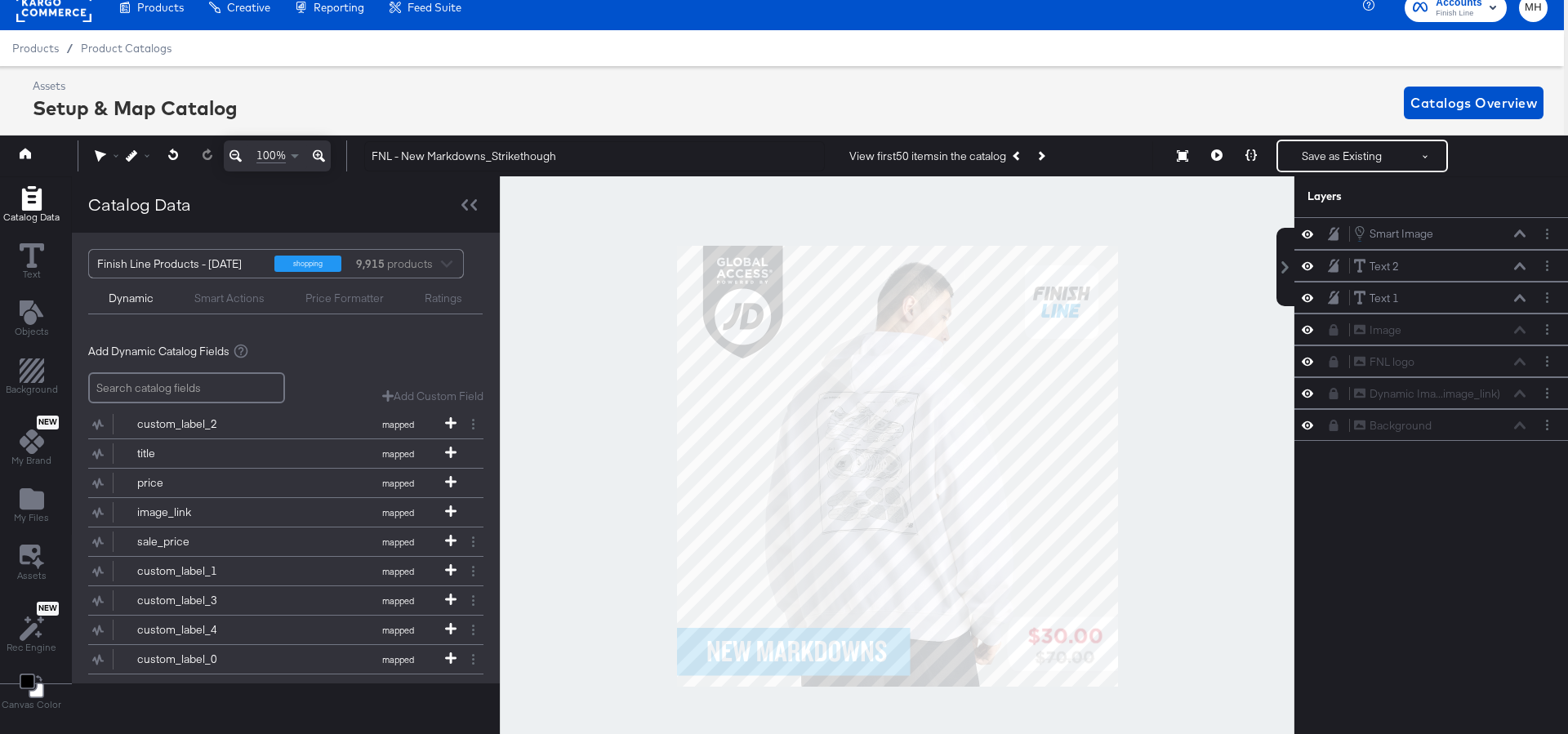click at bounding box center [897, 465] 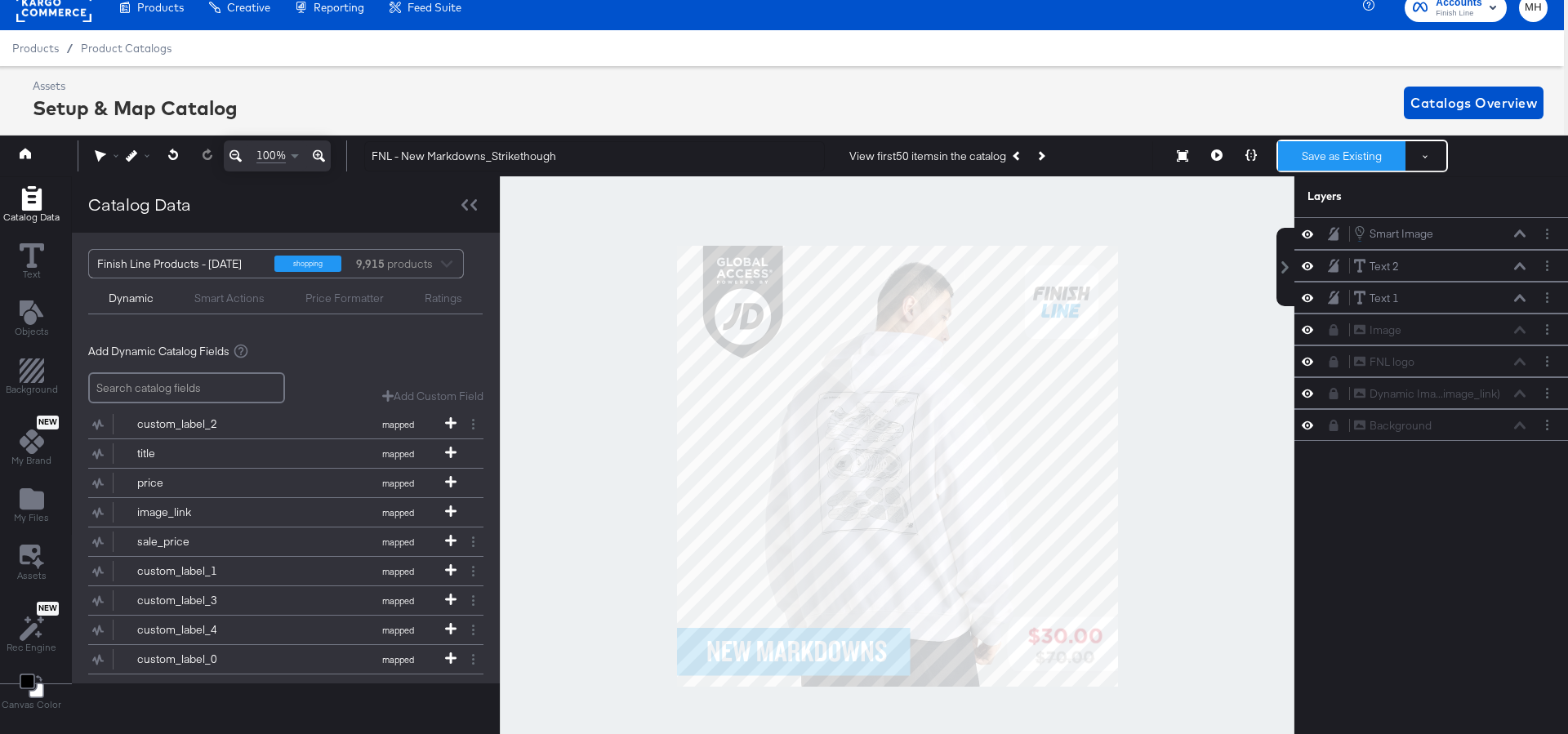 click on "Save as Existing" at bounding box center (1342, 156) 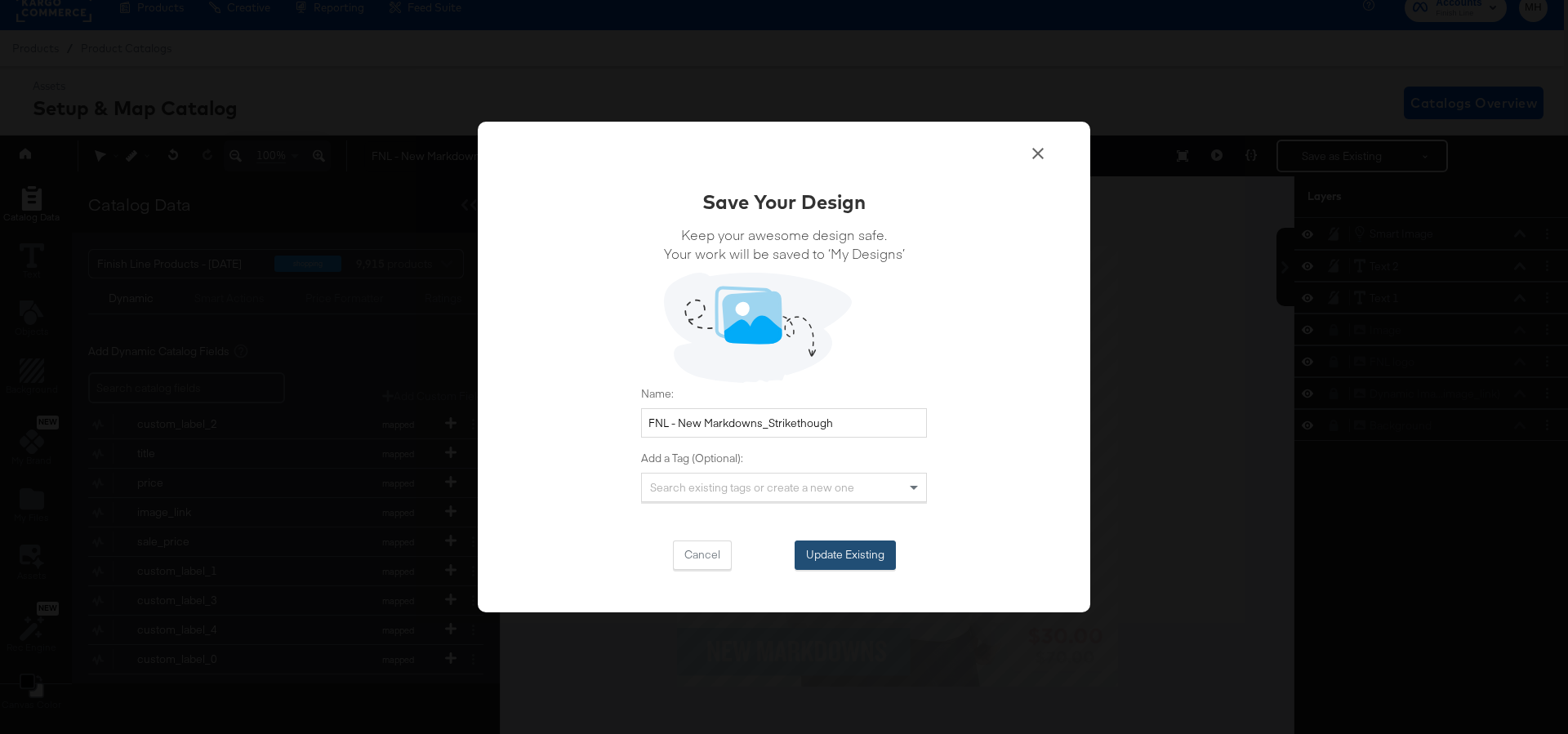 click on "Update Existing" at bounding box center (845, 555) 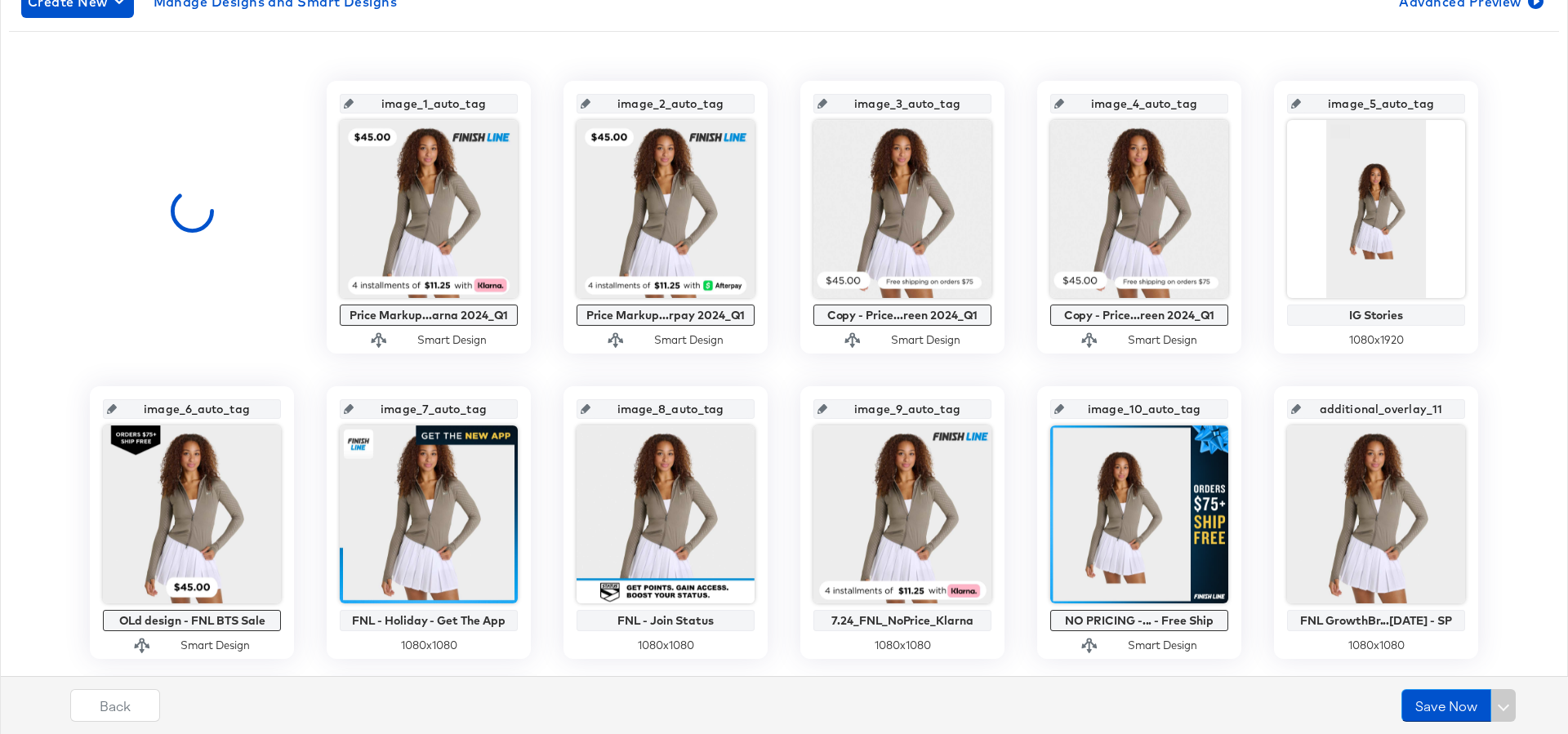 scroll, scrollTop: 421, scrollLeft: 0, axis: vertical 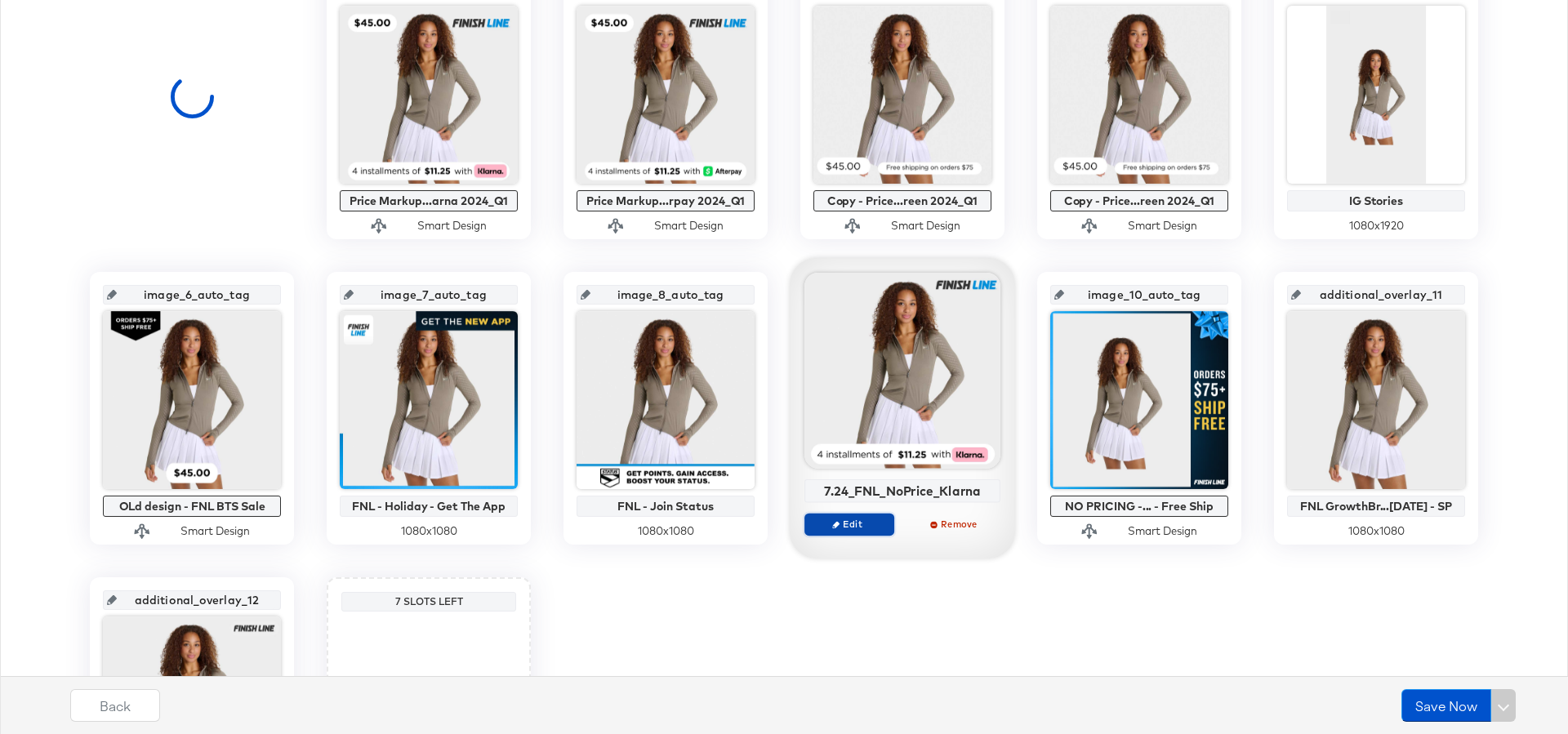 click on "Edit" at bounding box center [849, 523] 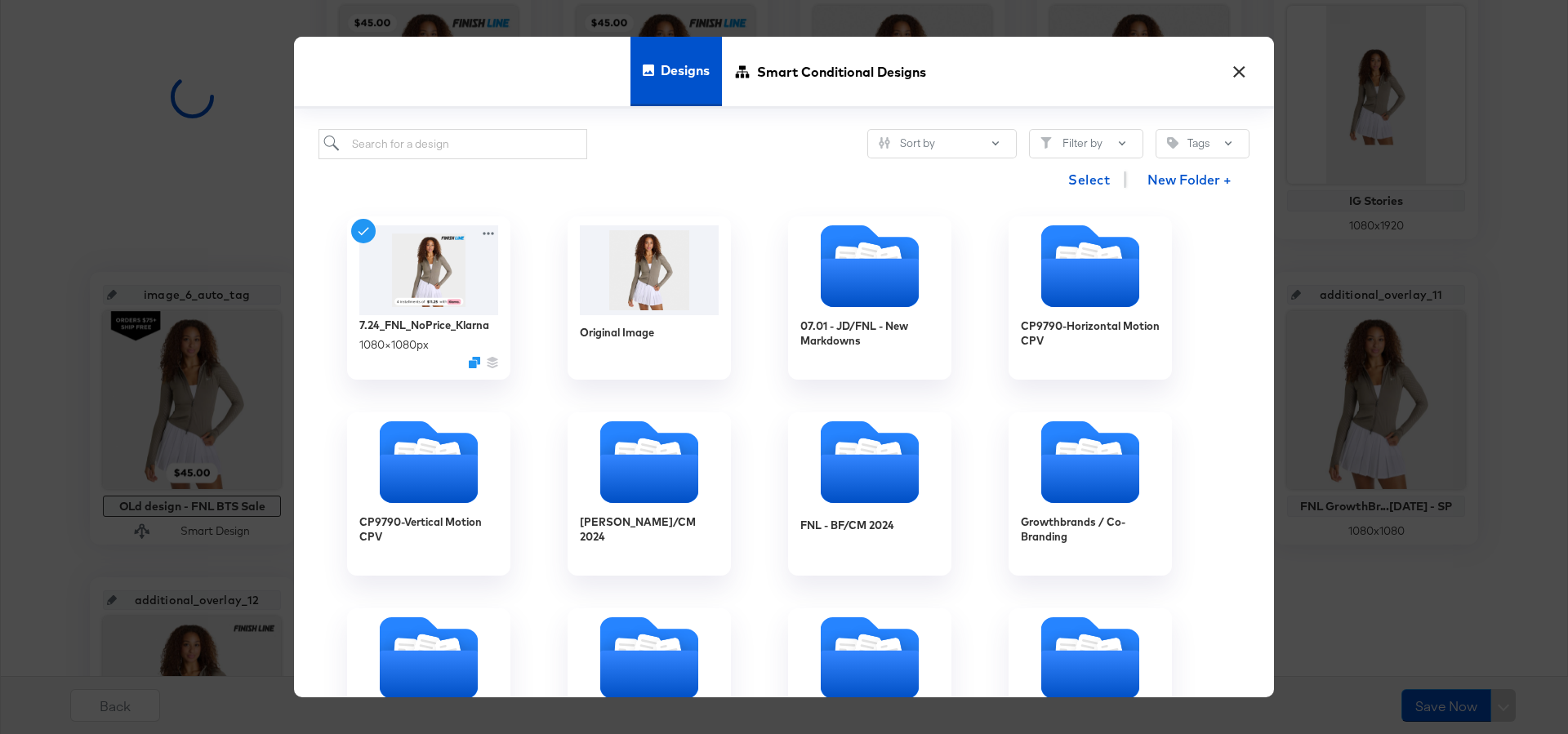 click on "×" at bounding box center [1239, 68] 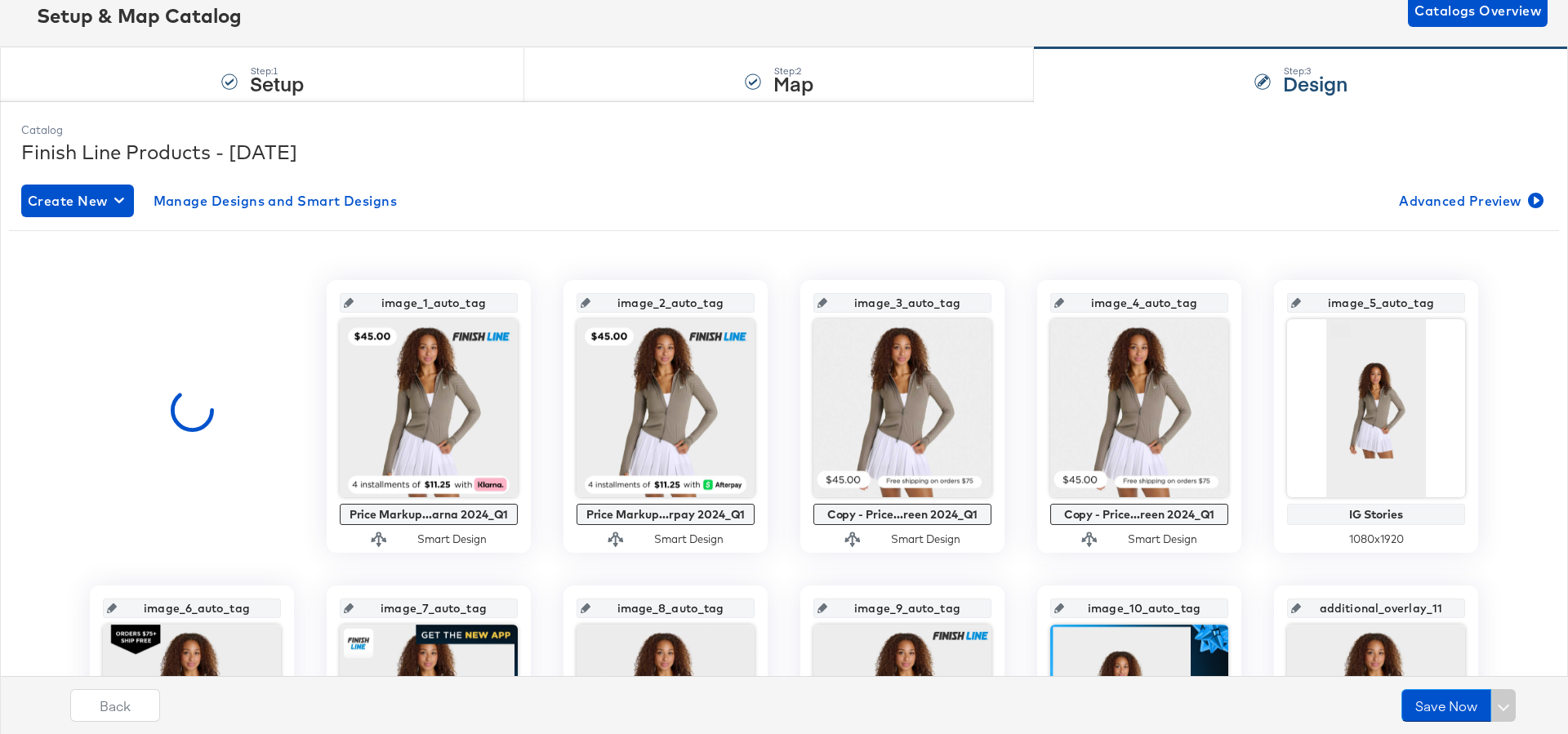 scroll, scrollTop: 0, scrollLeft: 0, axis: both 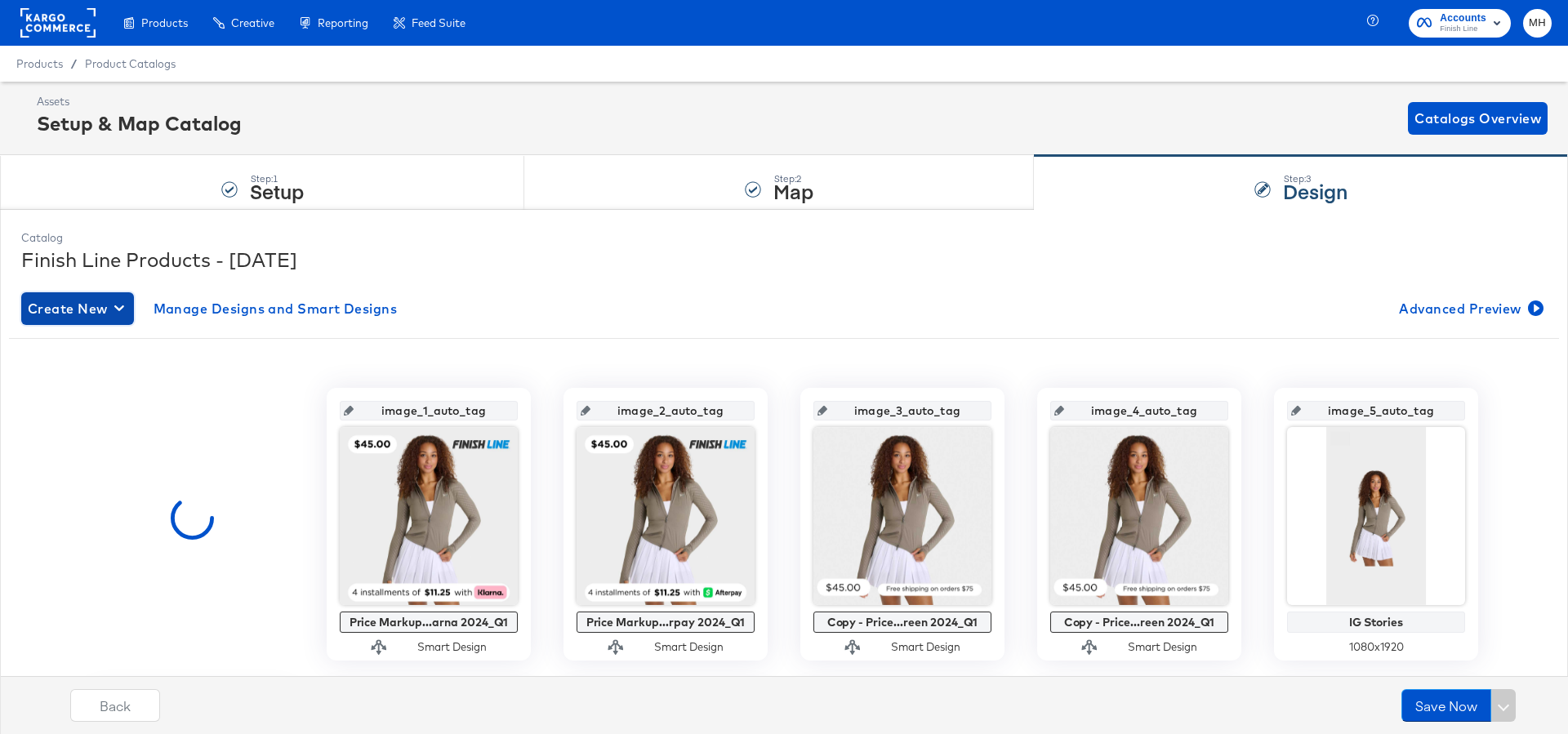 click on "Create New" at bounding box center [78, 309] 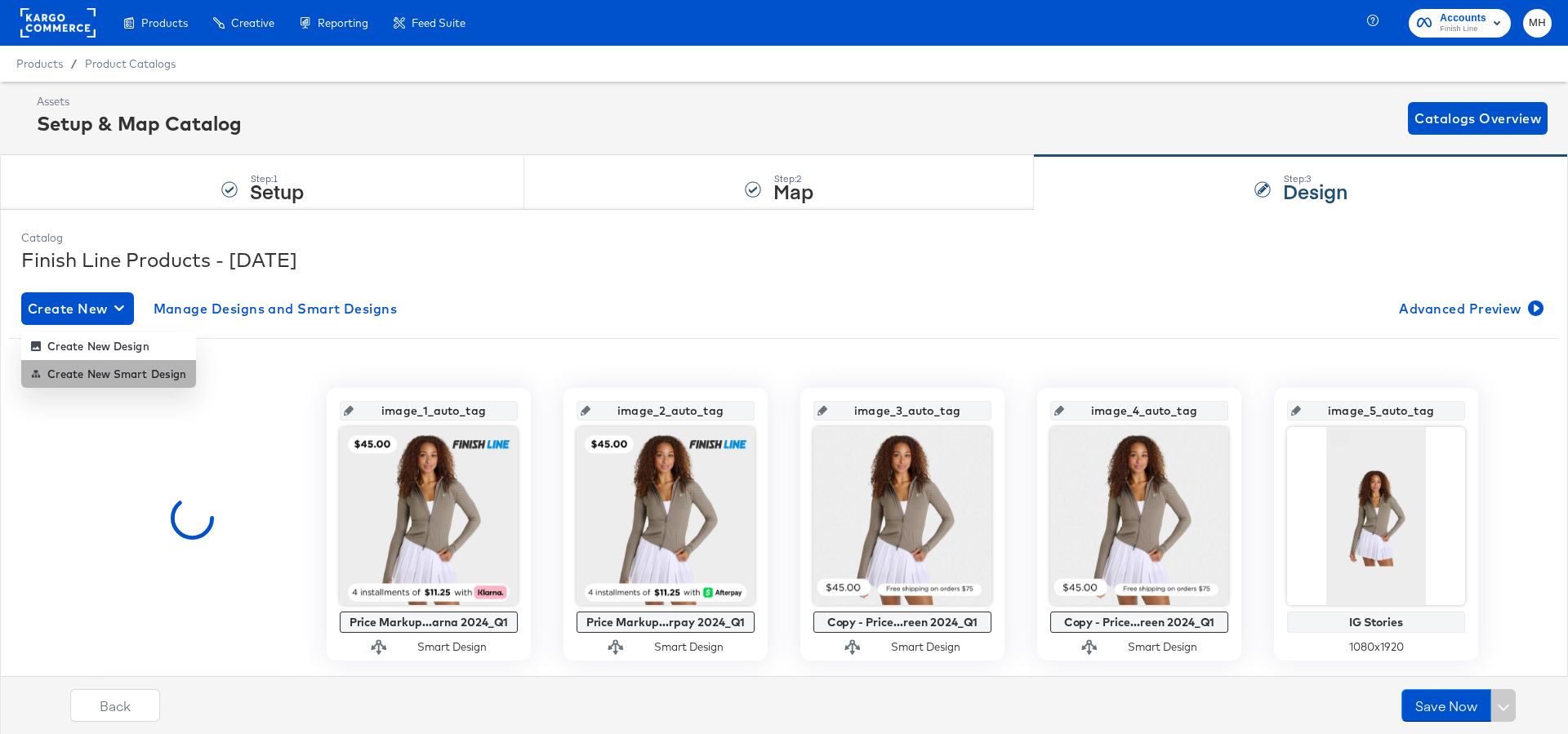 click on "Create New Smart Design" at bounding box center (109, 374) 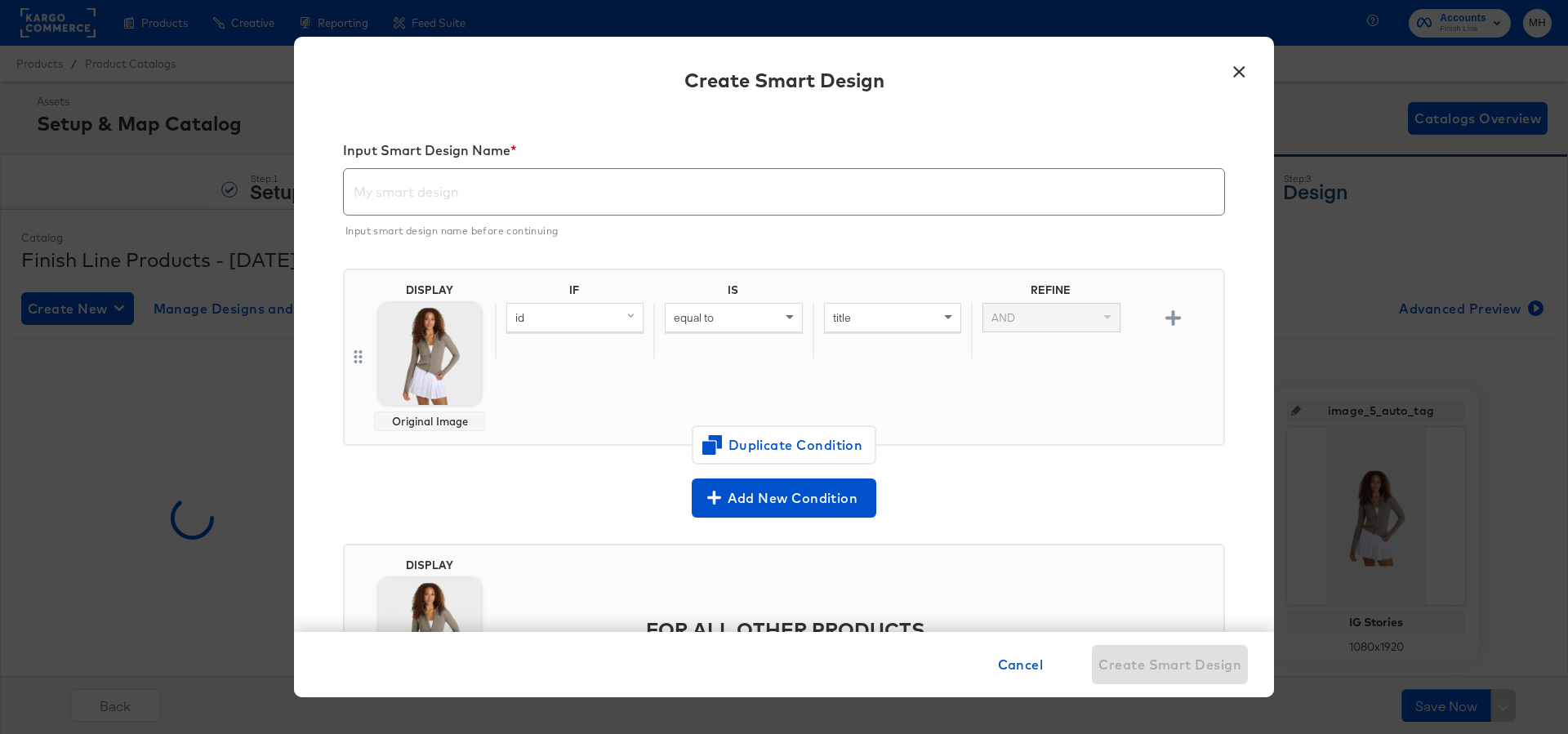 click at bounding box center [784, 185] 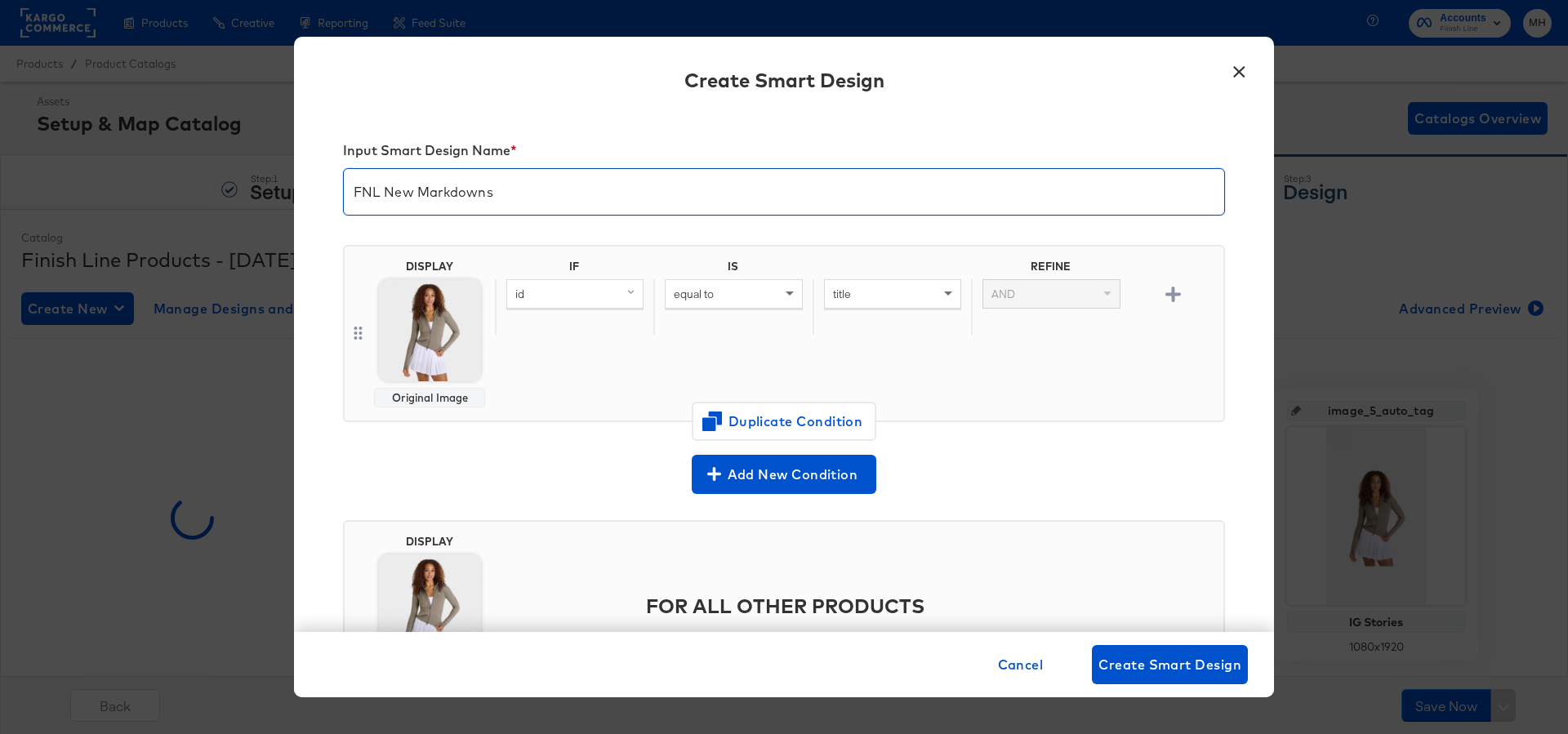 type on "FNL New Markdowns" 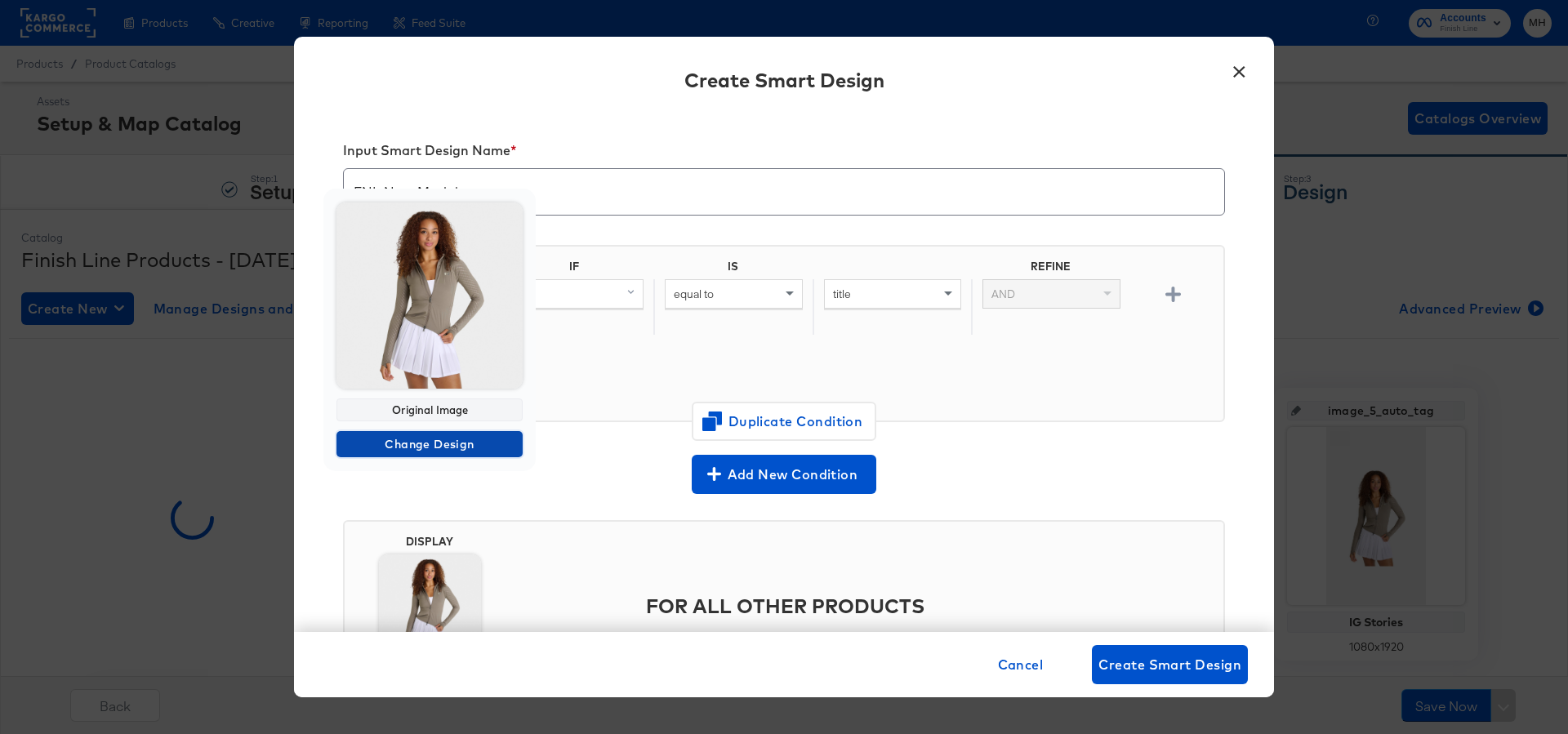 click on "Change Design" at bounding box center (430, 444) 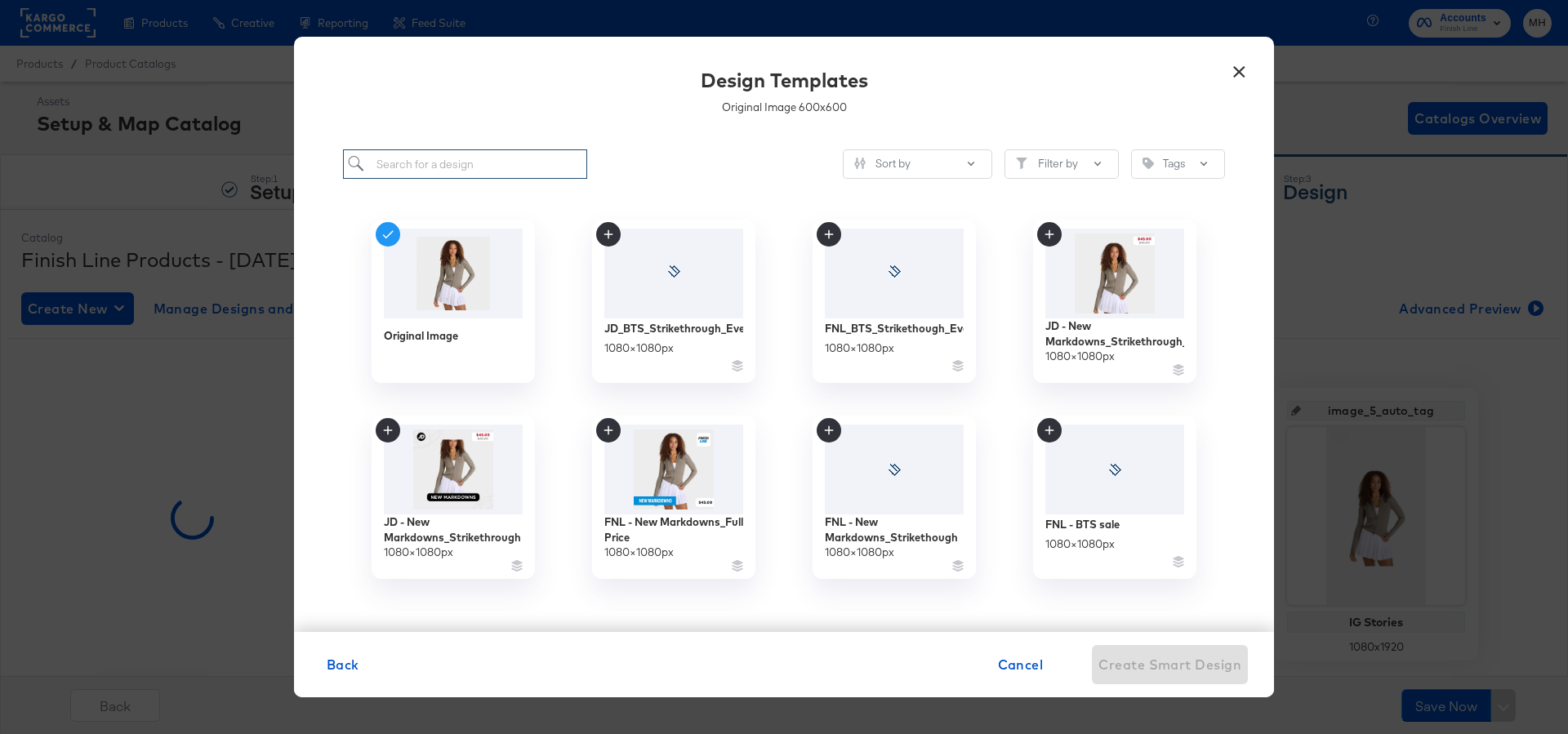click at bounding box center (465, 164) 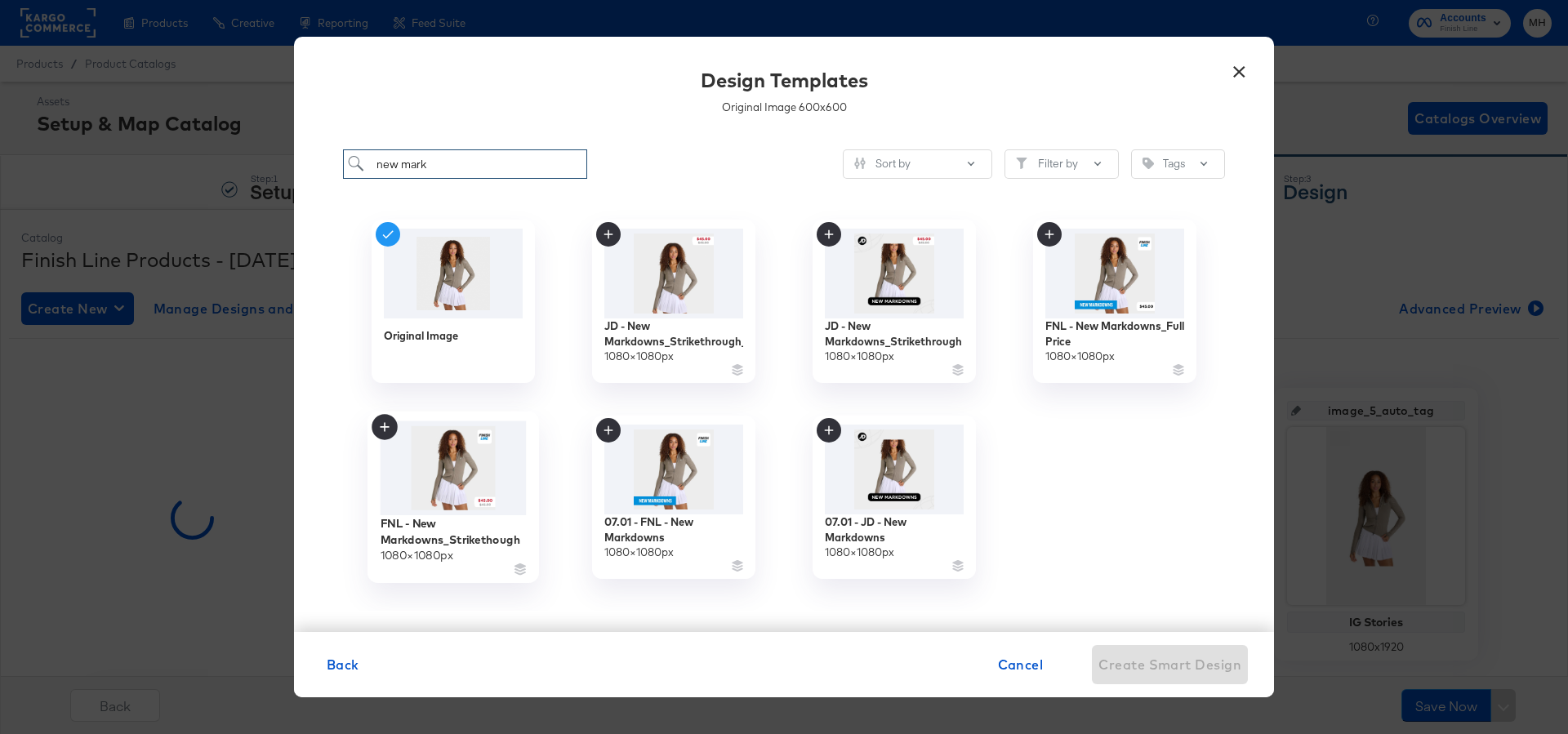 type on "new mark" 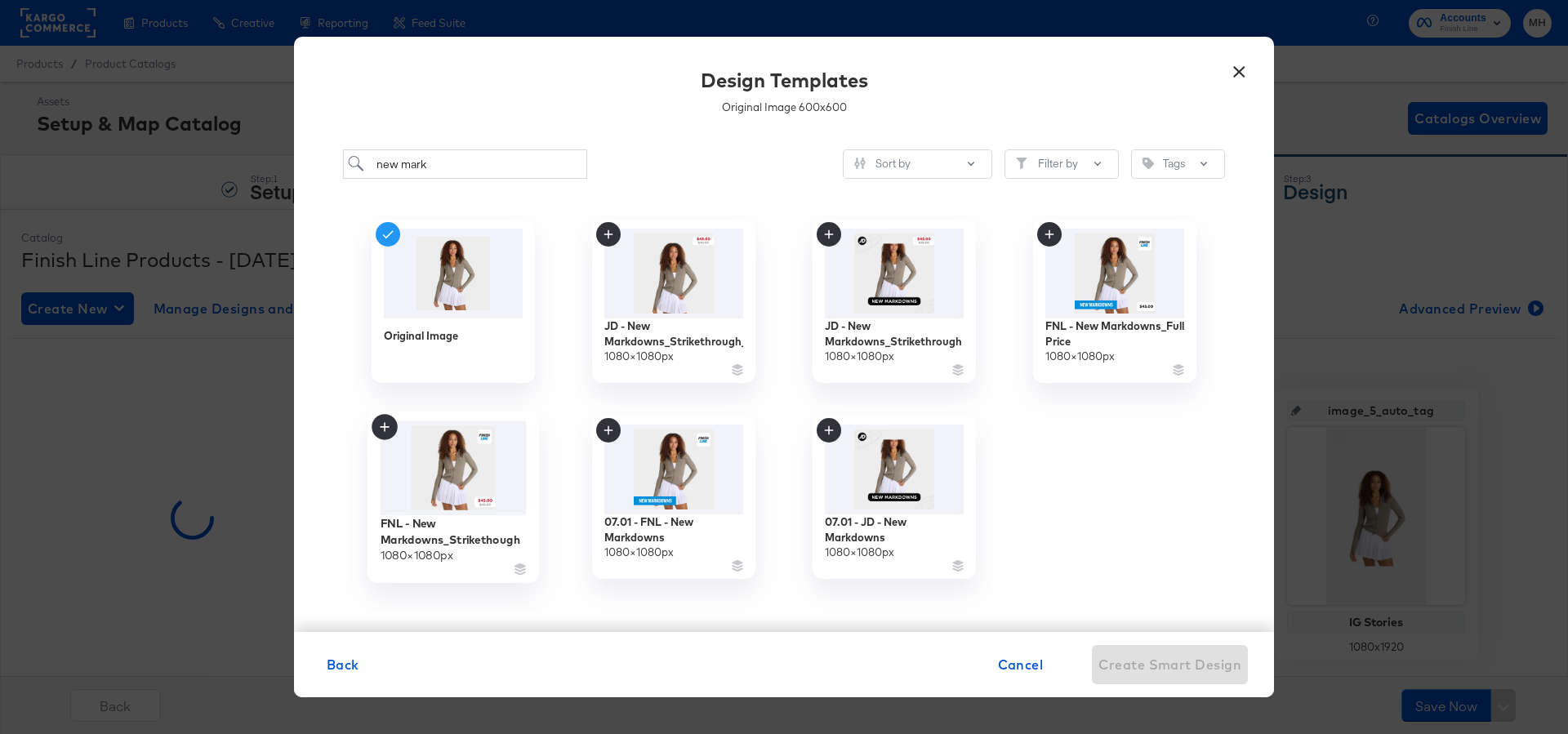 click at bounding box center [453, 469] 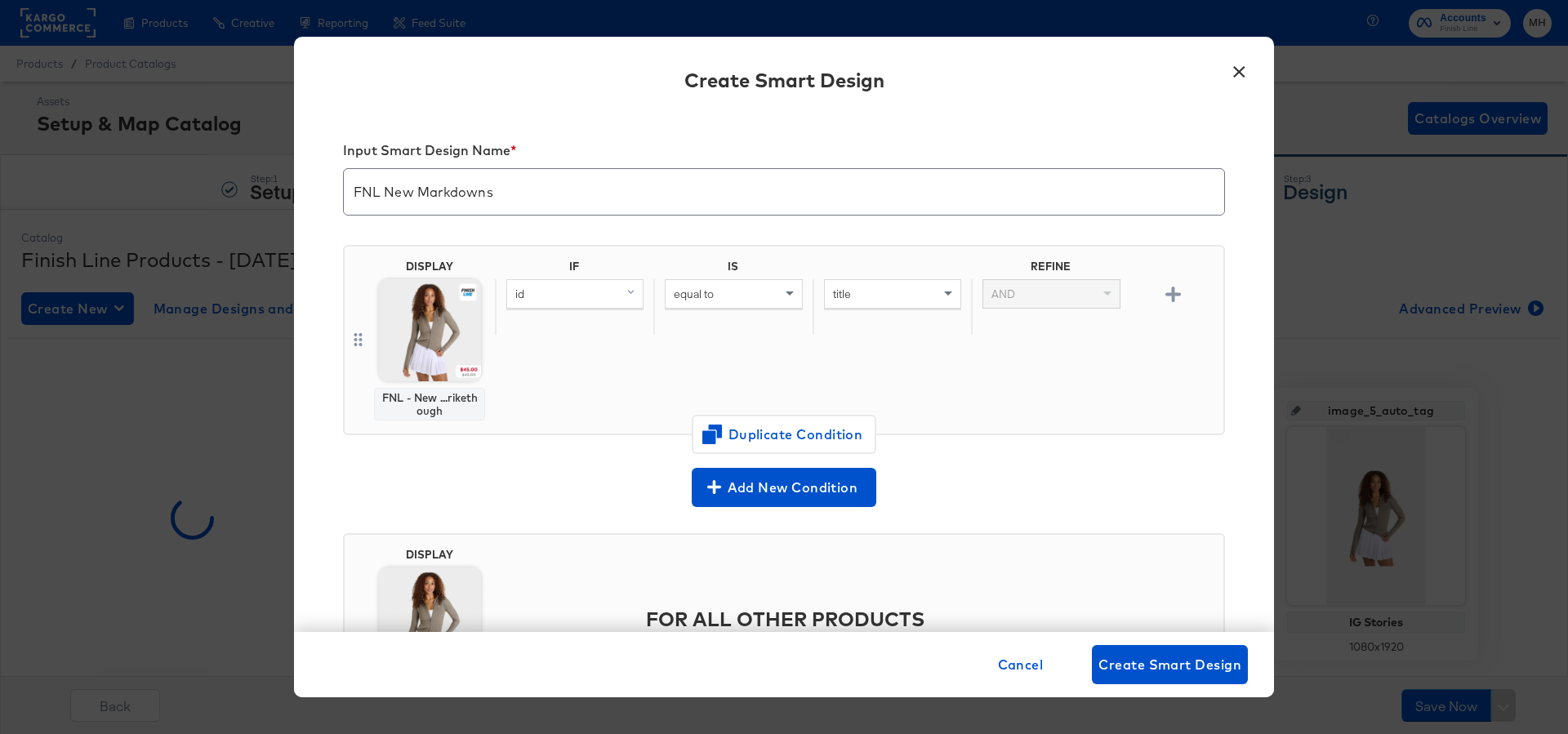 click on "id" at bounding box center [575, 294] 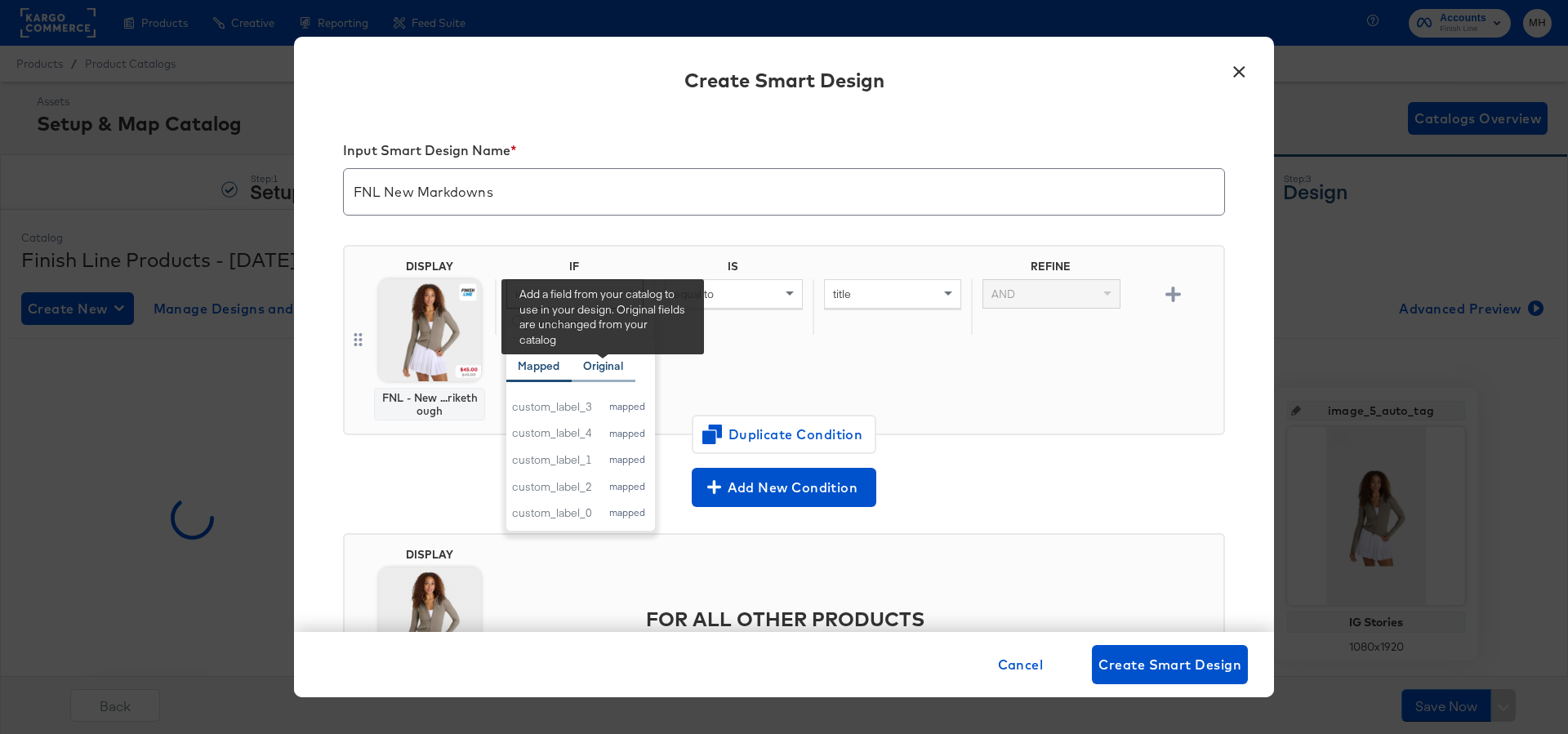 type on "custom_" 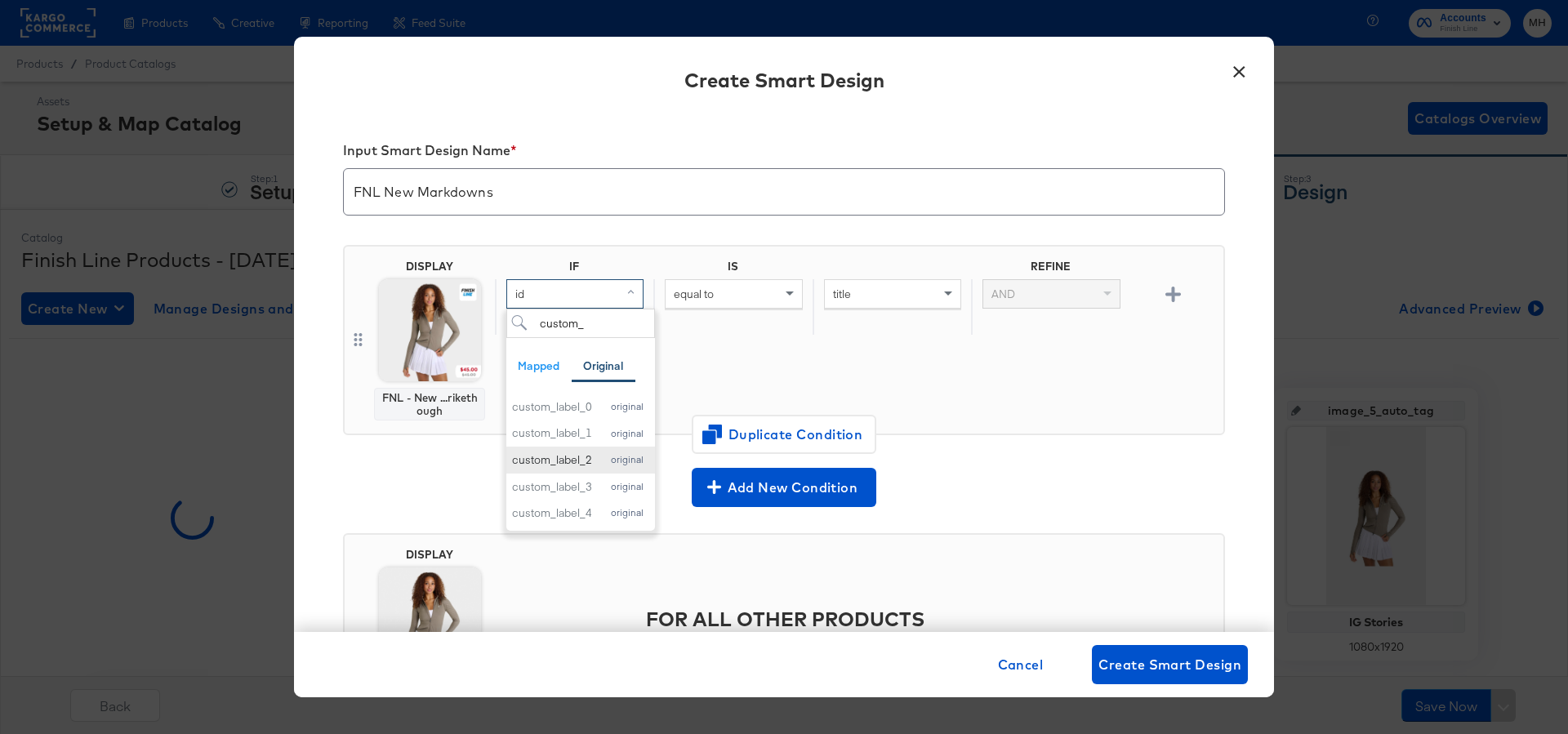 click on "custom_label_2 original" at bounding box center [581, 460] 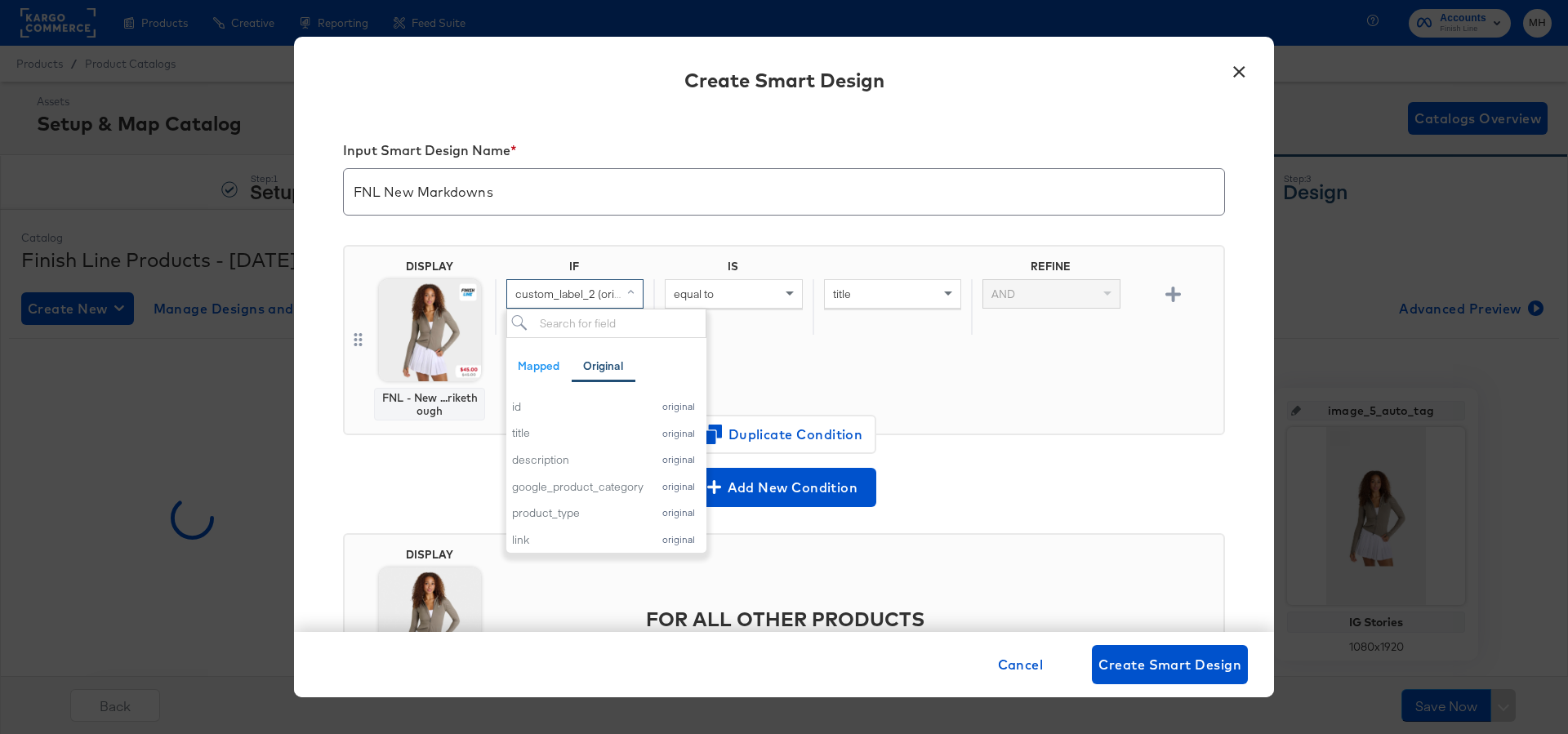 click on "custom_label_2 (original)" at bounding box center (578, 294) 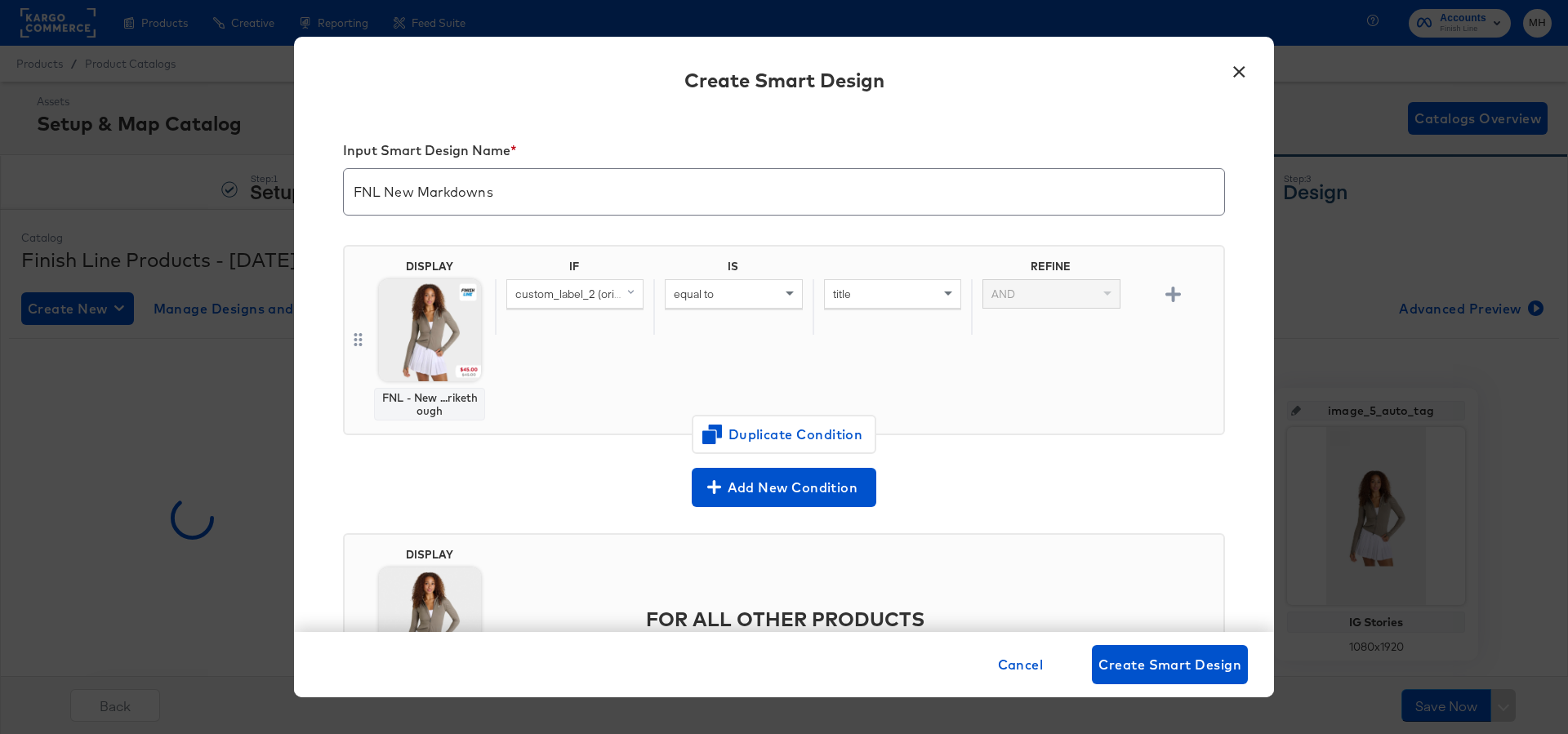 click on "equal to" at bounding box center [733, 294] 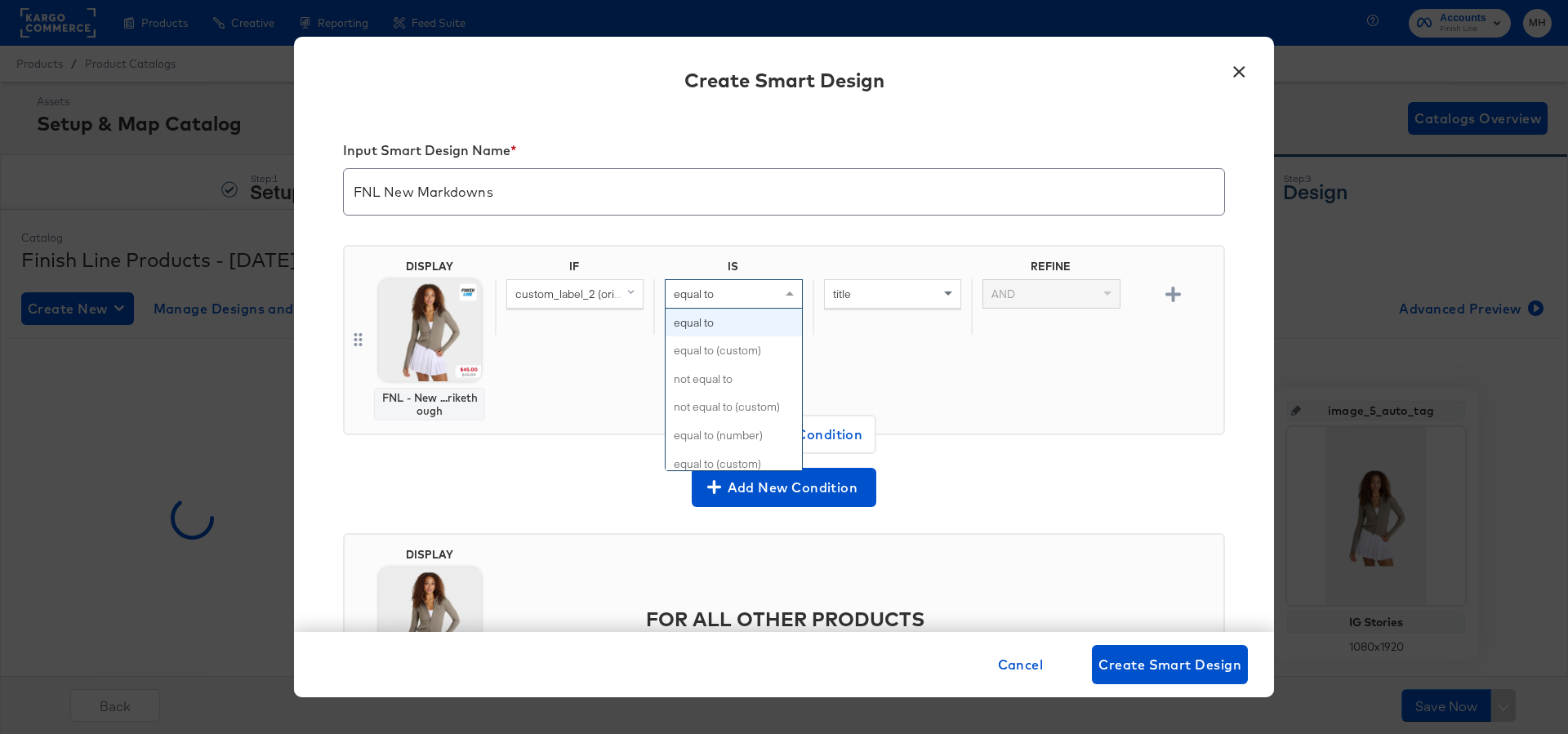 click on "equal to" at bounding box center (733, 294) 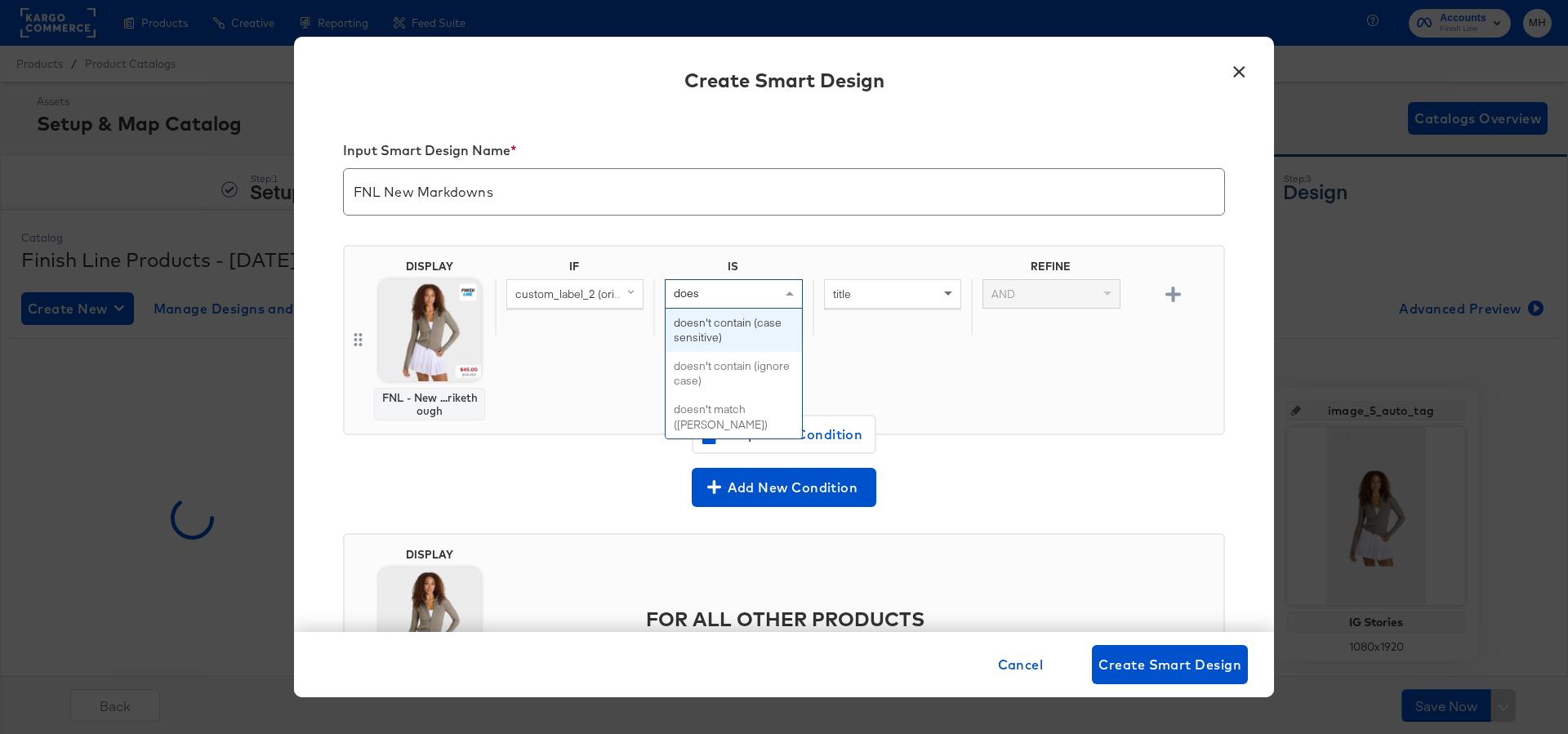type on "doesn" 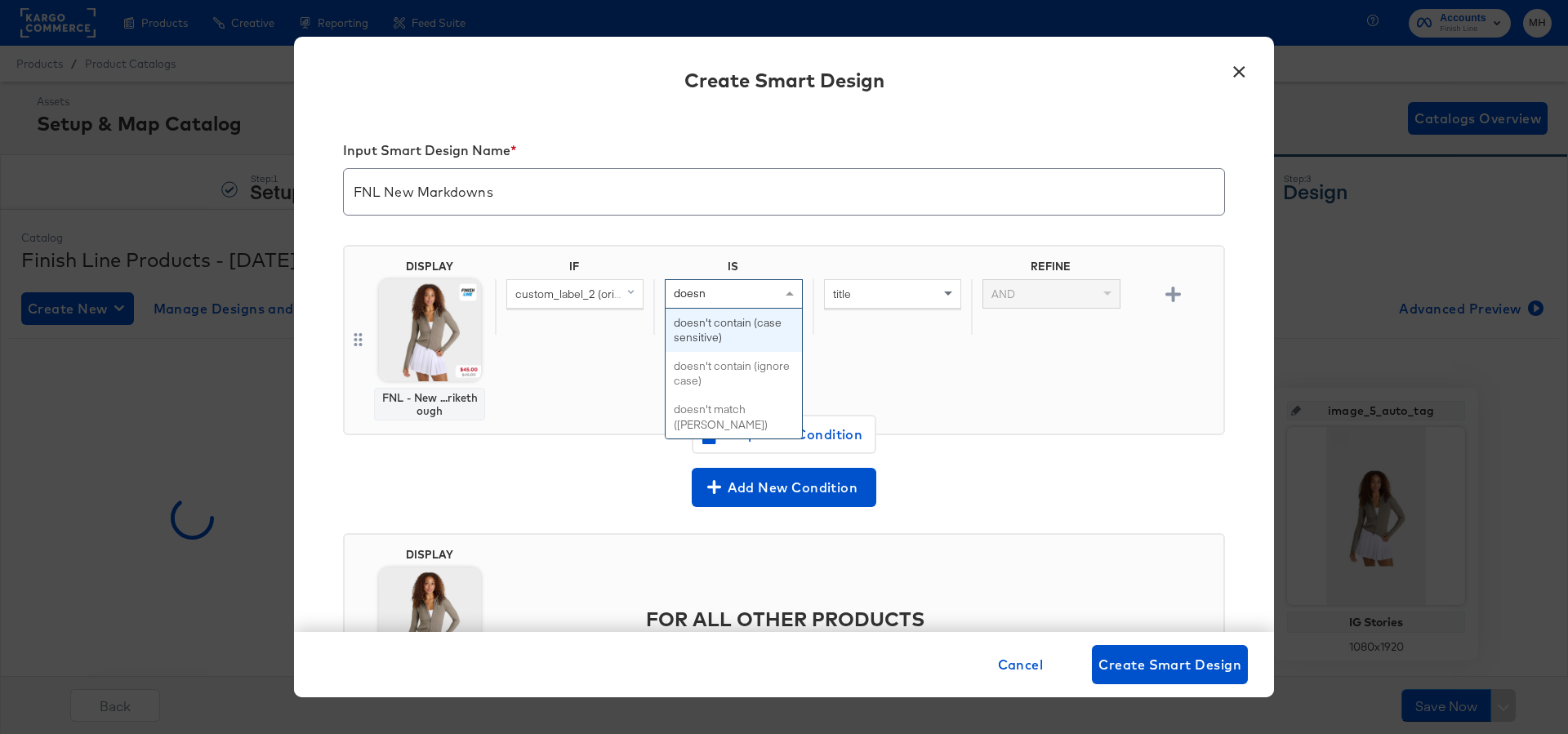 type 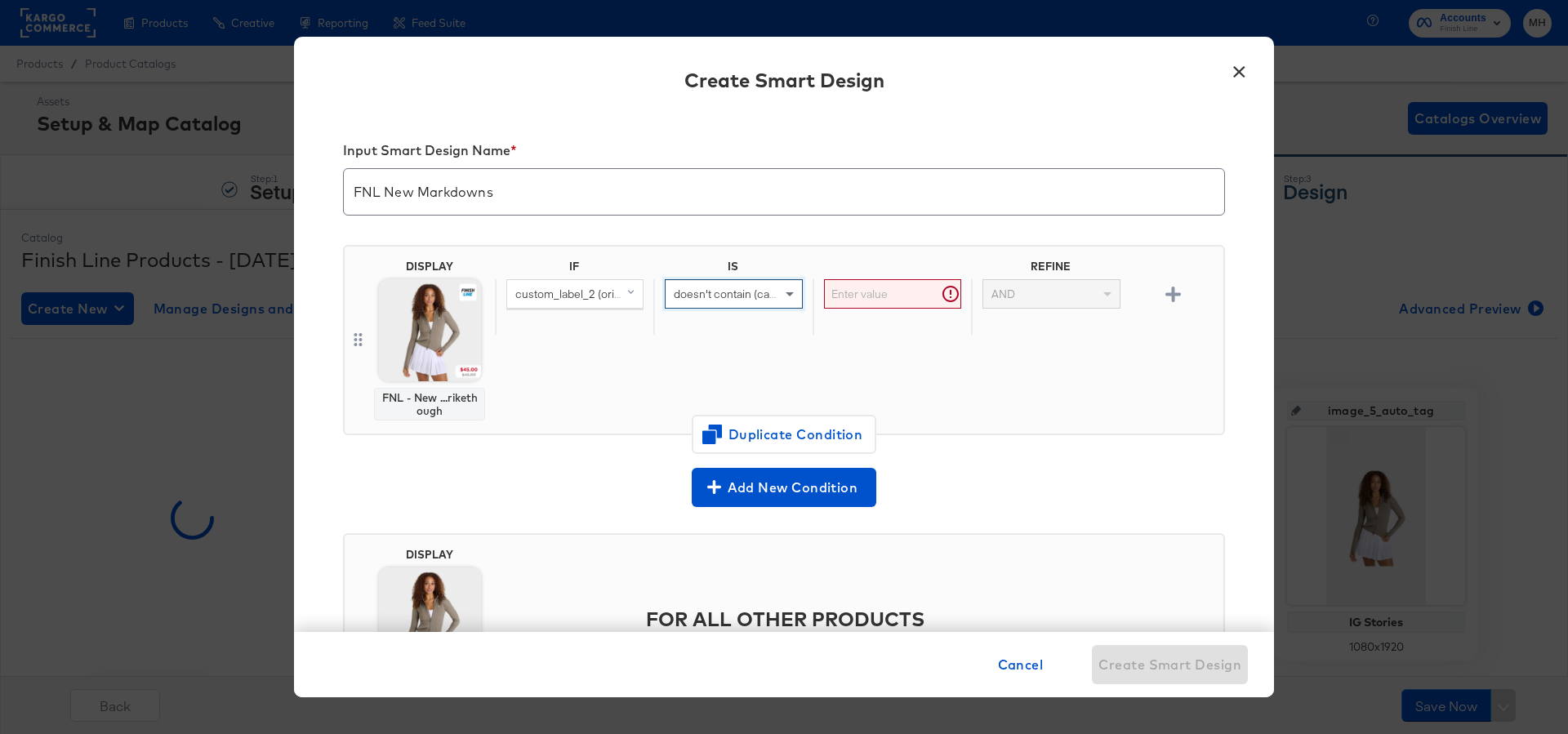 click at bounding box center (893, 294) 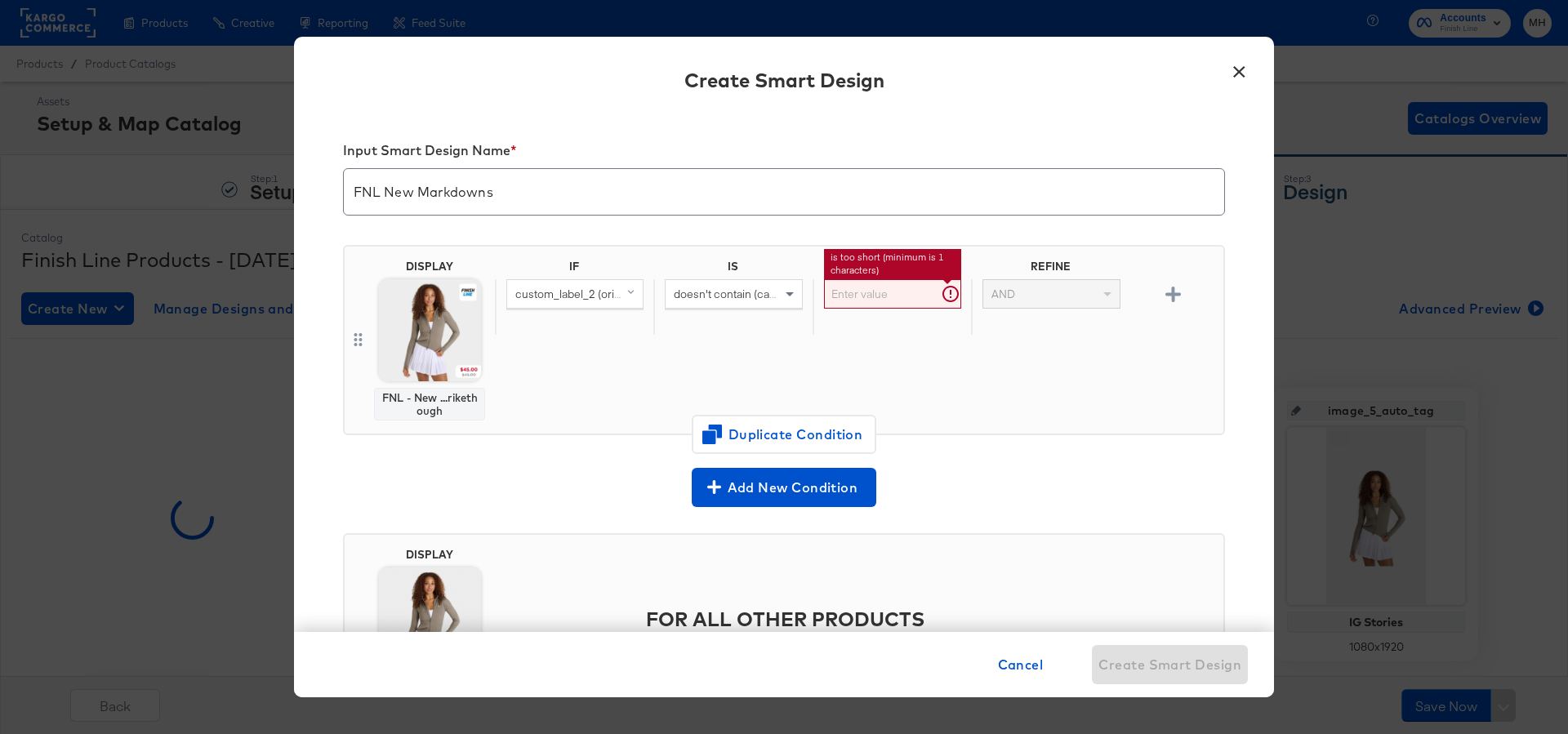 paste on "markdown 0" 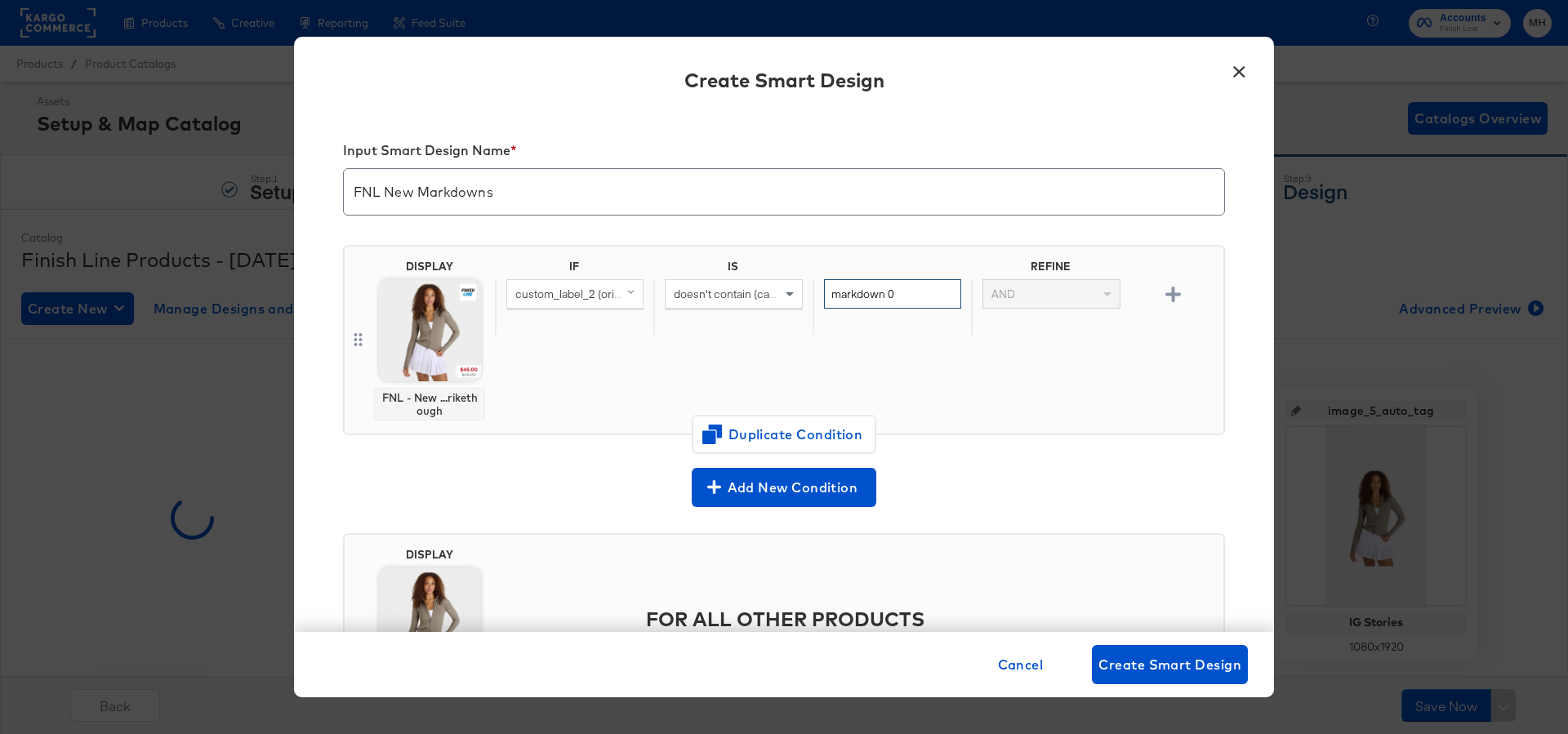 type on "markdown 0" 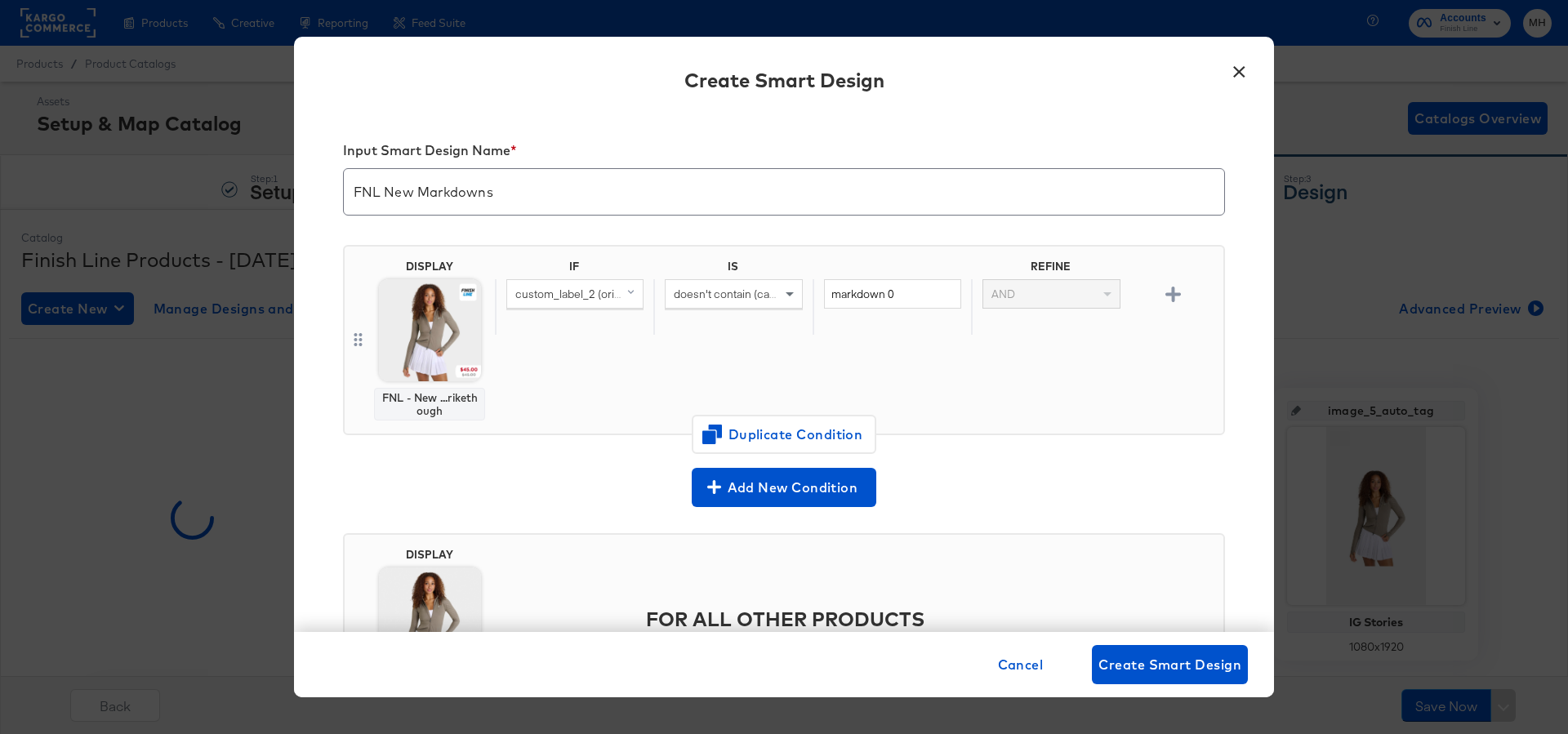 click on "IF IS   REFINE   custom_label_2 (original) doesn't contain (case sensitive) markdown 0 AND" at bounding box center (856, 340) 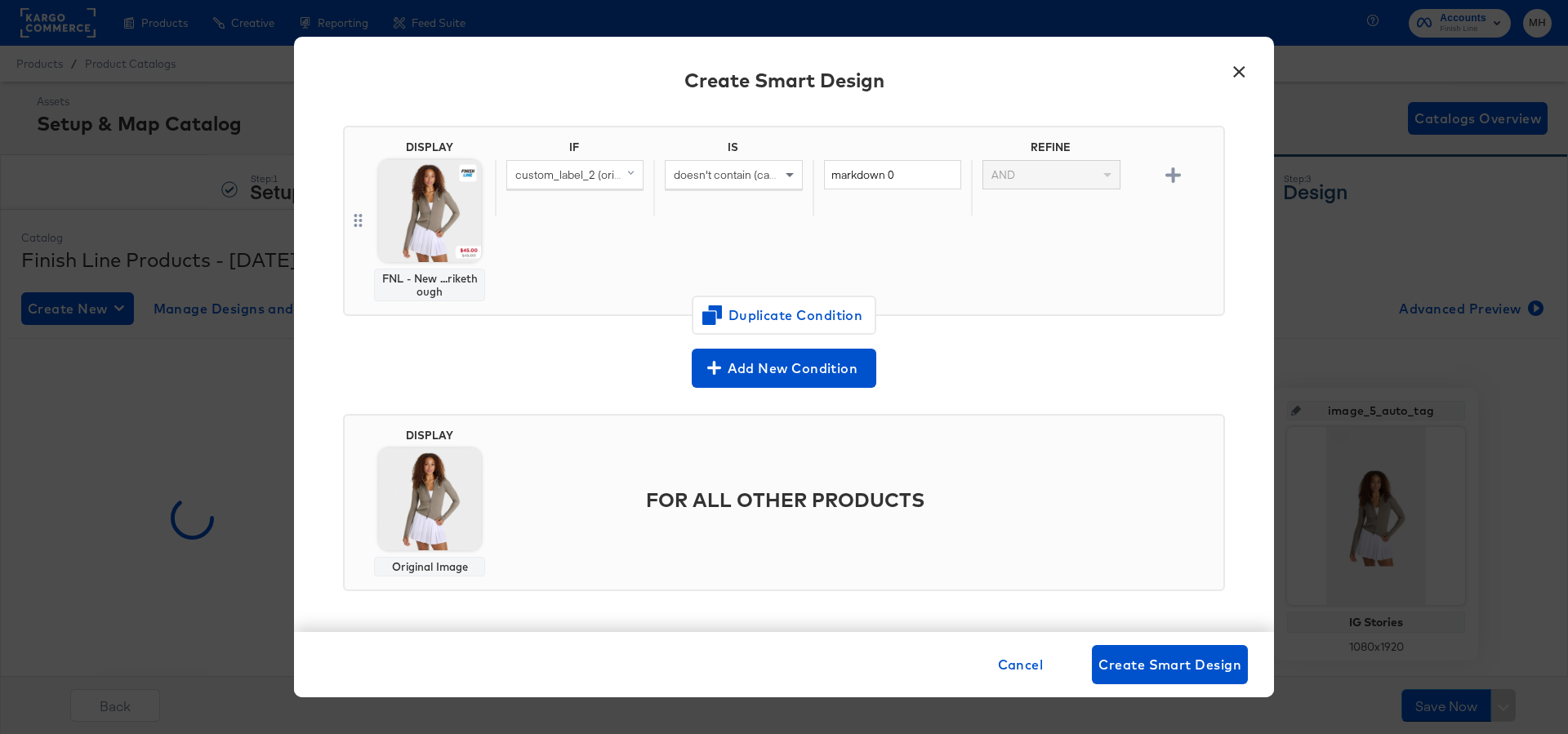 click on "FOR ALL OTHER PRODUCTS" at bounding box center (856, 502) 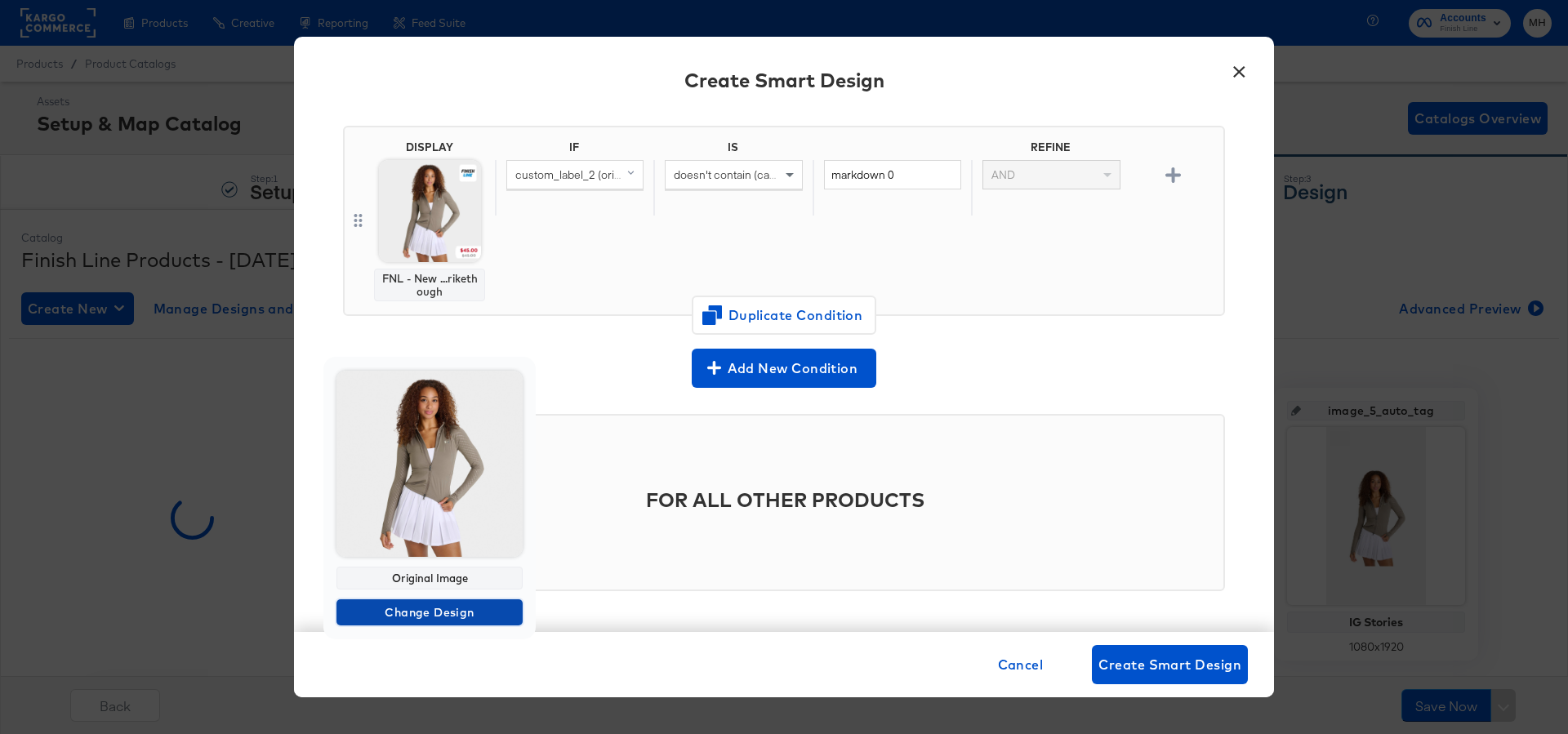 click on "Change Design" at bounding box center (430, 612) 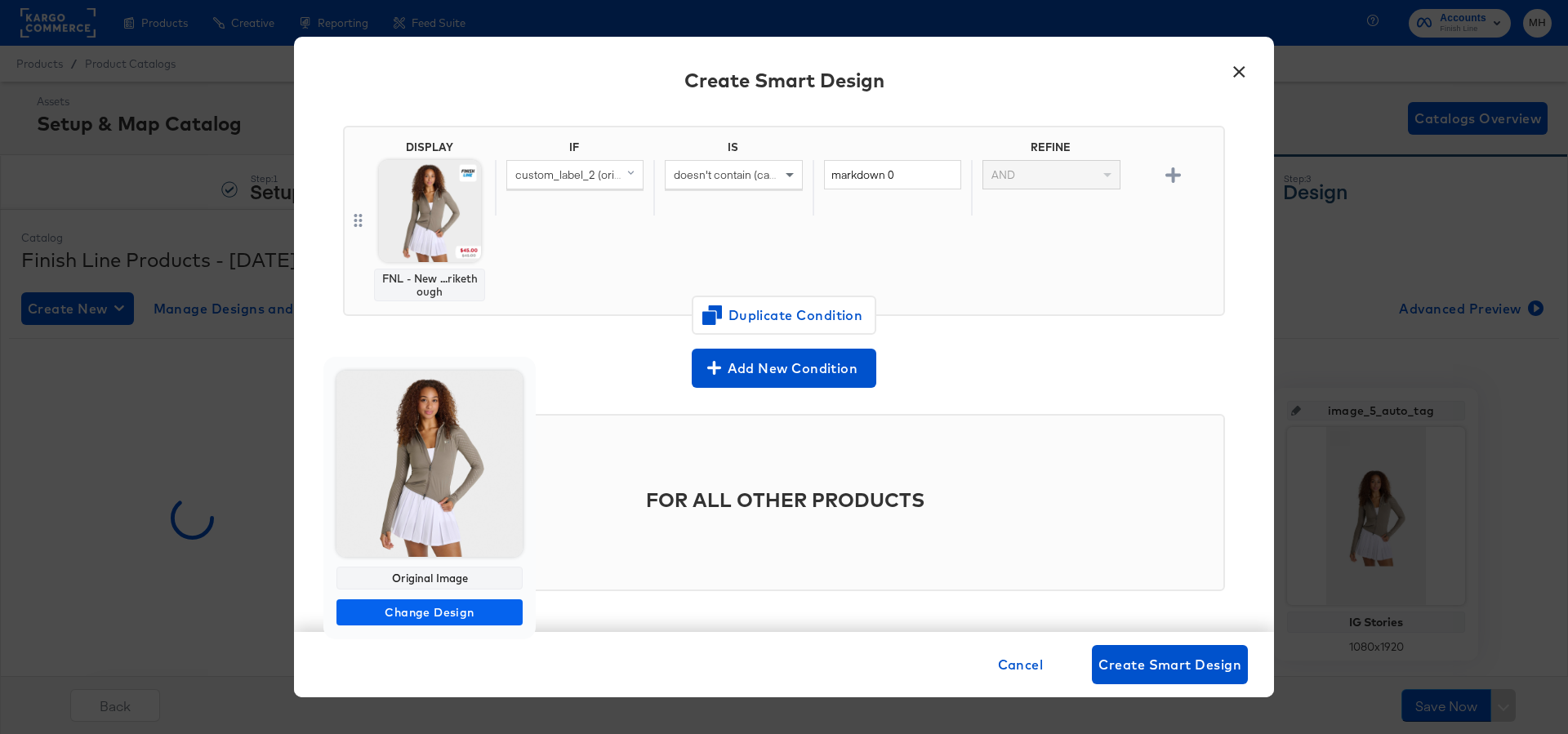 scroll, scrollTop: 0, scrollLeft: 0, axis: both 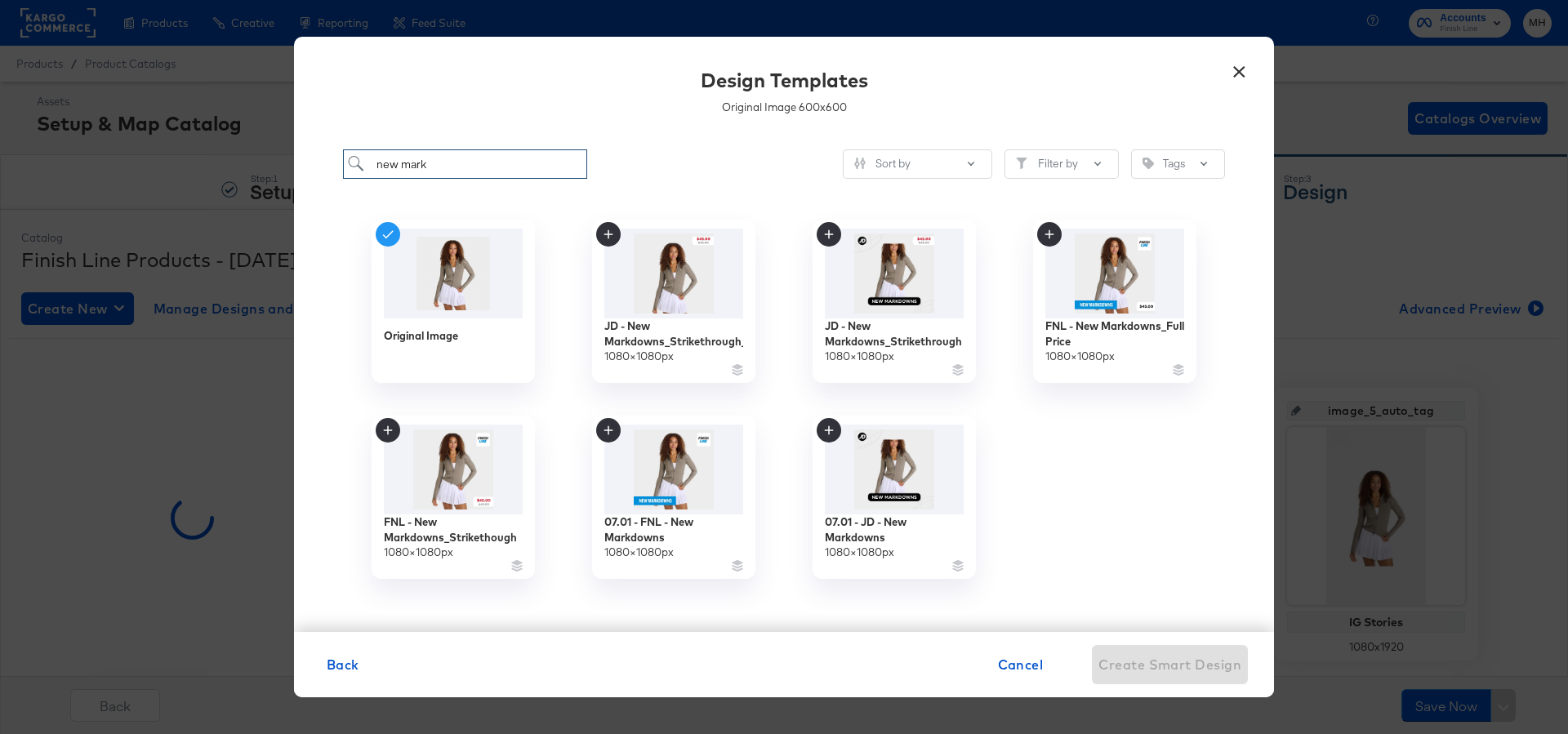 drag, startPoint x: 448, startPoint y: 165, endPoint x: 364, endPoint y: 165, distance: 84 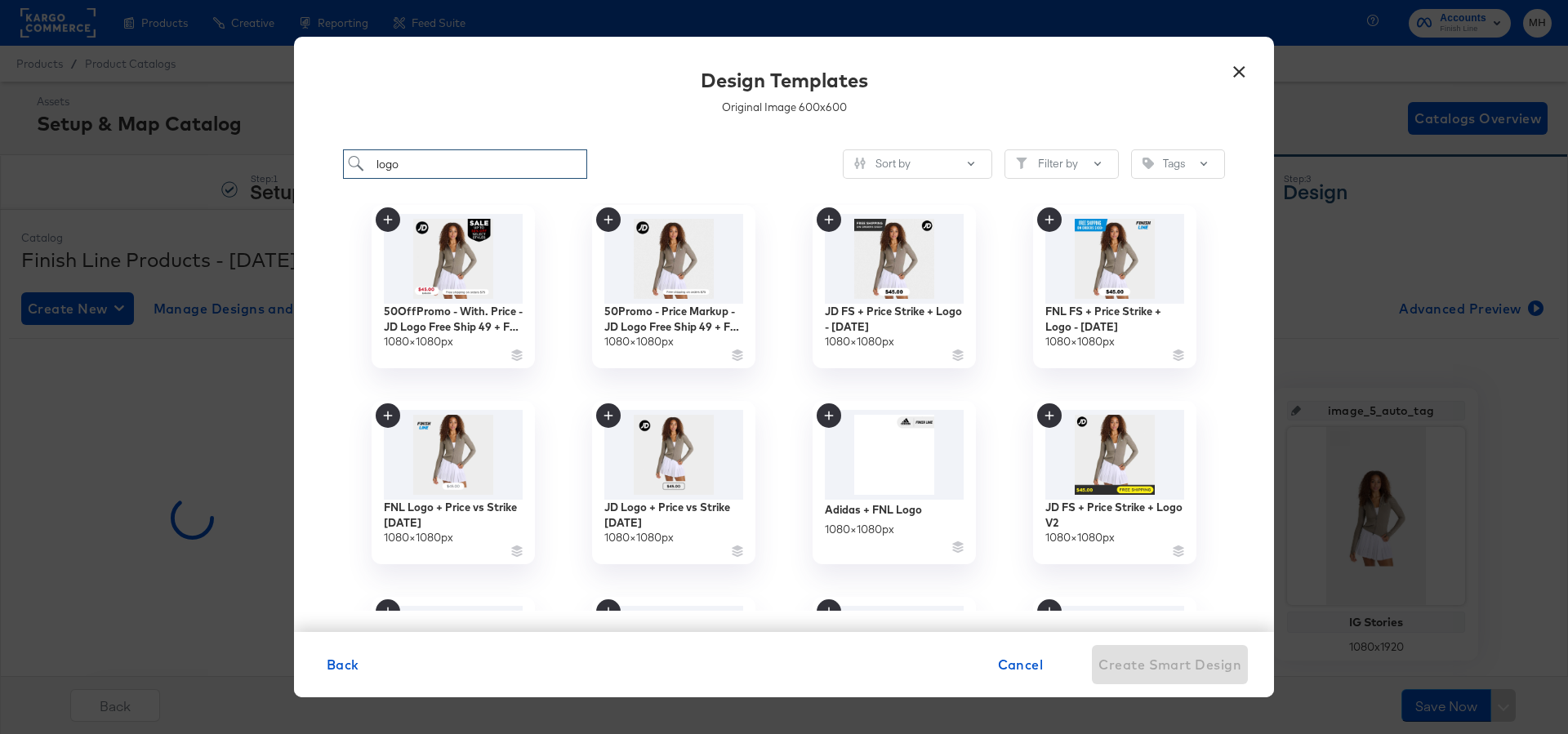 scroll, scrollTop: 0, scrollLeft: 0, axis: both 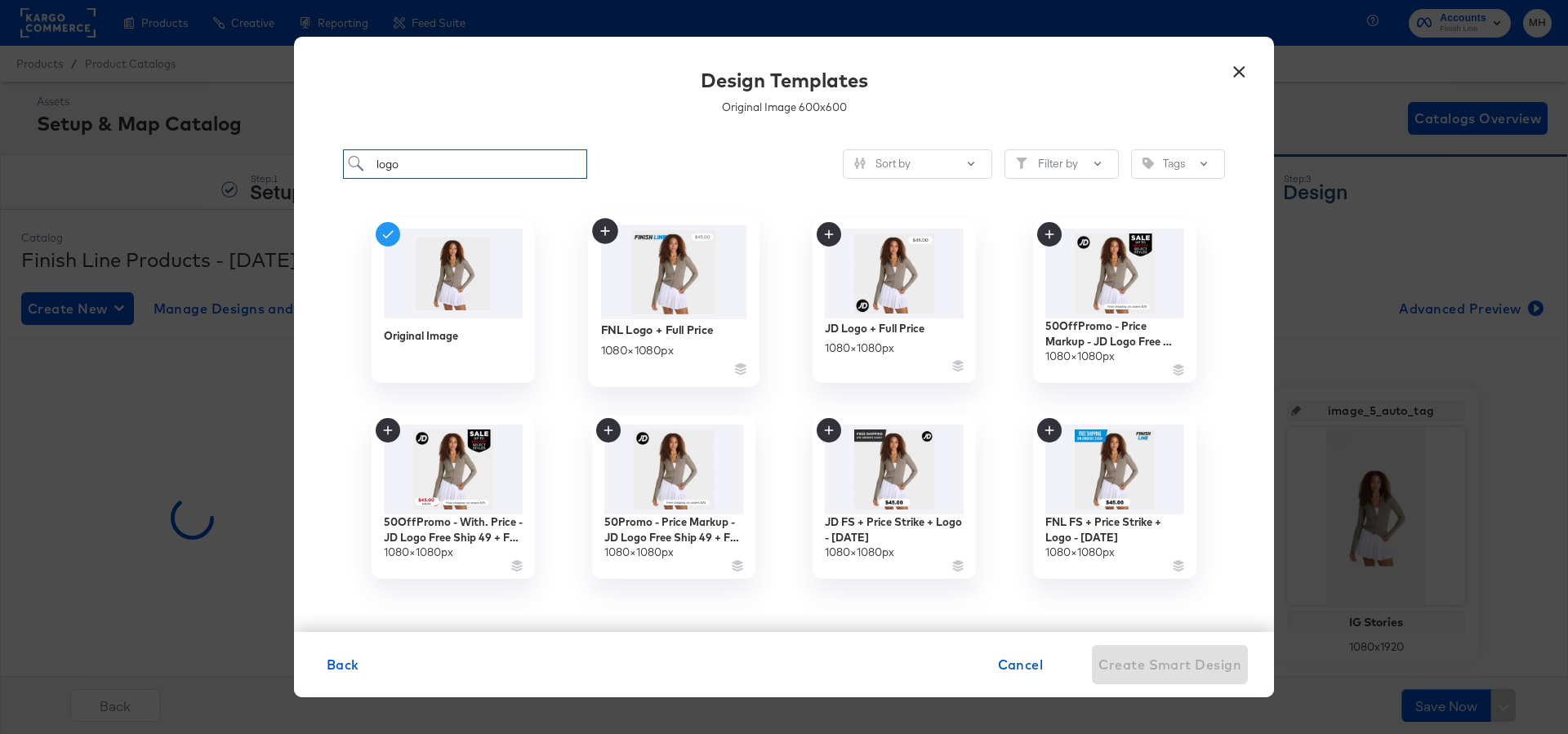 type on "logo" 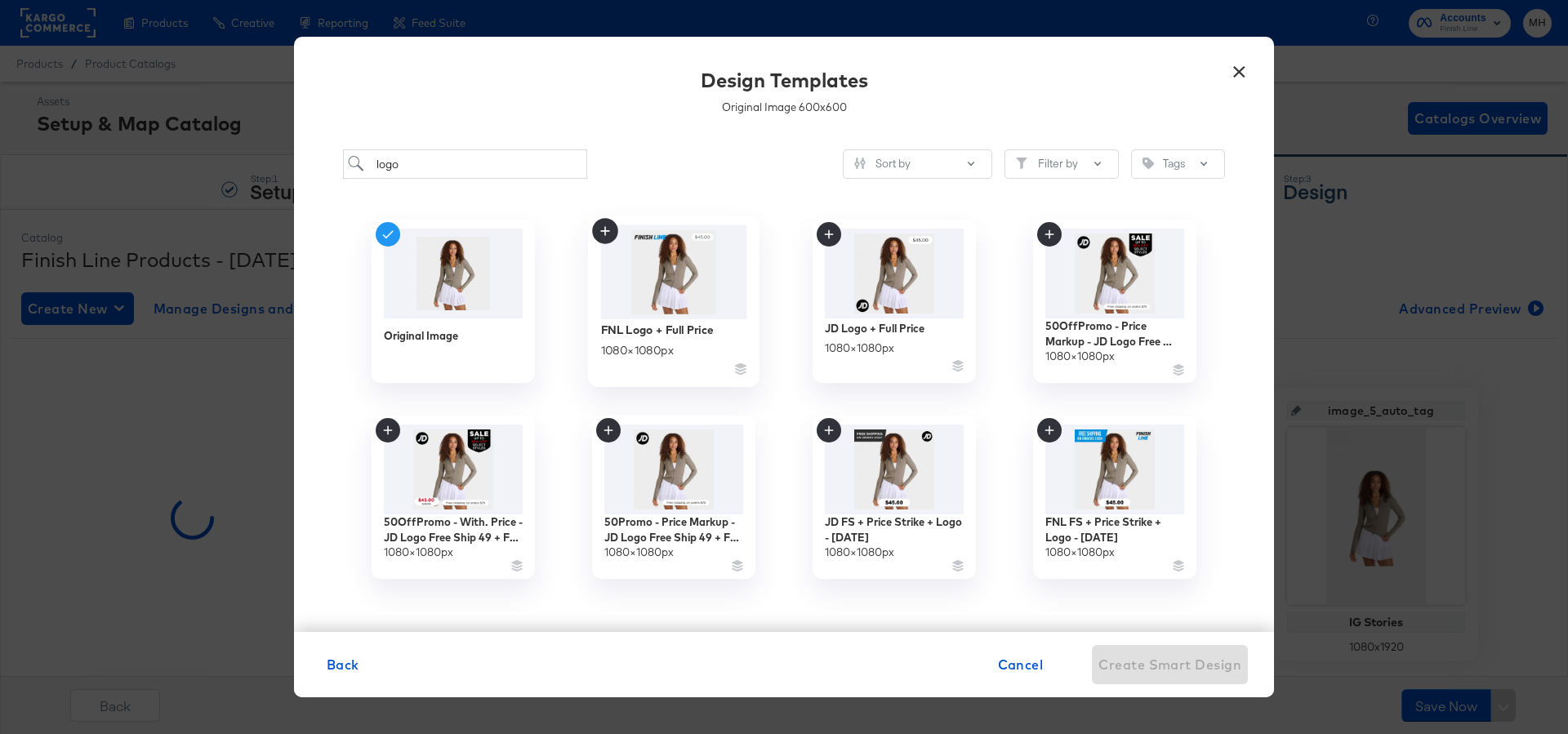 click at bounding box center [674, 272] 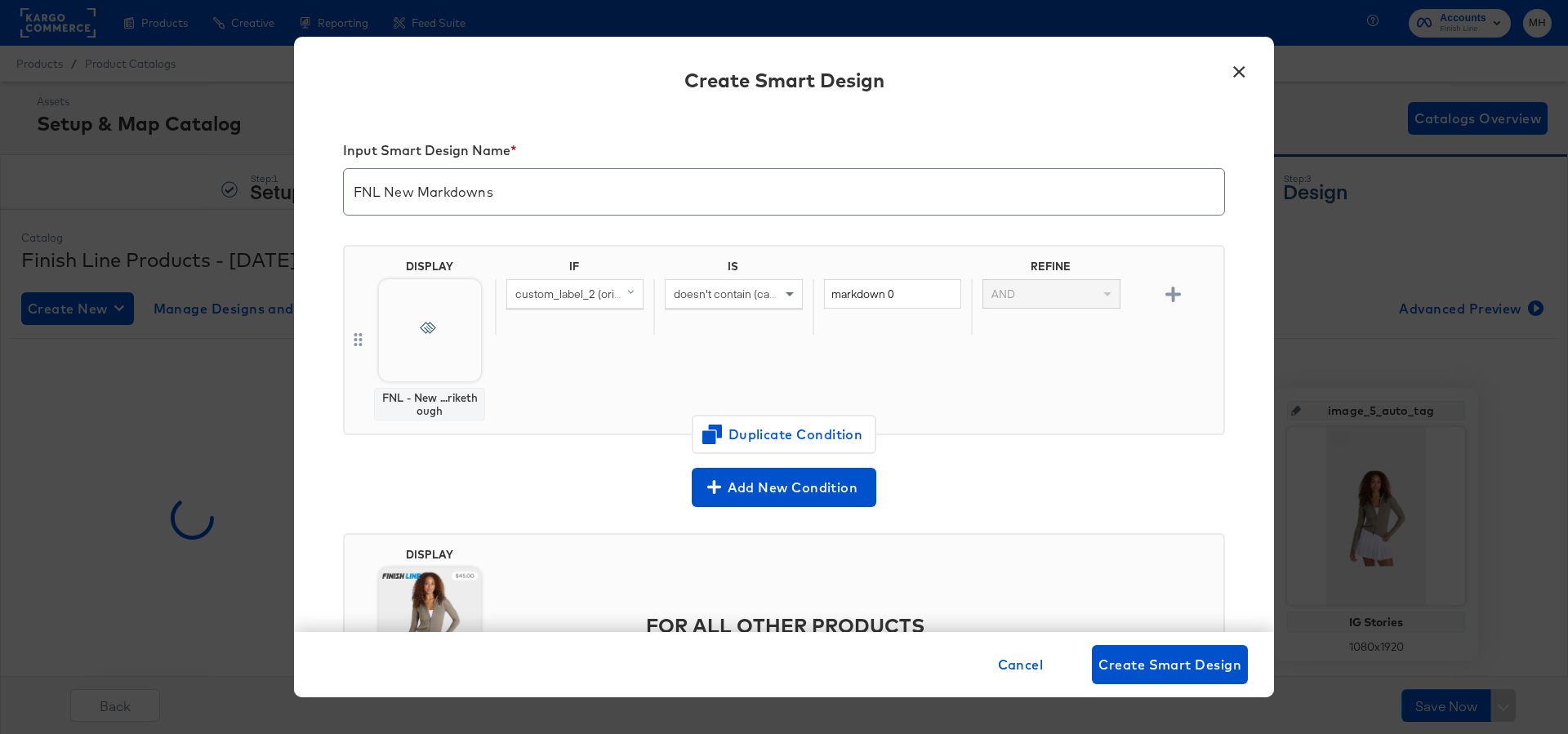 scroll, scrollTop: 119, scrollLeft: 0, axis: vertical 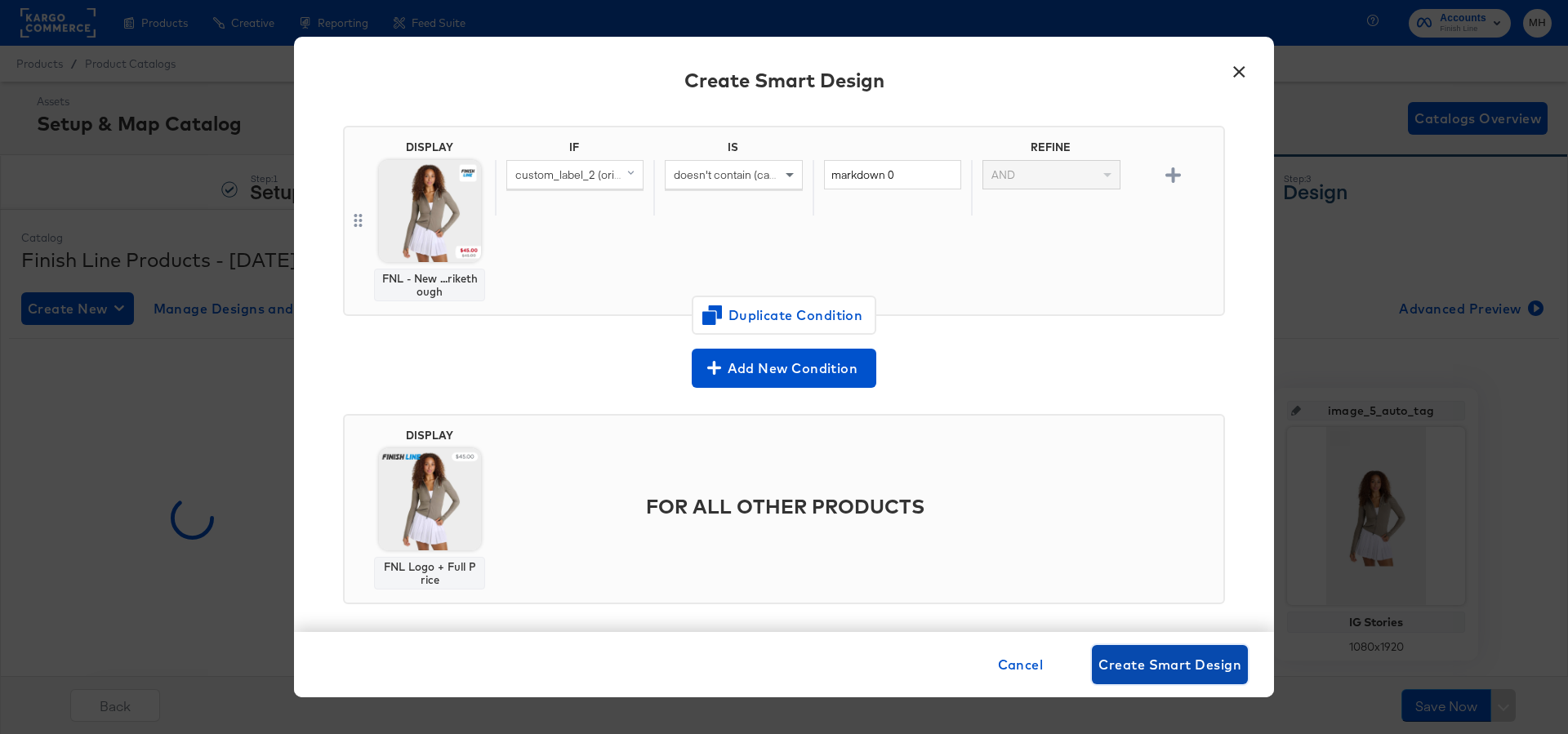 click on "Create Smart Design" at bounding box center [1169, 665] 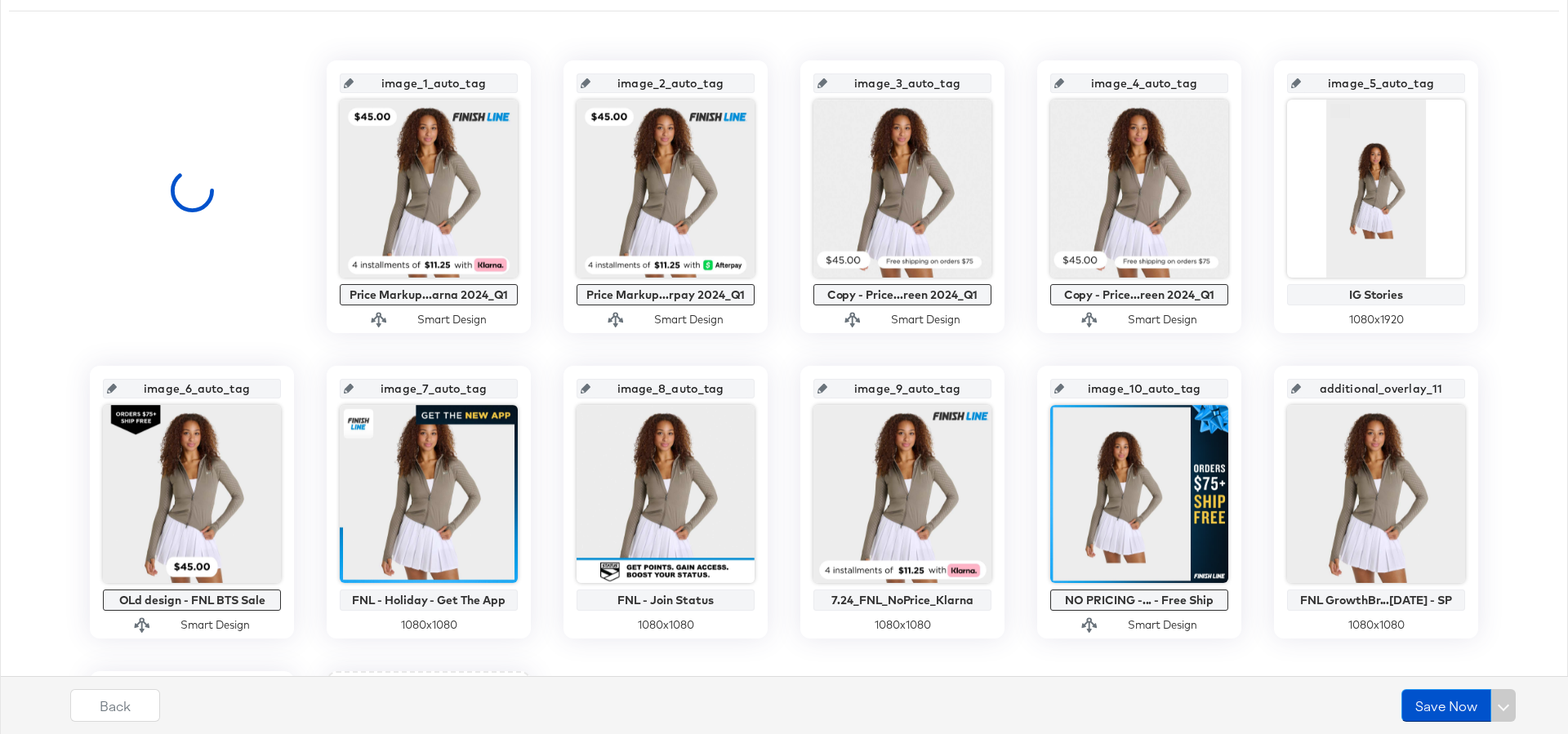 scroll, scrollTop: 429, scrollLeft: 0, axis: vertical 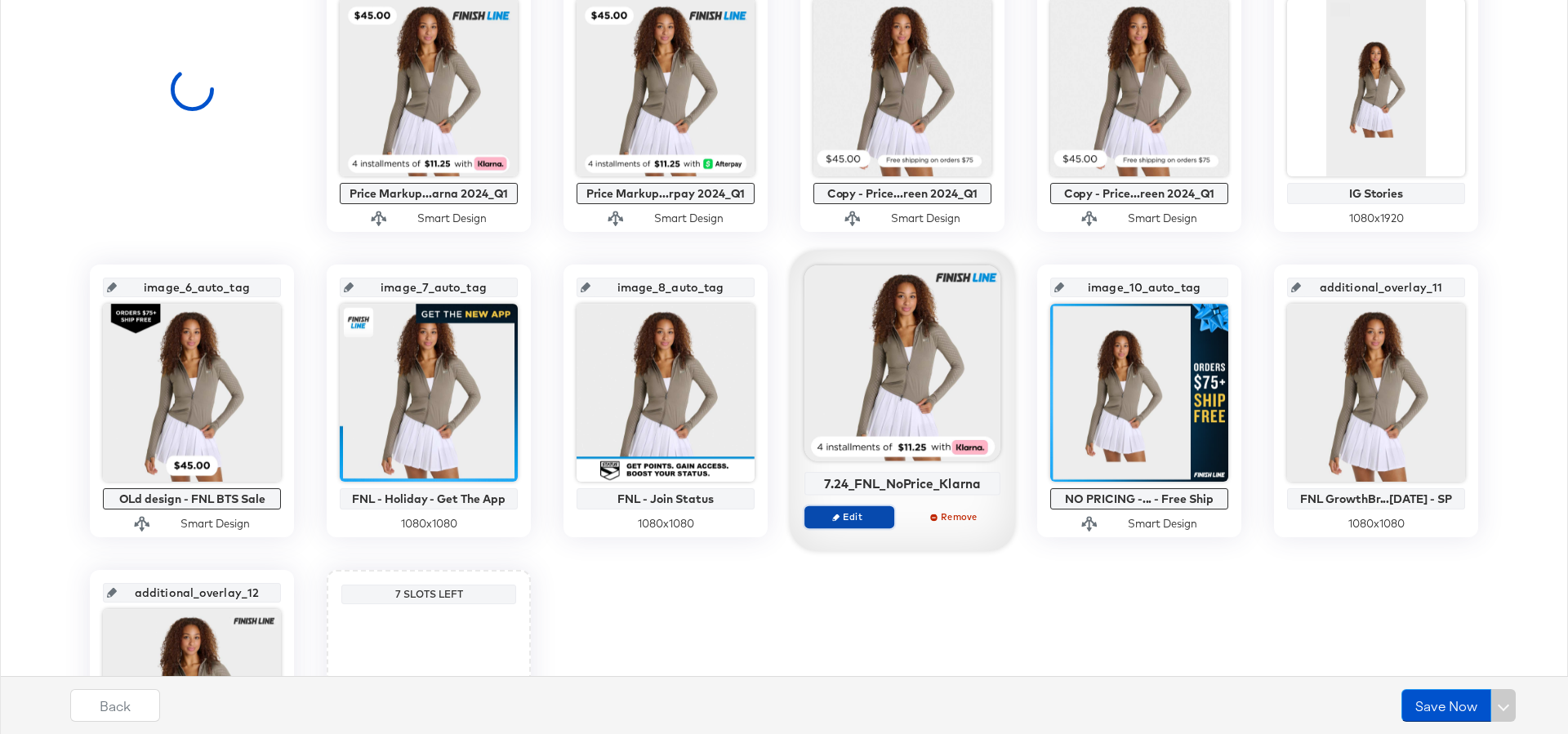 click on "Edit" at bounding box center [849, 516] 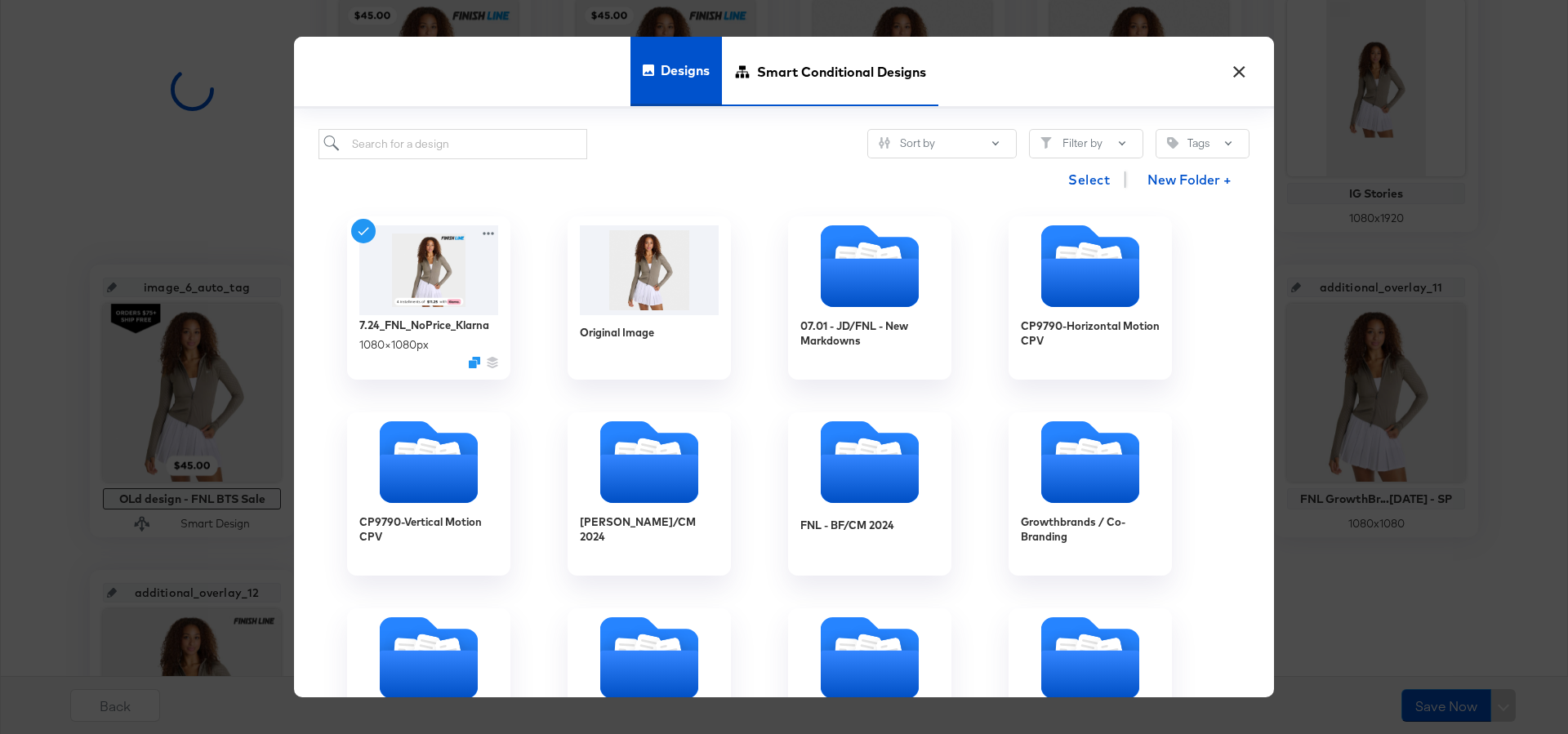 click on "Smart Conditional Designs" at bounding box center [841, 71] 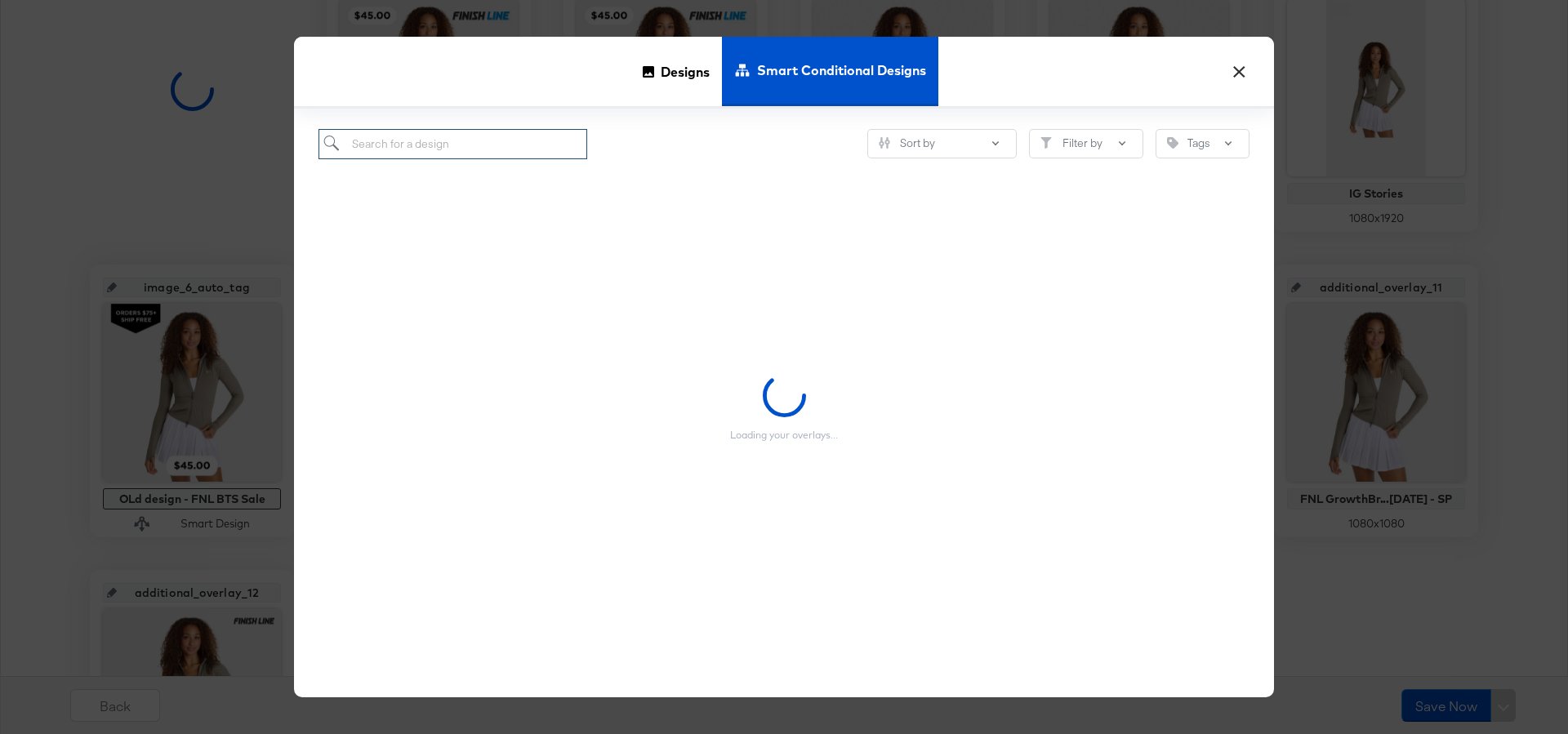 click at bounding box center [452, 144] 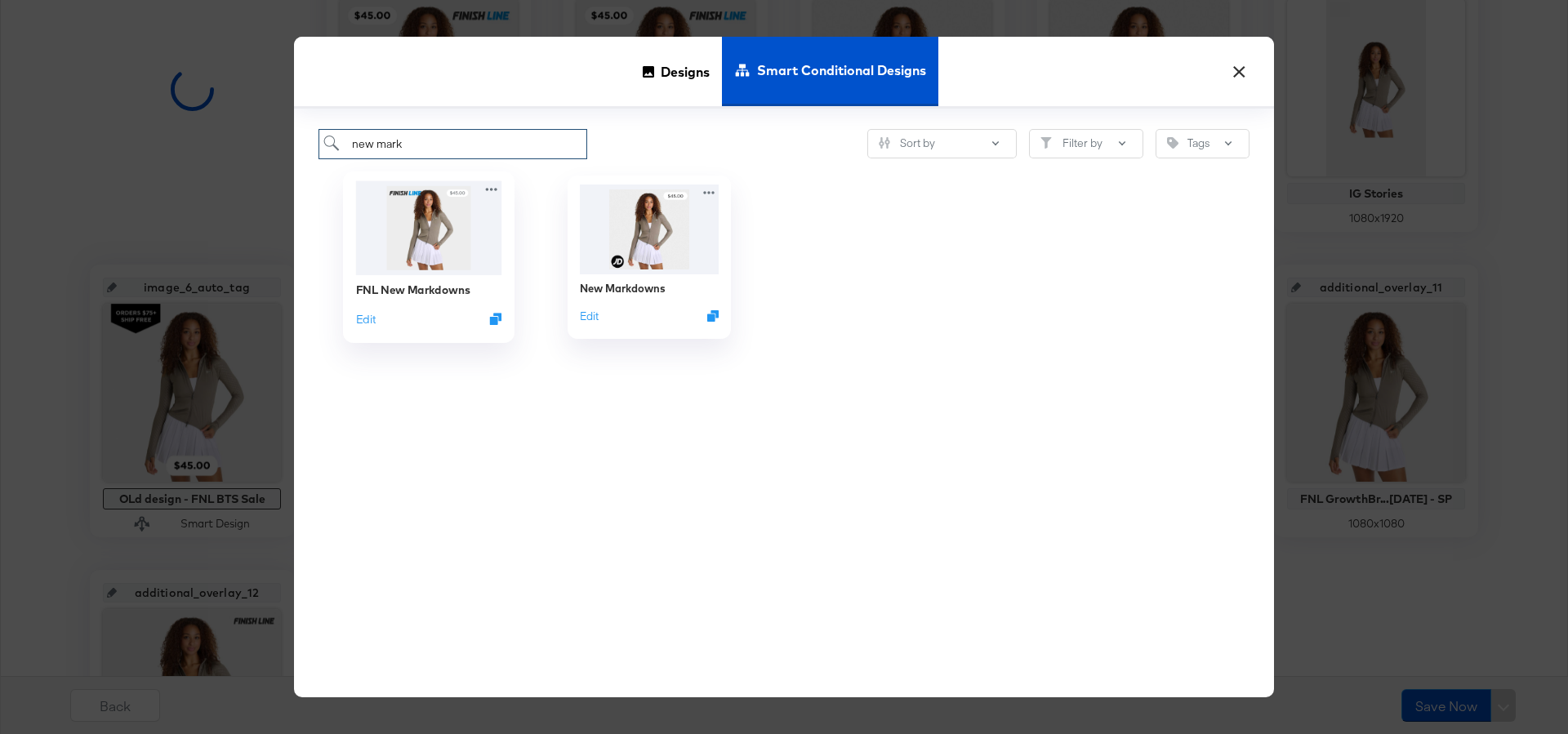 type on "new mark" 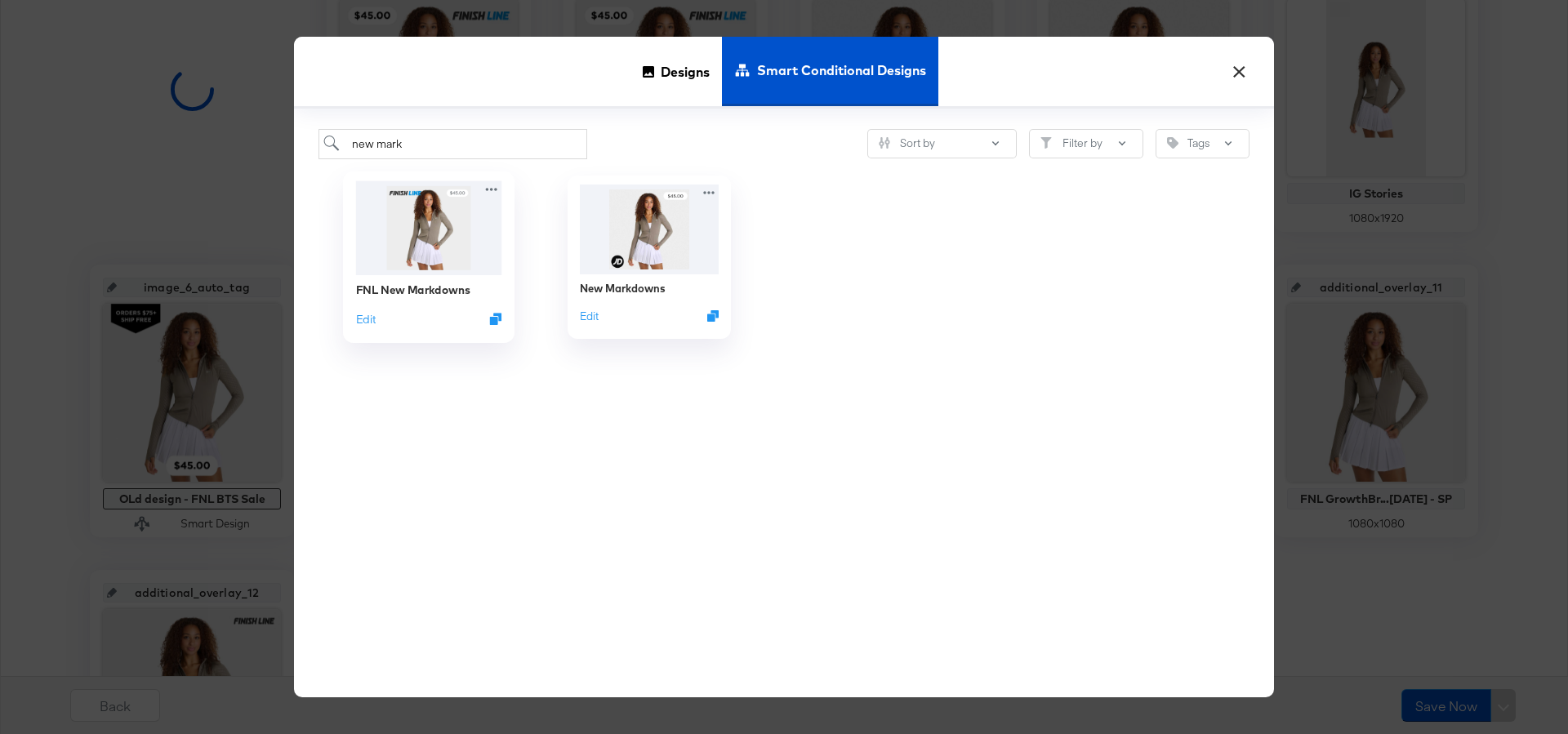 click at bounding box center [429, 227] 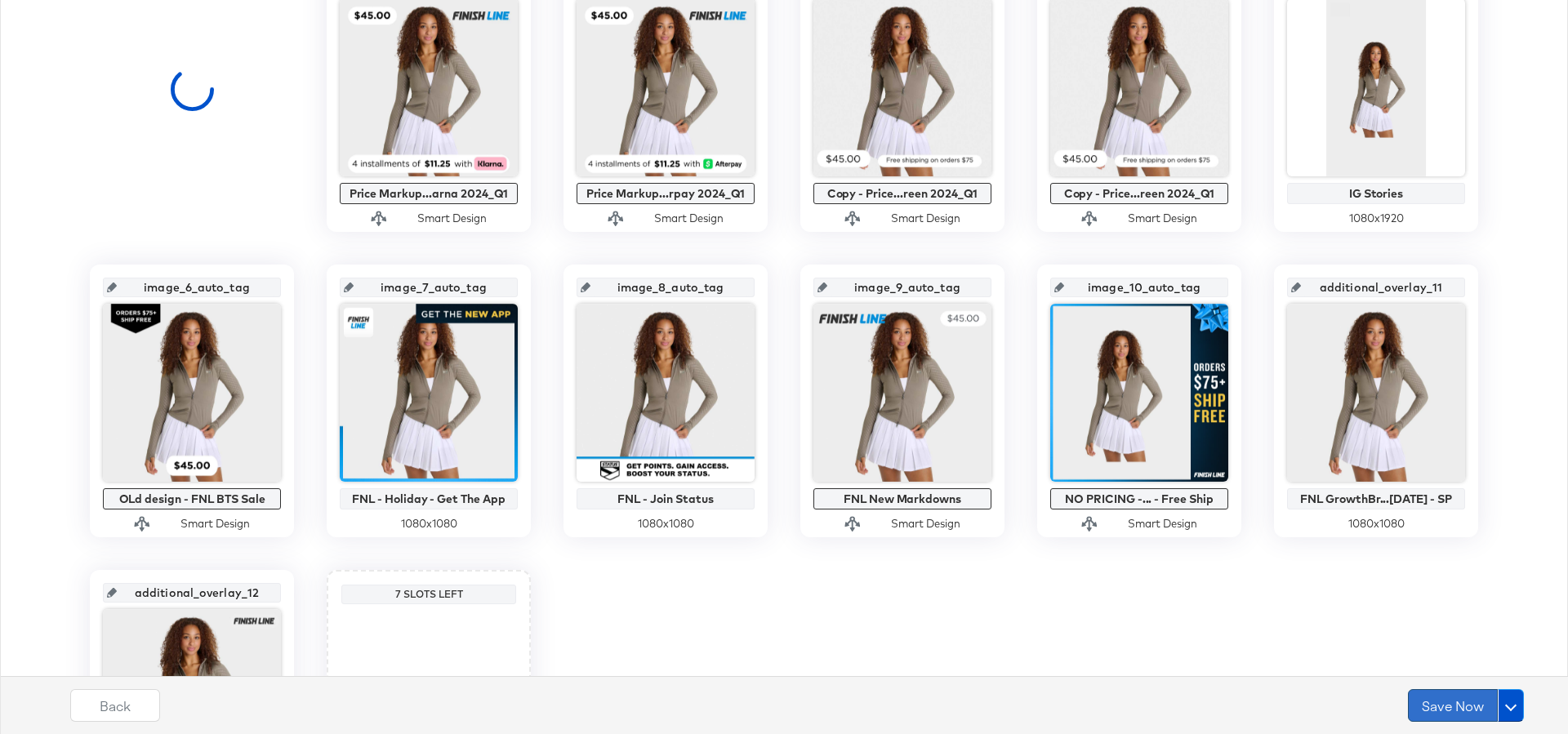 click on "Save Now" at bounding box center (1453, 705) 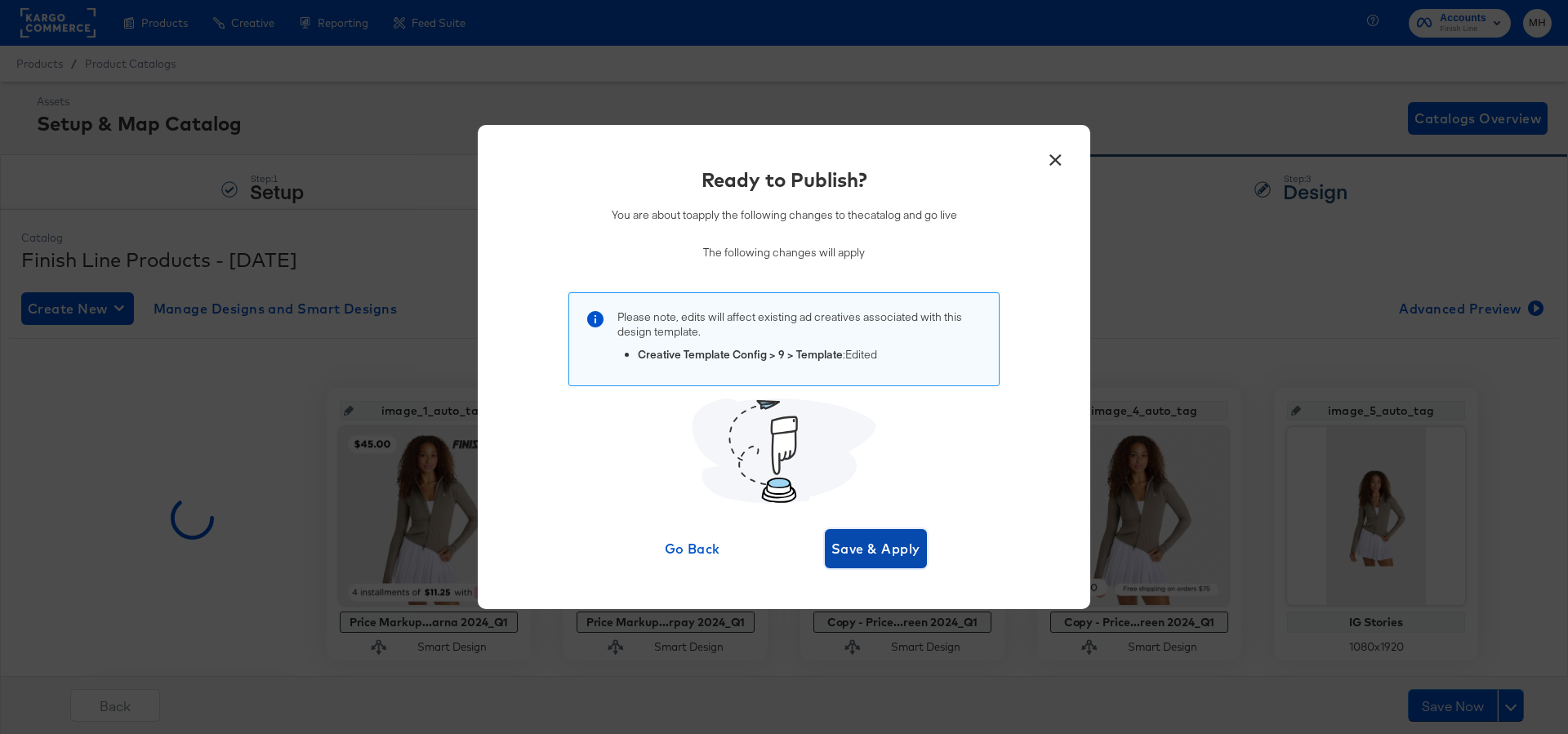 click on "Save & Apply" at bounding box center [875, 549] 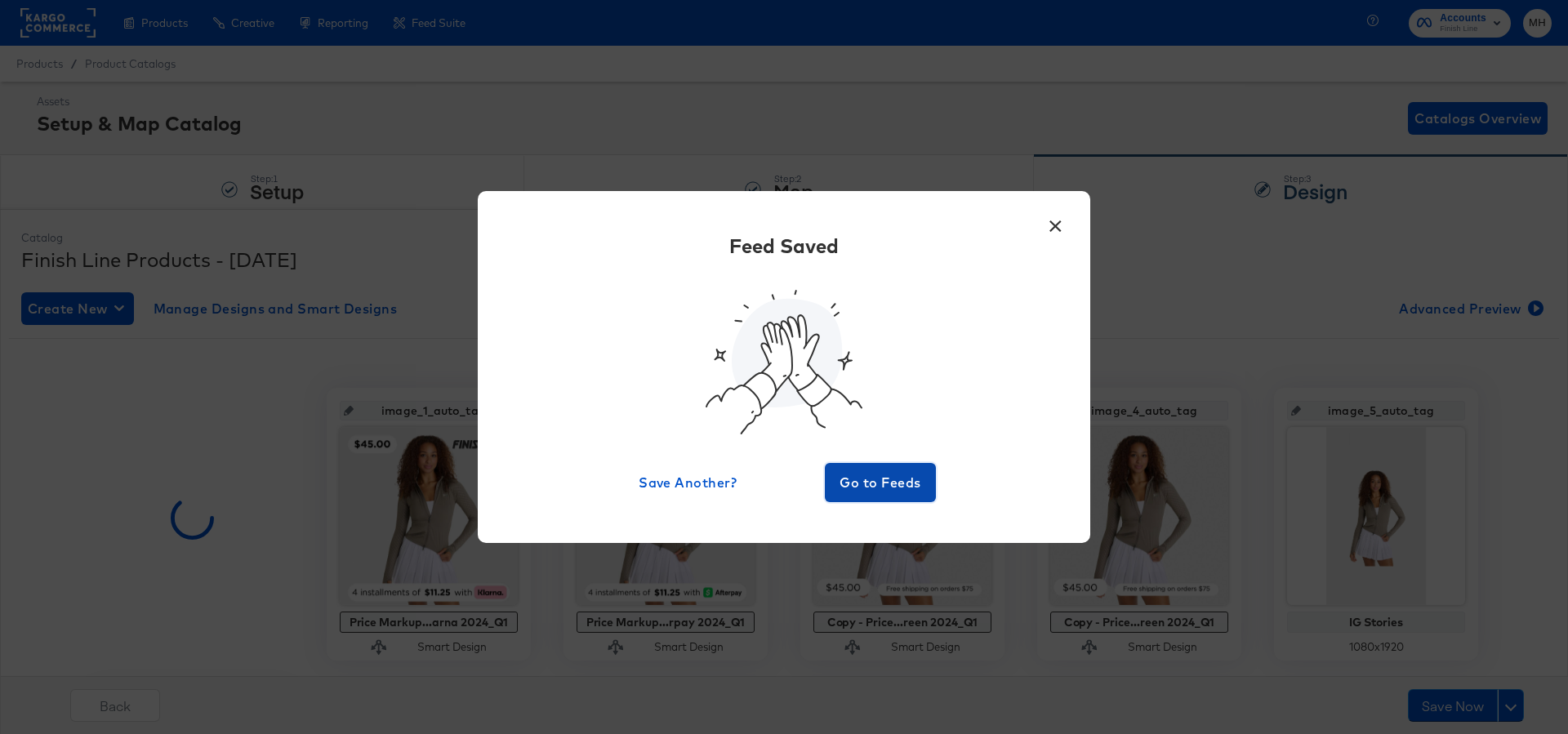 click on "Go to Feeds" at bounding box center [880, 483] 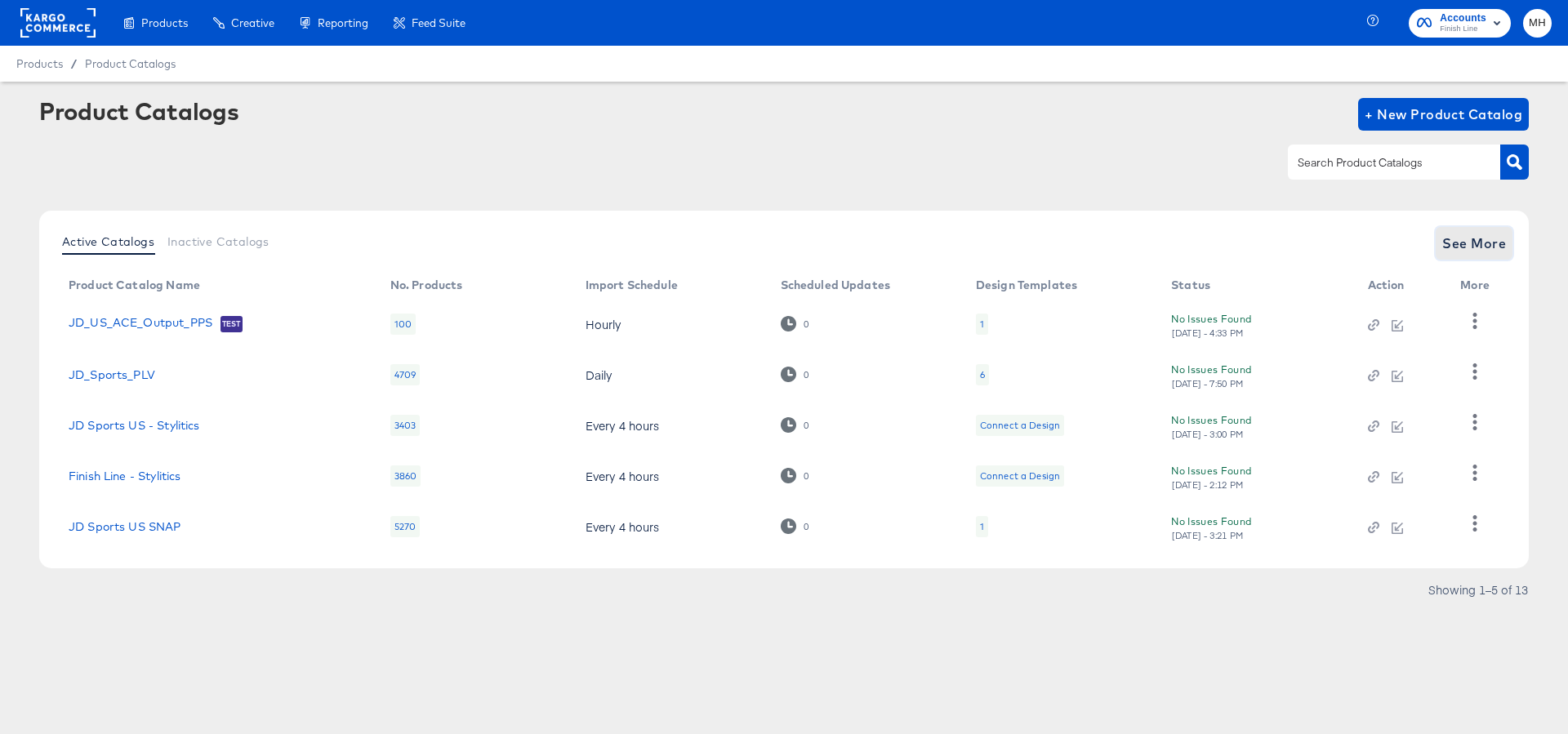click on "See More" at bounding box center (1474, 243) 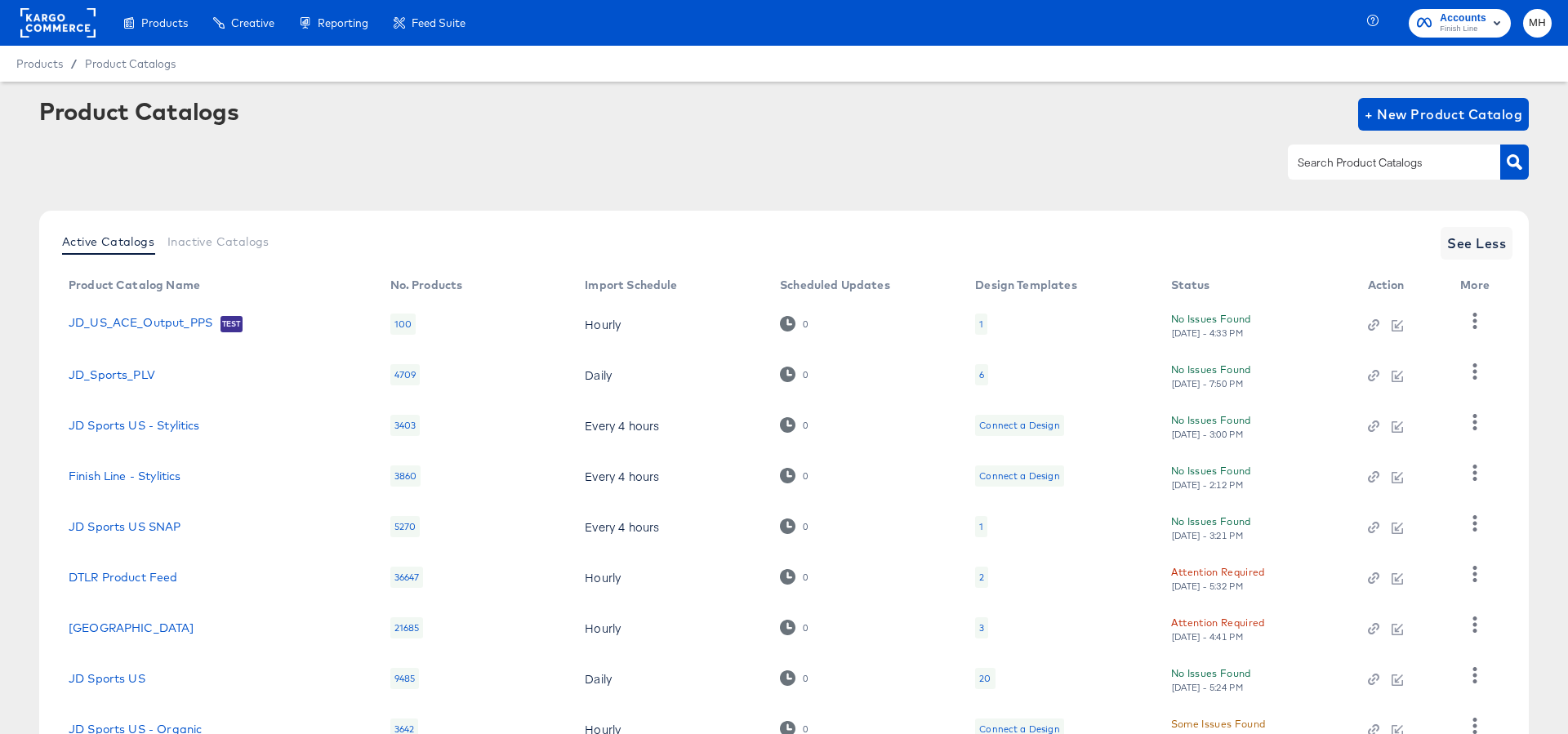 scroll, scrollTop: 179, scrollLeft: 0, axis: vertical 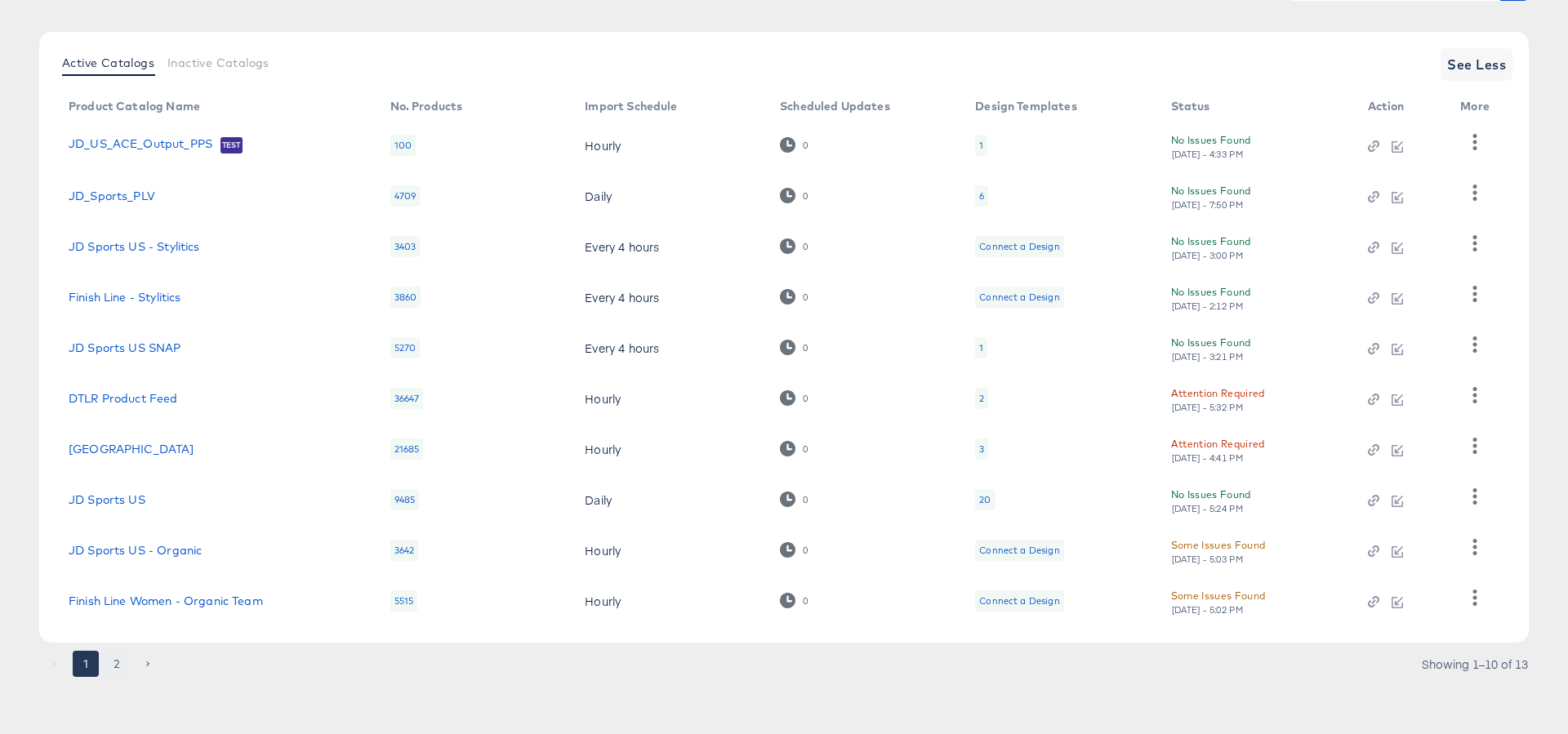 click on "2" at bounding box center (117, 664) 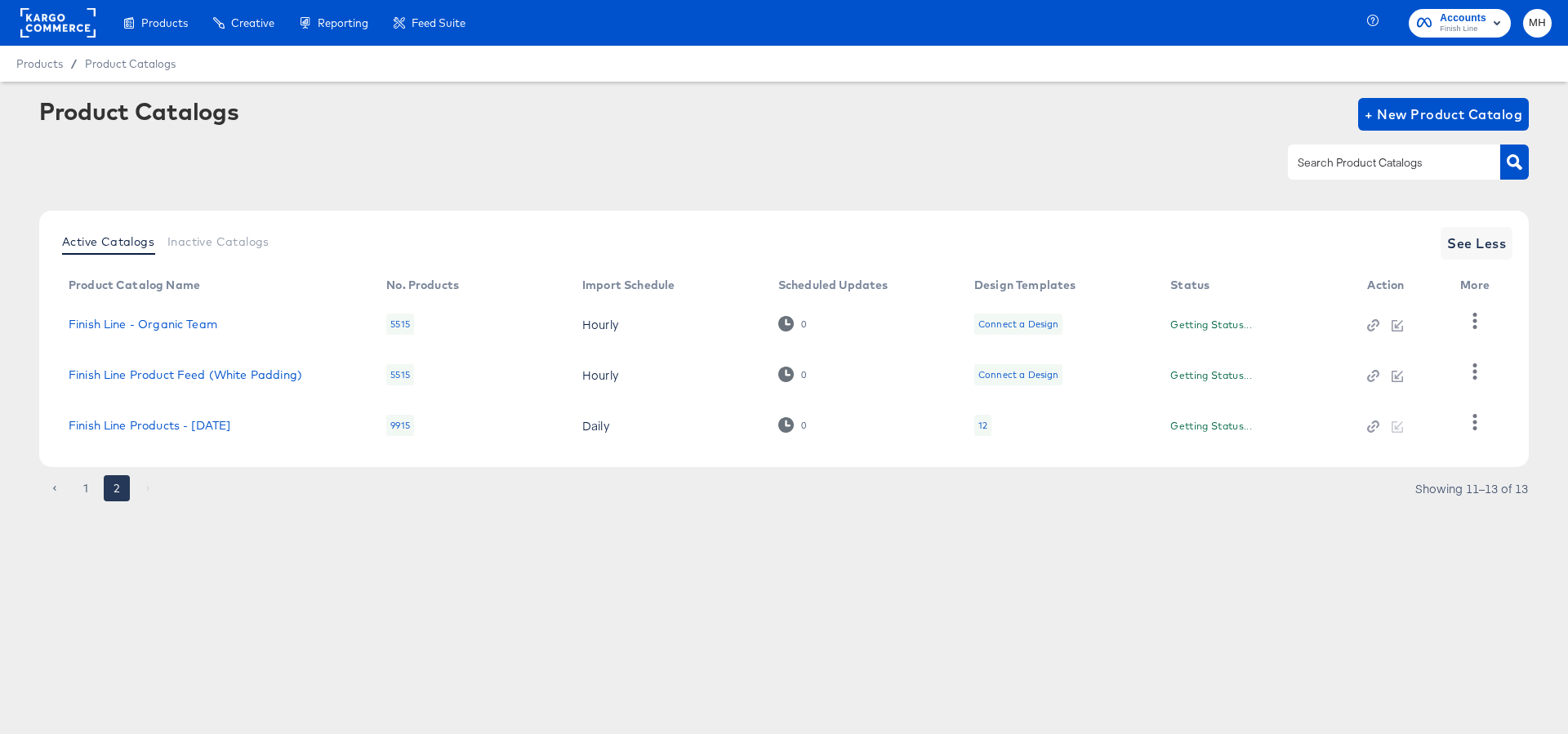 scroll, scrollTop: 0, scrollLeft: 0, axis: both 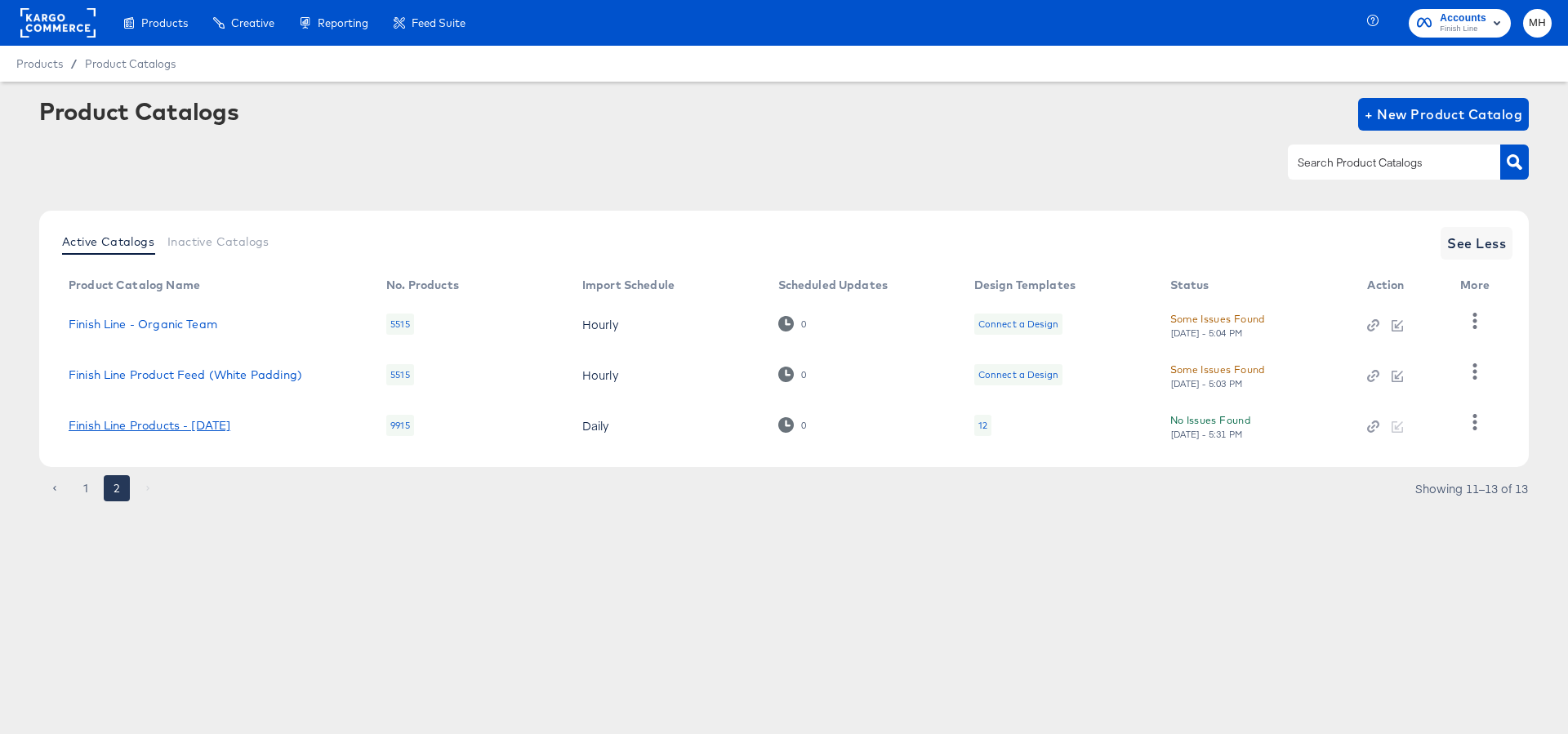click on "Finish Line Products - [DATE]" at bounding box center (149, 425) 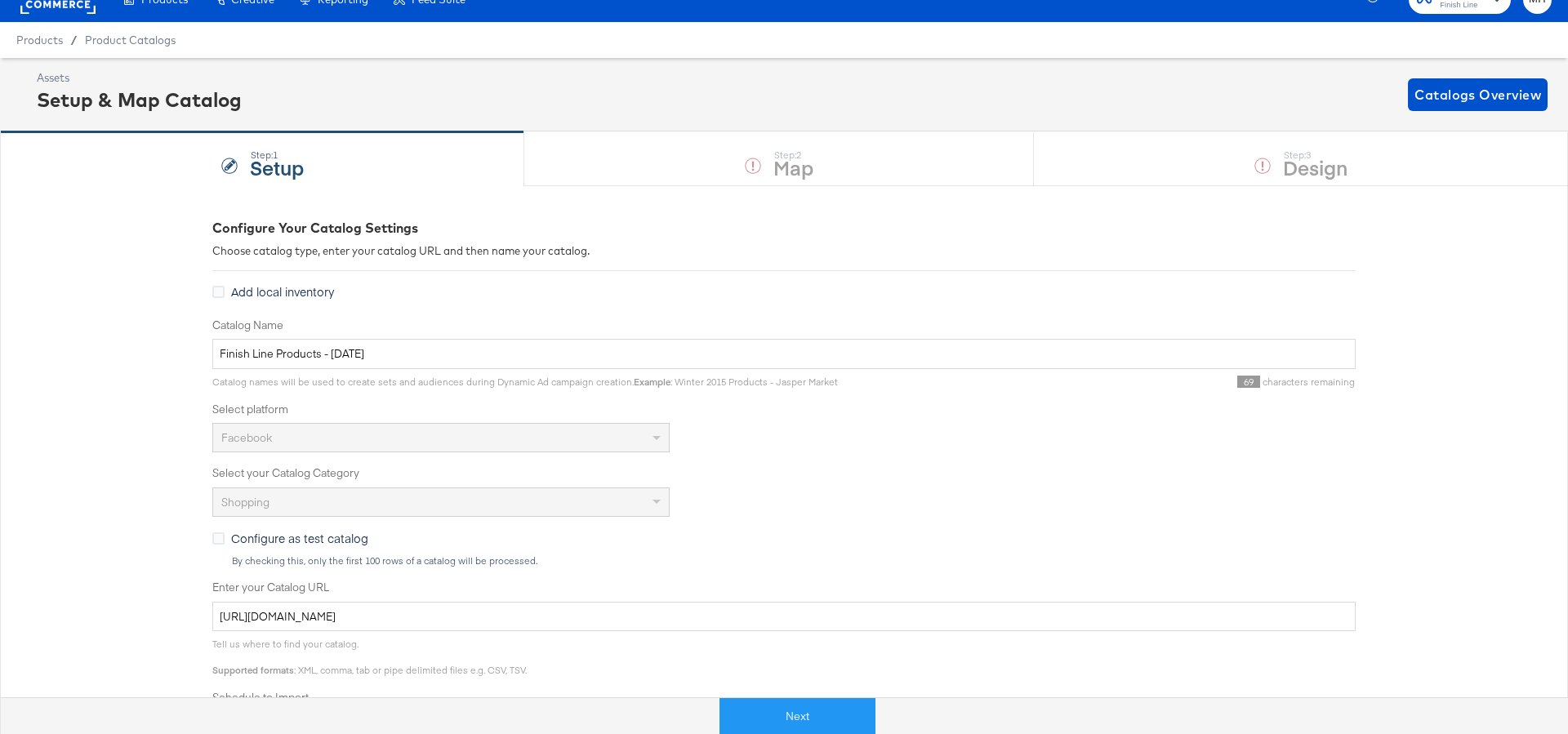 scroll, scrollTop: 24, scrollLeft: 0, axis: vertical 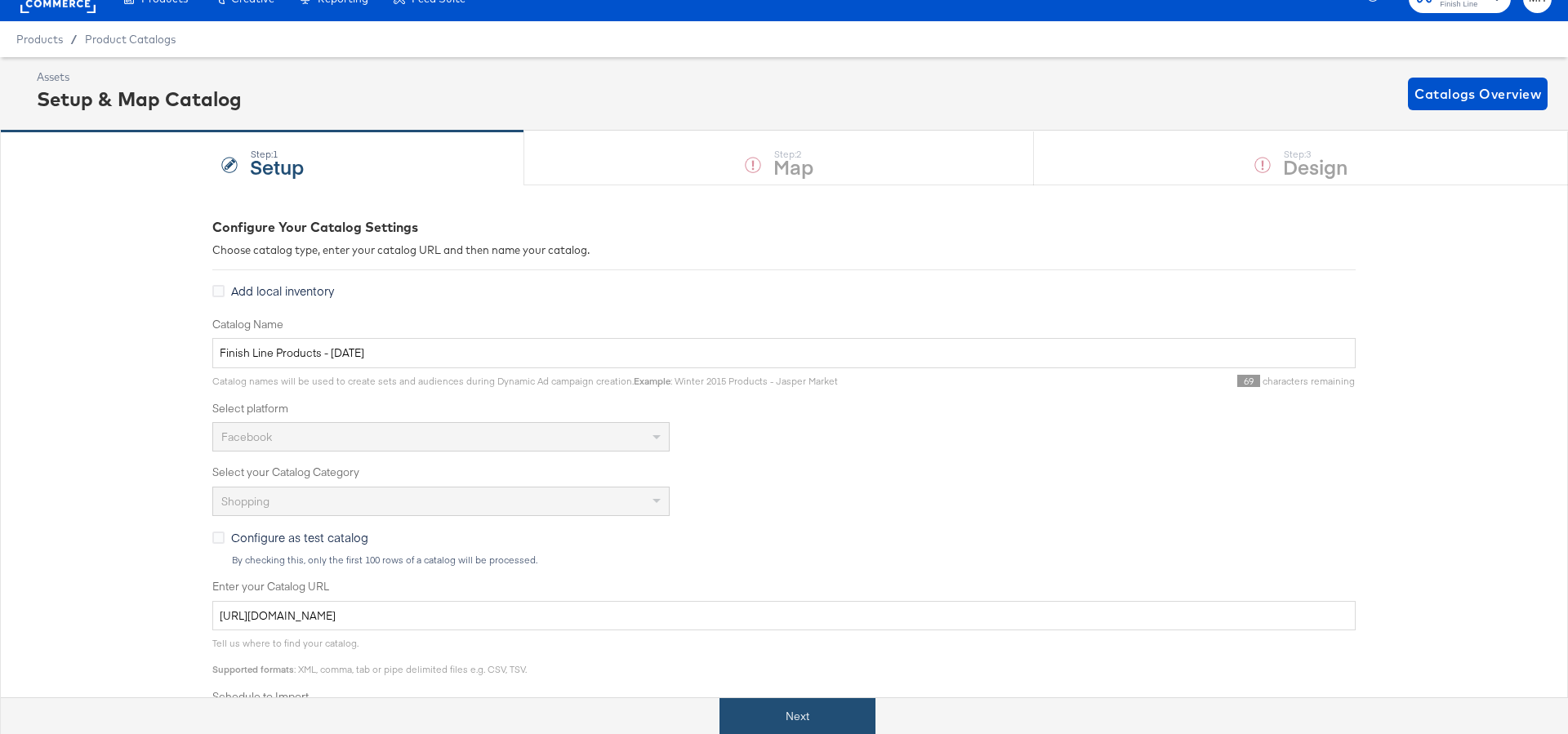 click on "Next" at bounding box center (797, 716) 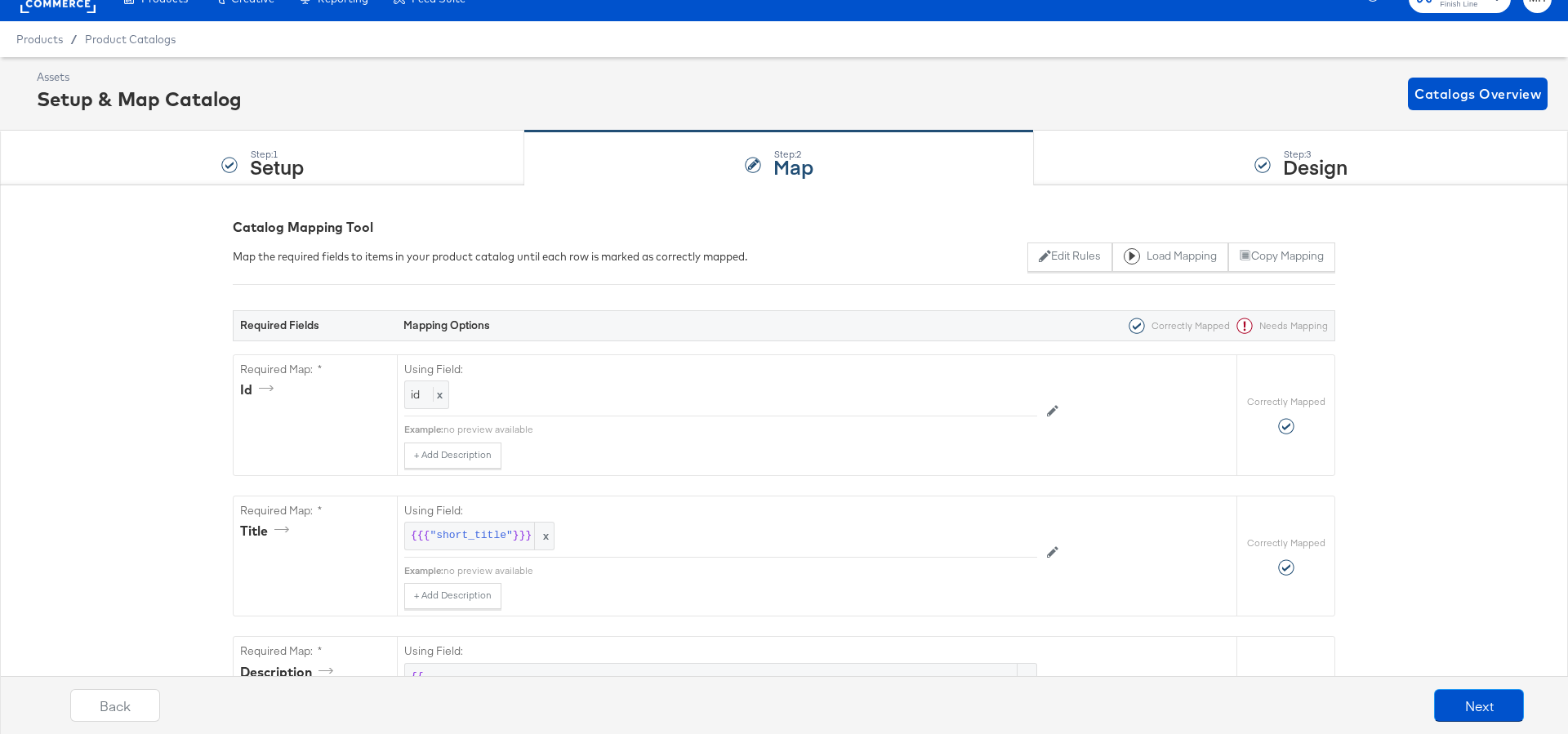scroll, scrollTop: 0, scrollLeft: 0, axis: both 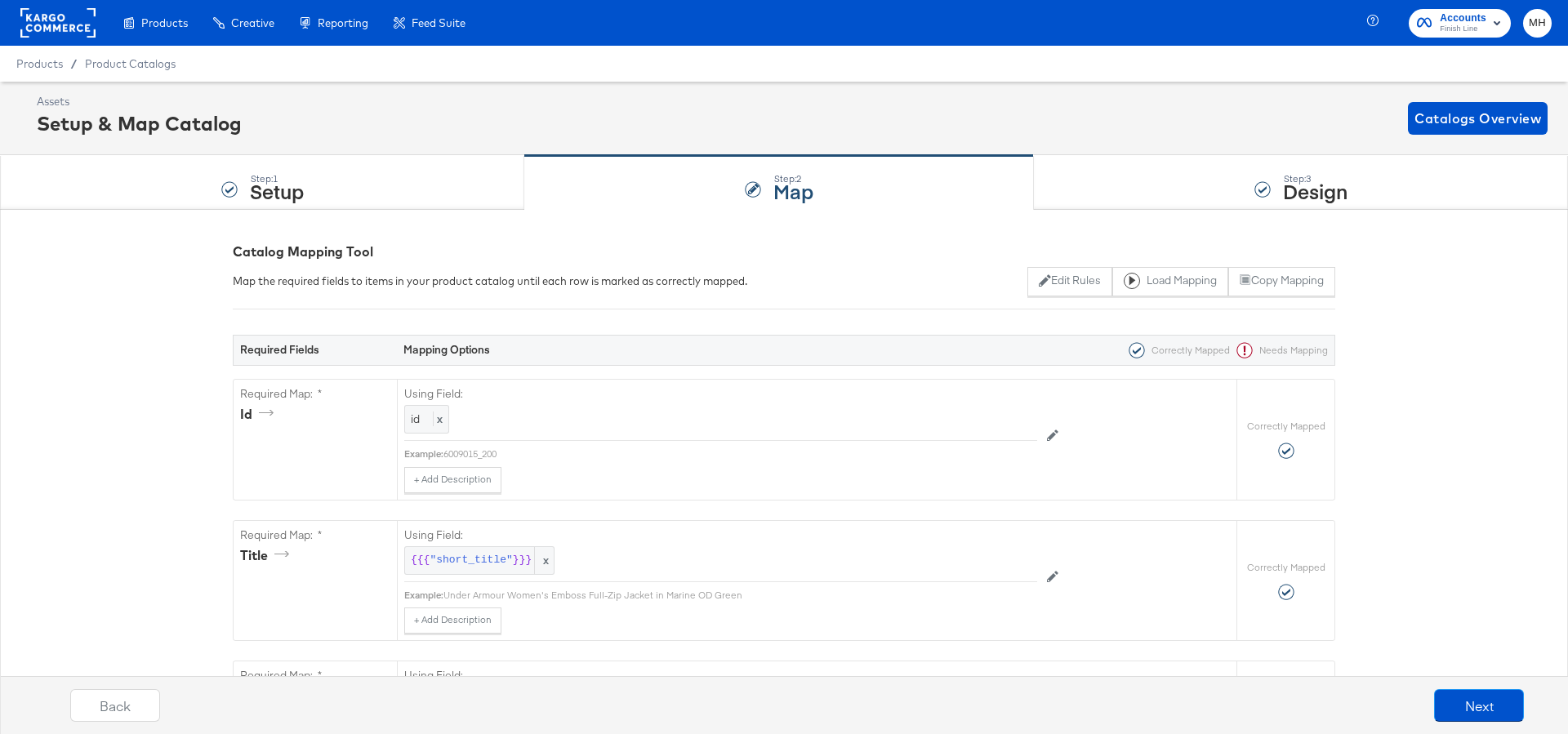 click on "Back Next" at bounding box center [797, 711] 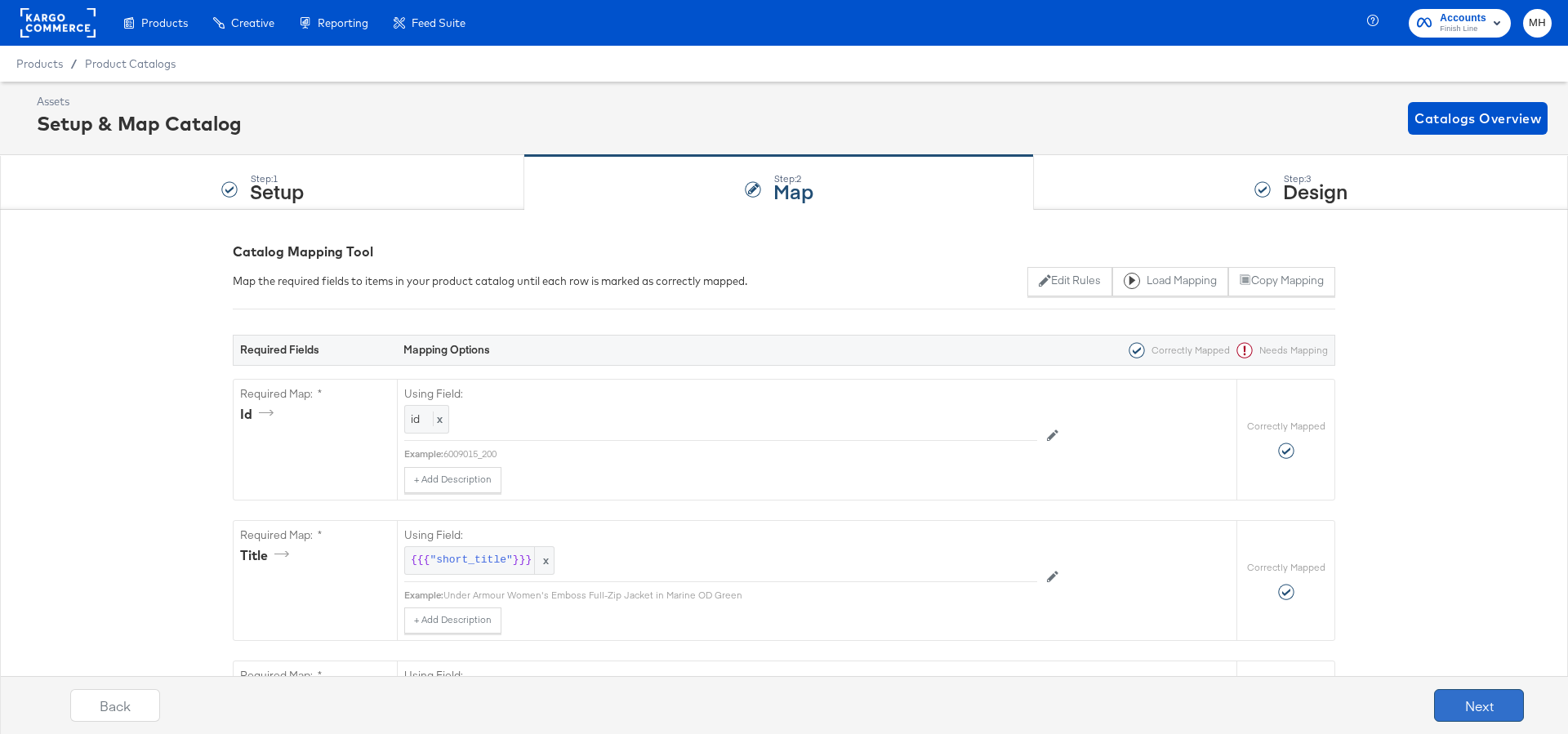click on "Next" at bounding box center [1479, 705] 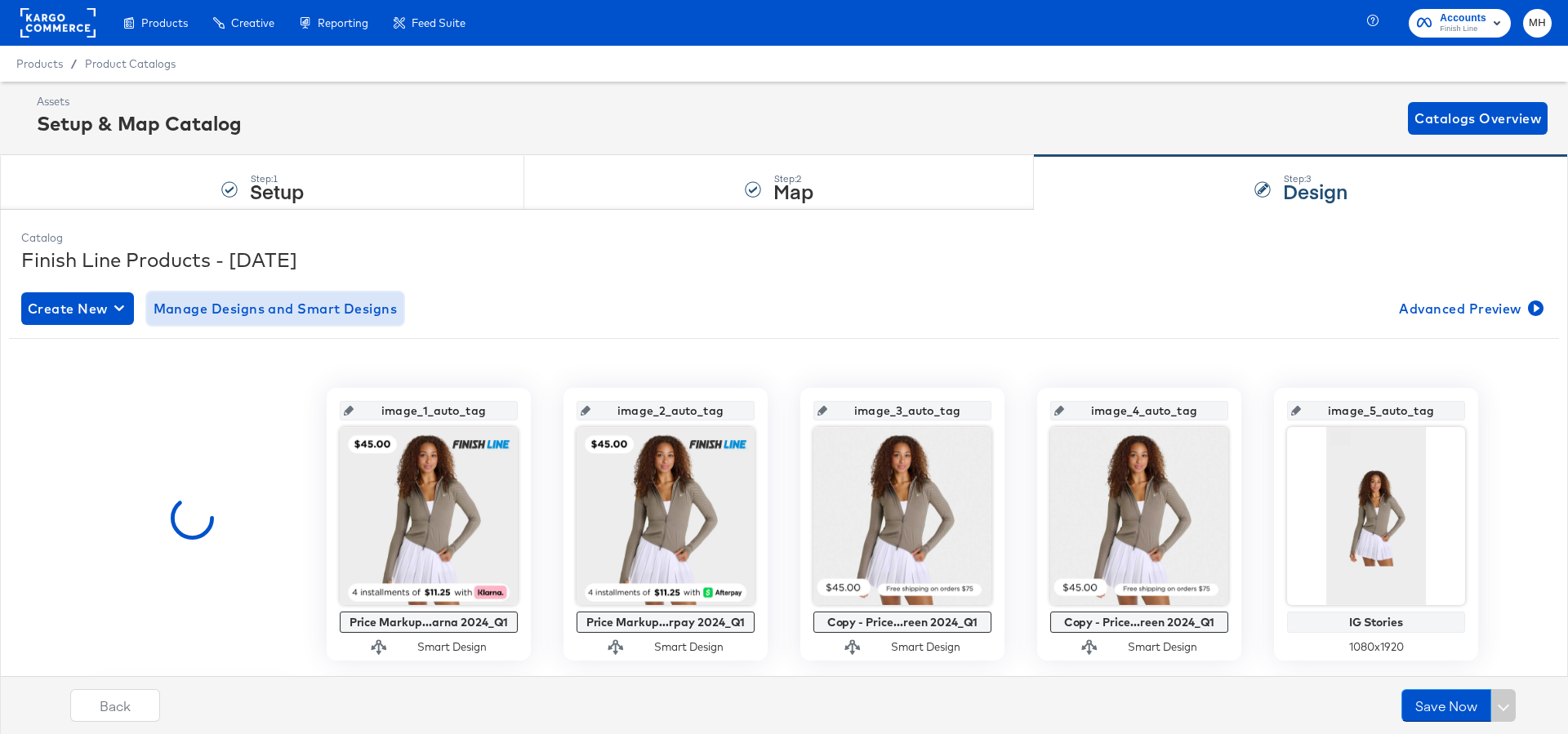 click on "Manage Designs and Smart Designs" at bounding box center (275, 309) 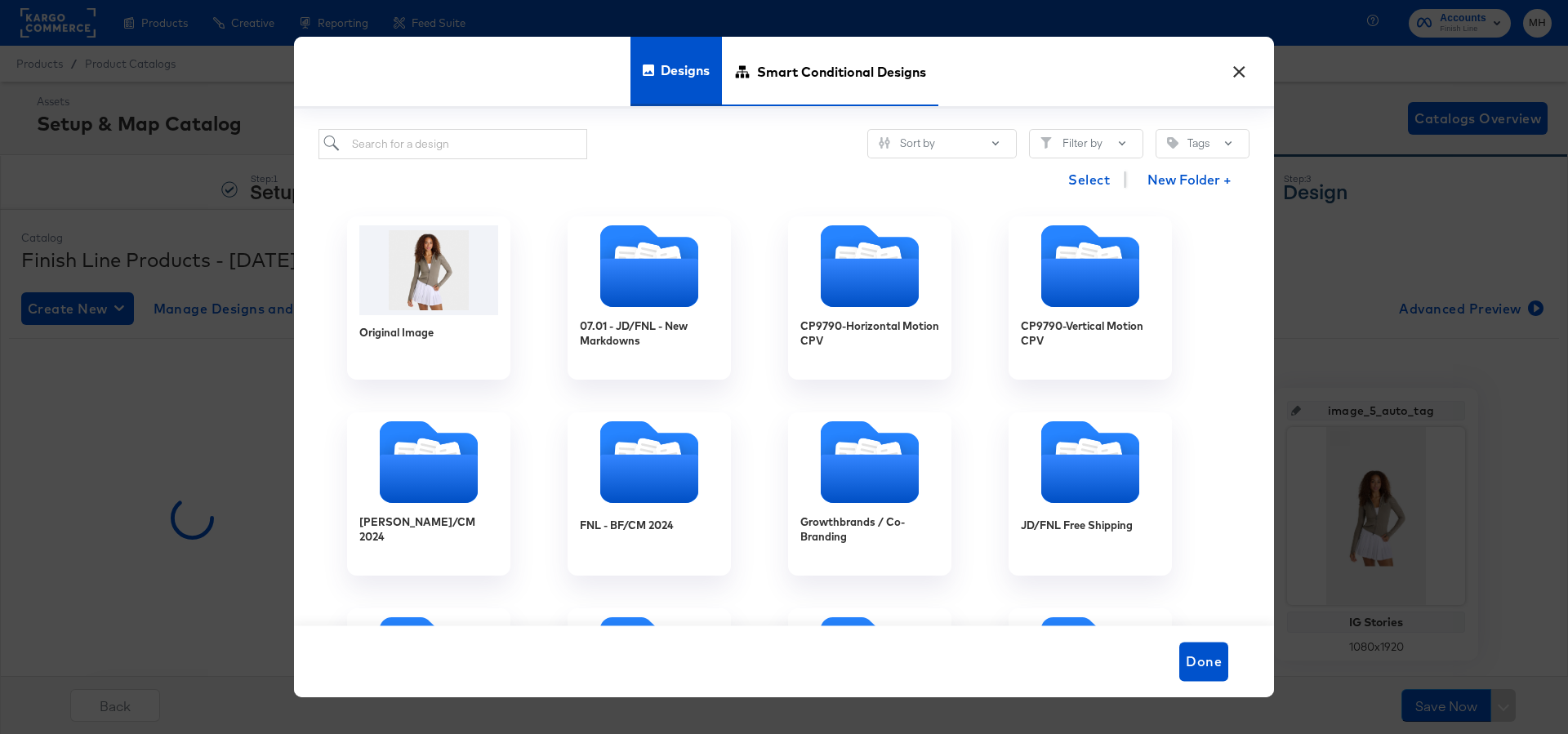 click on "Smart Conditional Designs" at bounding box center [841, 71] 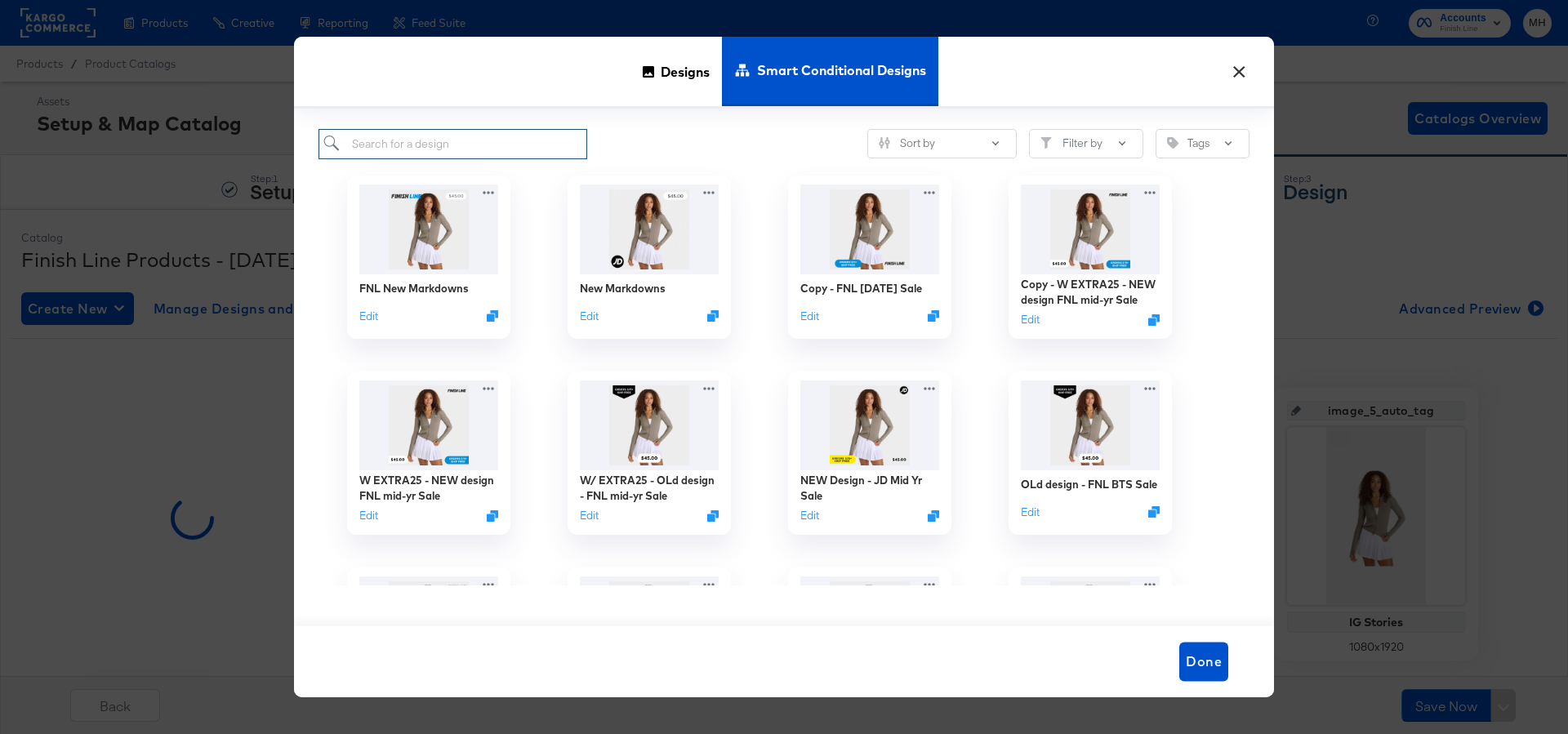 click at bounding box center [452, 144] 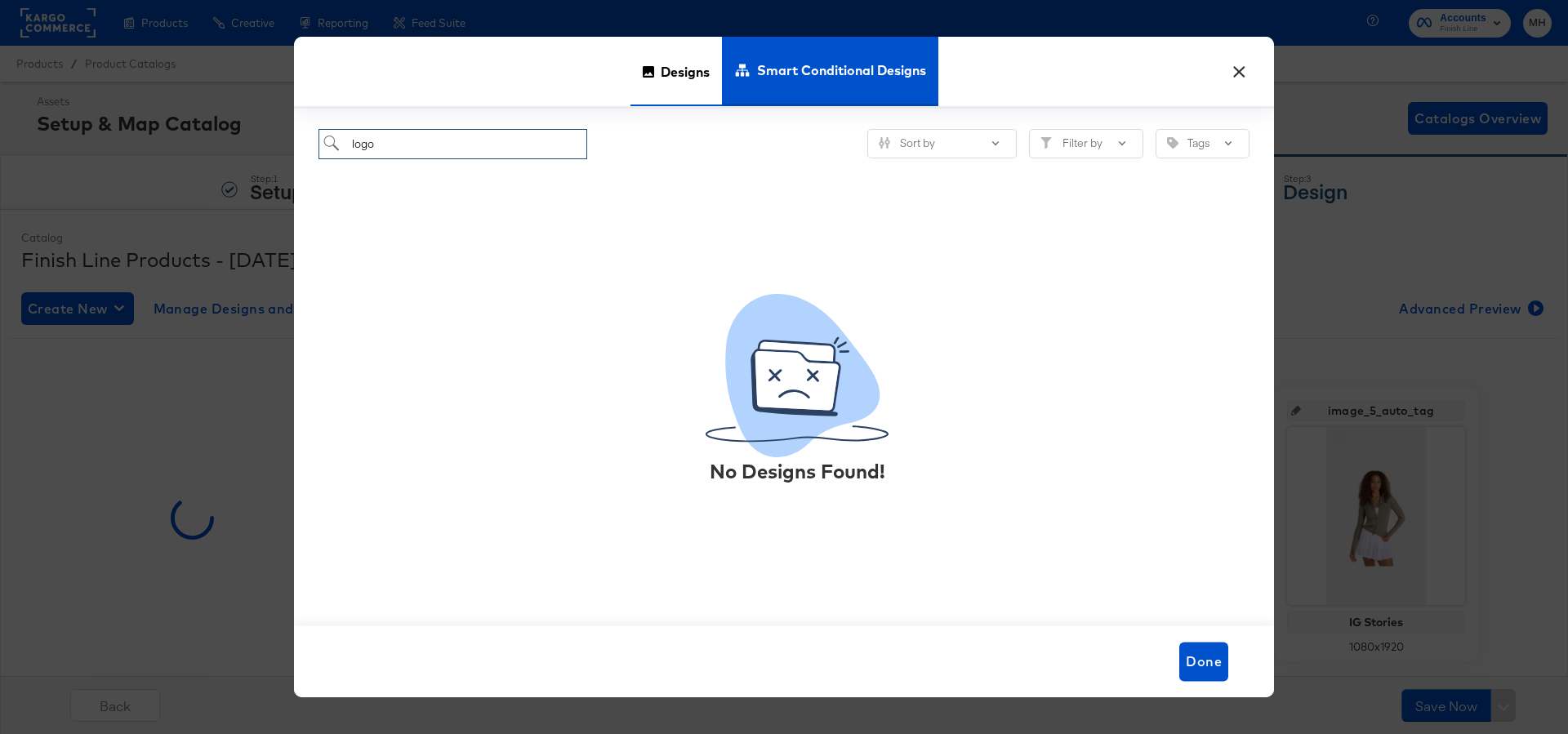 type on "logo" 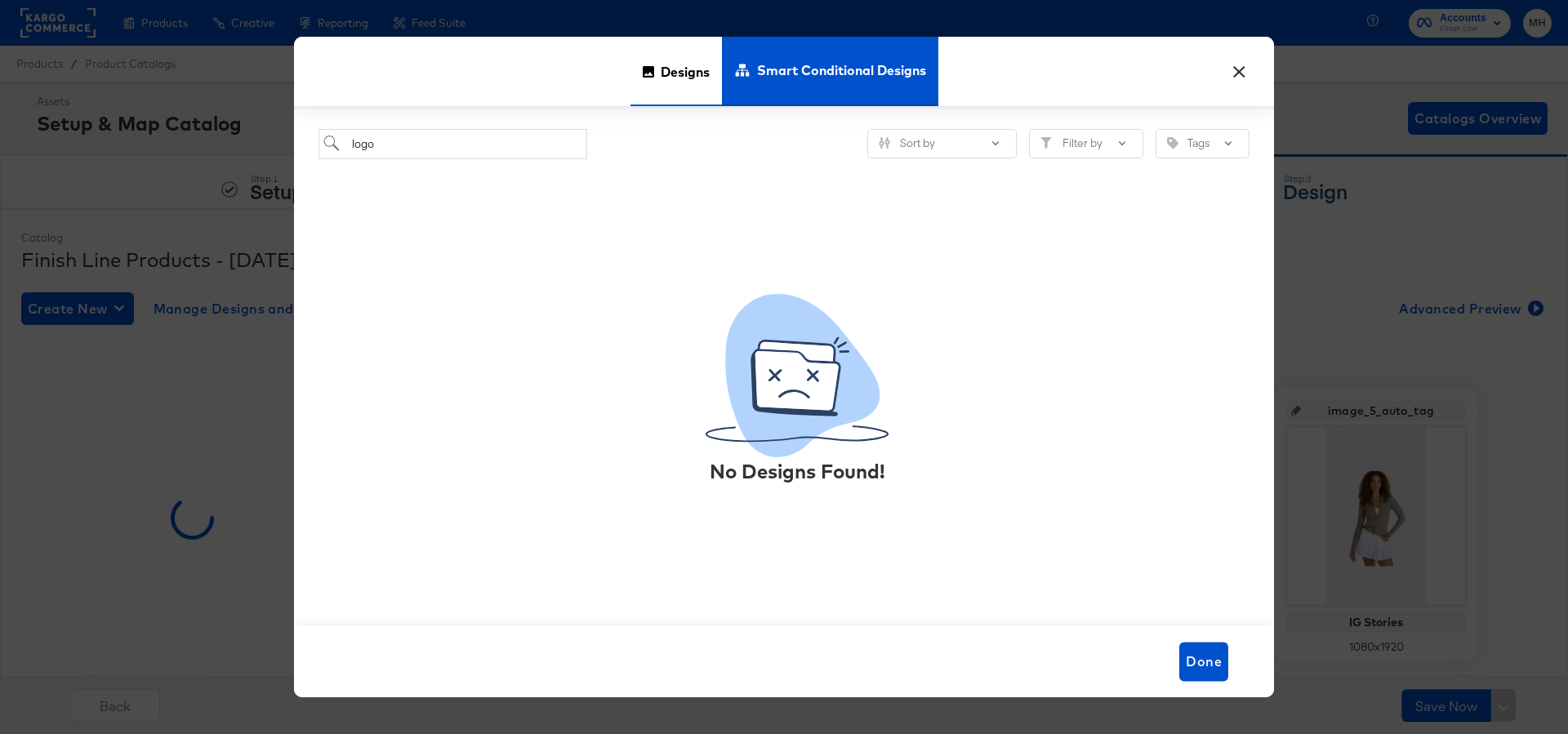 click on "Designs" at bounding box center [685, 71] 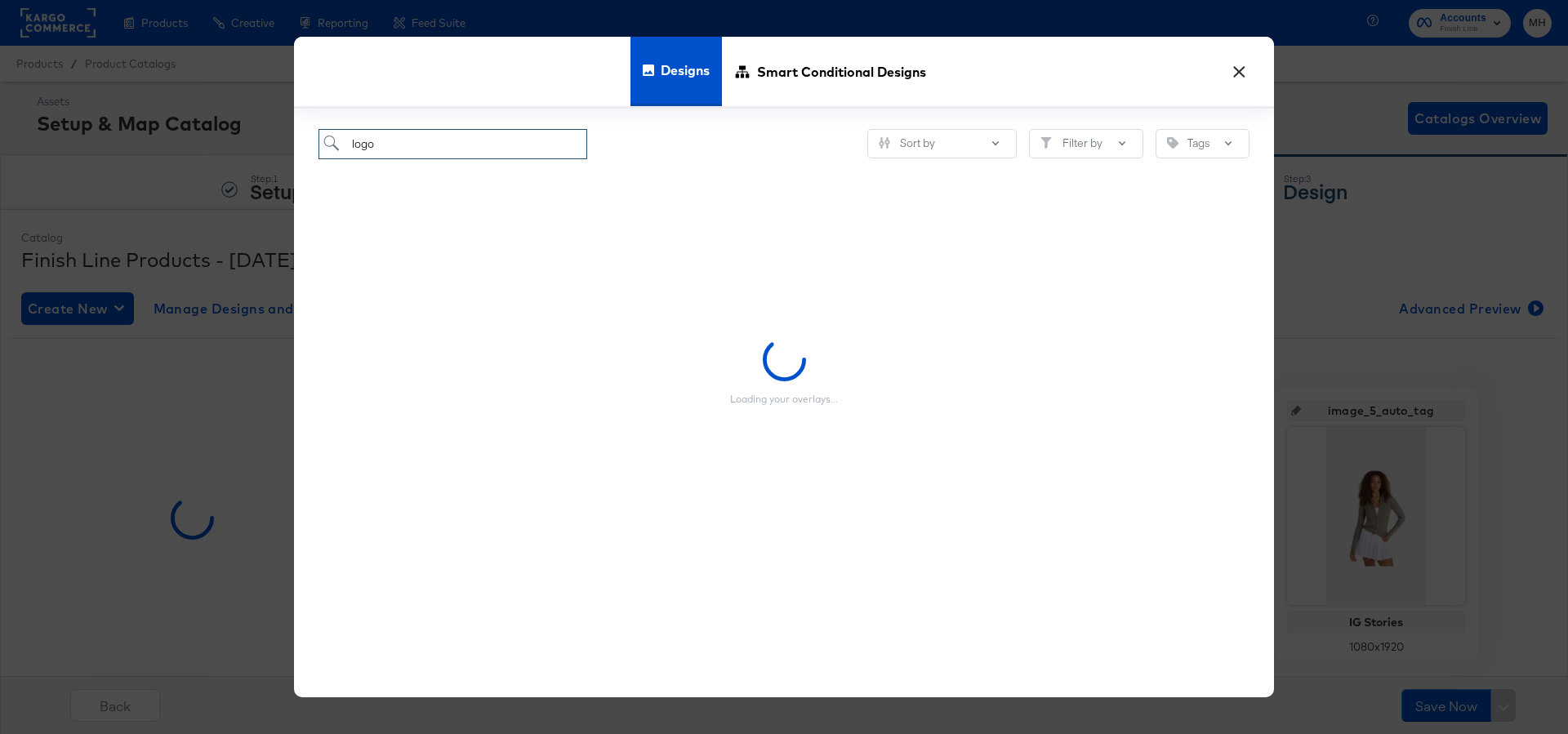 click on "logo" at bounding box center (452, 144) 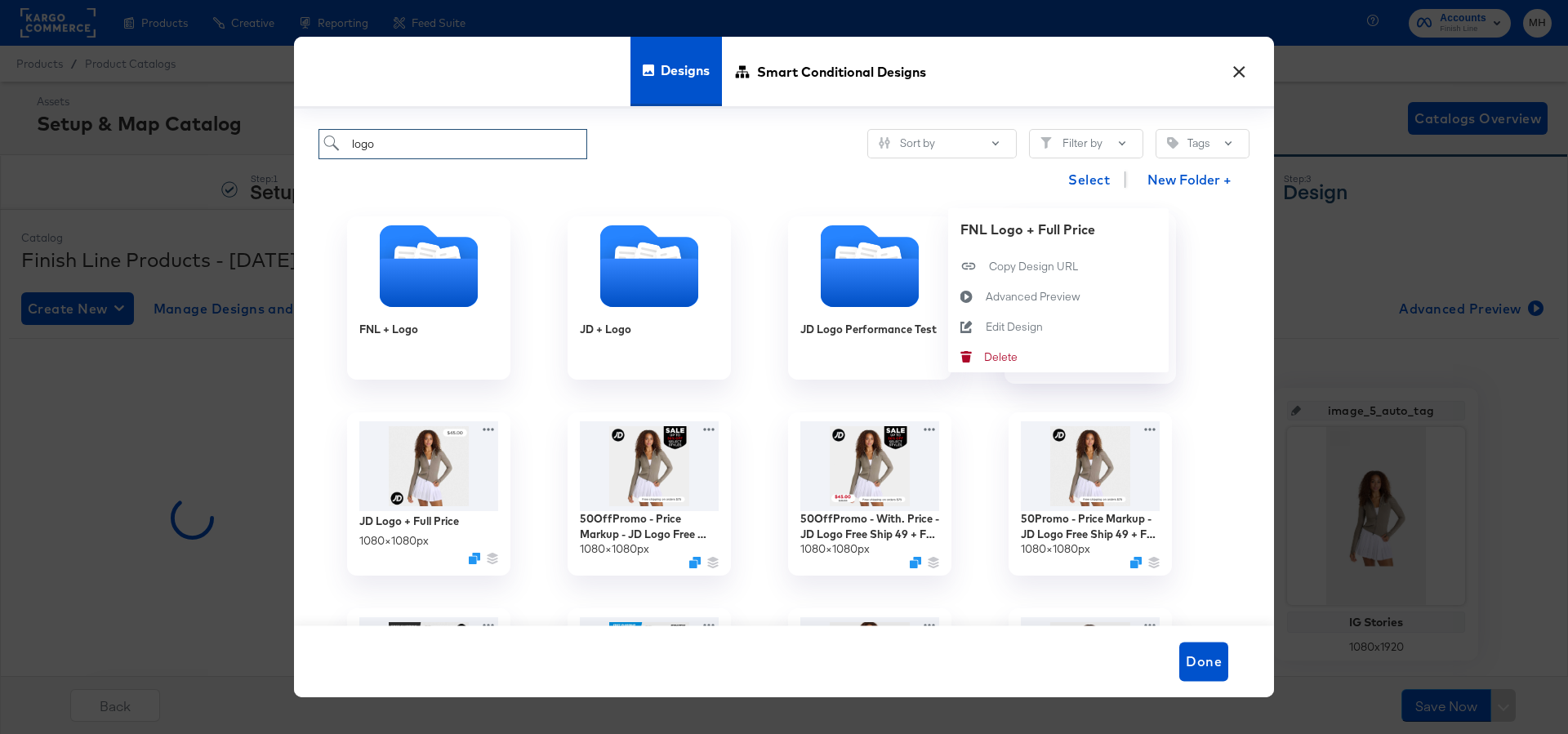 click on "FNL Logo + Full Price 1080  ×  1080  px FNL Logo + Full Price Copy Design URL Copy Design URL Advanced Preview Advanced Preview Edit Design Edit Design Delete Delete" at bounding box center (1090, 298) 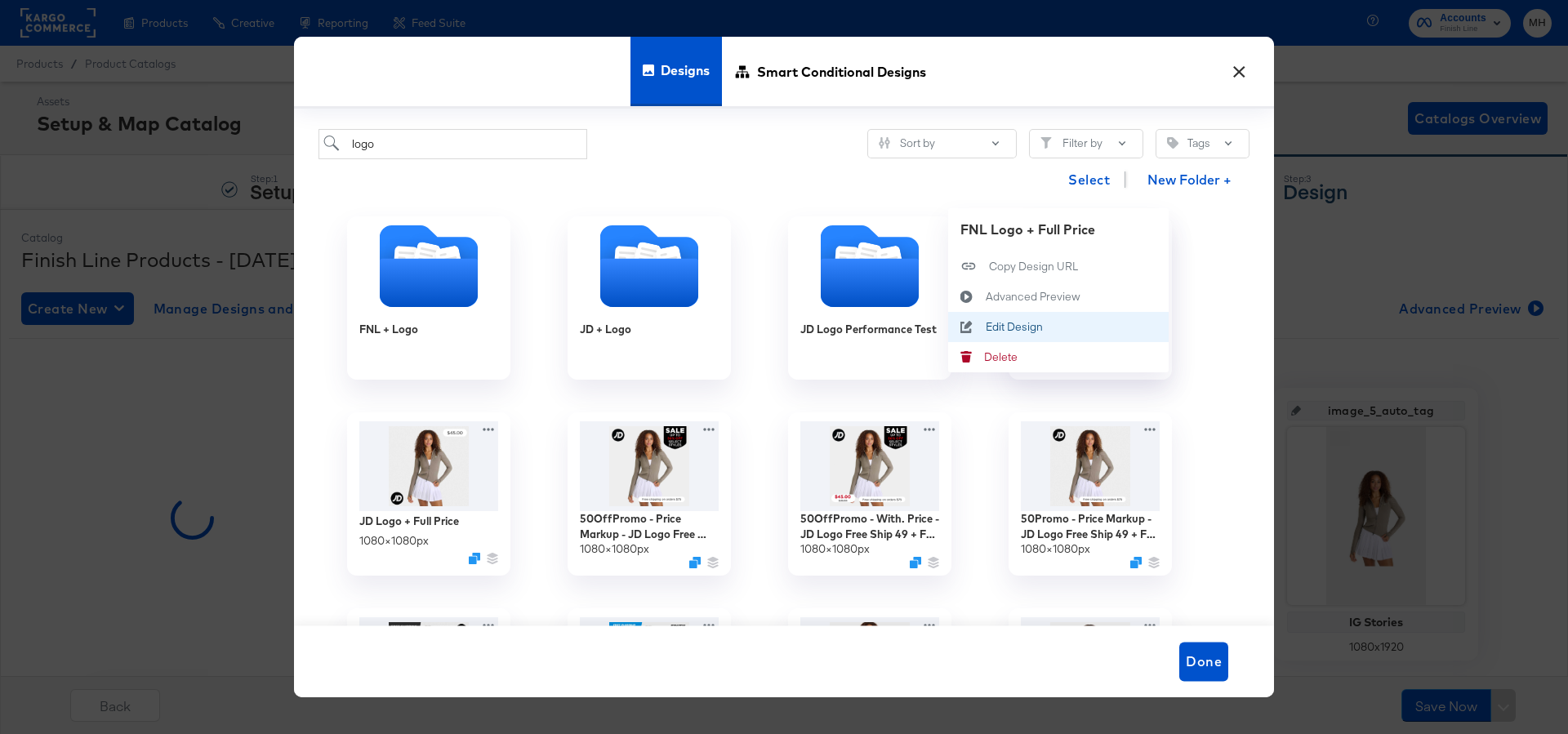 click on "Edit Design Edit Design" at bounding box center (986, 327) 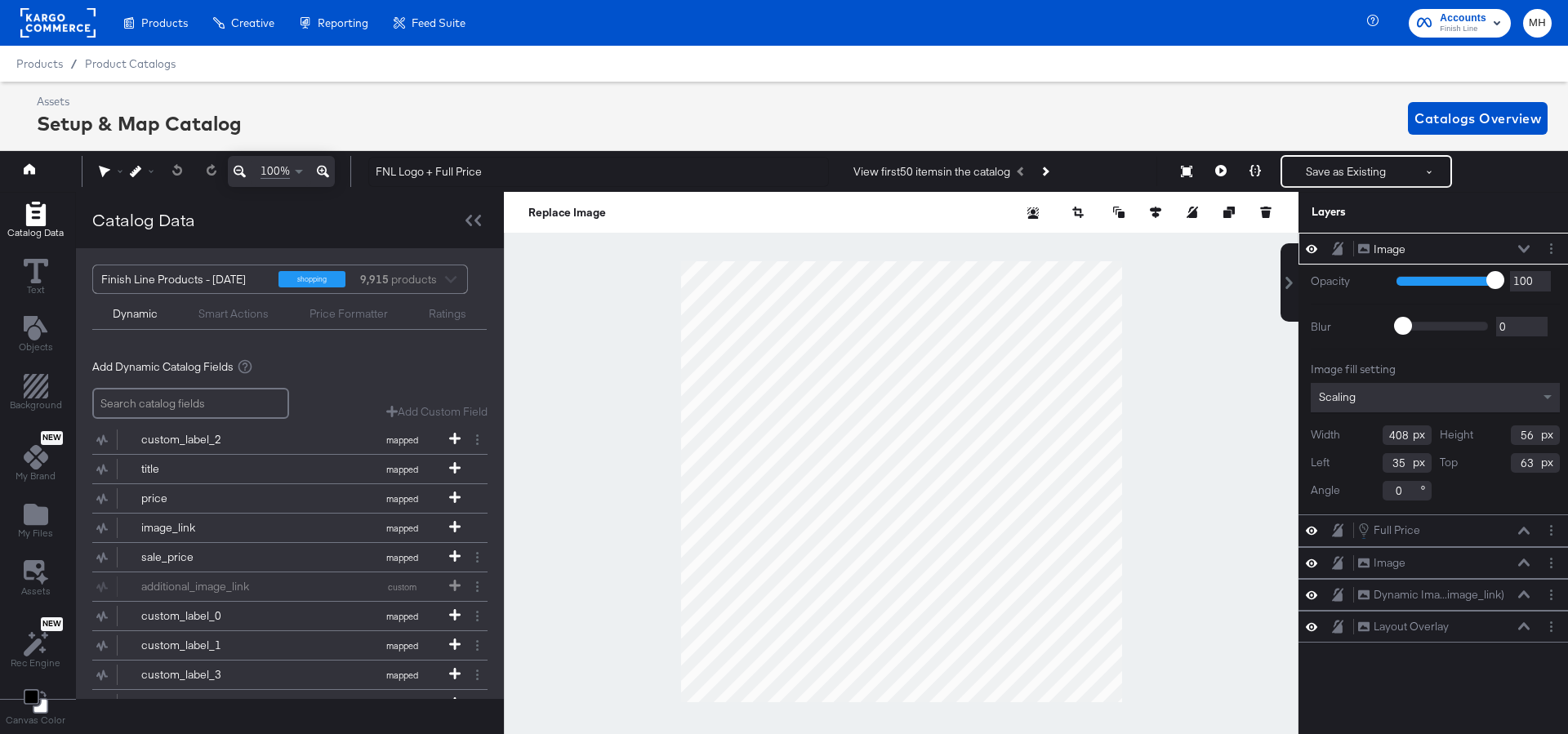scroll, scrollTop: 0, scrollLeft: 4, axis: horizontal 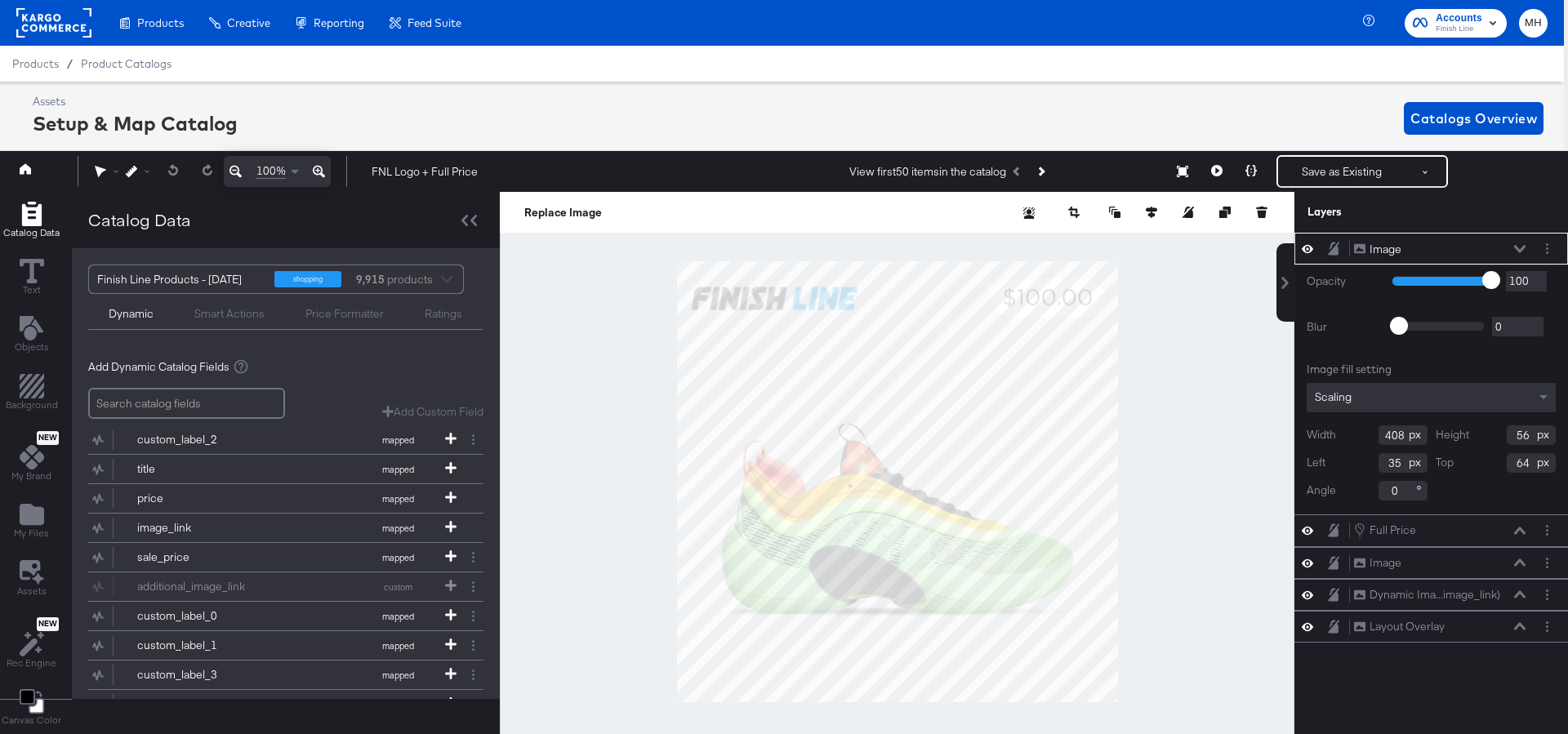 type on "65" 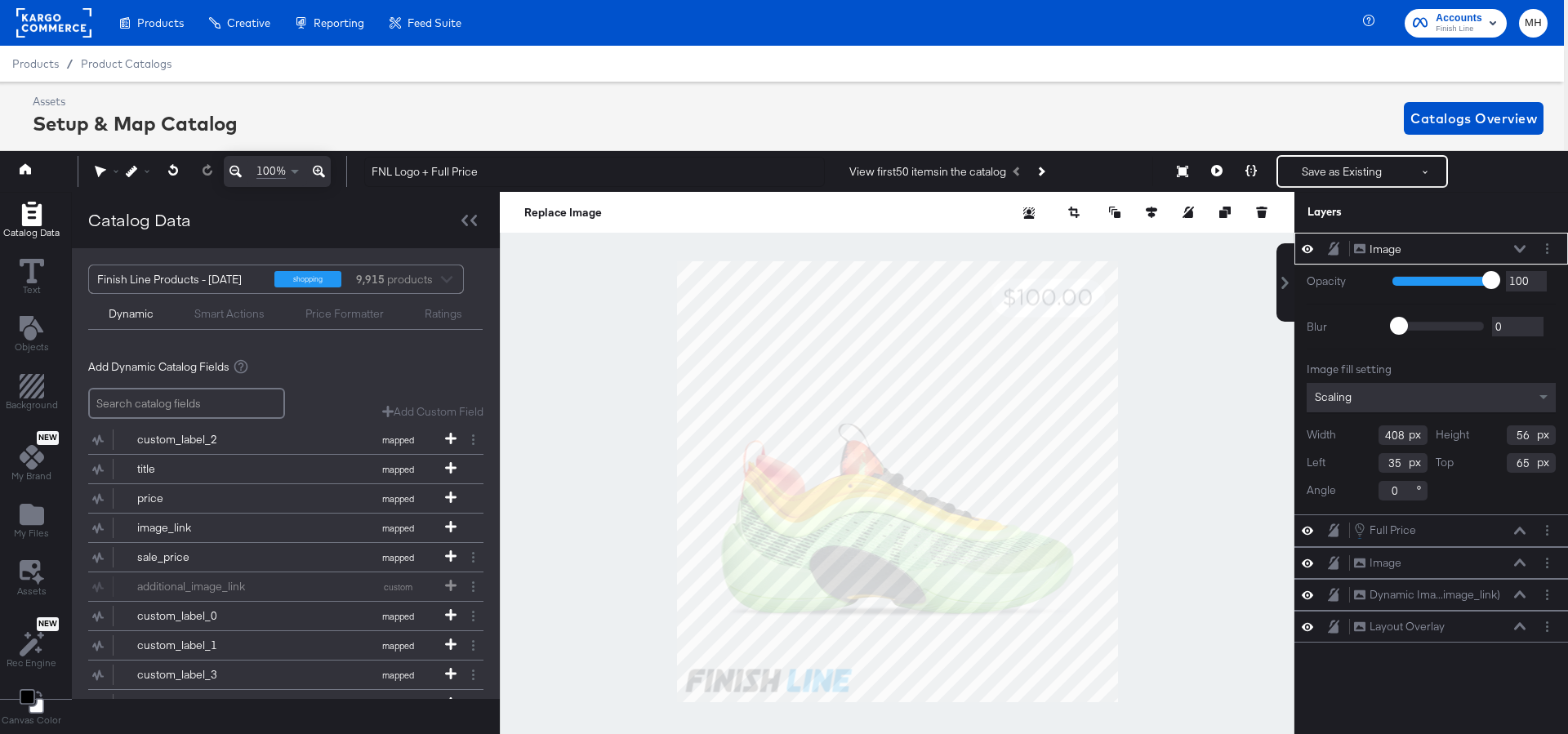 type on "21" 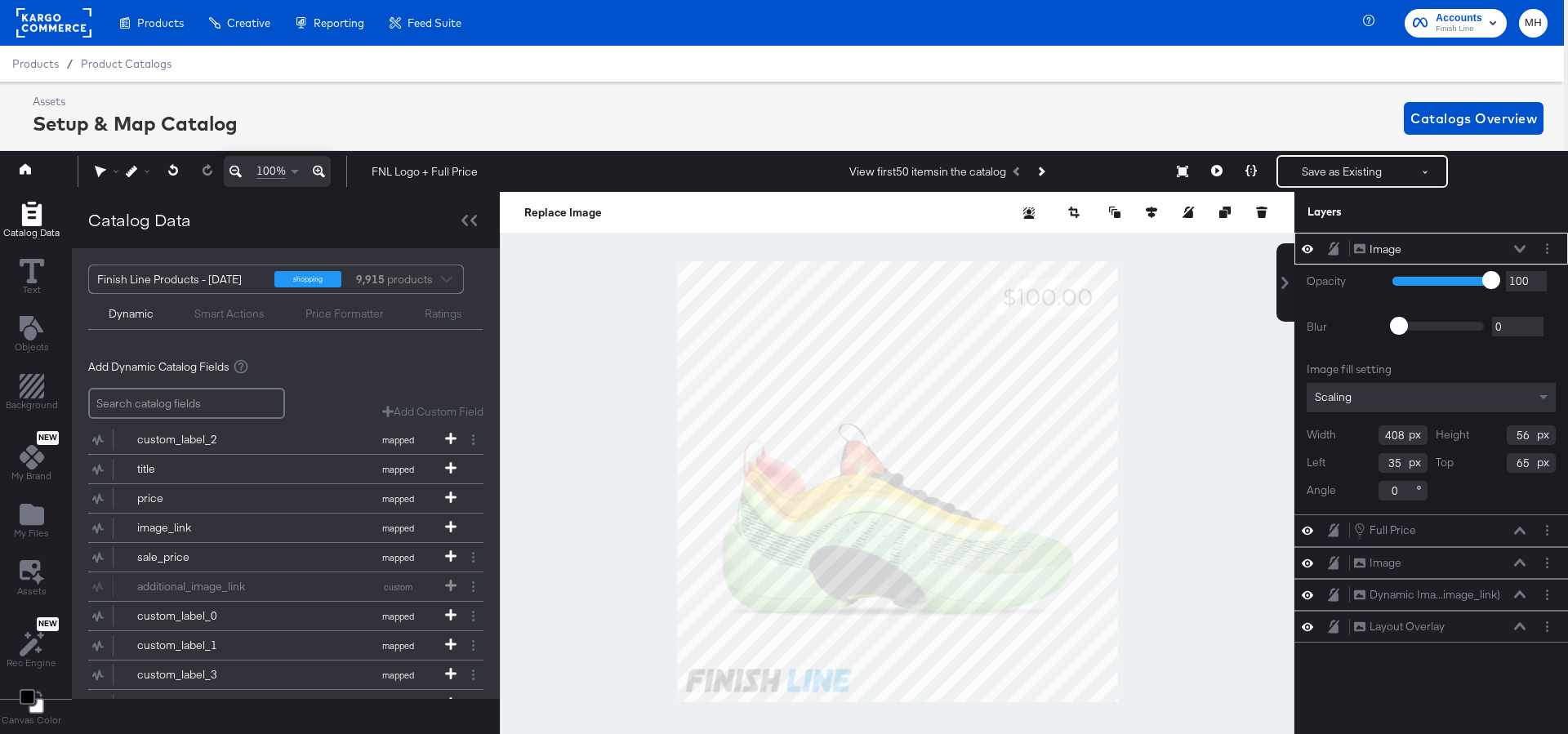 type on "999" 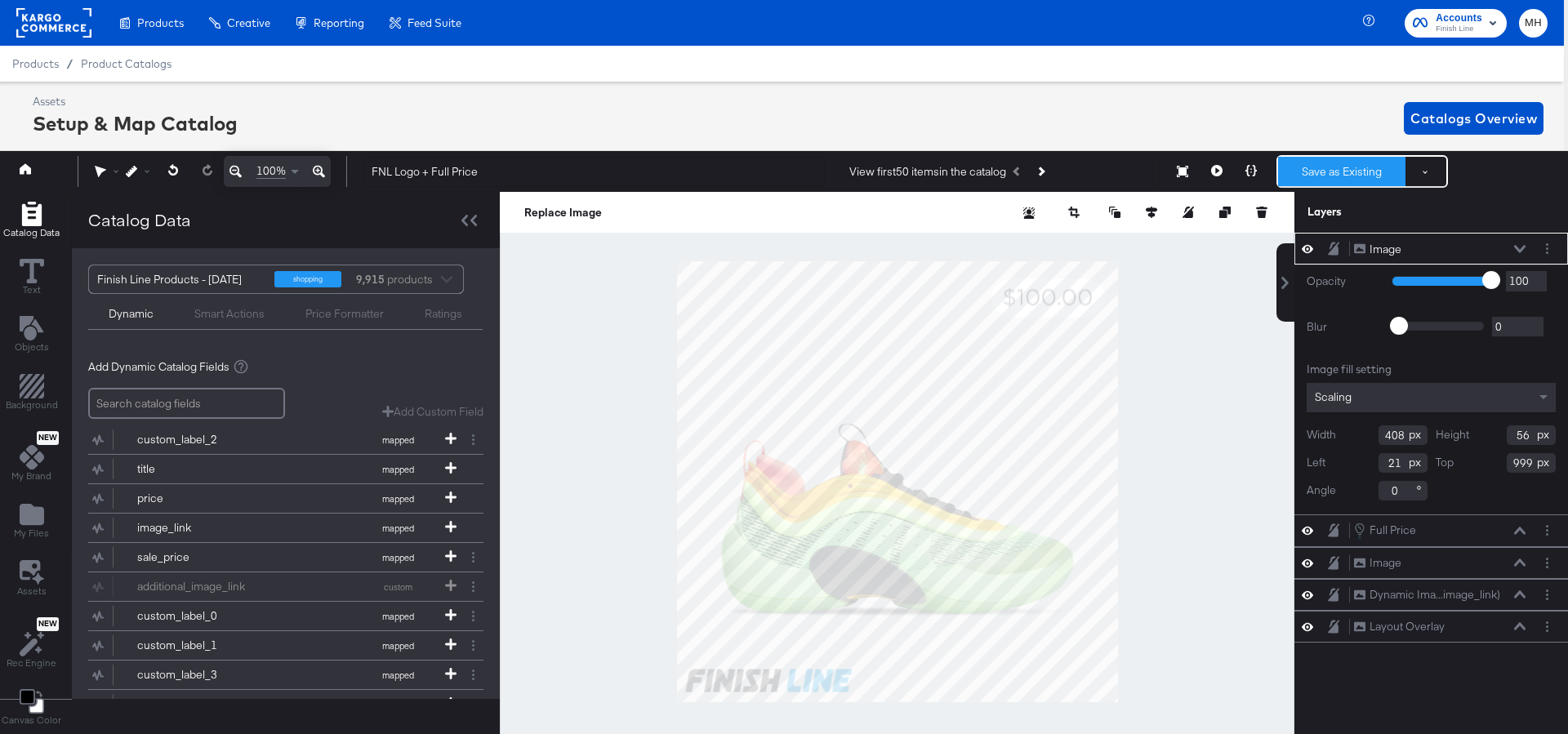 click on "Save as Existing" at bounding box center (1342, 171) 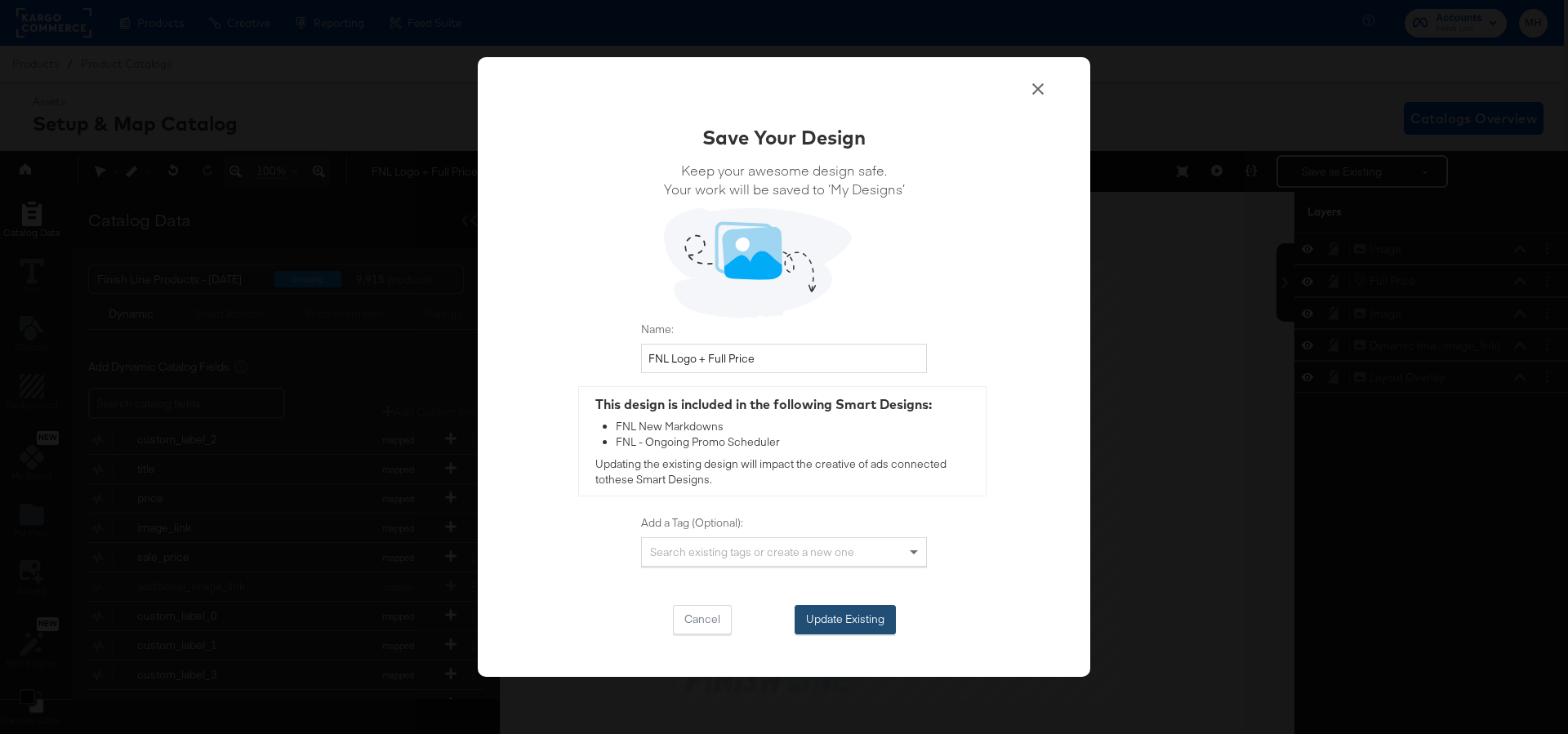 click on "Update Existing" at bounding box center (845, 620) 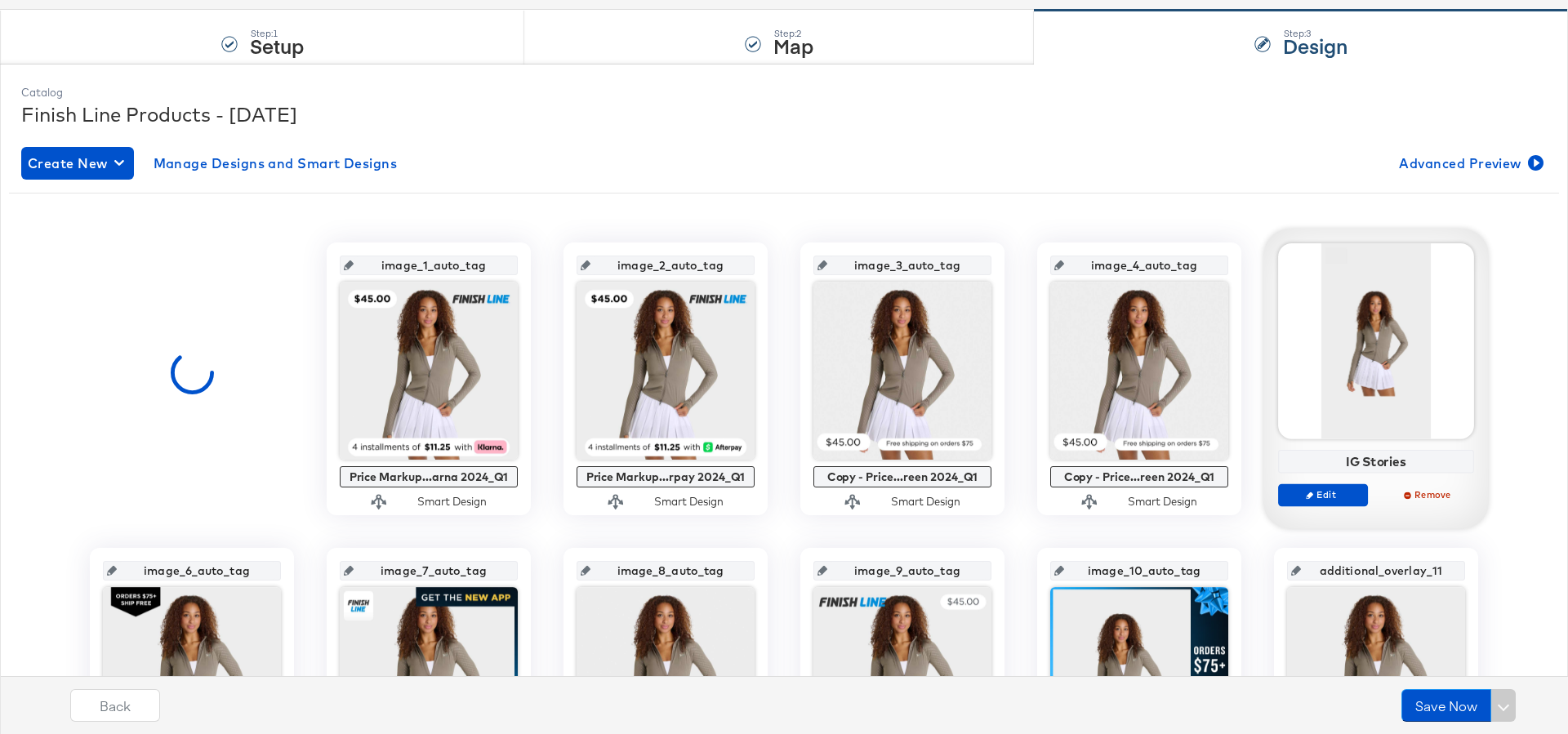 scroll, scrollTop: 359, scrollLeft: 0, axis: vertical 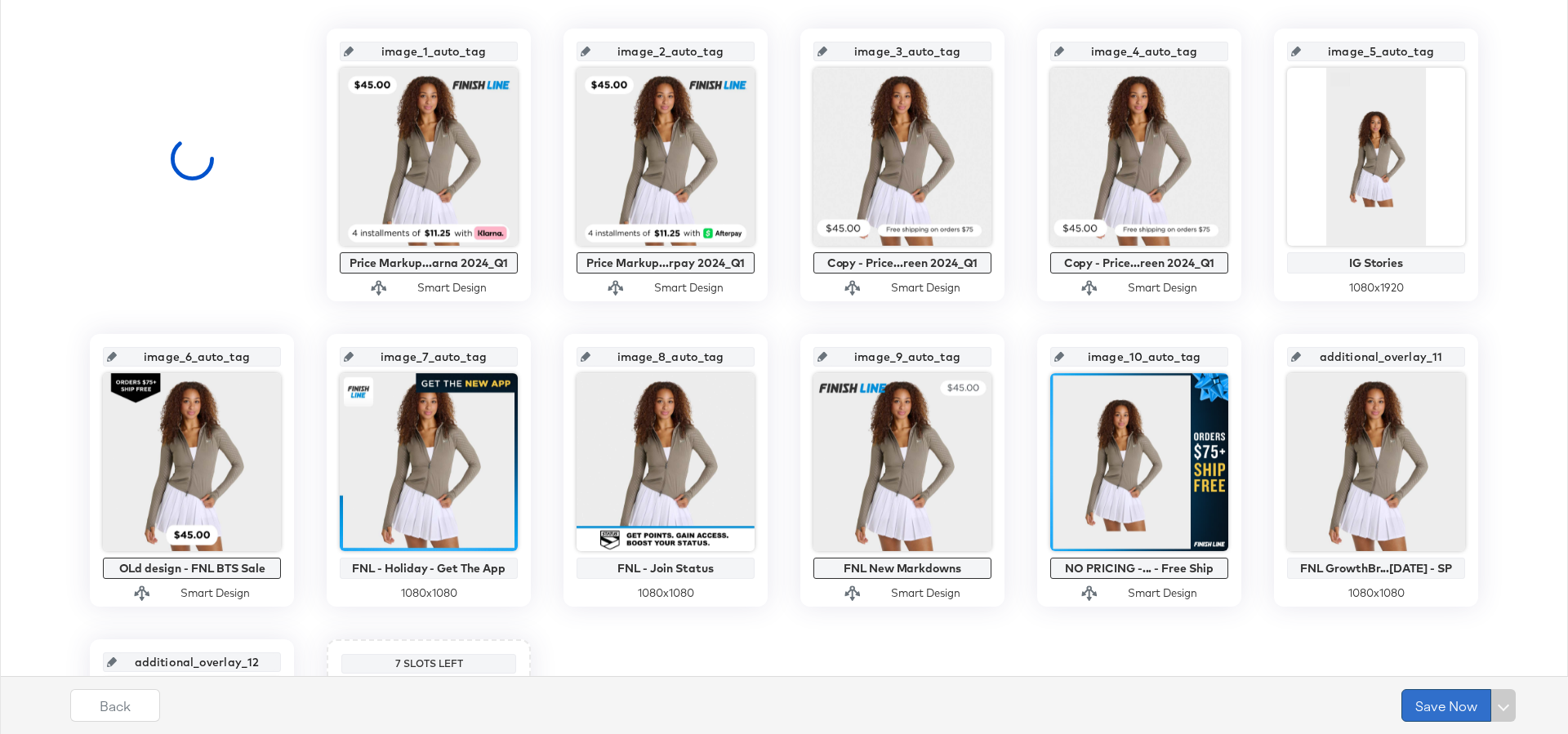 click on "Save Now" at bounding box center [1446, 705] 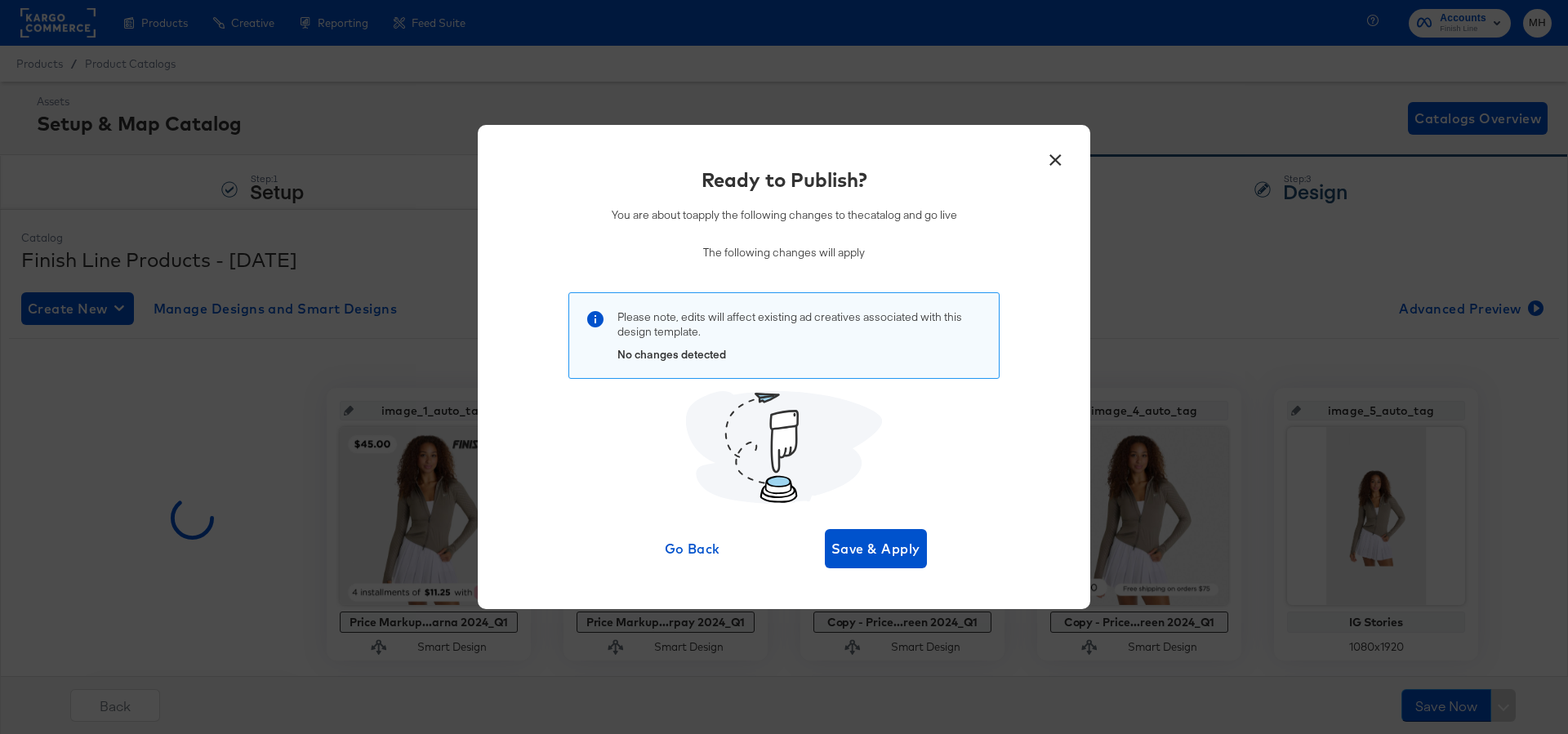 click on "×" at bounding box center [1055, 156] 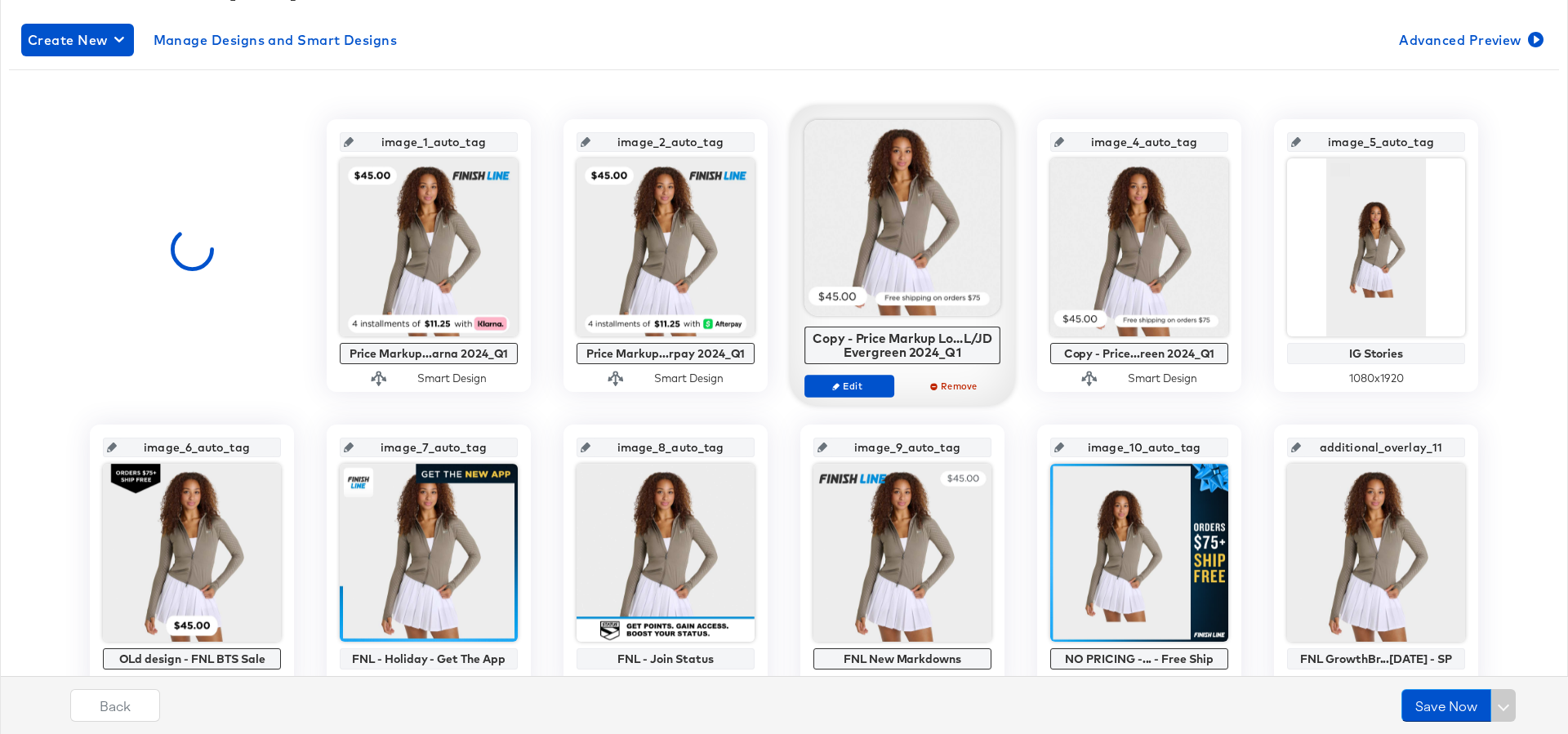 scroll, scrollTop: 340, scrollLeft: 0, axis: vertical 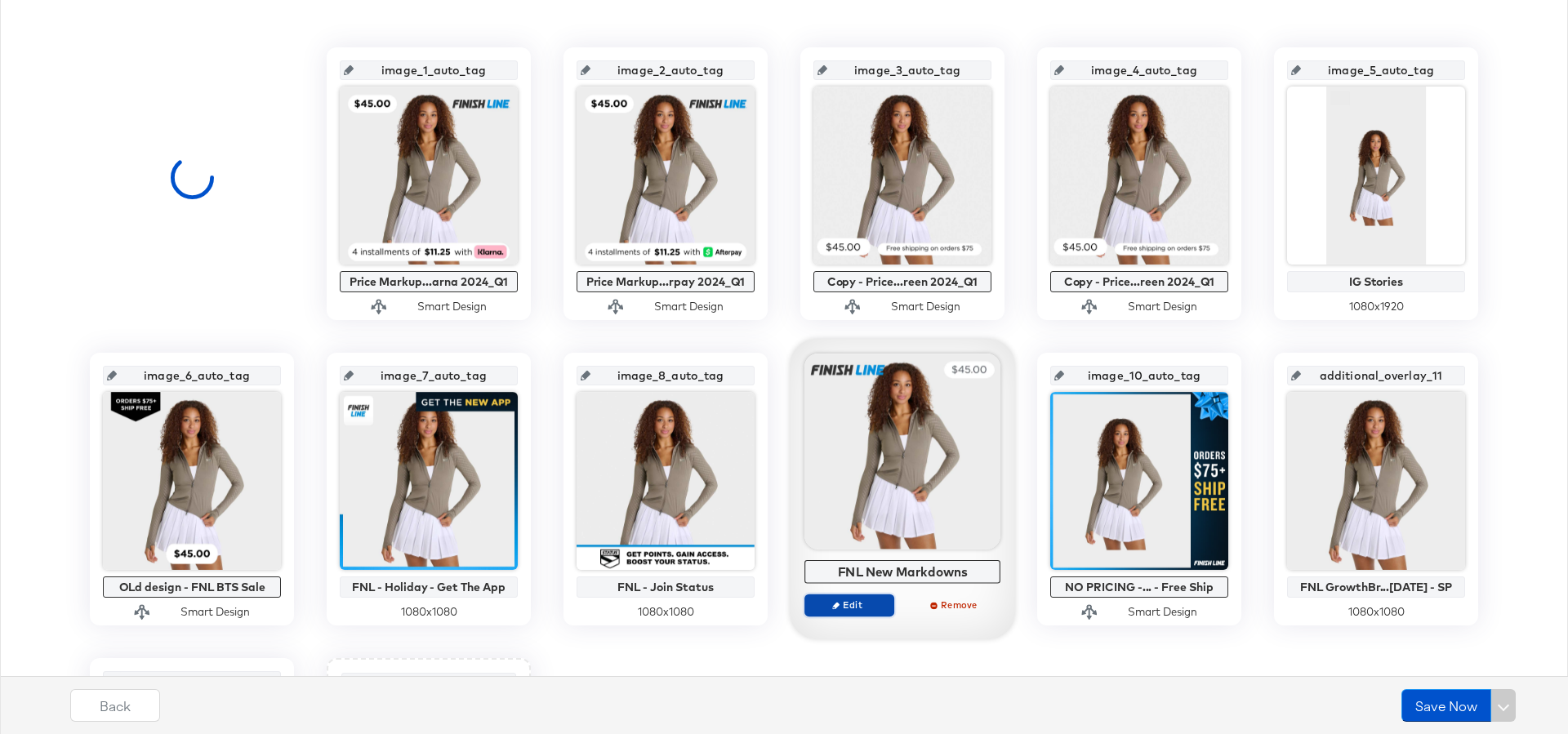 click on "Edit" at bounding box center [849, 604] 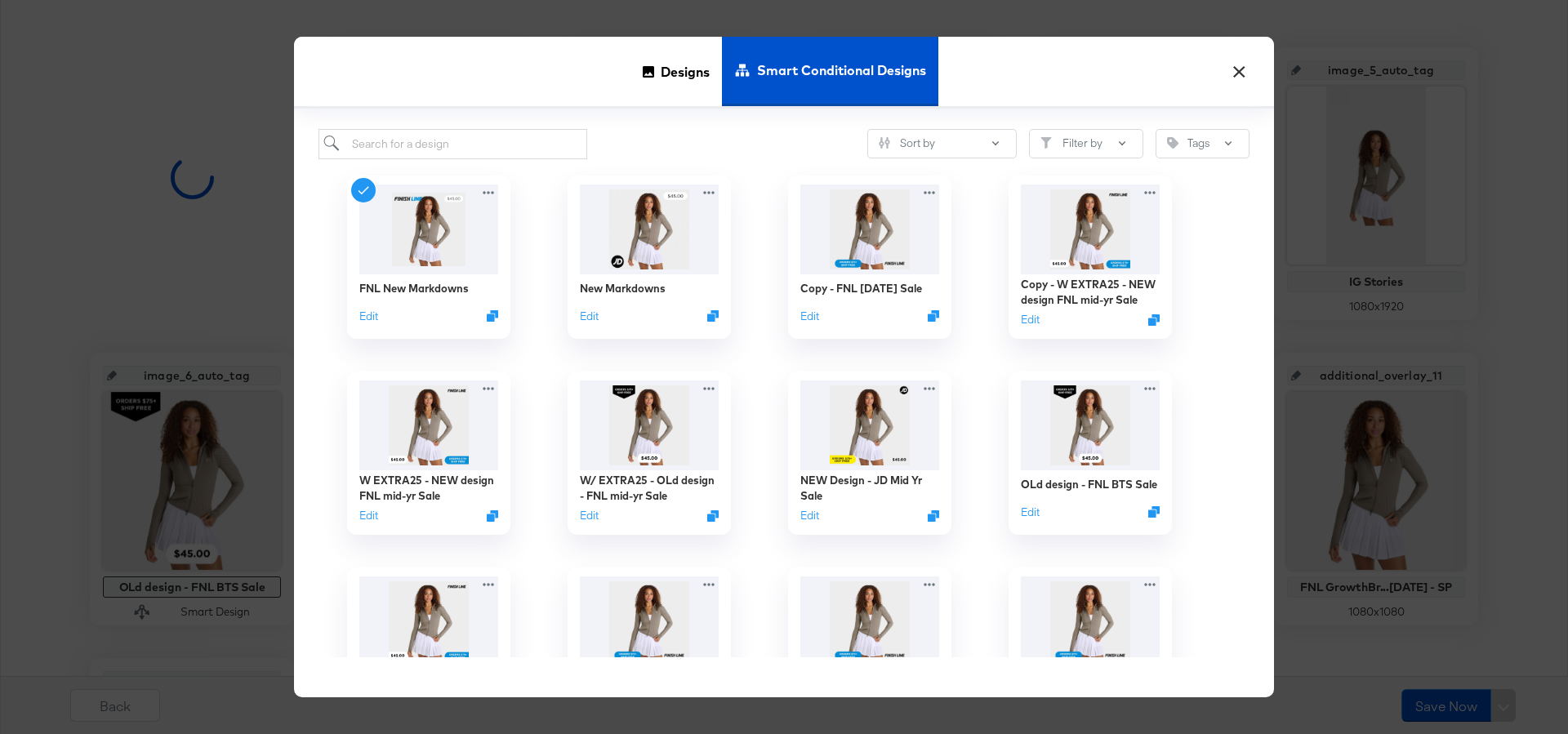 click on "×" at bounding box center [1239, 68] 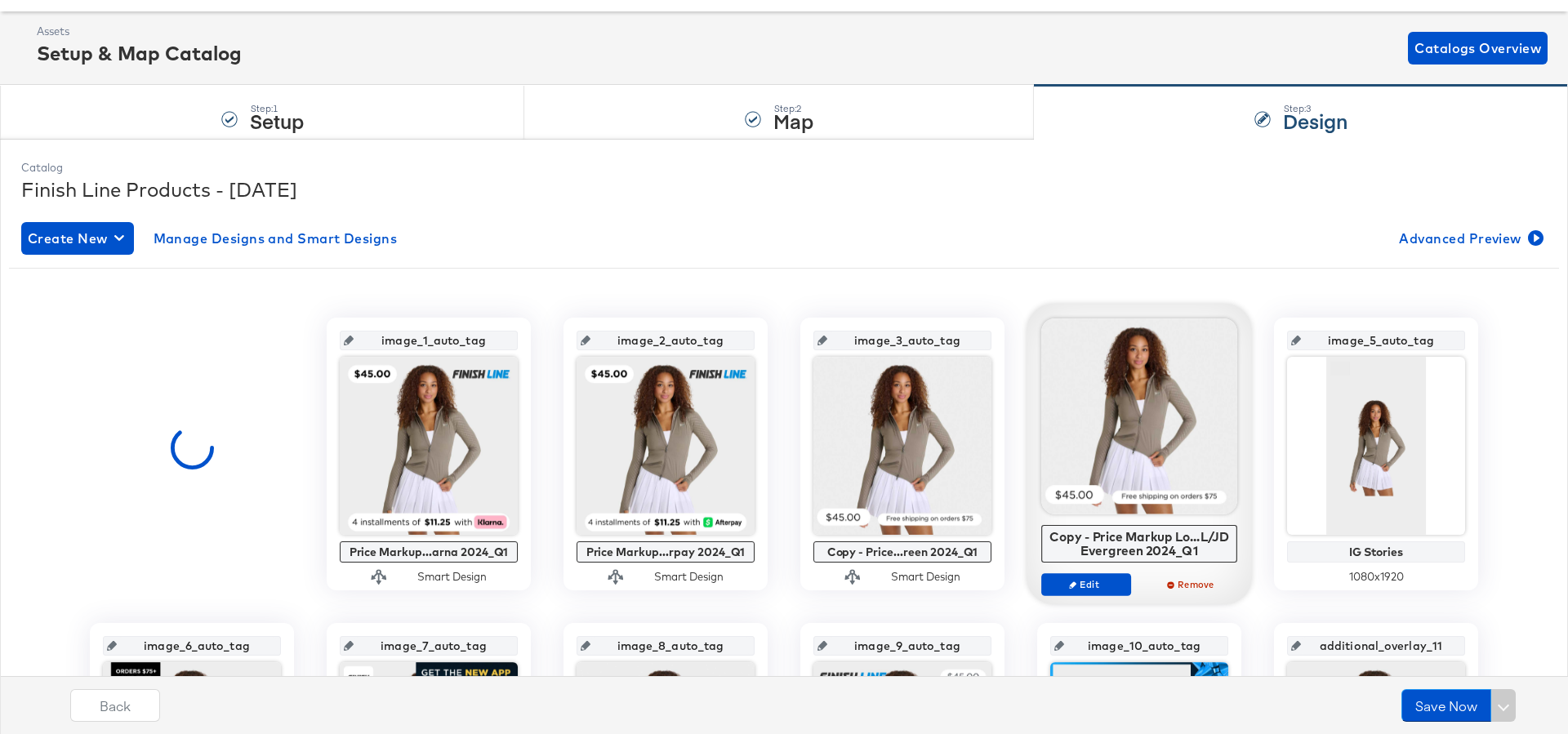 scroll, scrollTop: 0, scrollLeft: 0, axis: both 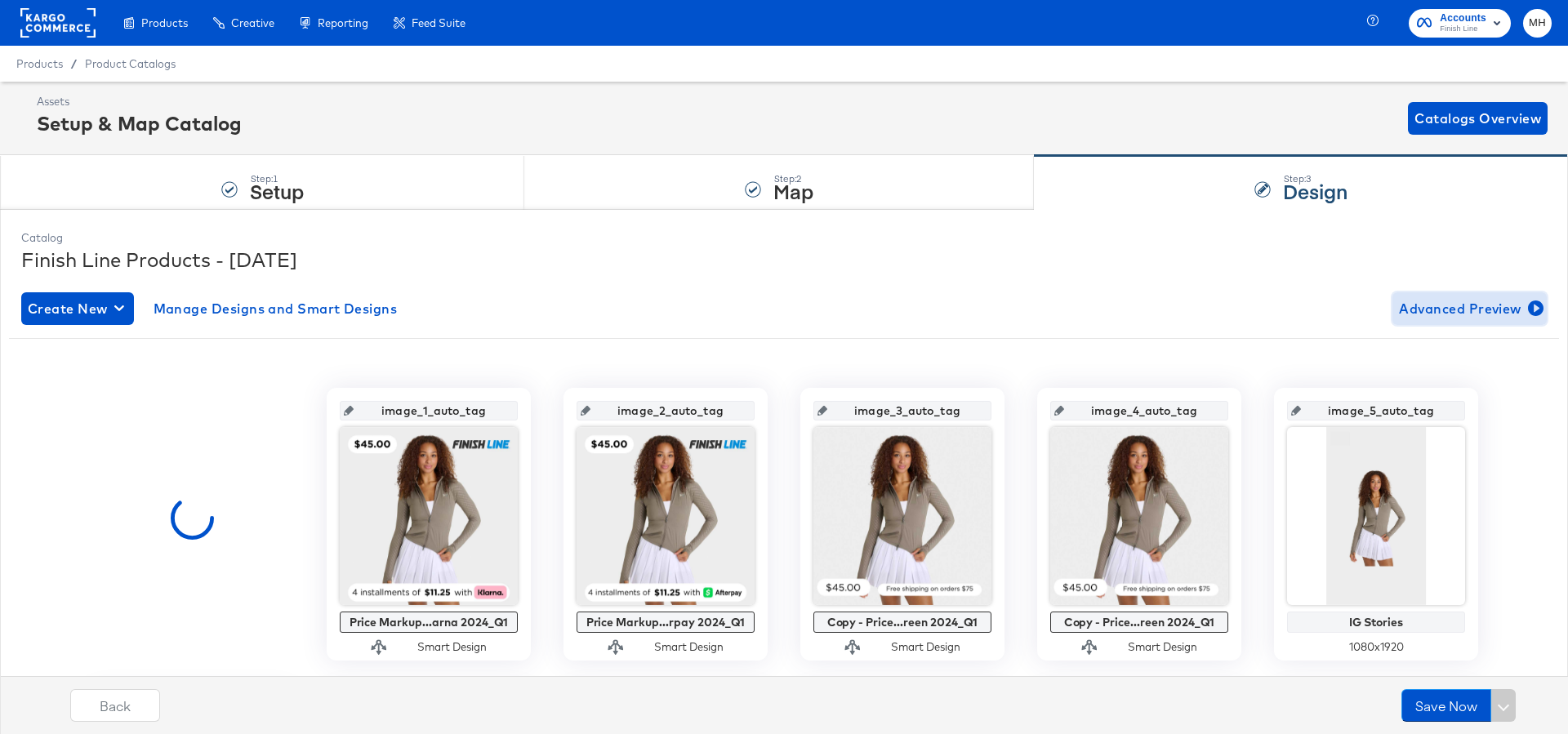 click on "Advanced Preview" at bounding box center (1469, 309) 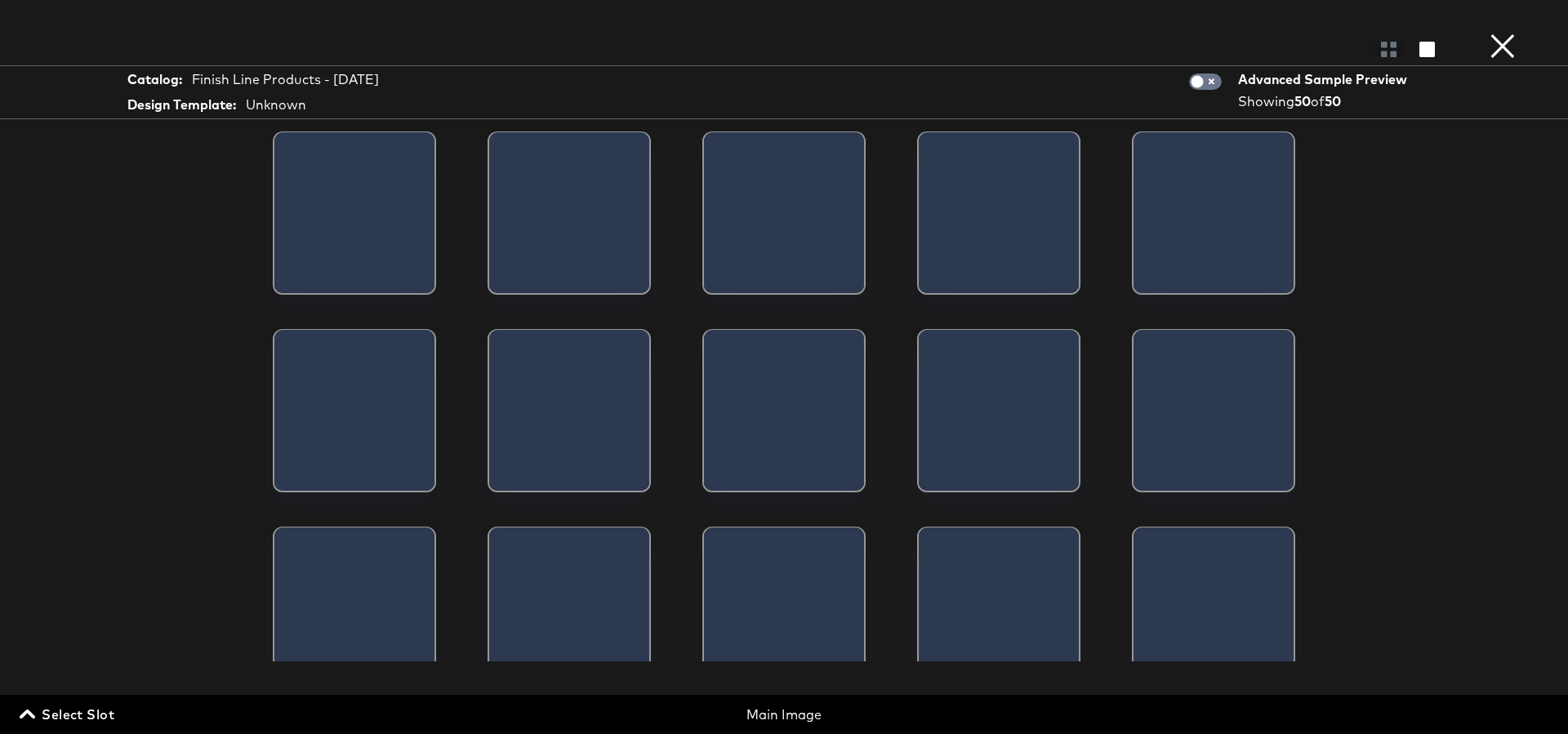 click on "Select Slot" at bounding box center [69, 714] 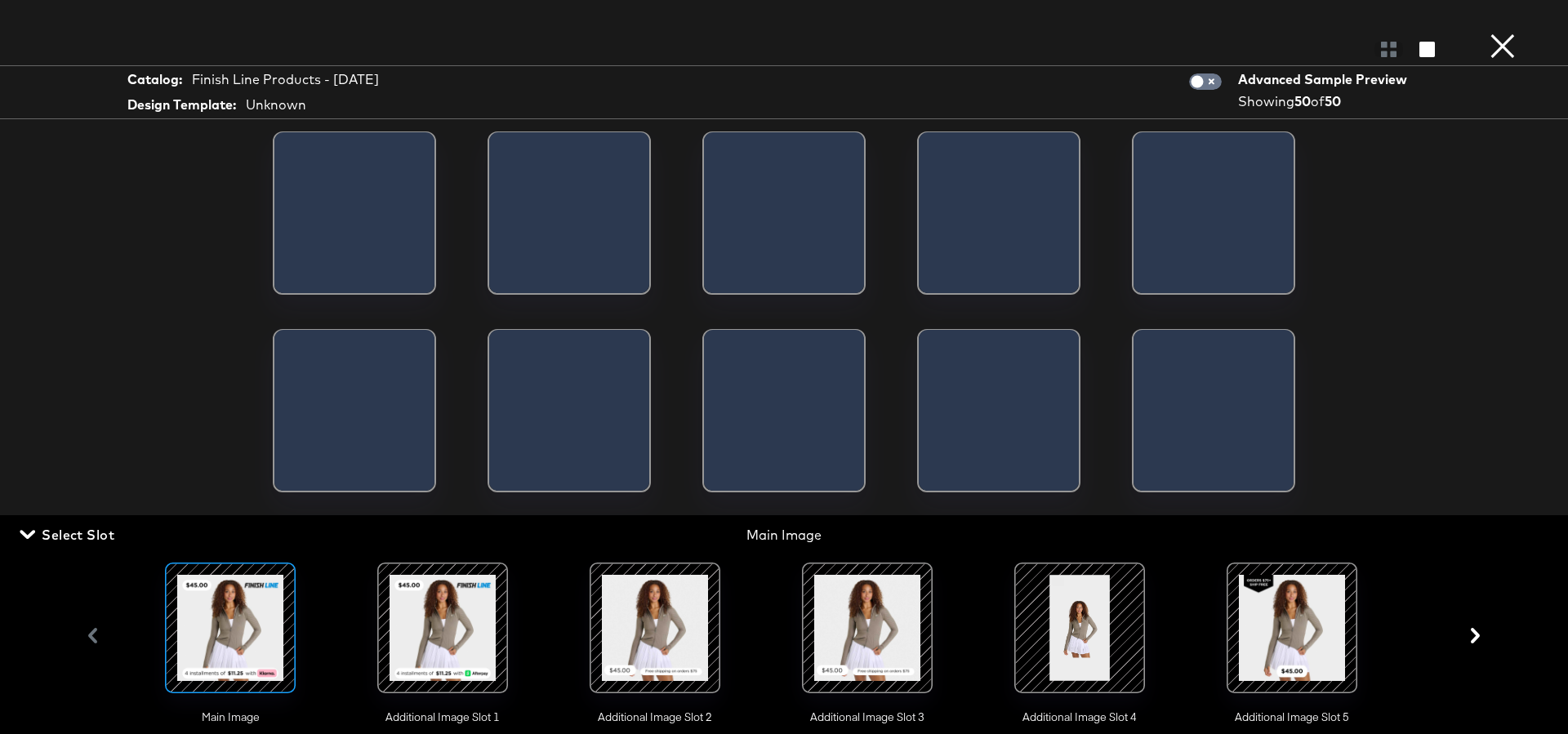scroll, scrollTop: 0, scrollLeft: 715, axis: horizontal 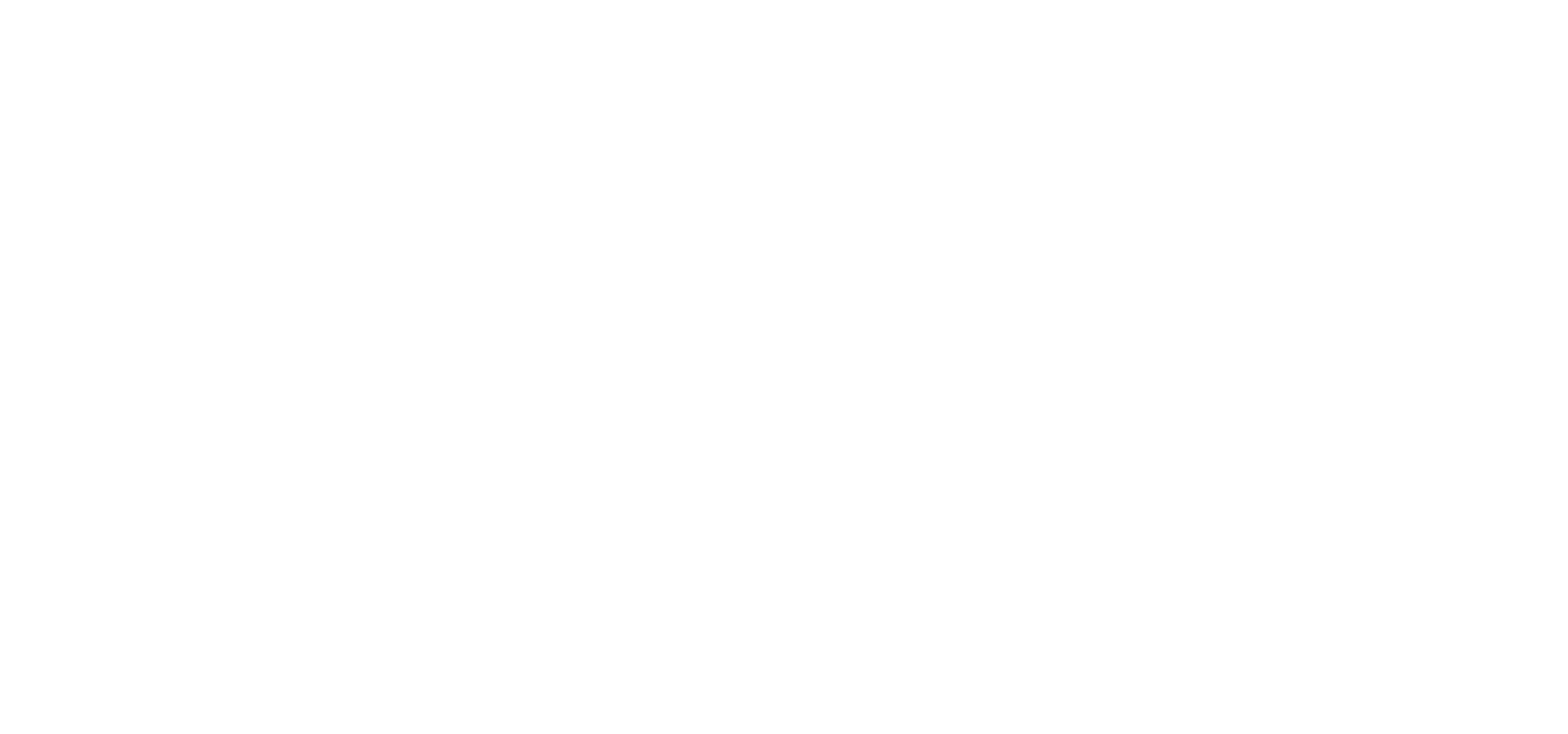 click at bounding box center [784, 367] 